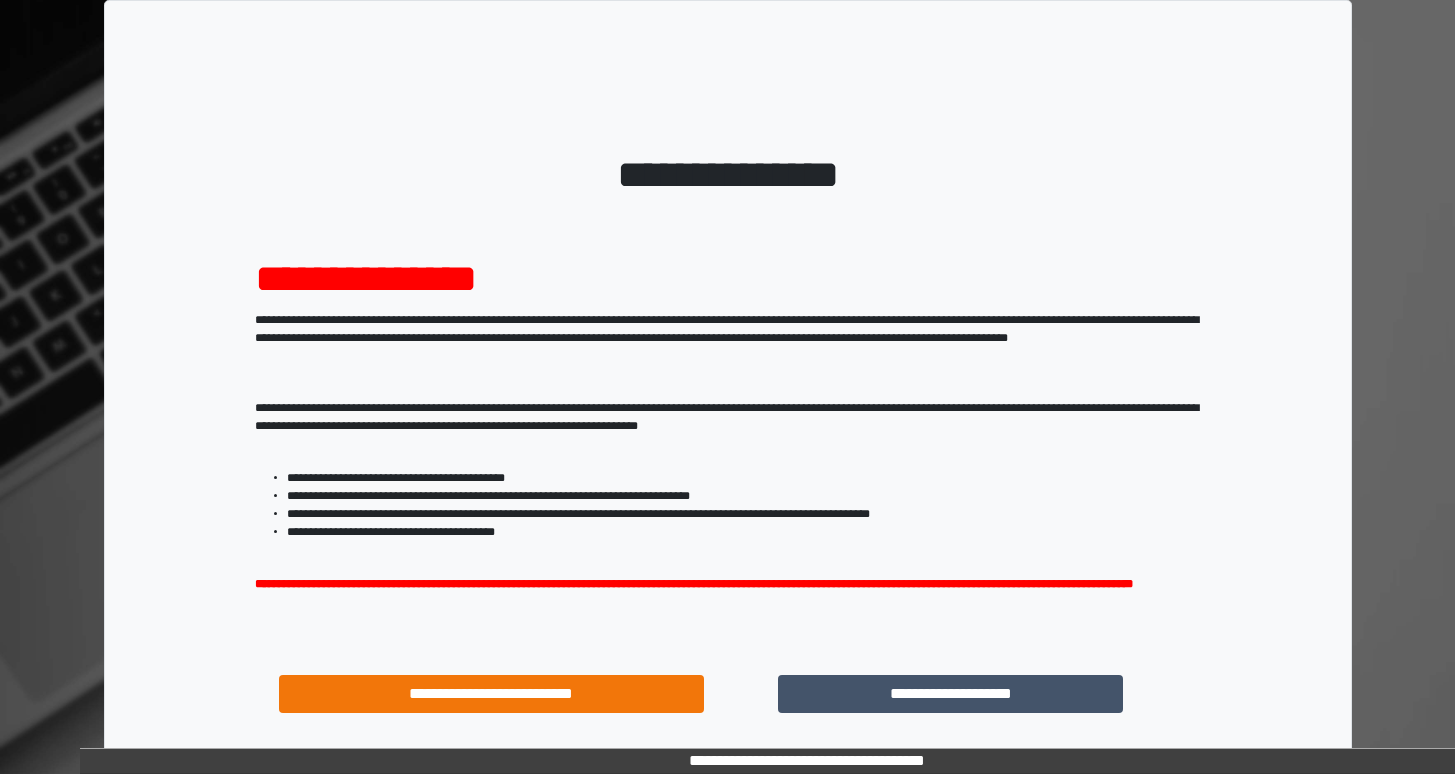 scroll, scrollTop: 0, scrollLeft: 0, axis: both 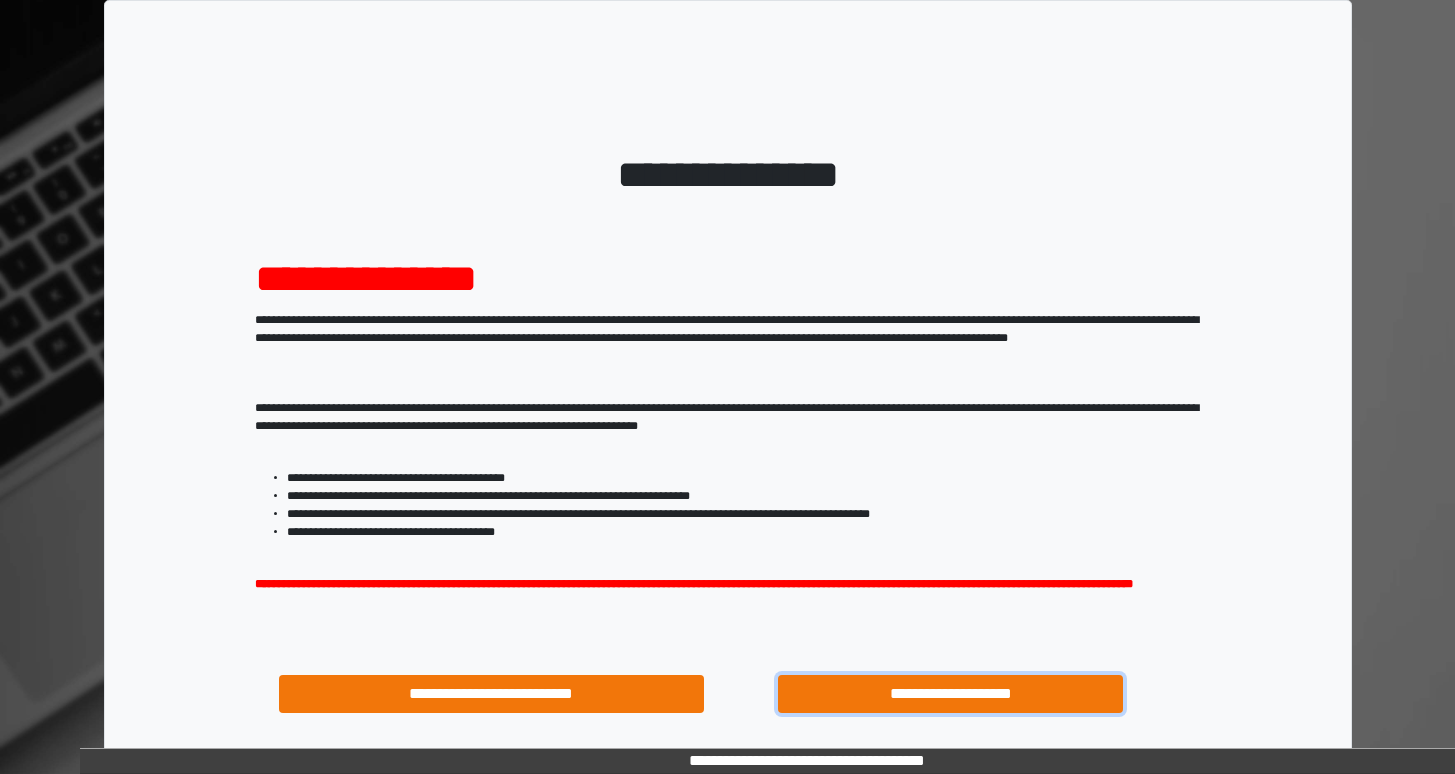 click on "**********" at bounding box center (950, 694) 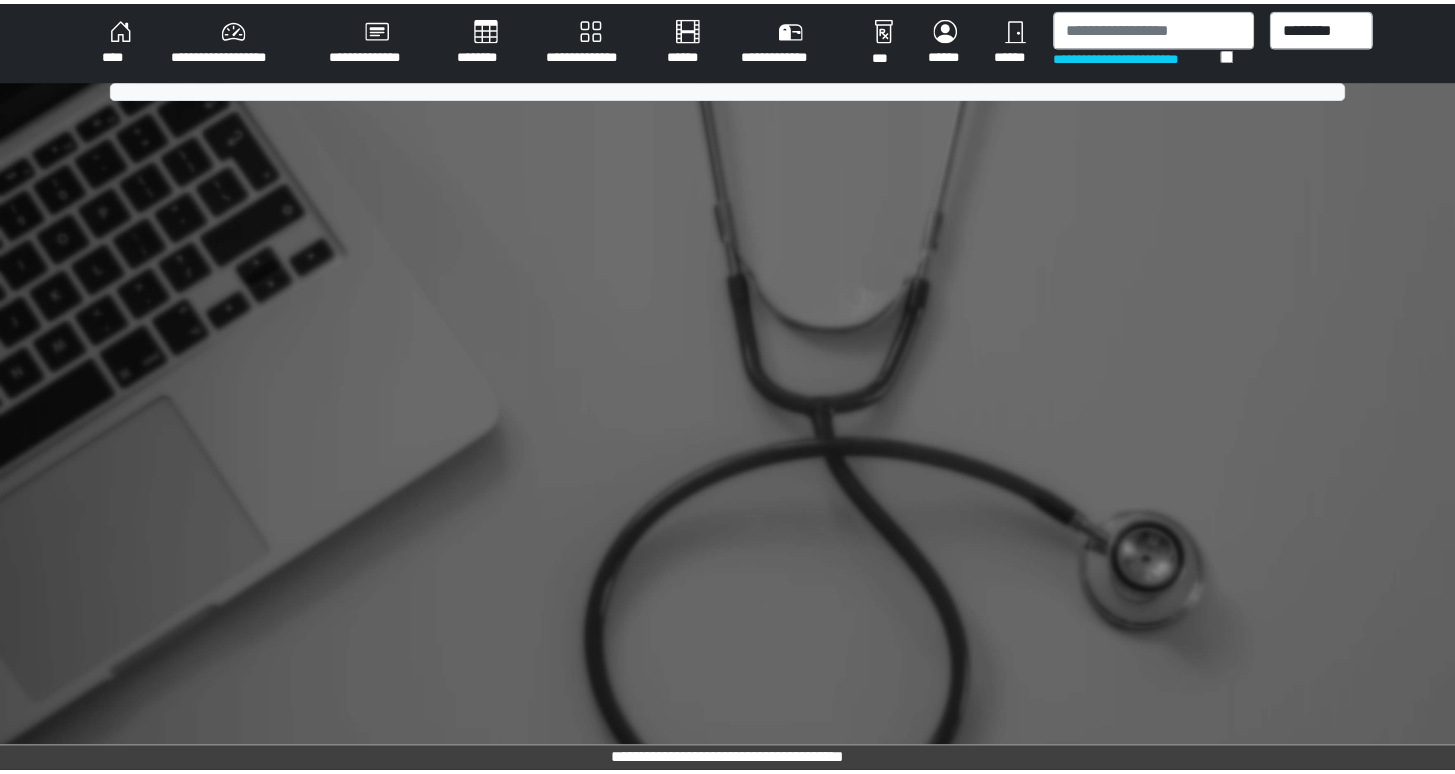 scroll, scrollTop: 0, scrollLeft: 0, axis: both 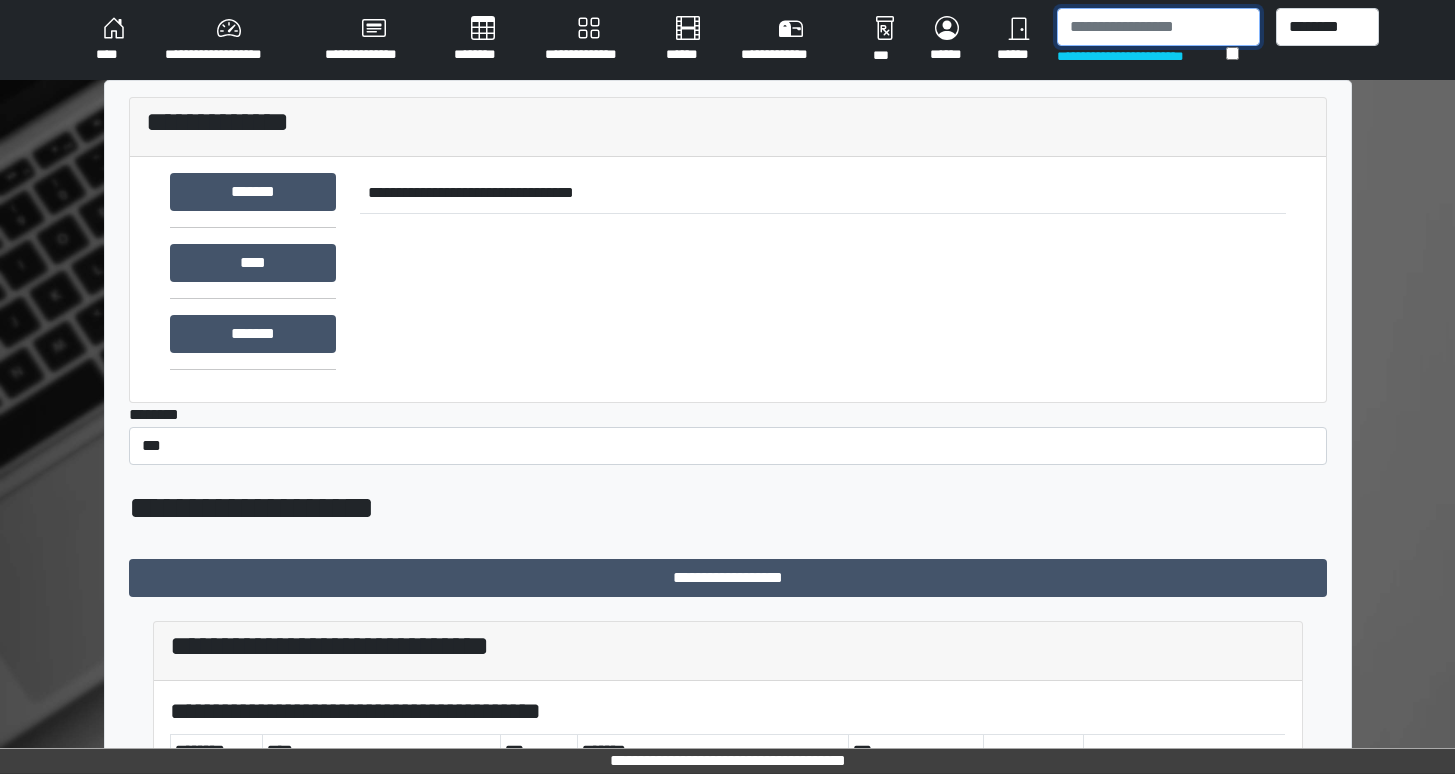 click at bounding box center (1158, 27) 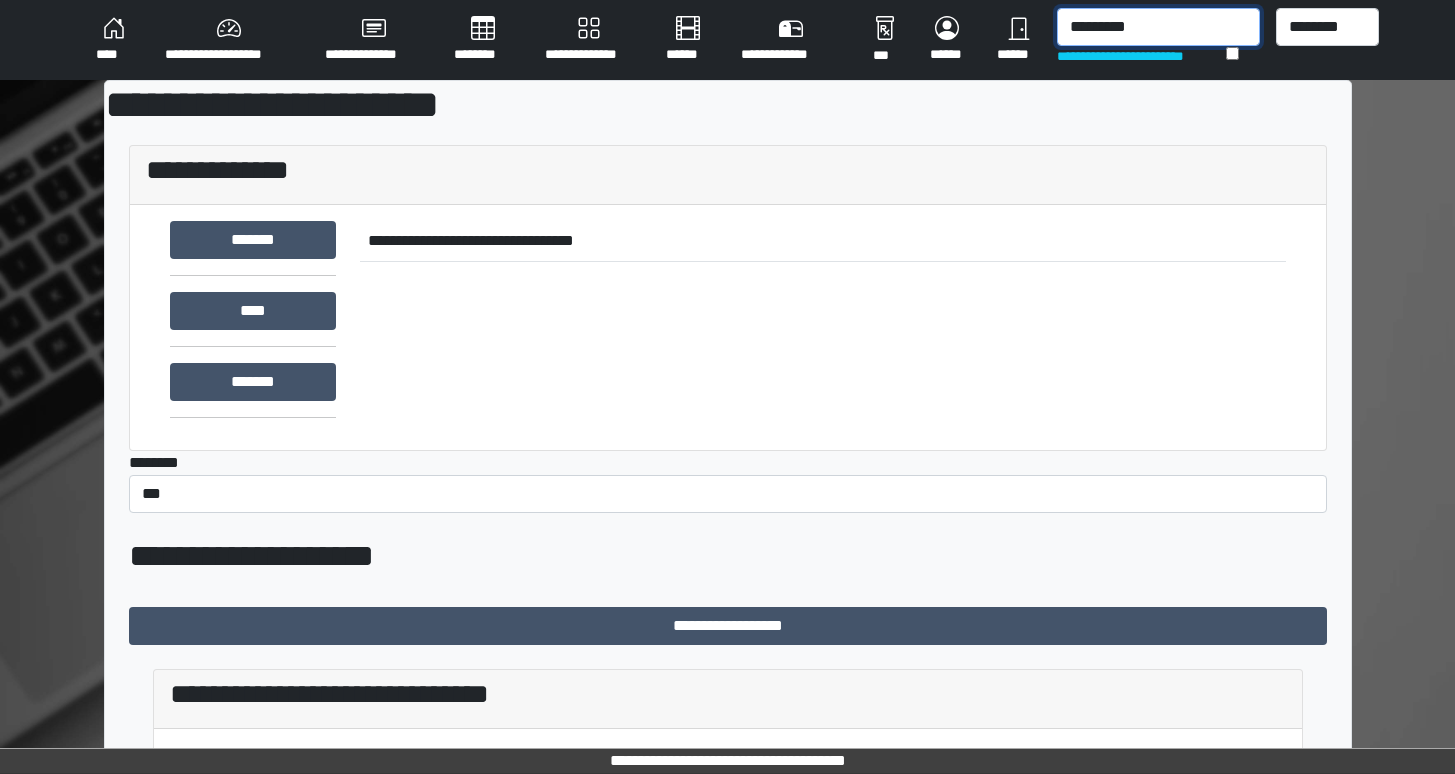 drag, startPoint x: 1161, startPoint y: 24, endPoint x: 994, endPoint y: 42, distance: 167.96725 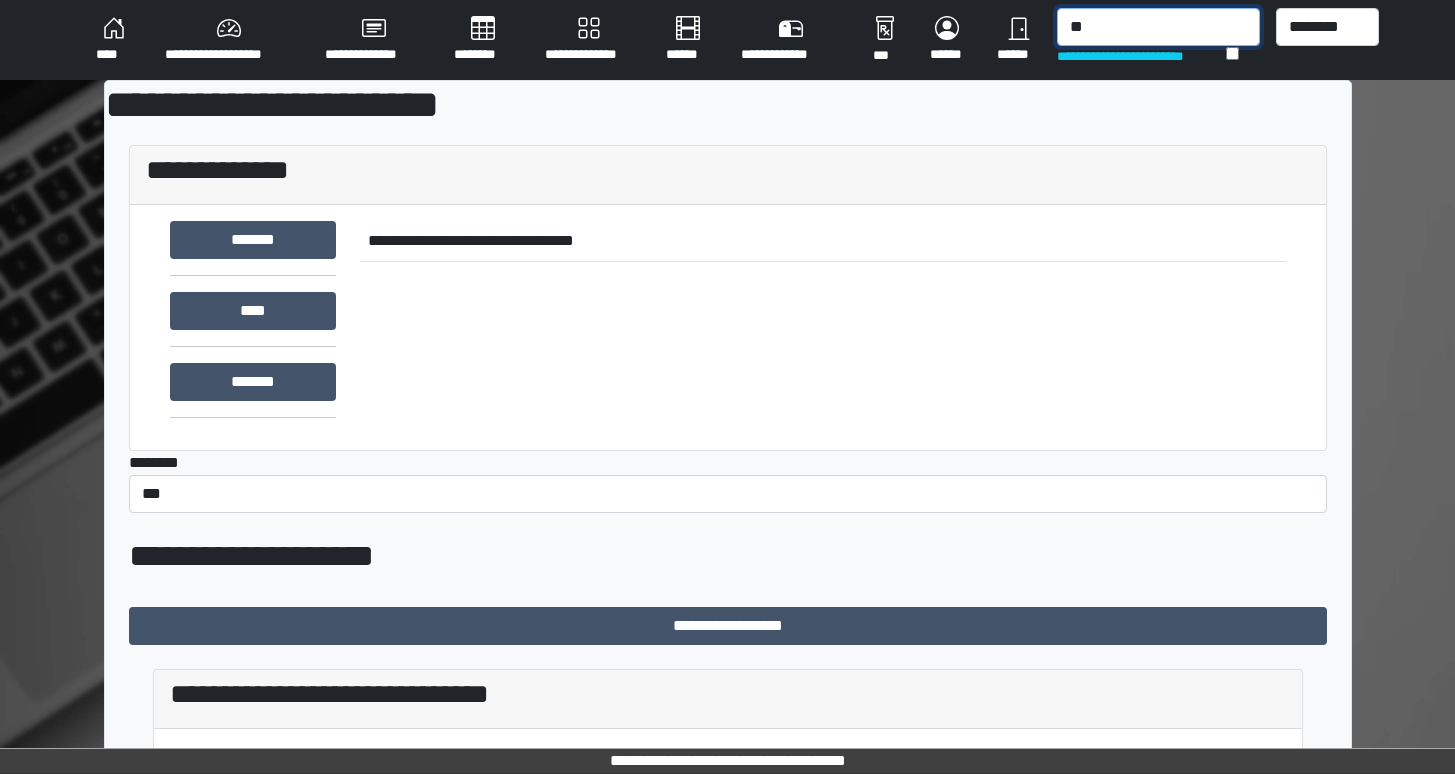type on "*" 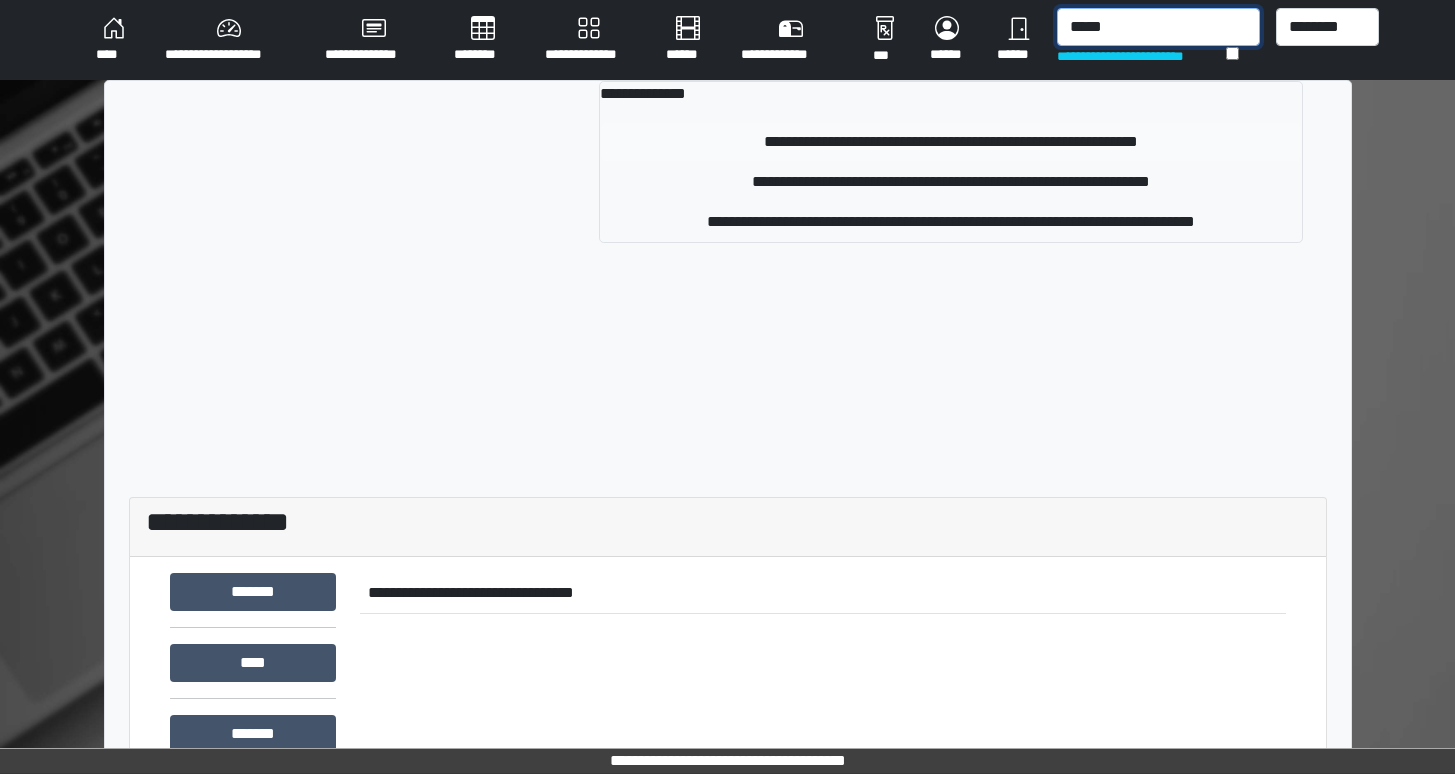 type on "*****" 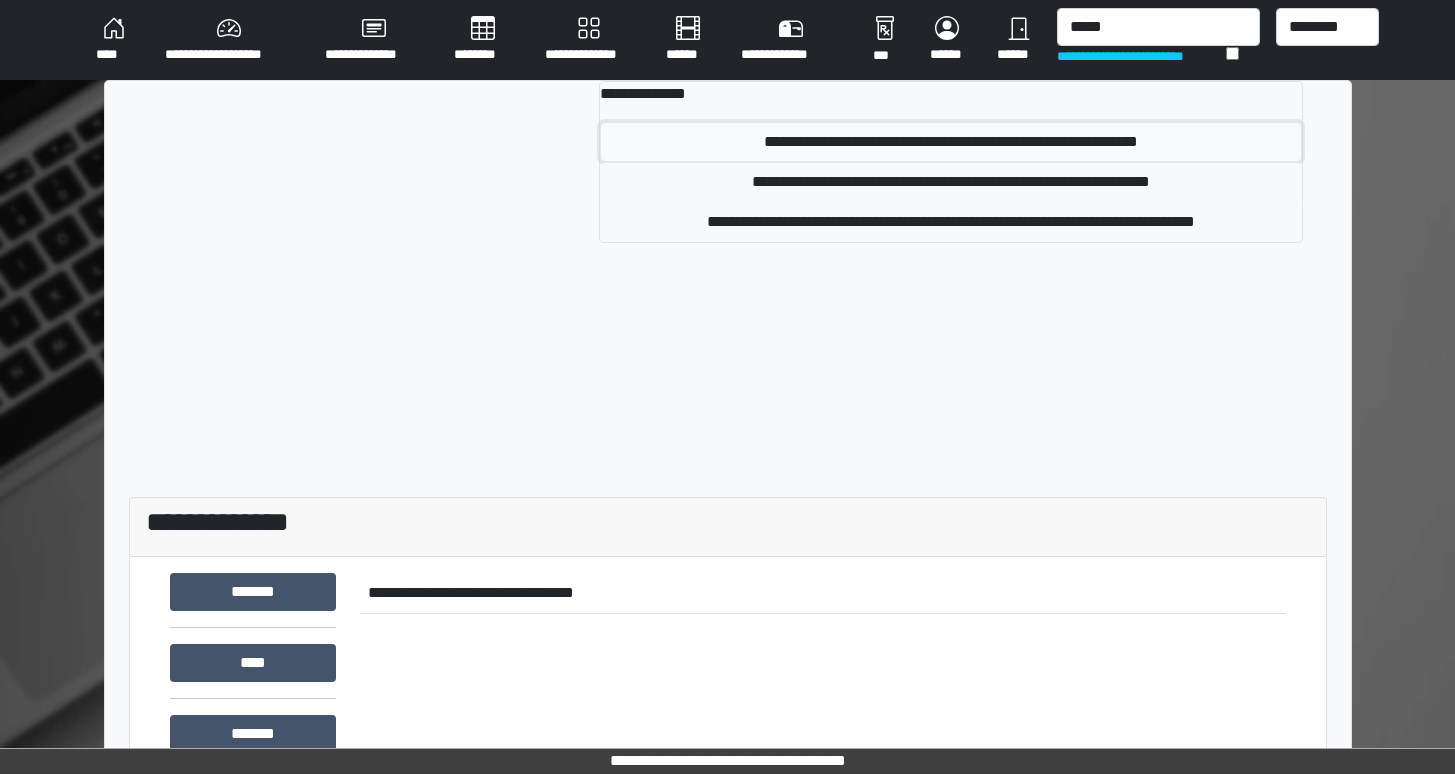 click on "**********" at bounding box center [951, 142] 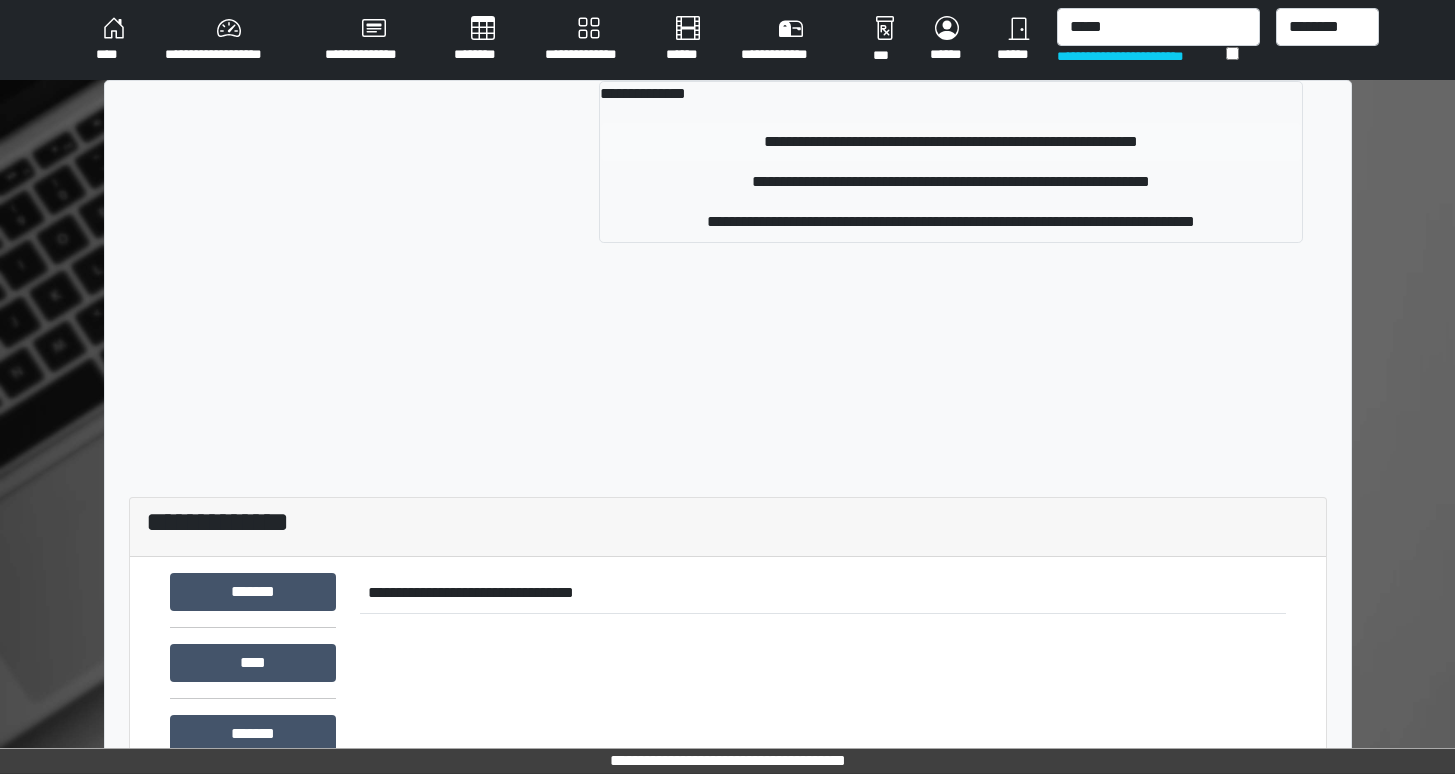 type 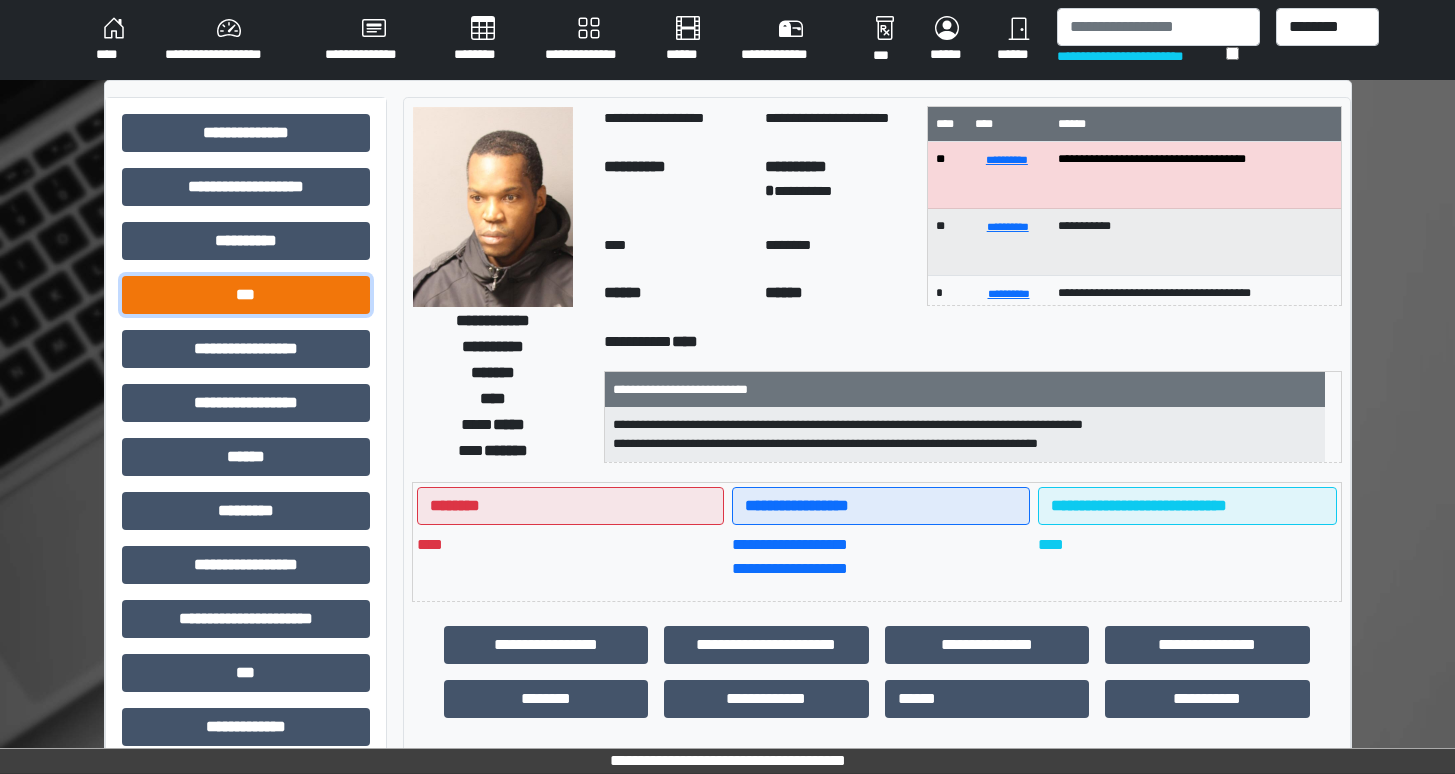 click on "***" at bounding box center [246, 295] 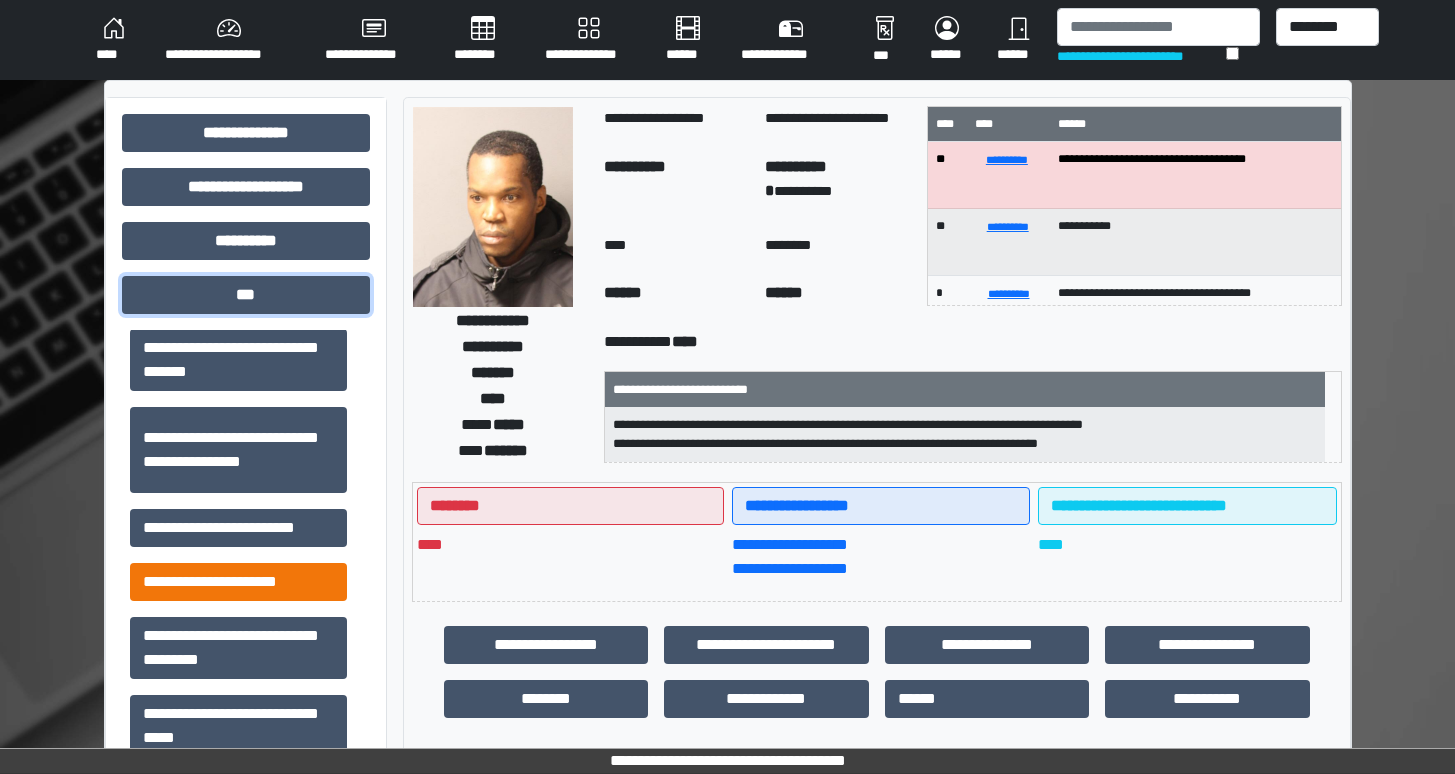 scroll, scrollTop: 165, scrollLeft: 0, axis: vertical 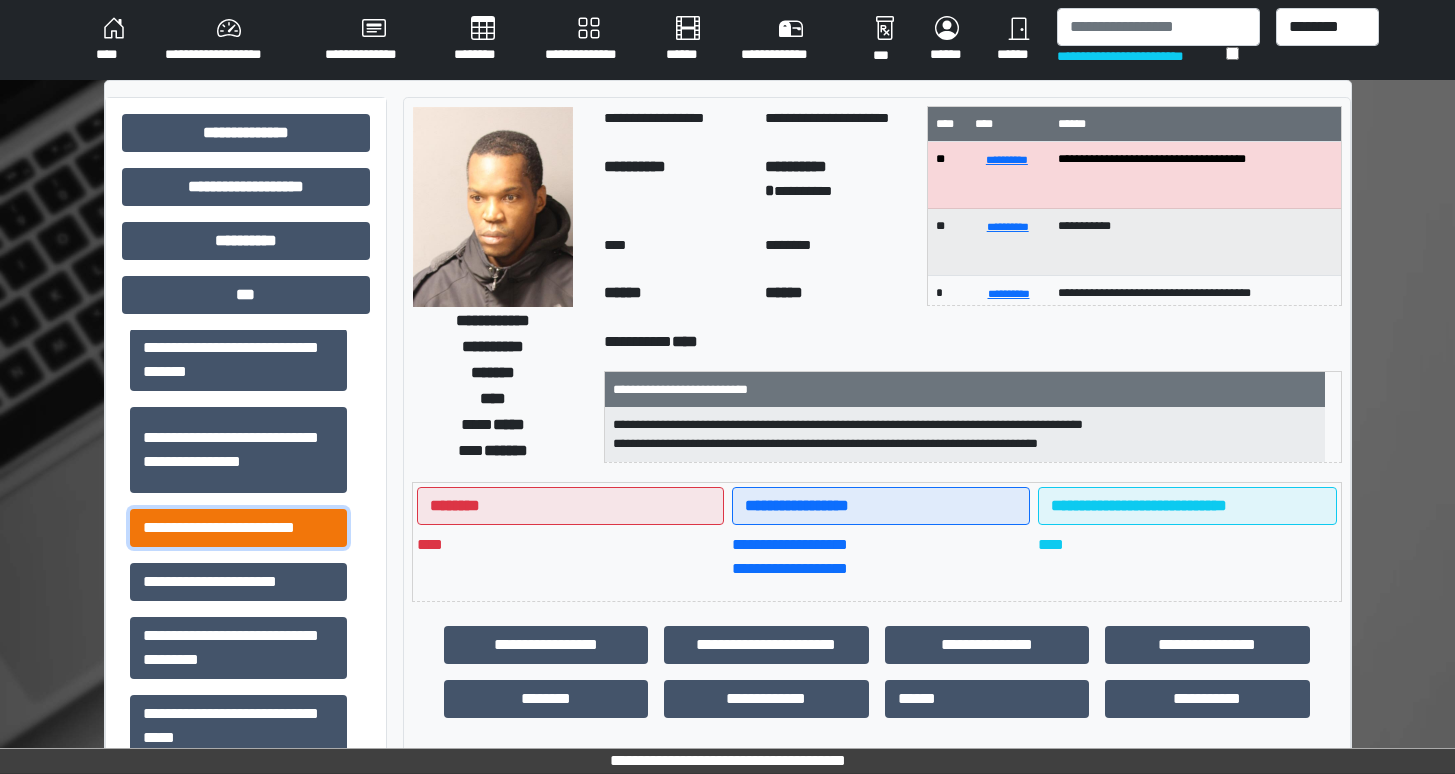 click on "**********" at bounding box center [238, 528] 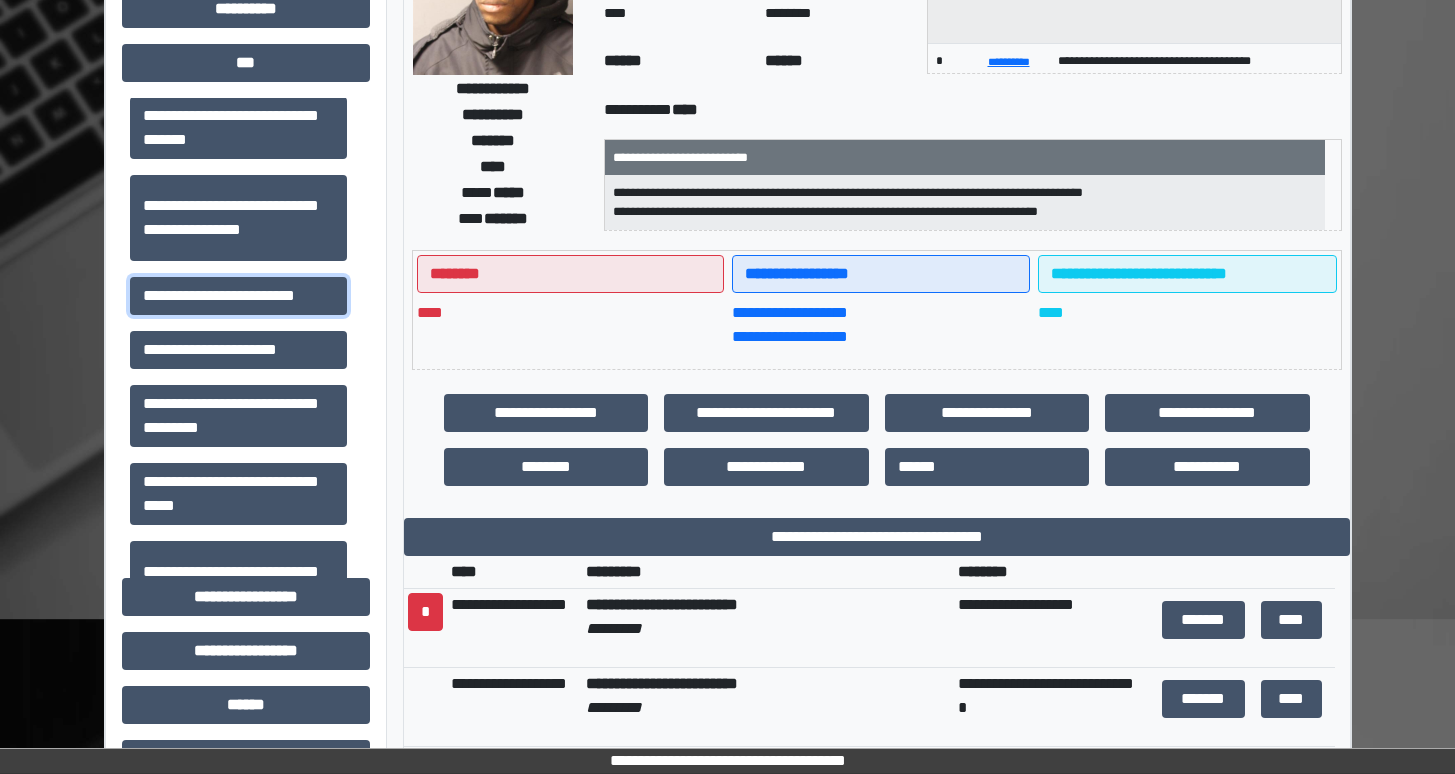scroll, scrollTop: 240, scrollLeft: 0, axis: vertical 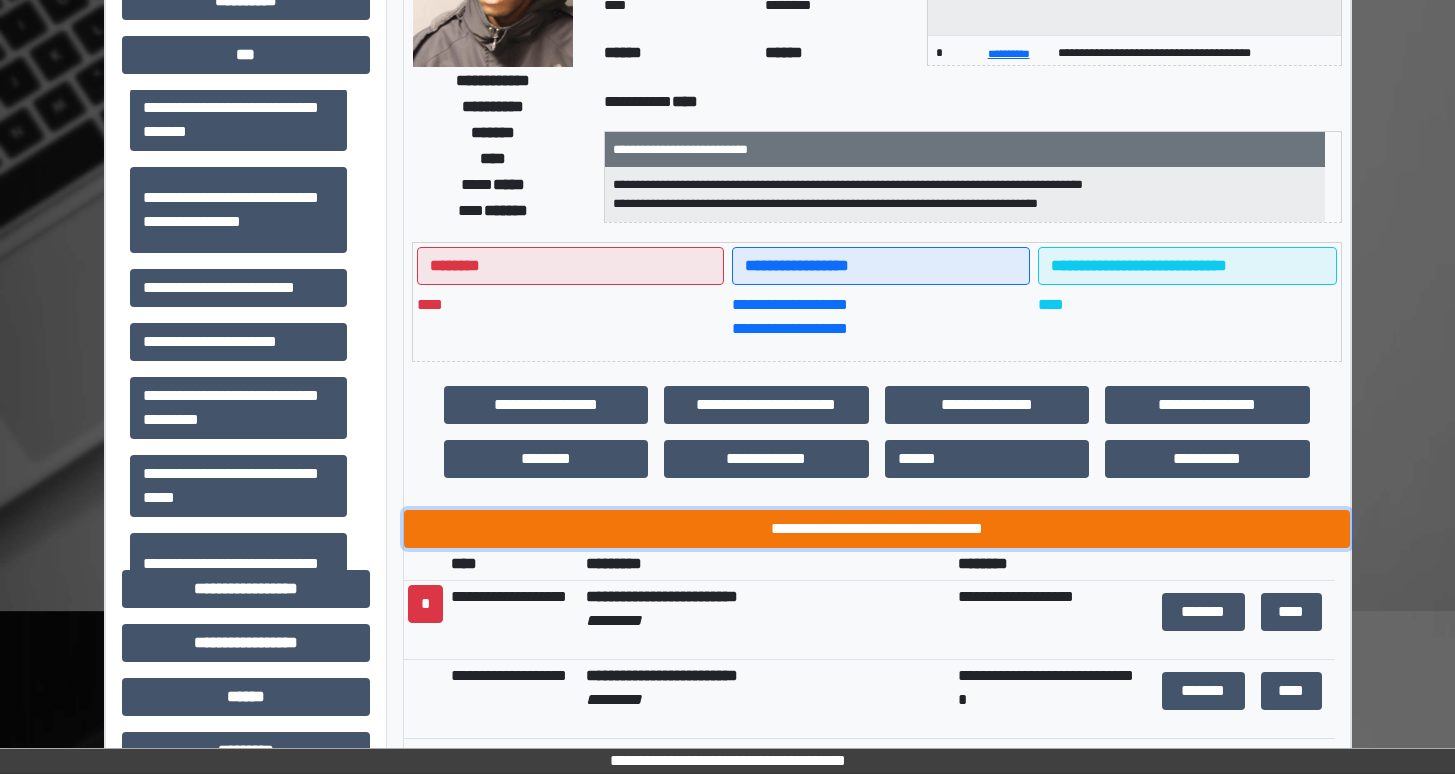 click on "**********" at bounding box center (877, 529) 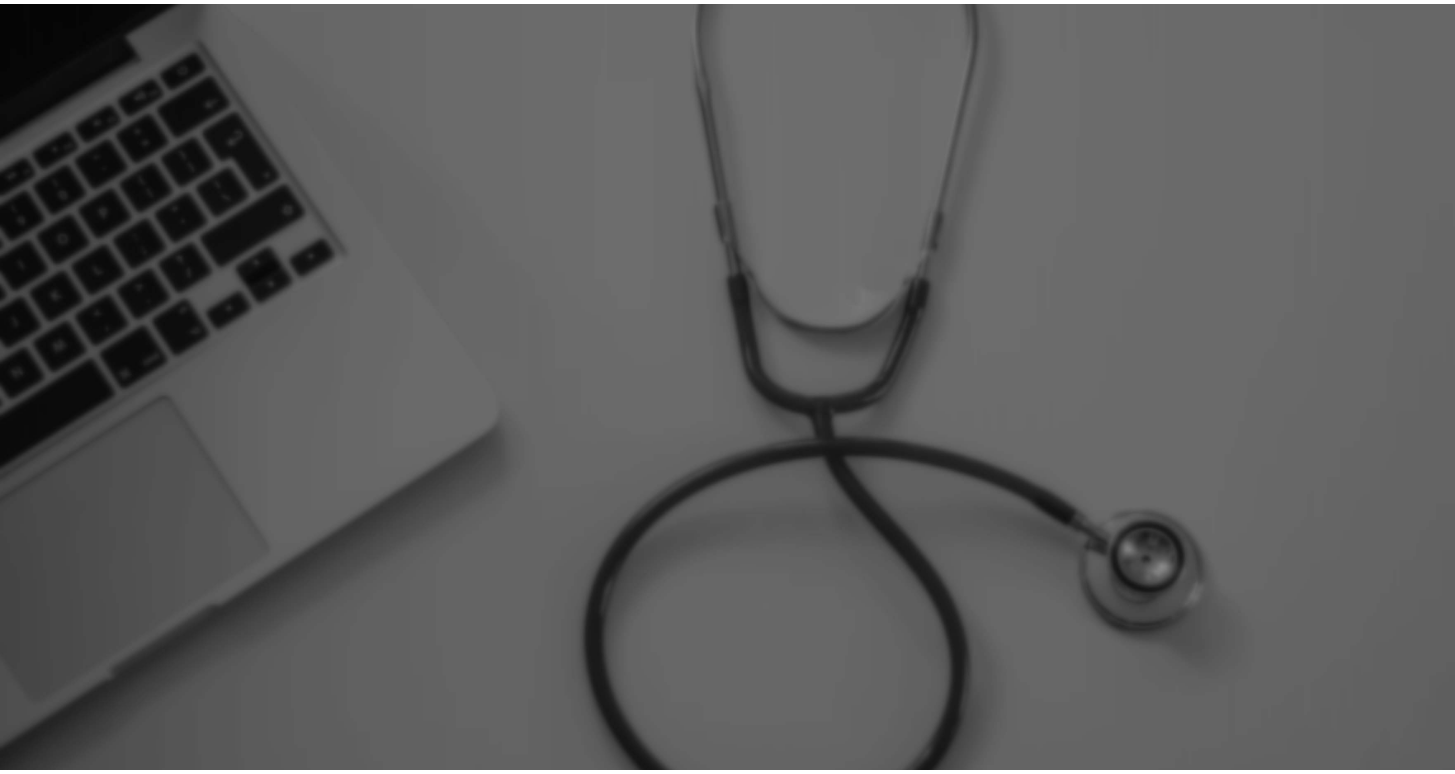 scroll, scrollTop: 0, scrollLeft: 0, axis: both 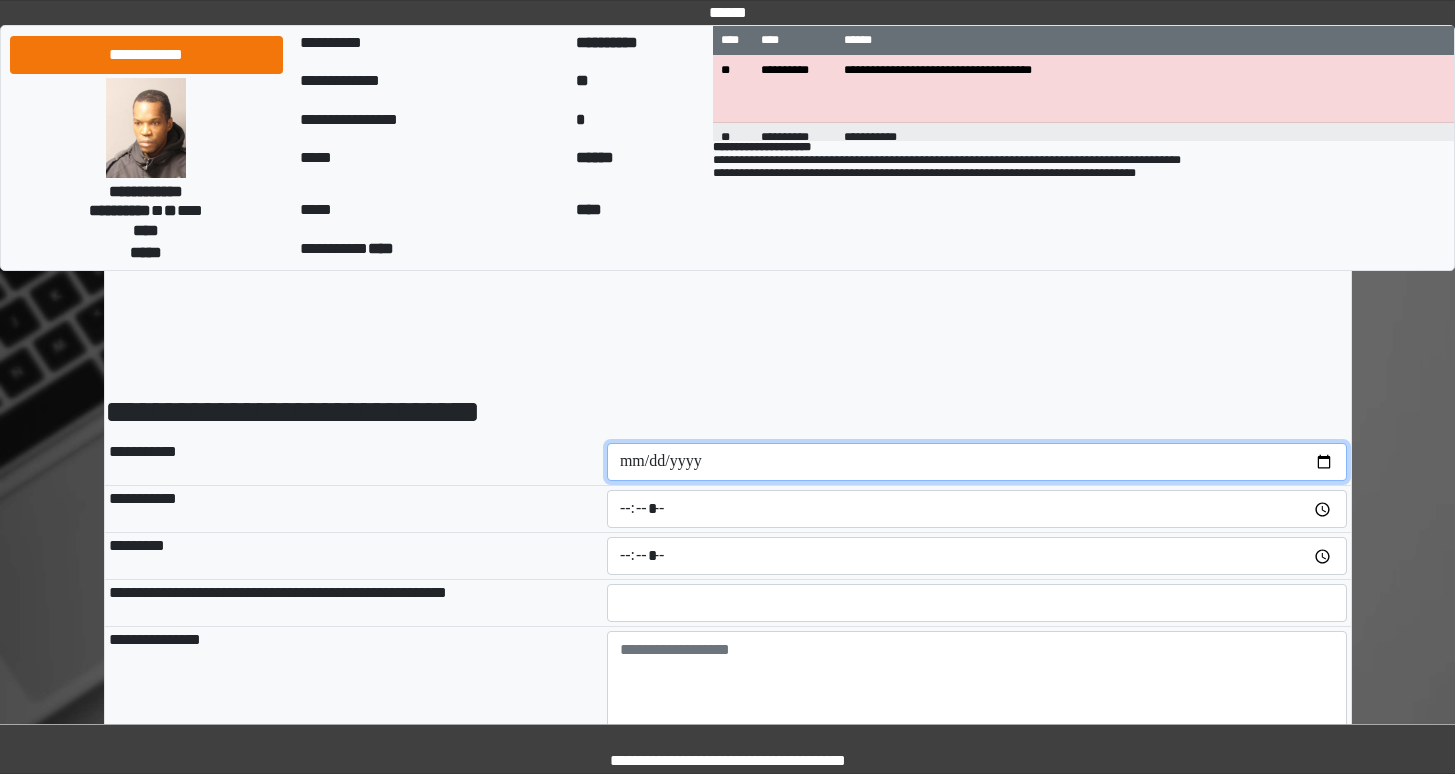 click at bounding box center (977, 462) 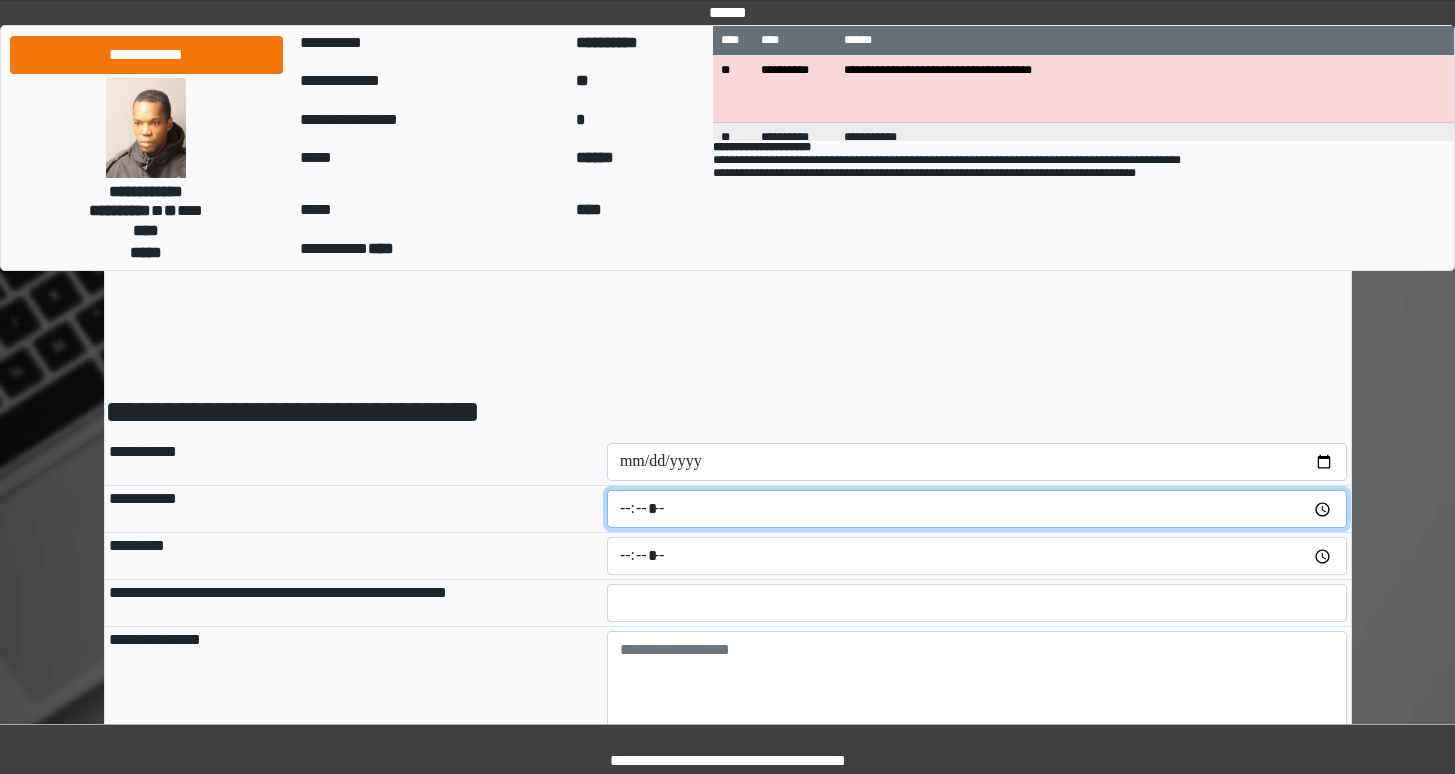 type on "*****" 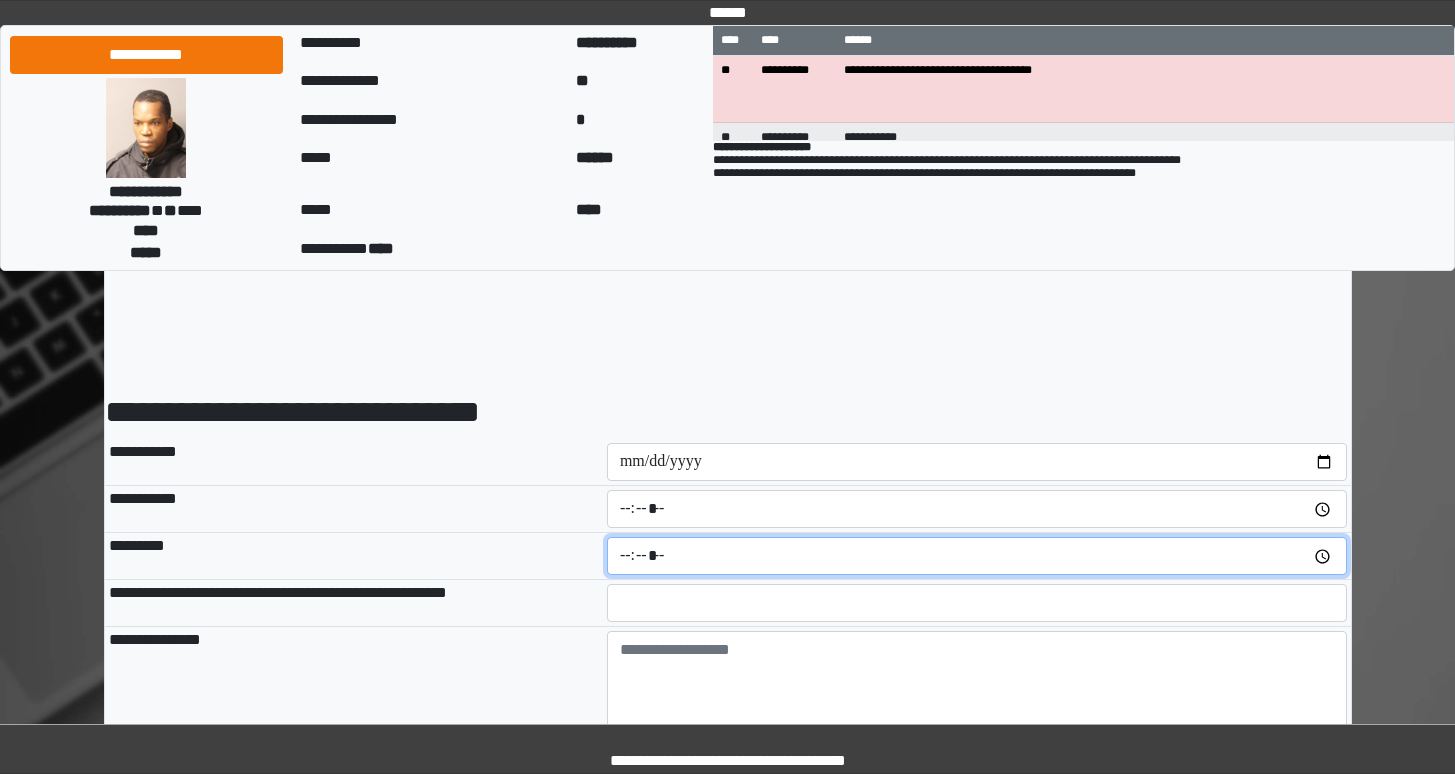 click at bounding box center [977, 556] 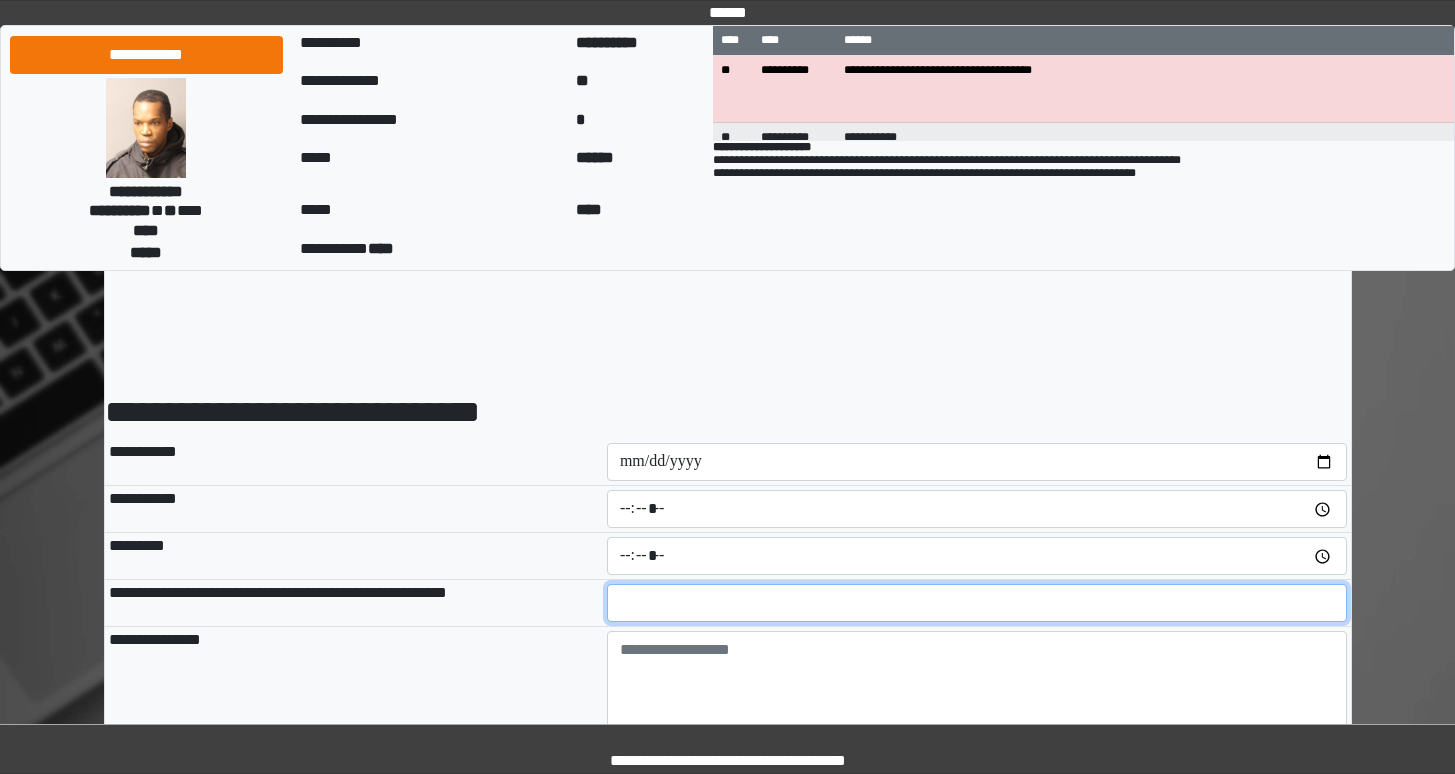 click at bounding box center [977, 603] 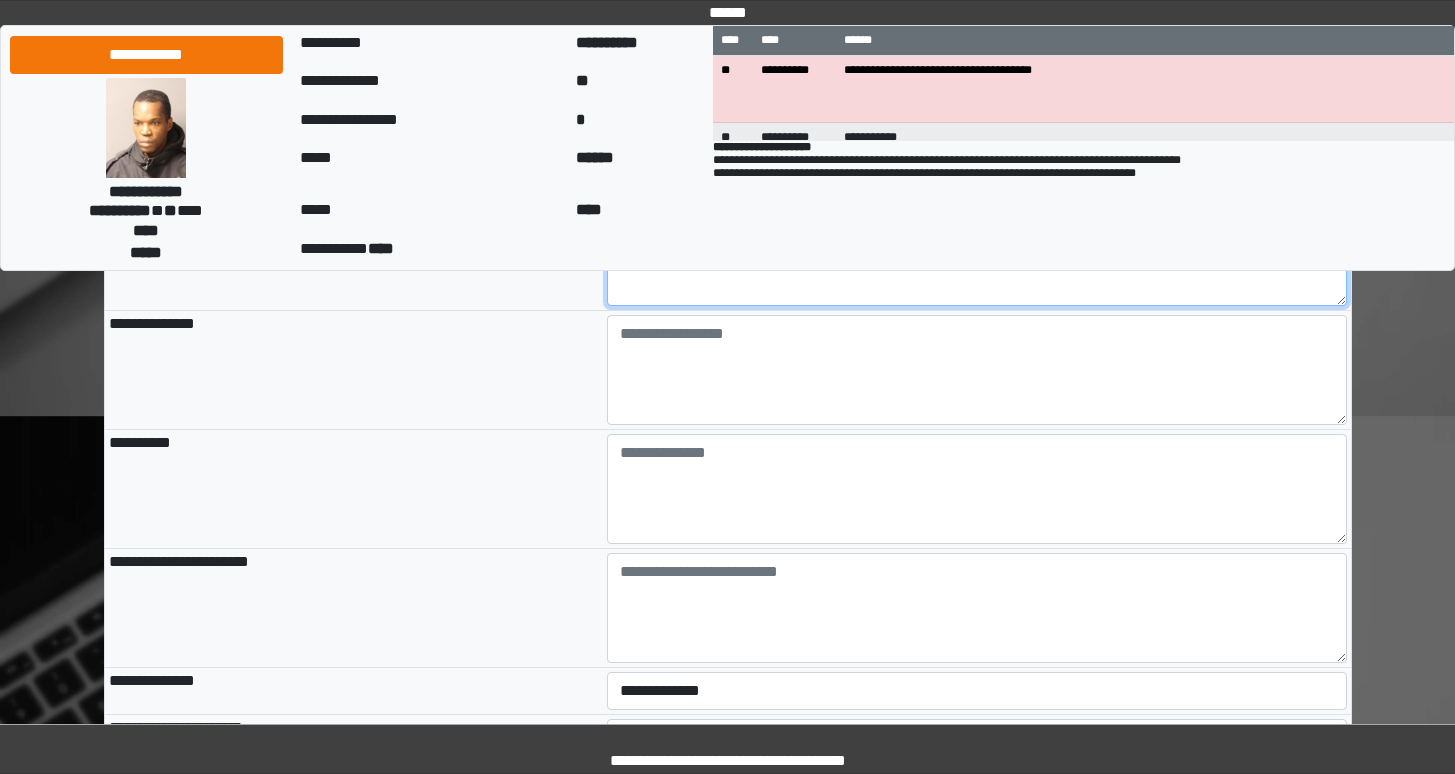scroll, scrollTop: 442, scrollLeft: 0, axis: vertical 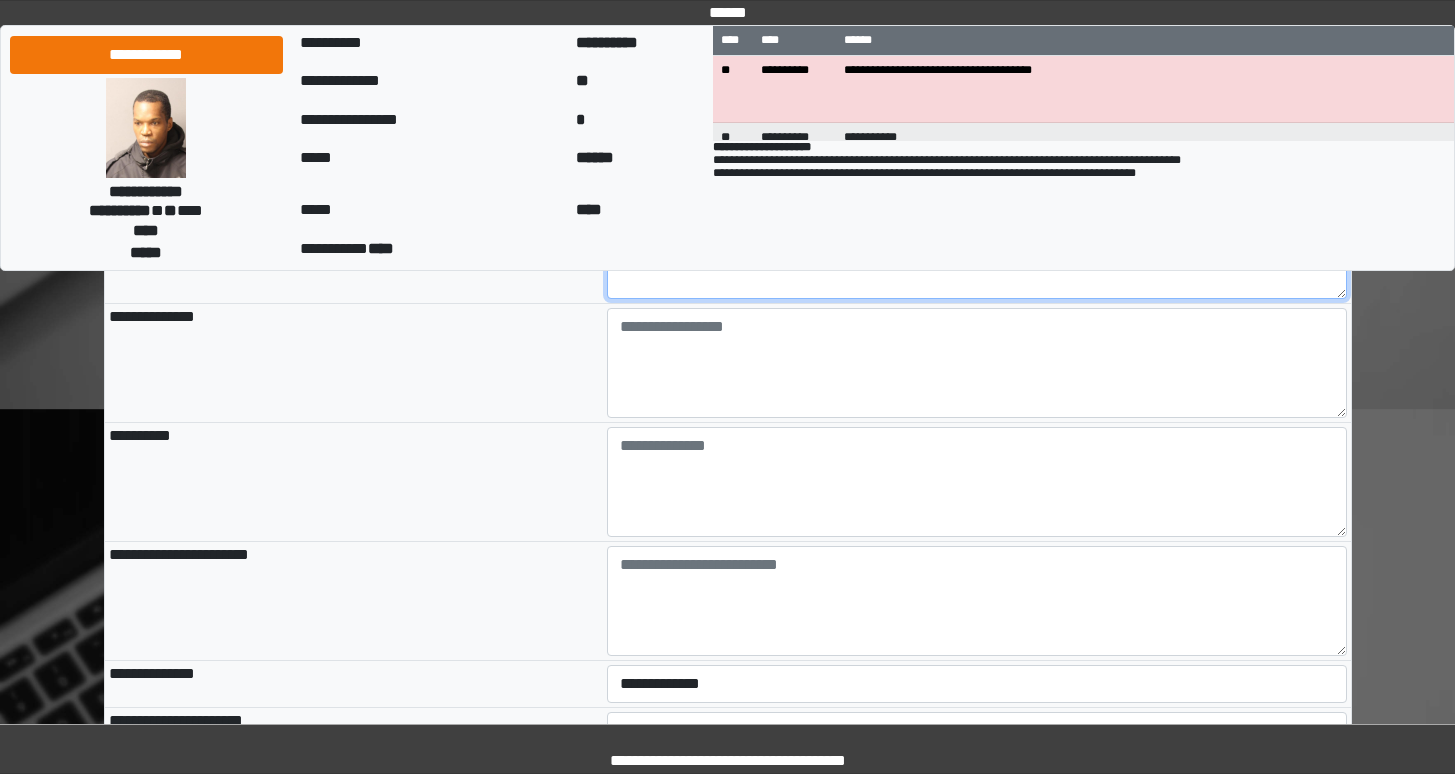 type on "**********" 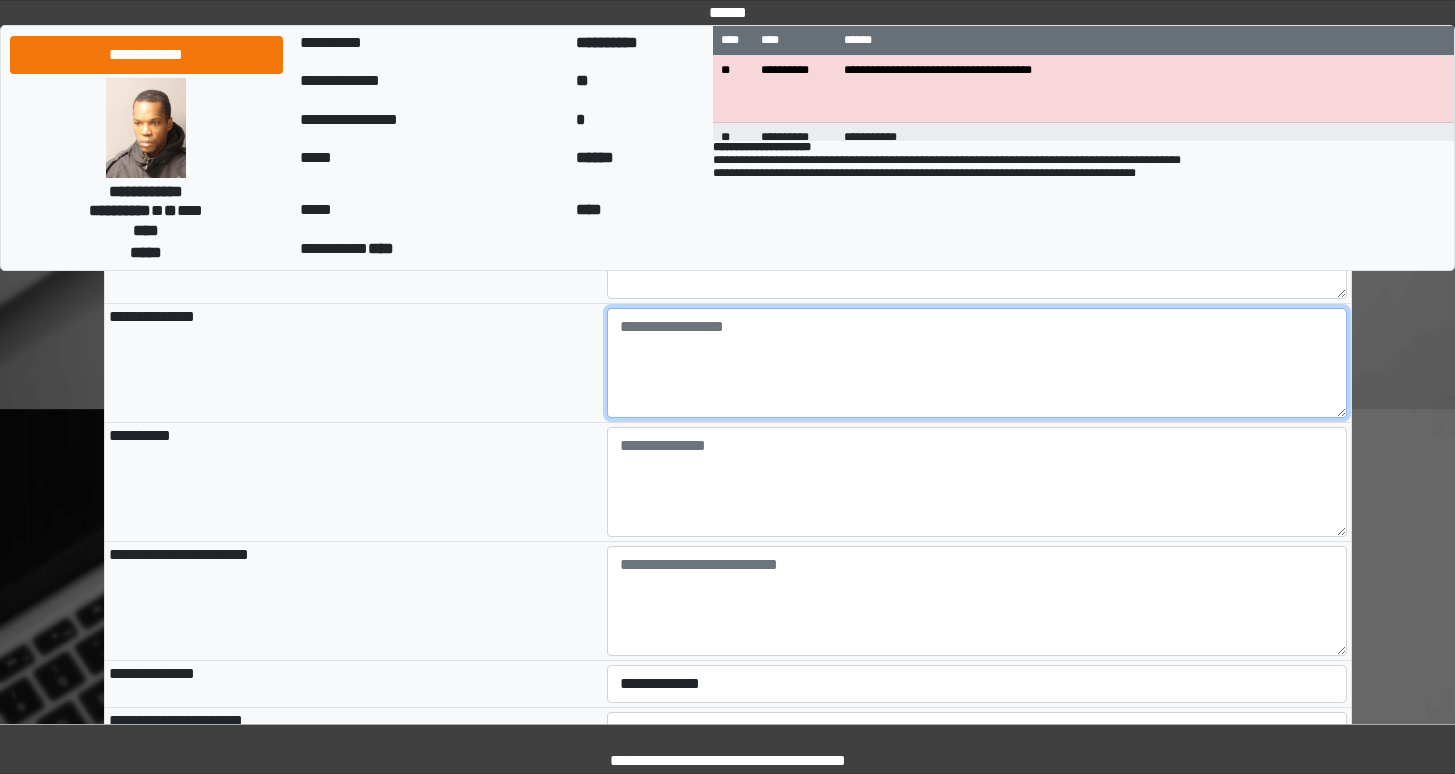 click at bounding box center (977, 363) 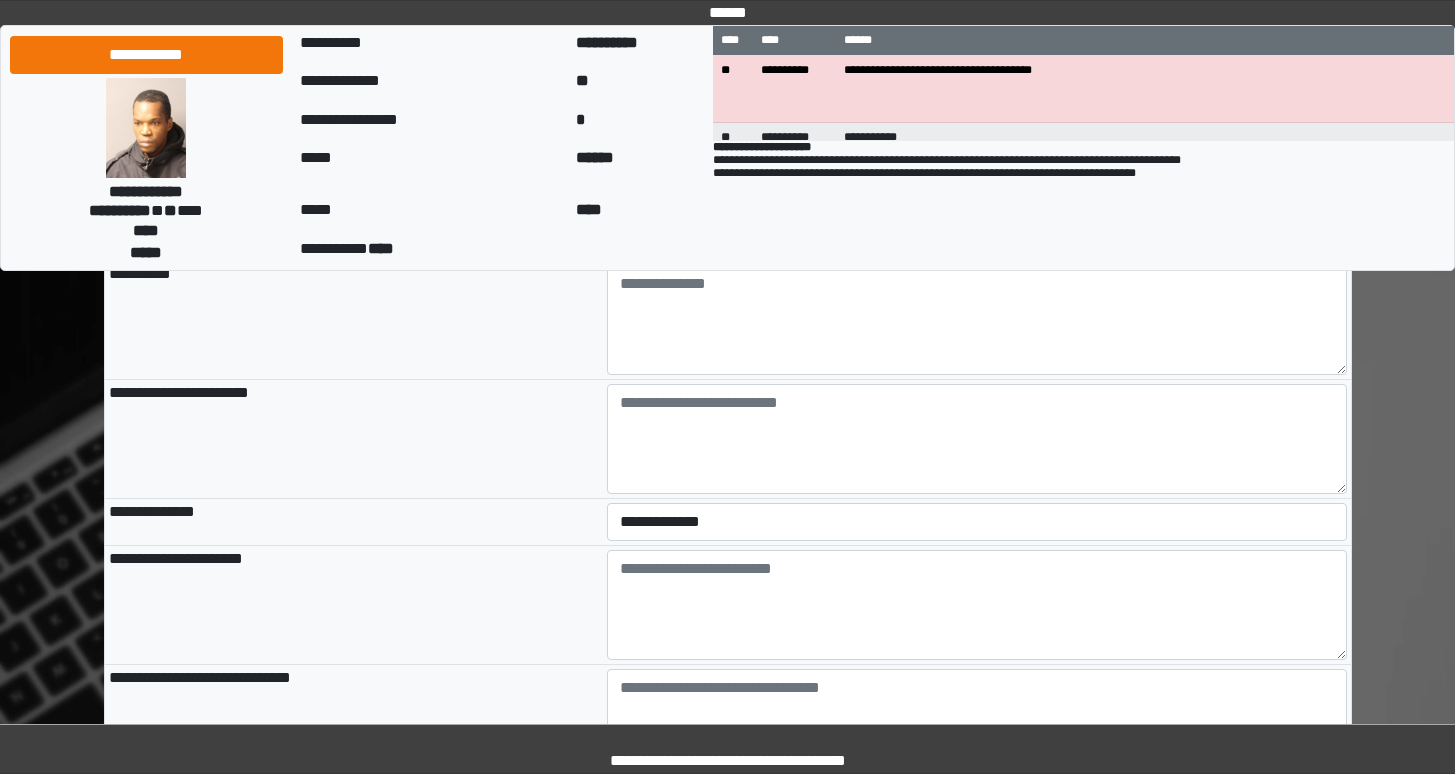 scroll, scrollTop: 614, scrollLeft: 0, axis: vertical 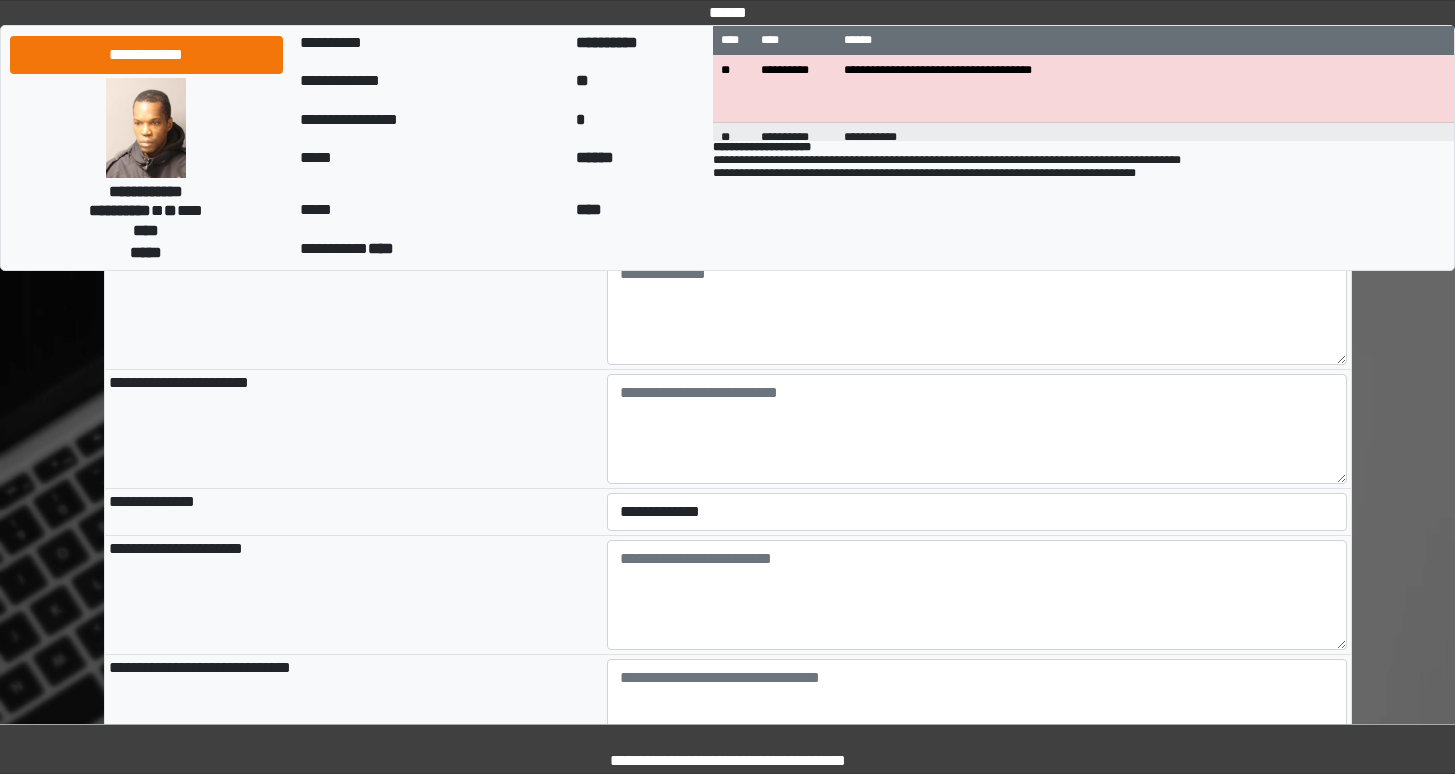 type on "**********" 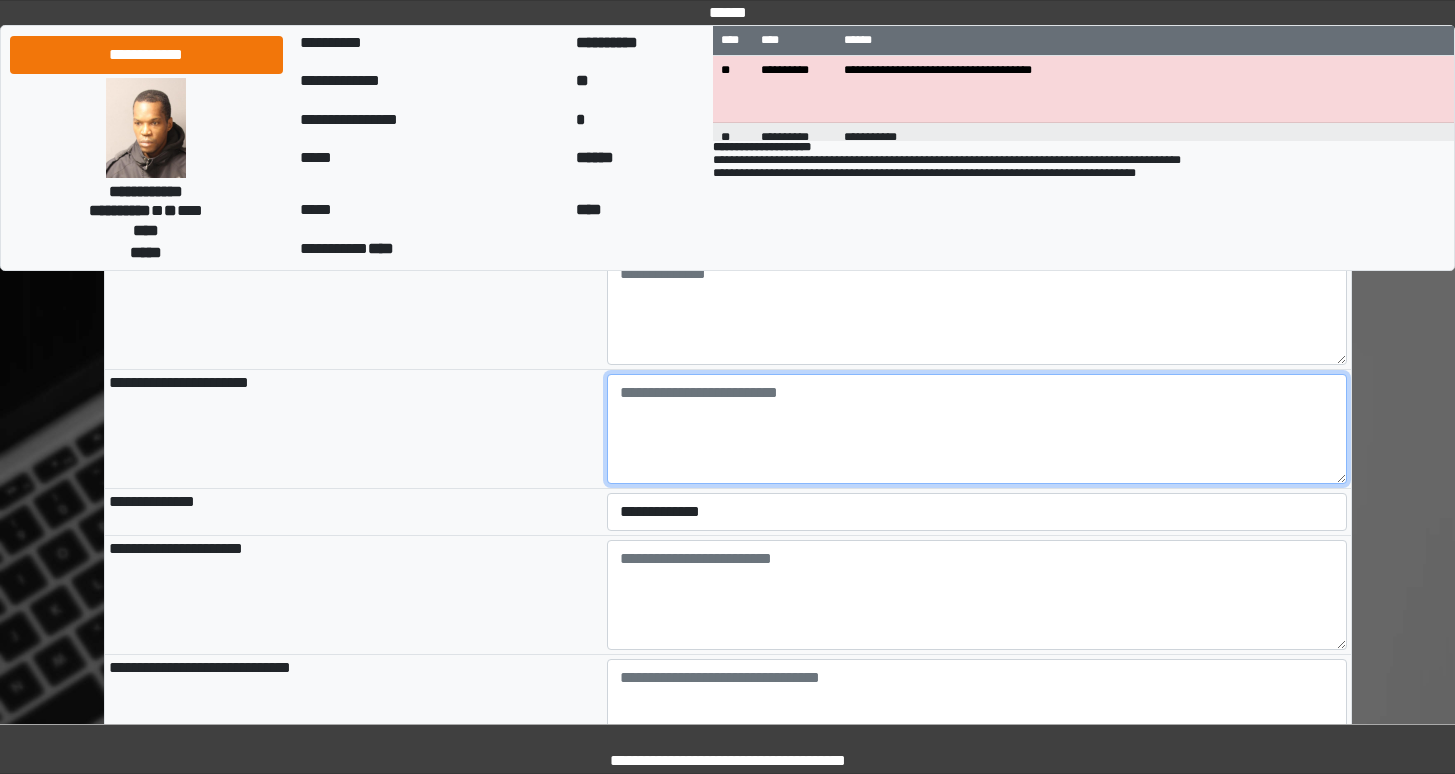 click at bounding box center (977, 429) 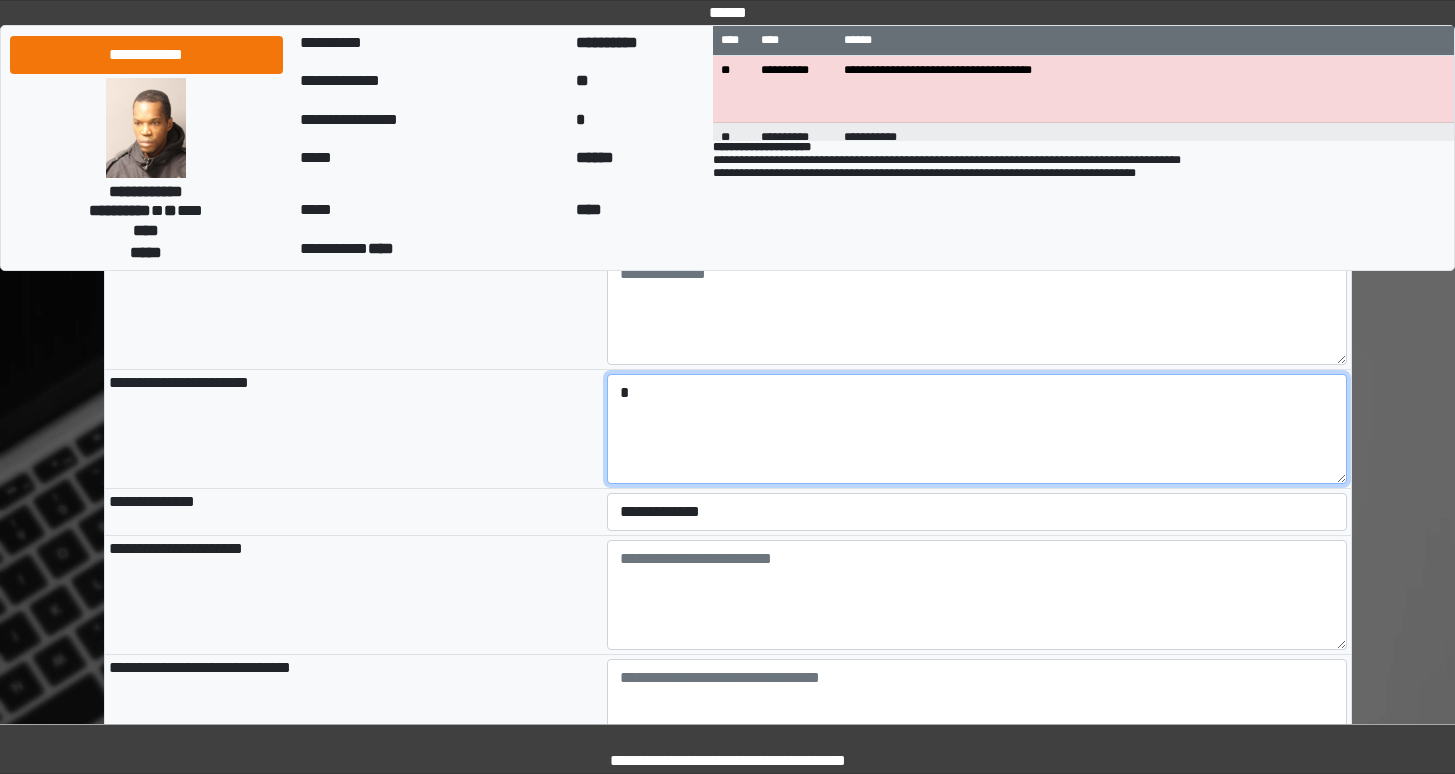type on "*" 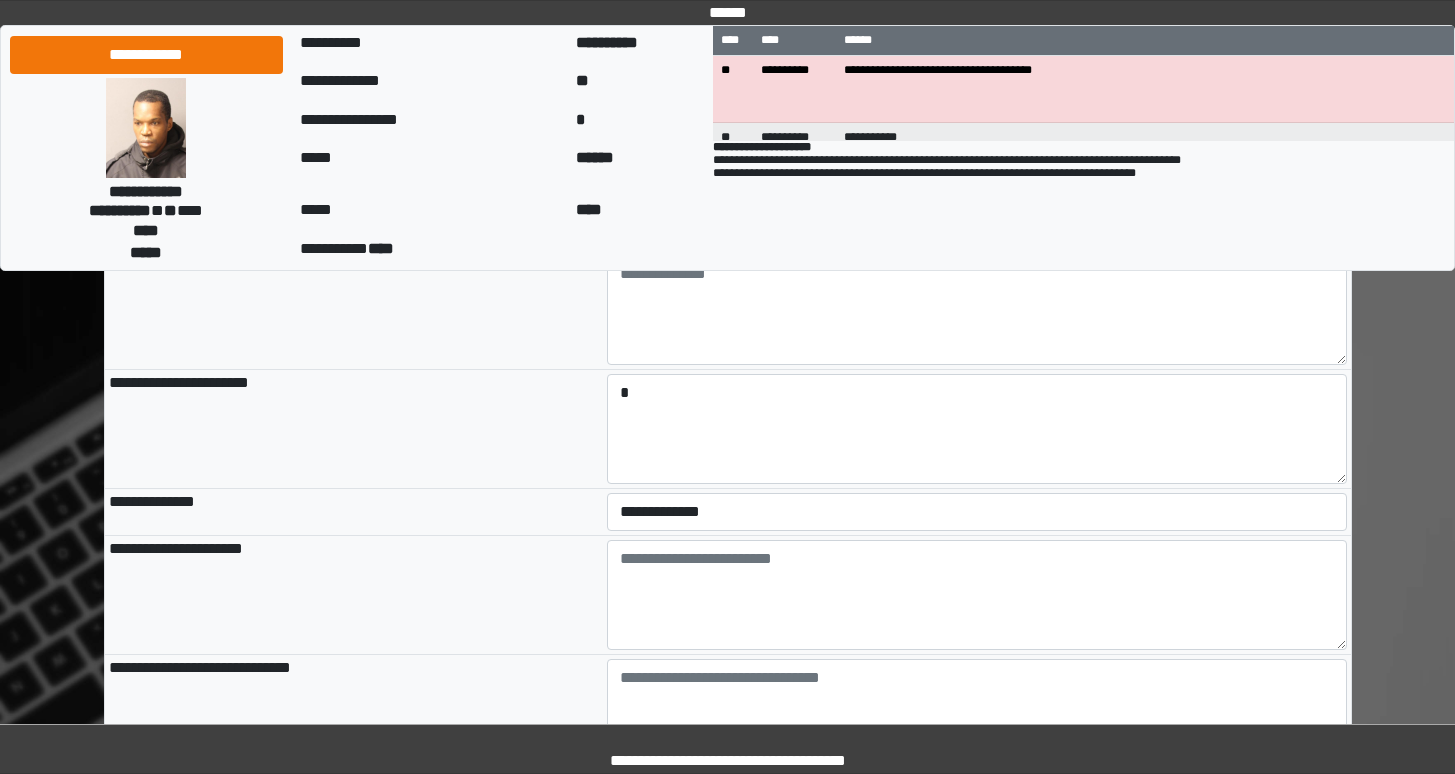 click on "**********" at bounding box center [977, 512] 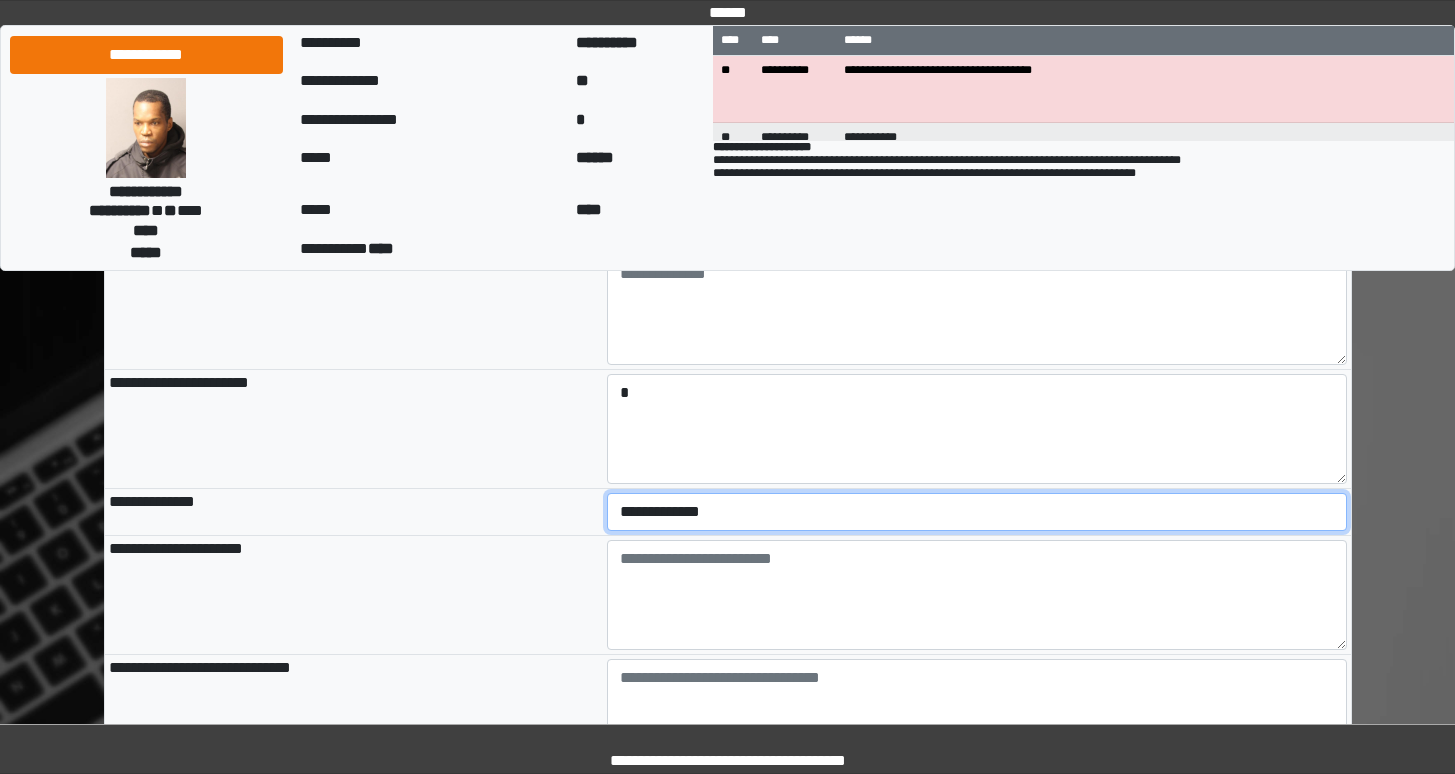 click on "**********" at bounding box center (977, 512) 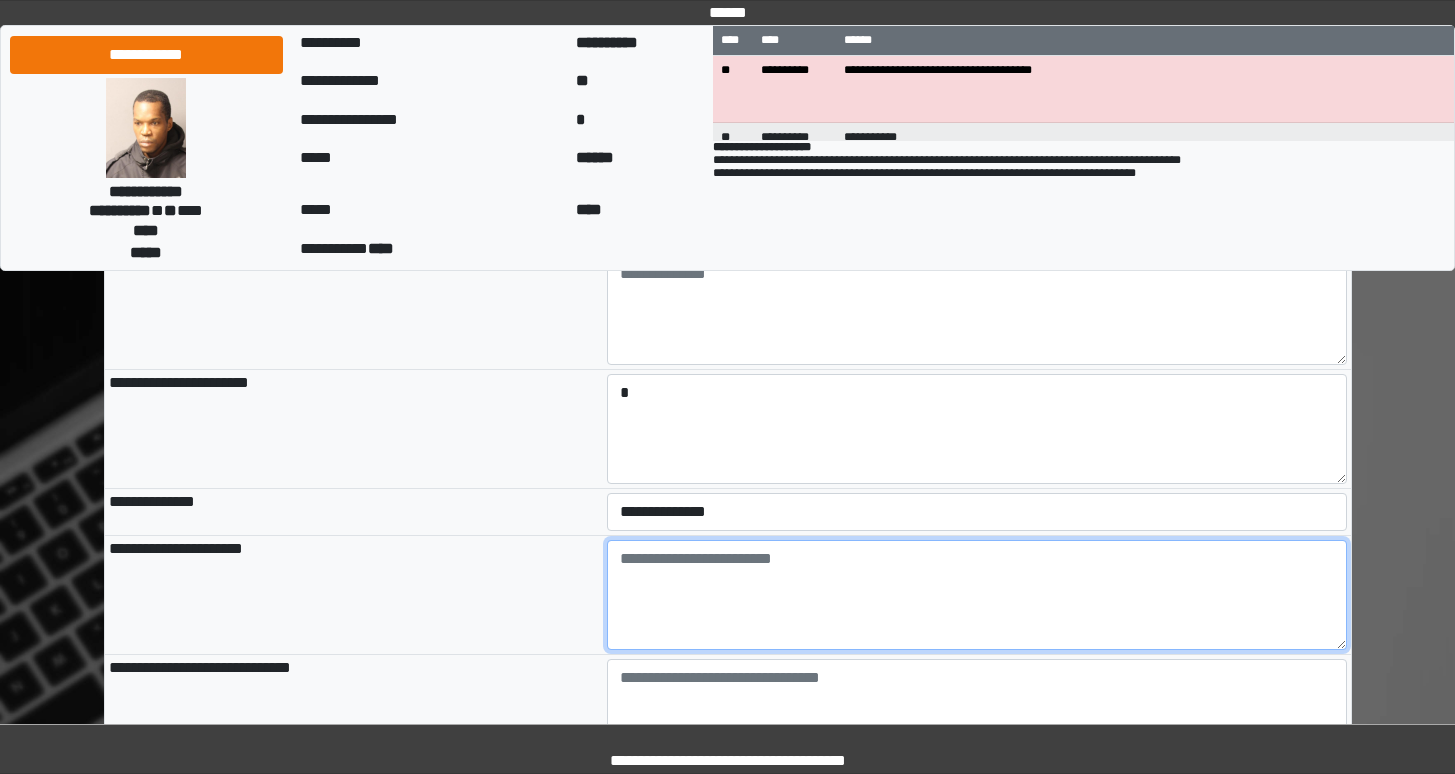 click at bounding box center [977, 595] 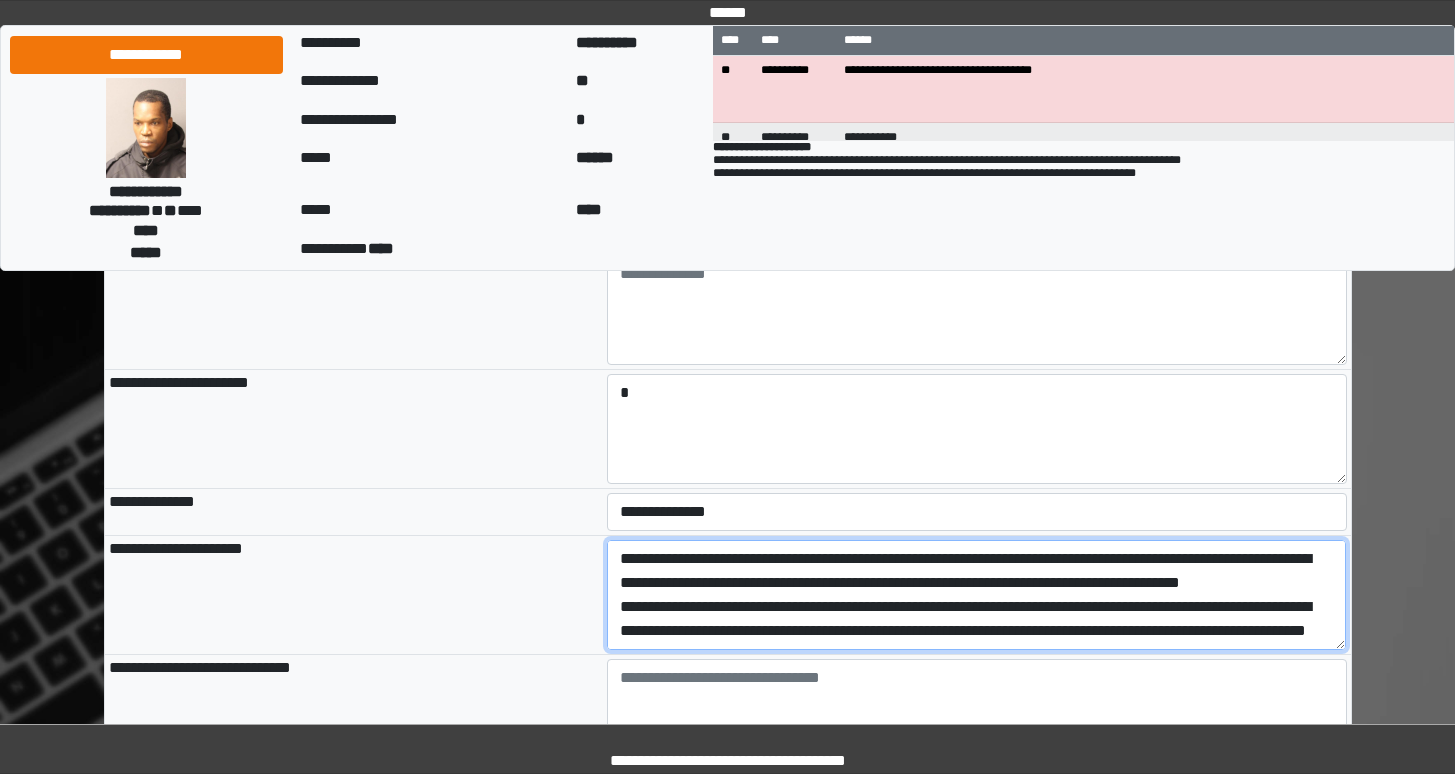 scroll, scrollTop: 384, scrollLeft: 0, axis: vertical 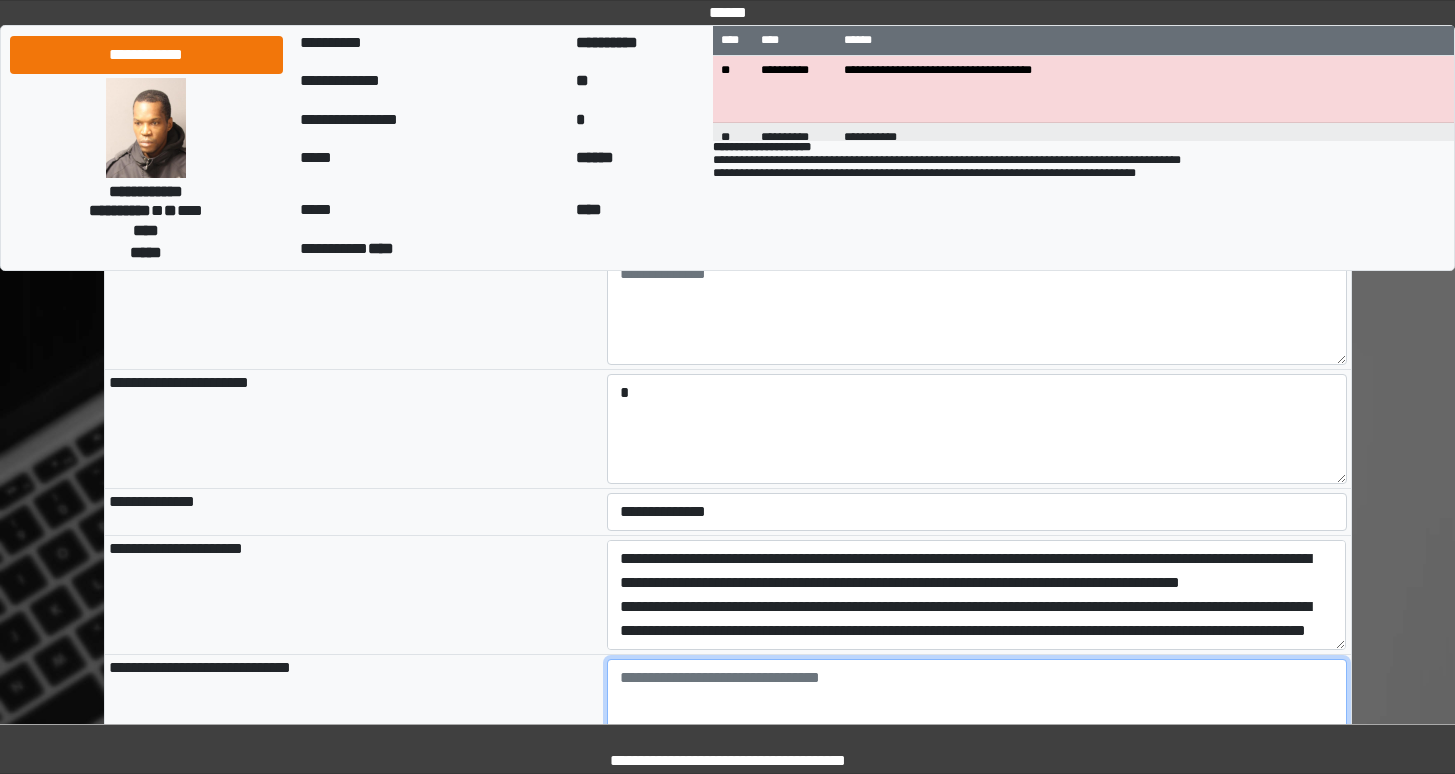 click at bounding box center [977, 714] 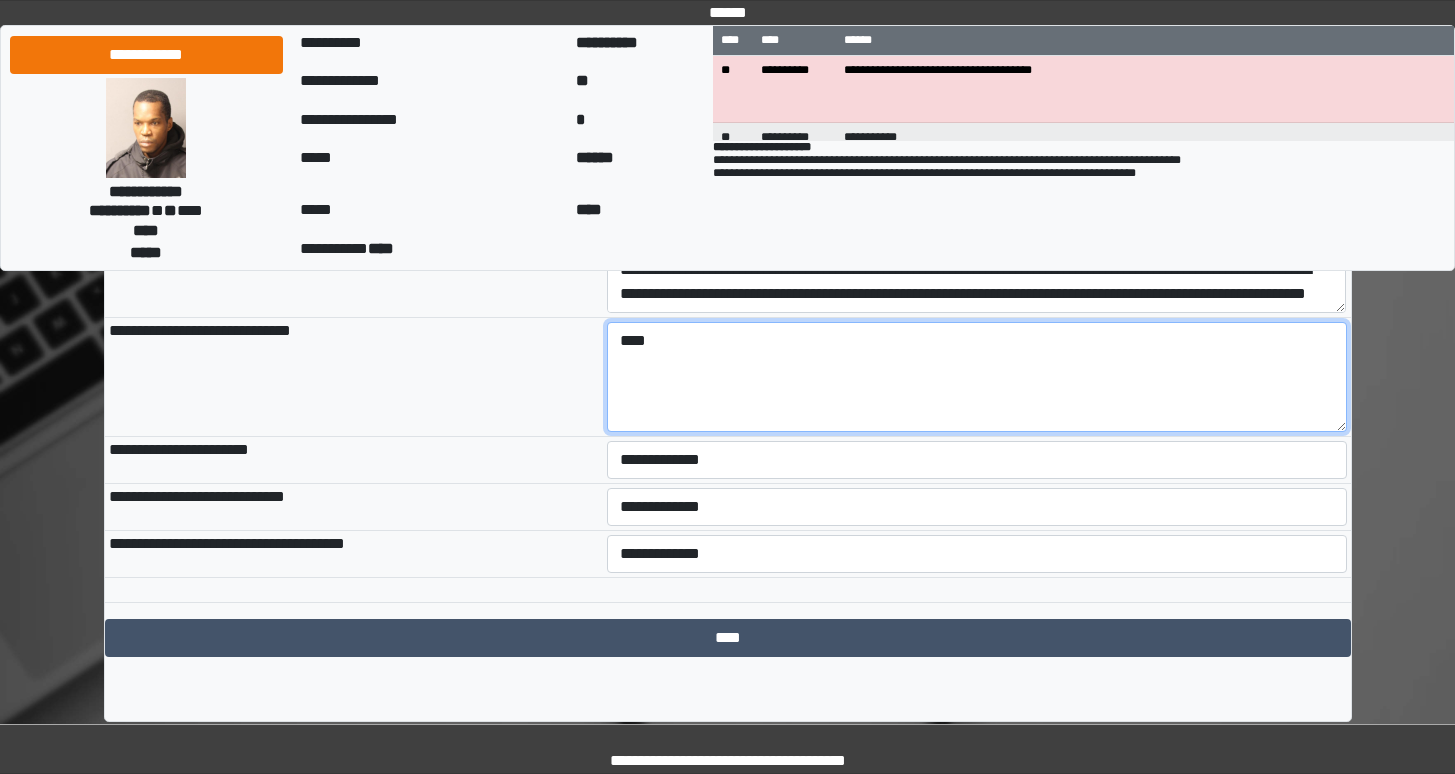 scroll, scrollTop: 963, scrollLeft: 0, axis: vertical 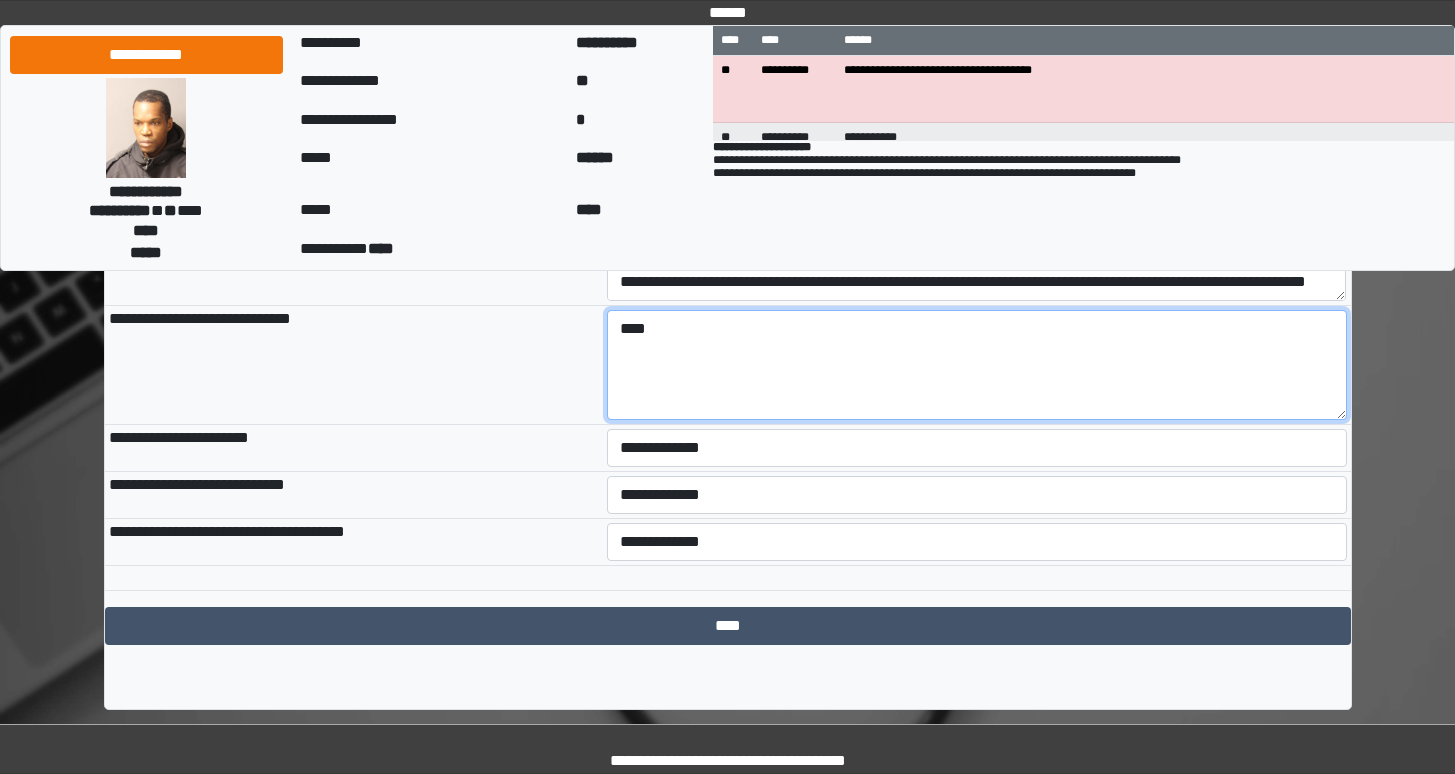 type on "****" 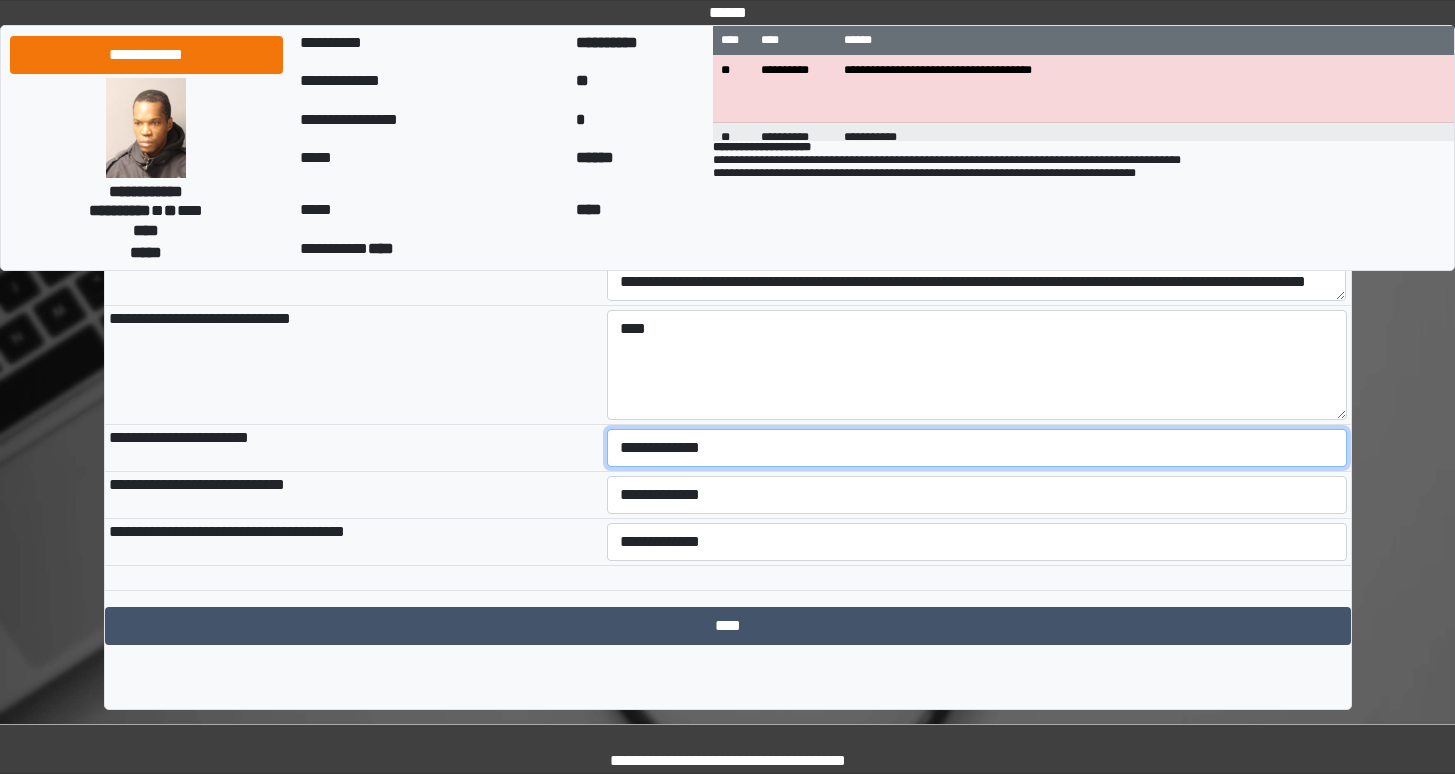 click on "**********" at bounding box center (977, 448) 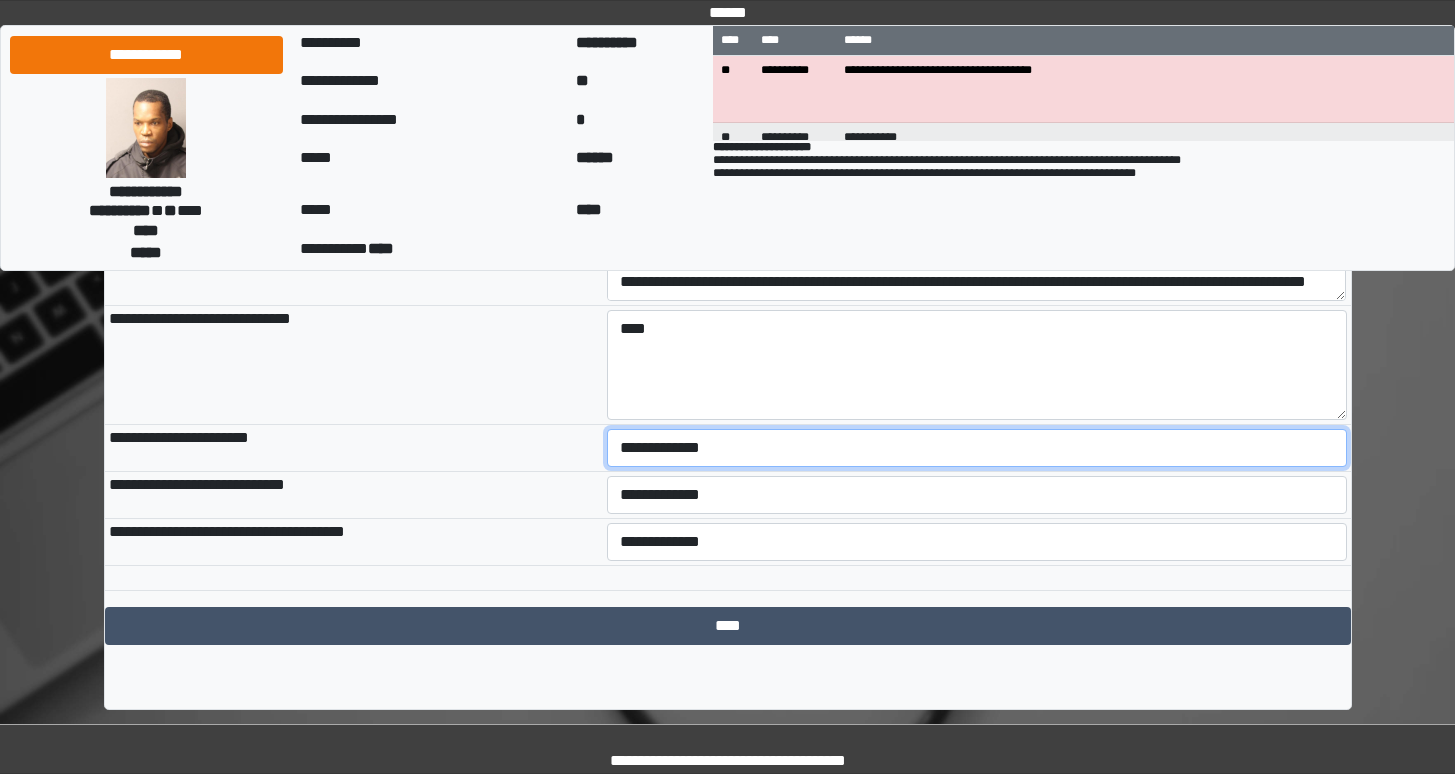 select on "***" 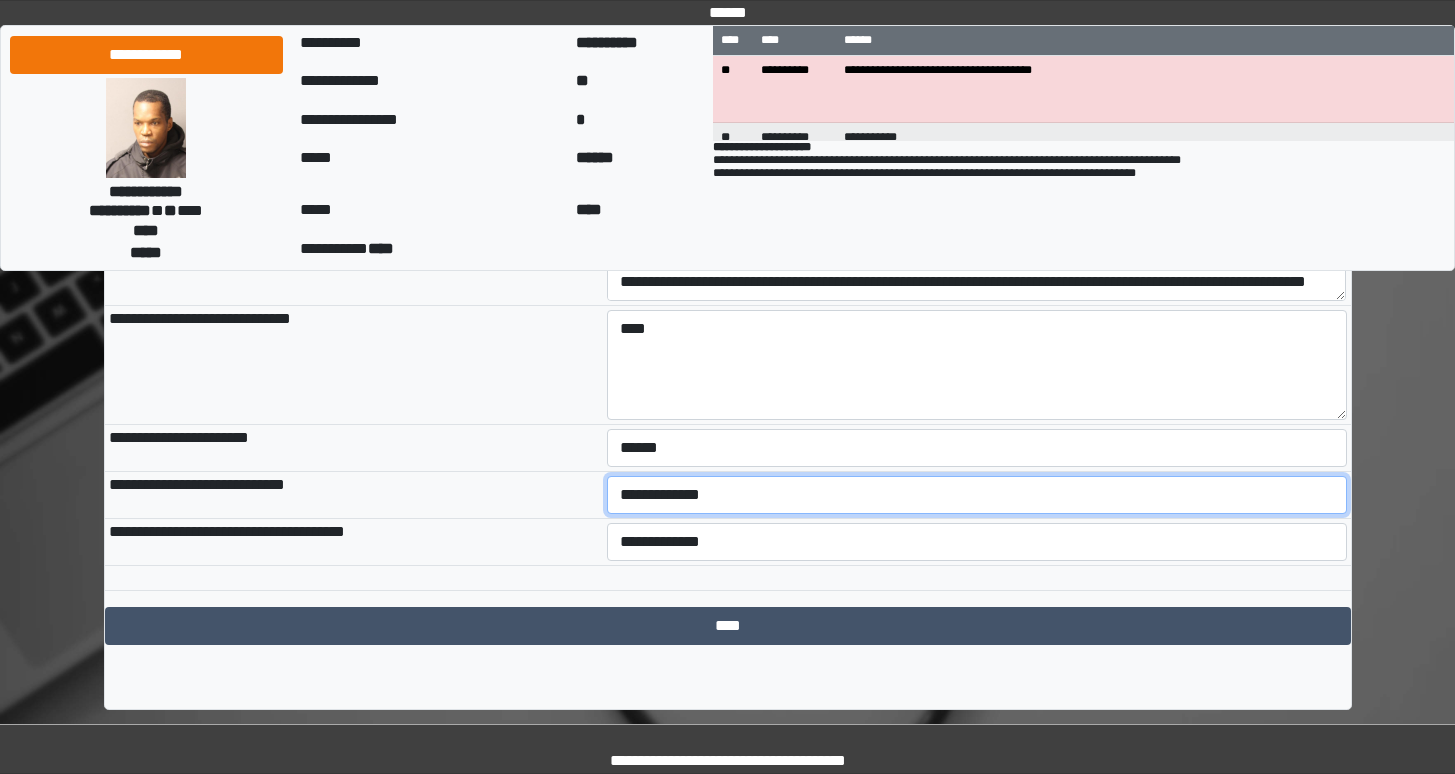 click on "**********" at bounding box center [977, 495] 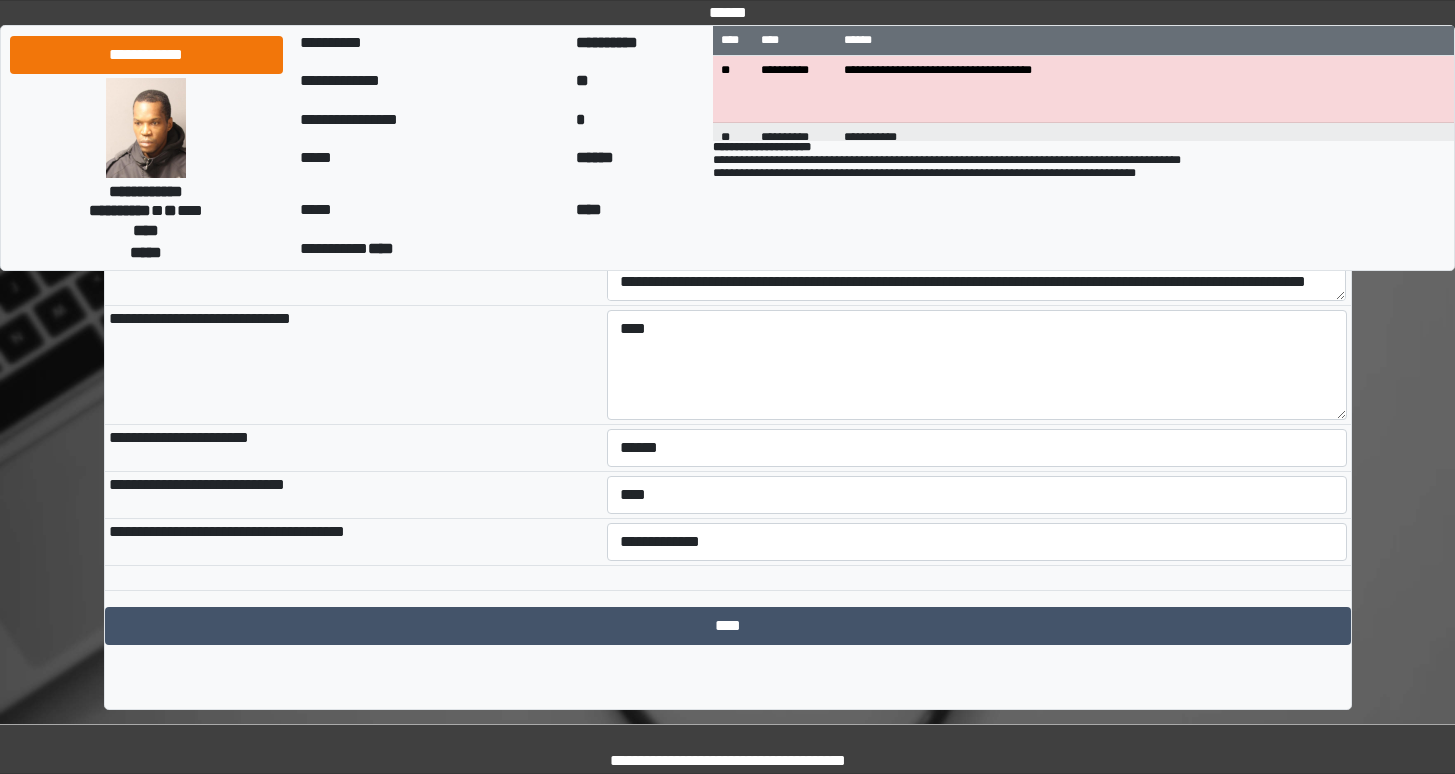 drag, startPoint x: 709, startPoint y: 487, endPoint x: 708, endPoint y: 572, distance: 85.00588 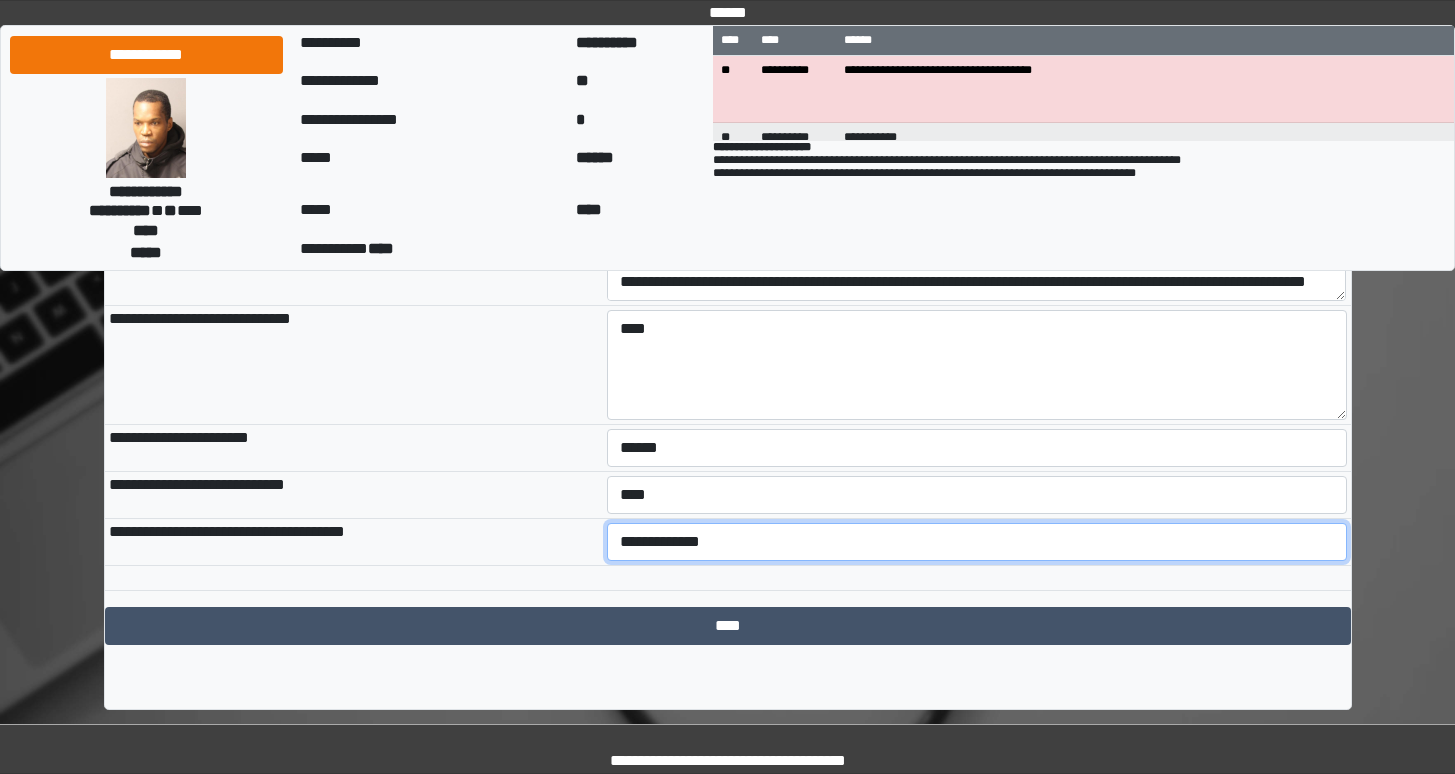 click on "**********" at bounding box center [977, 542] 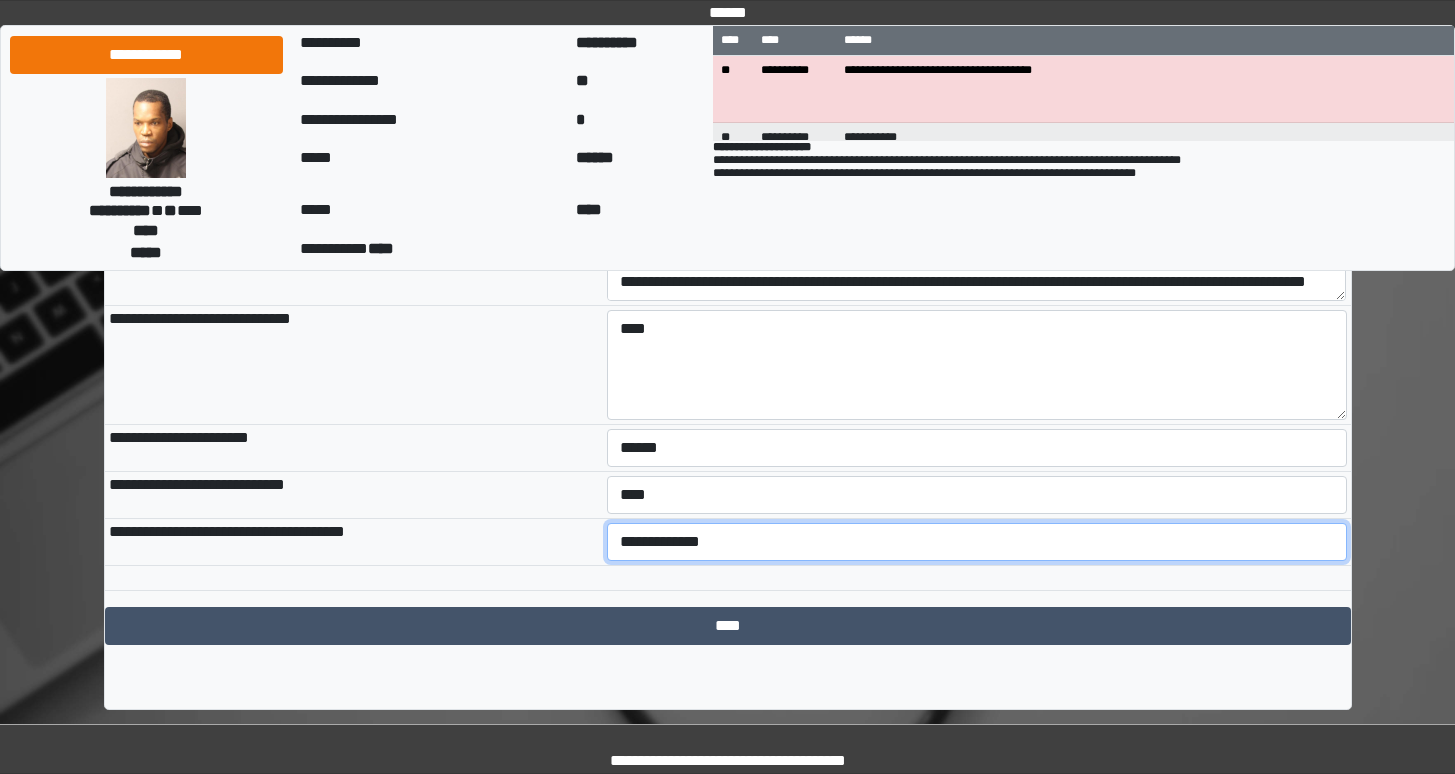 select on "***" 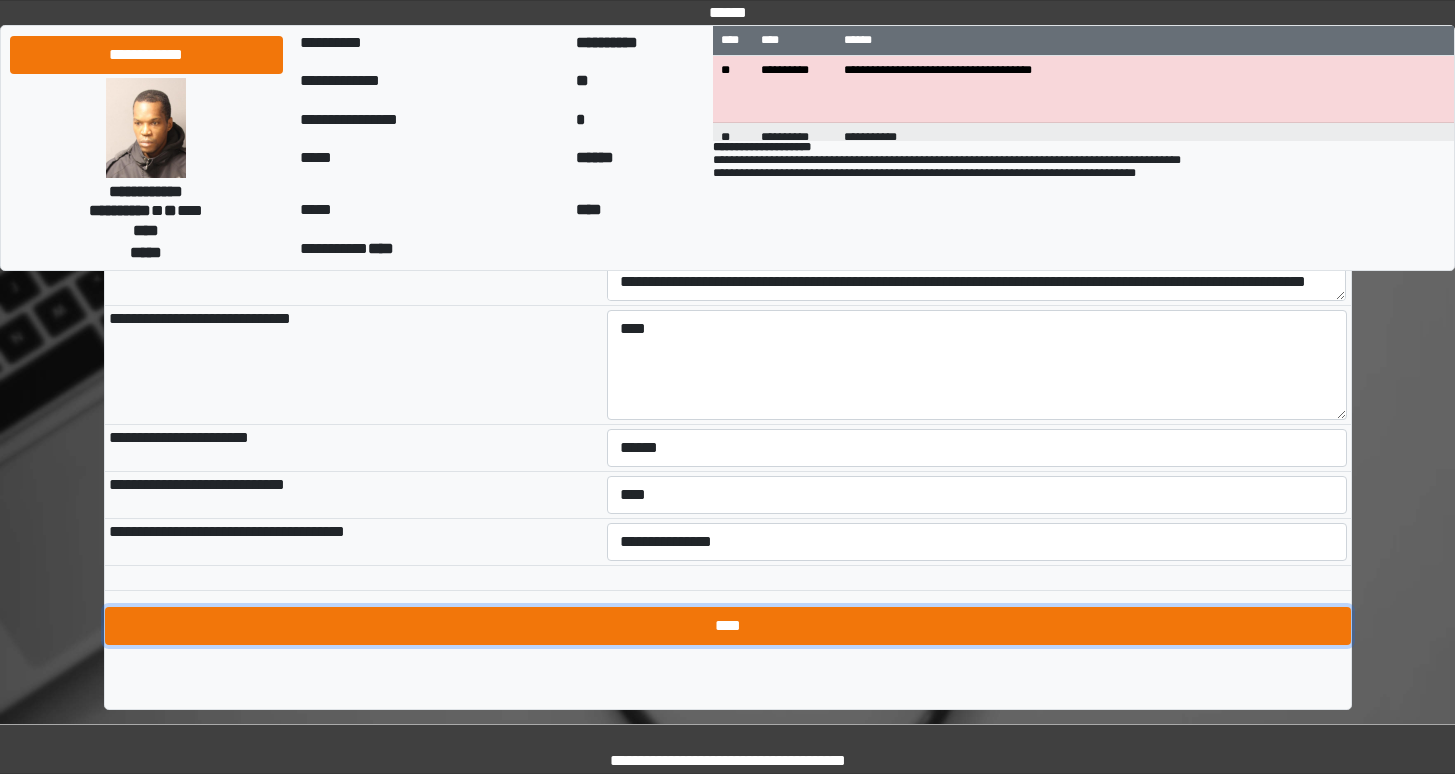 click on "****" at bounding box center (728, 626) 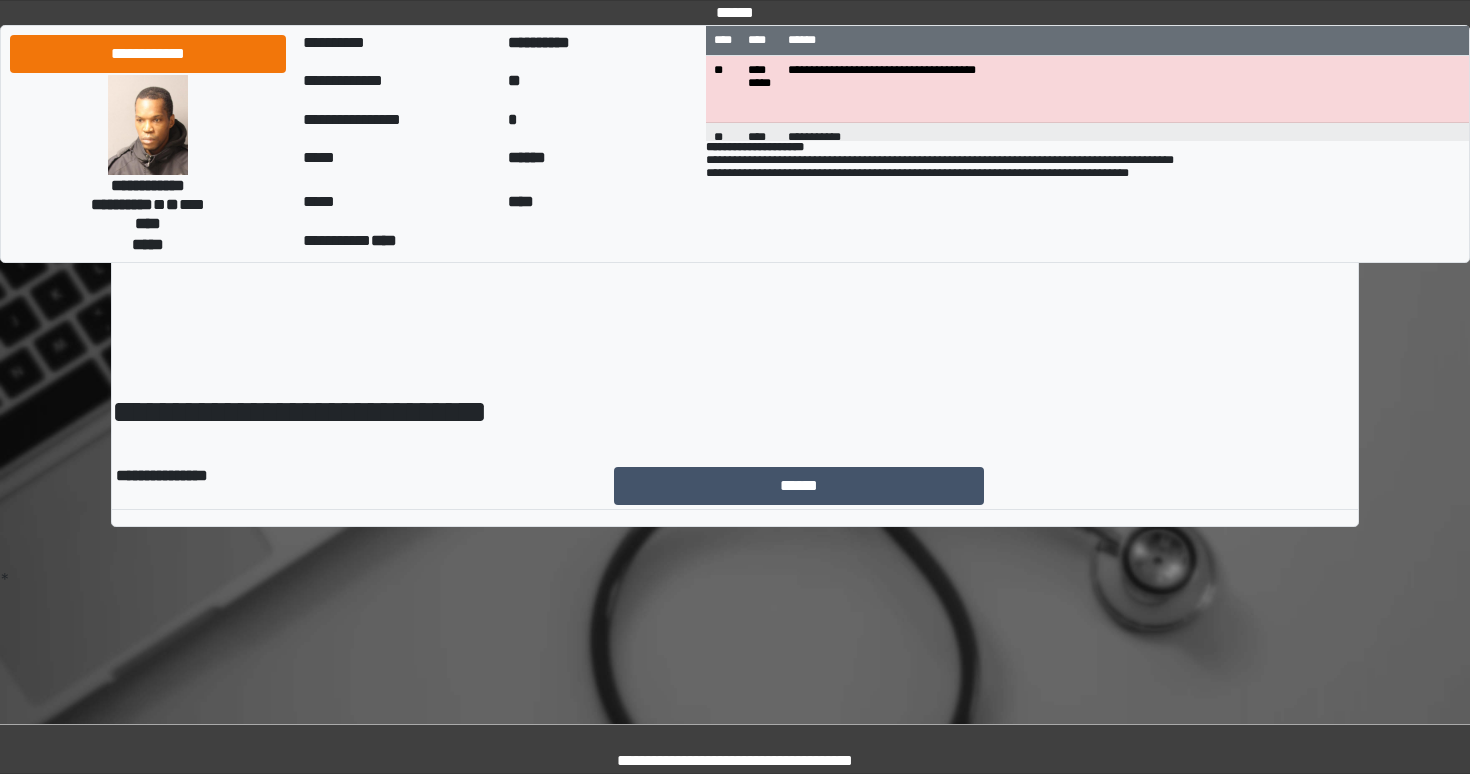 scroll, scrollTop: 0, scrollLeft: 0, axis: both 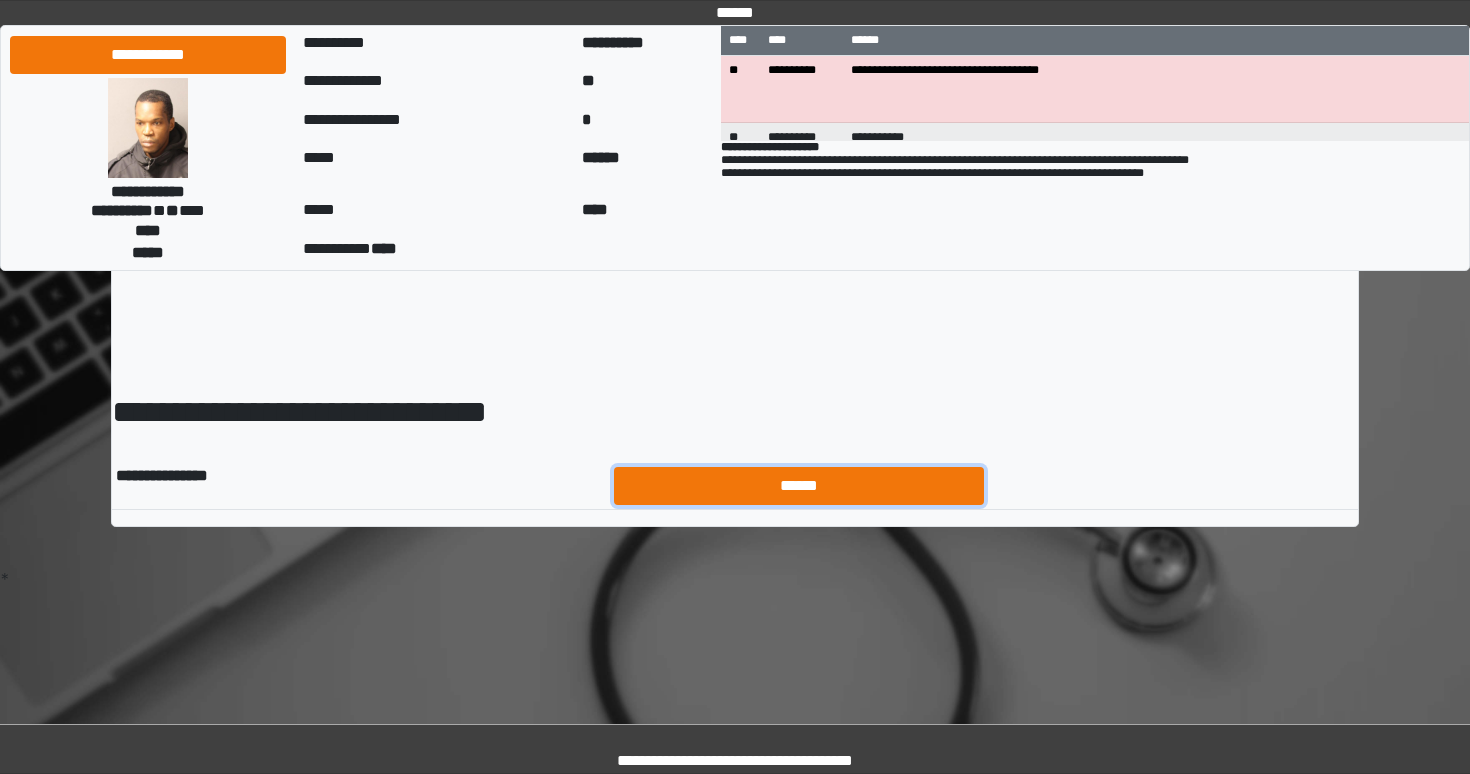 click on "******" at bounding box center [799, 486] 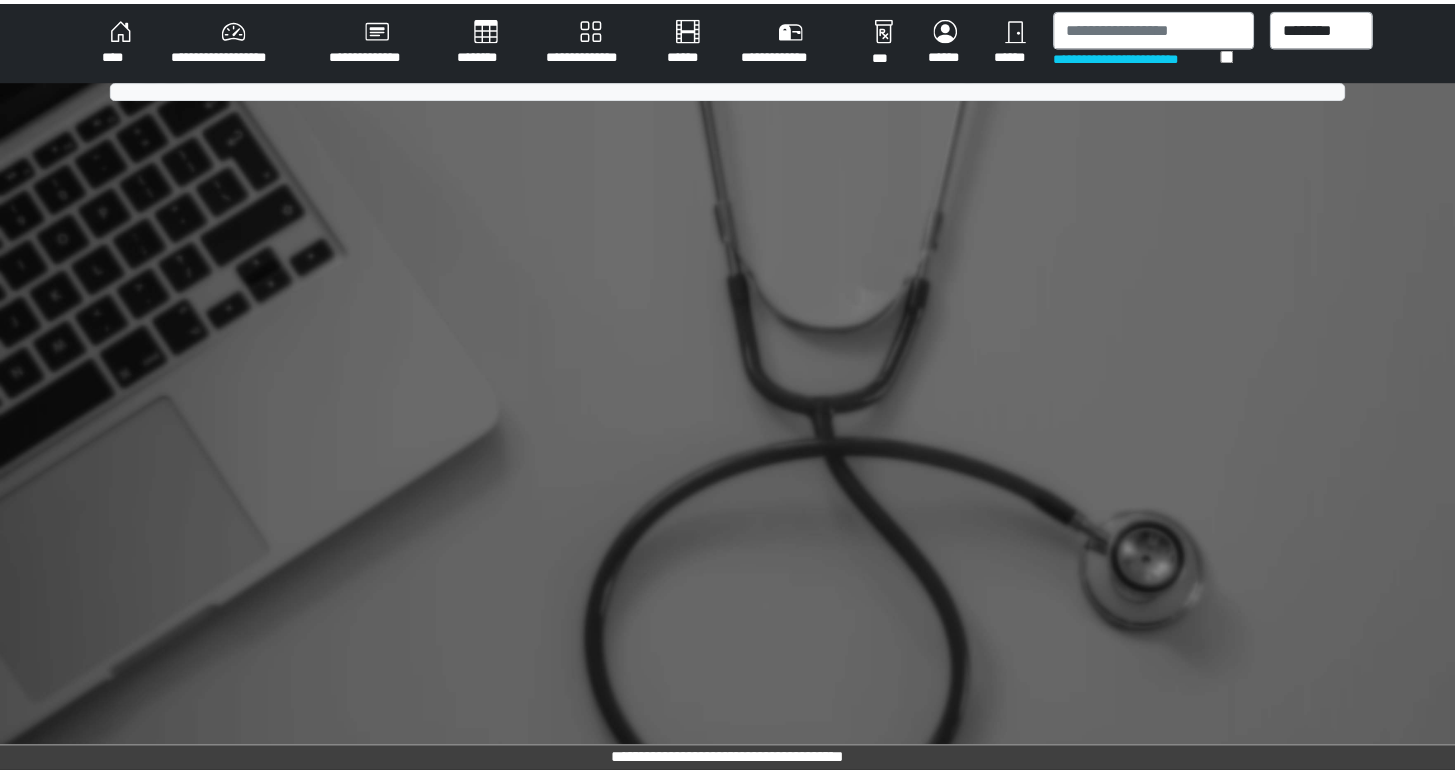 scroll, scrollTop: 0, scrollLeft: 0, axis: both 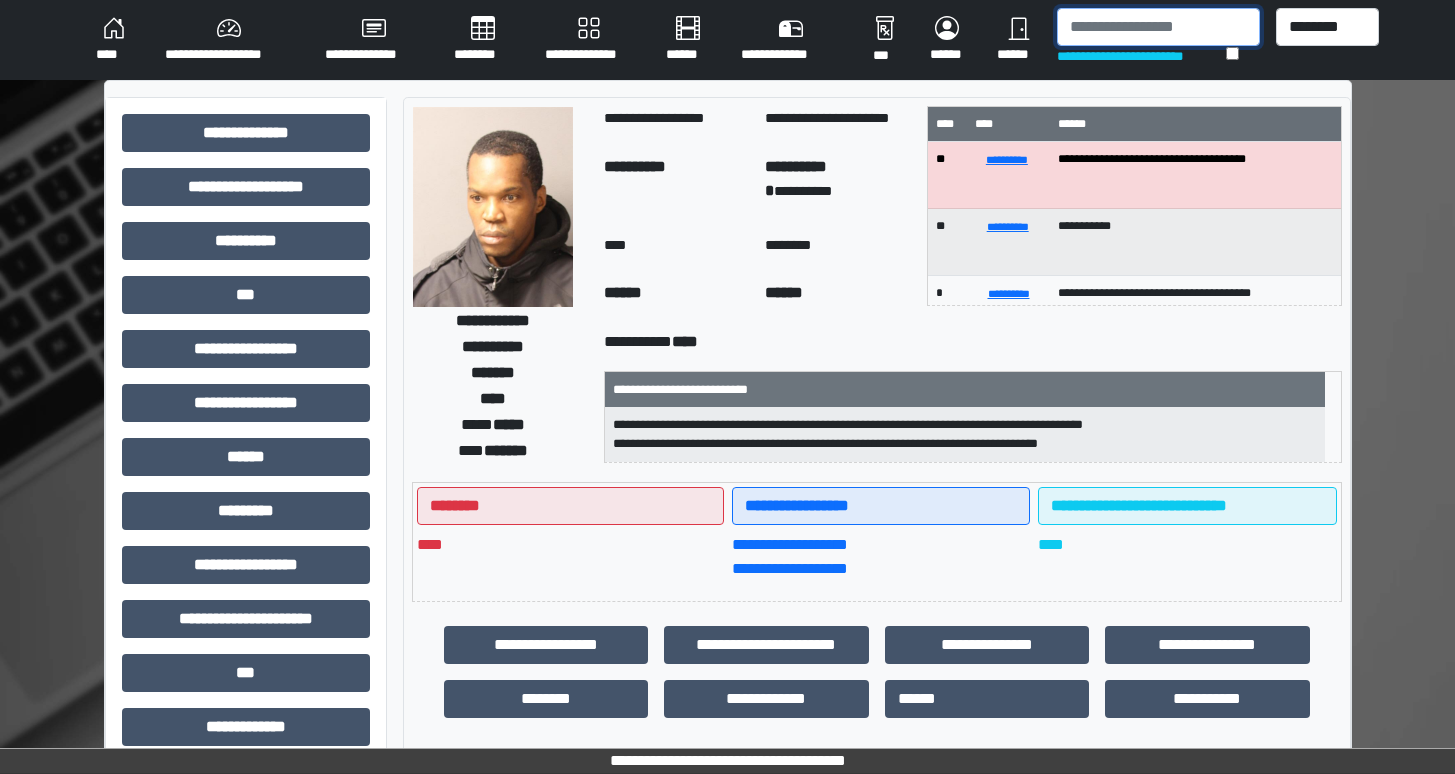 click at bounding box center [1158, 27] 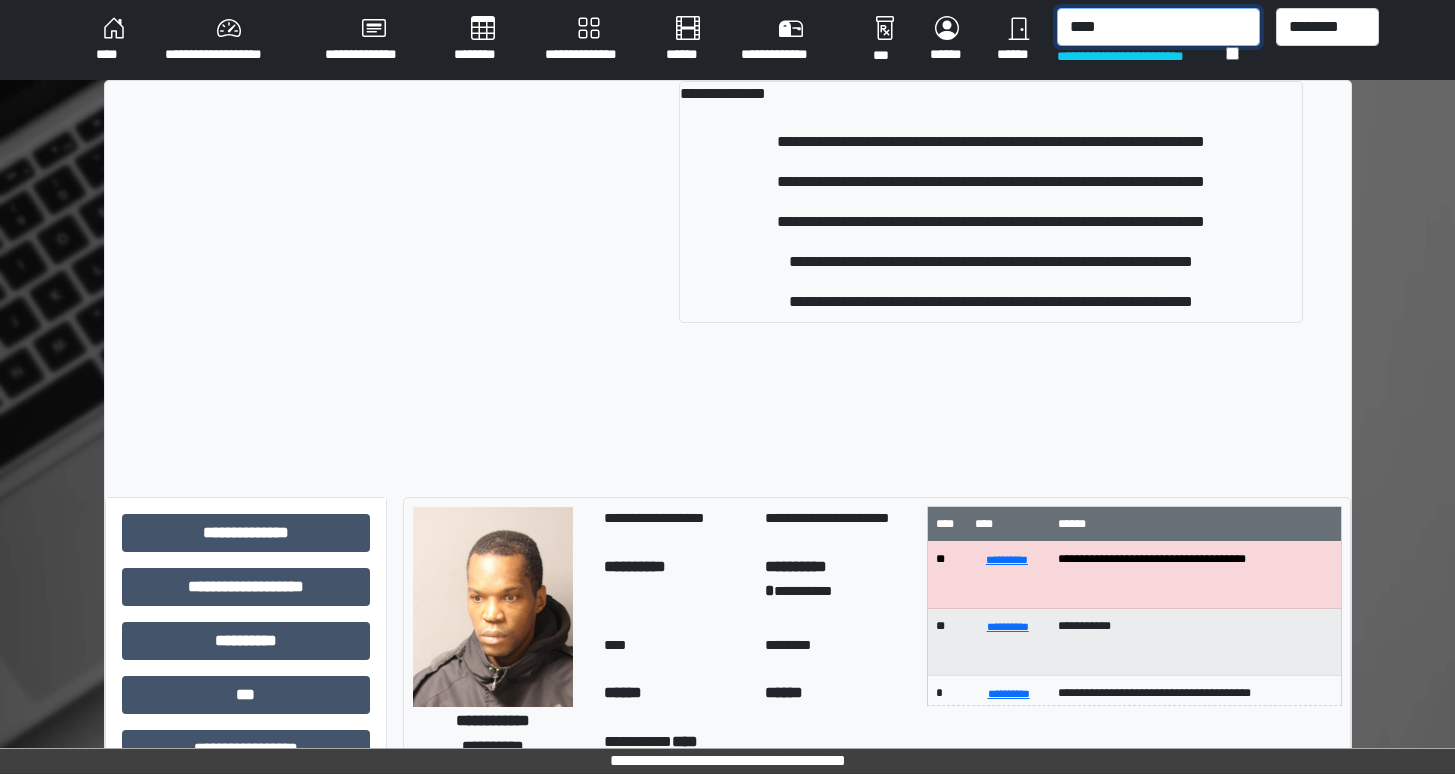 type on "****" 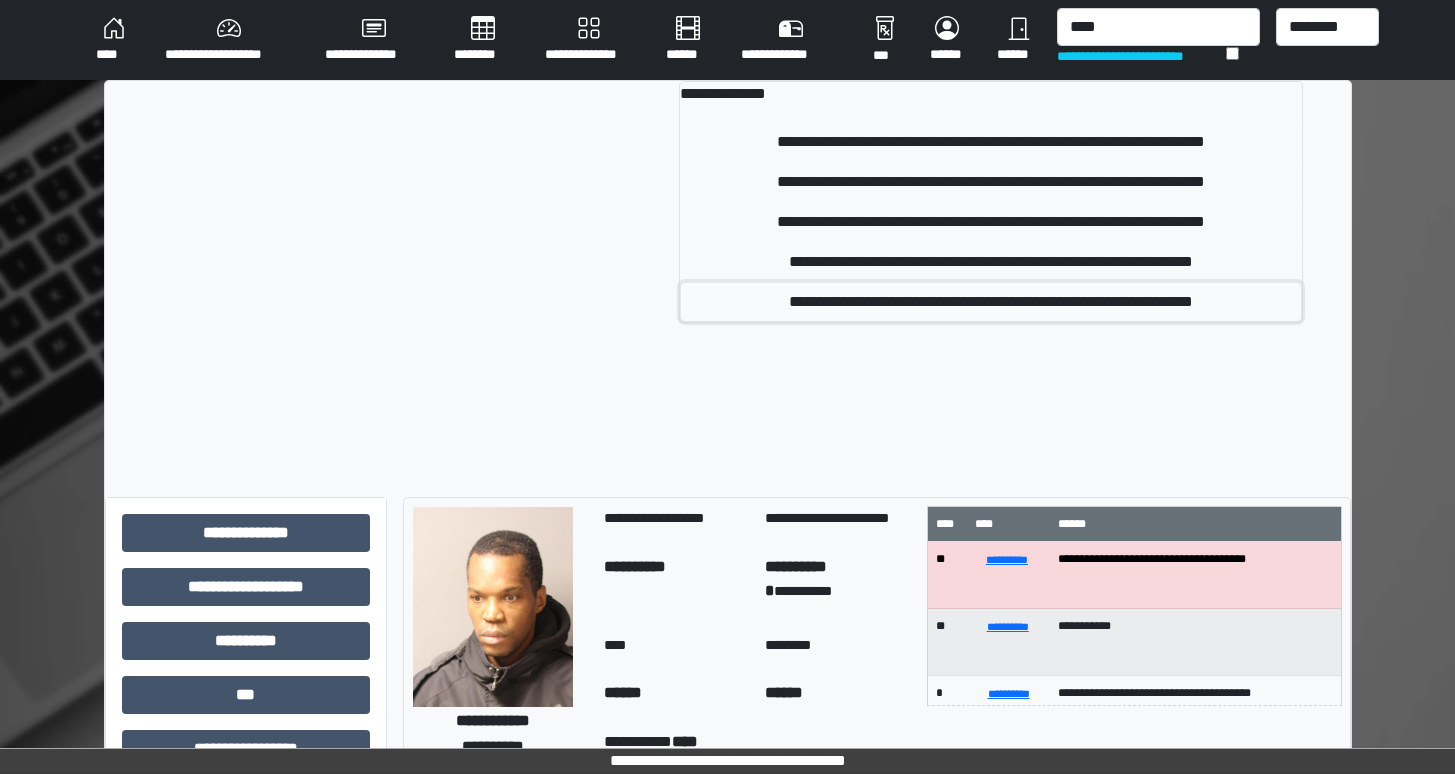 click on "**********" at bounding box center [990, 302] 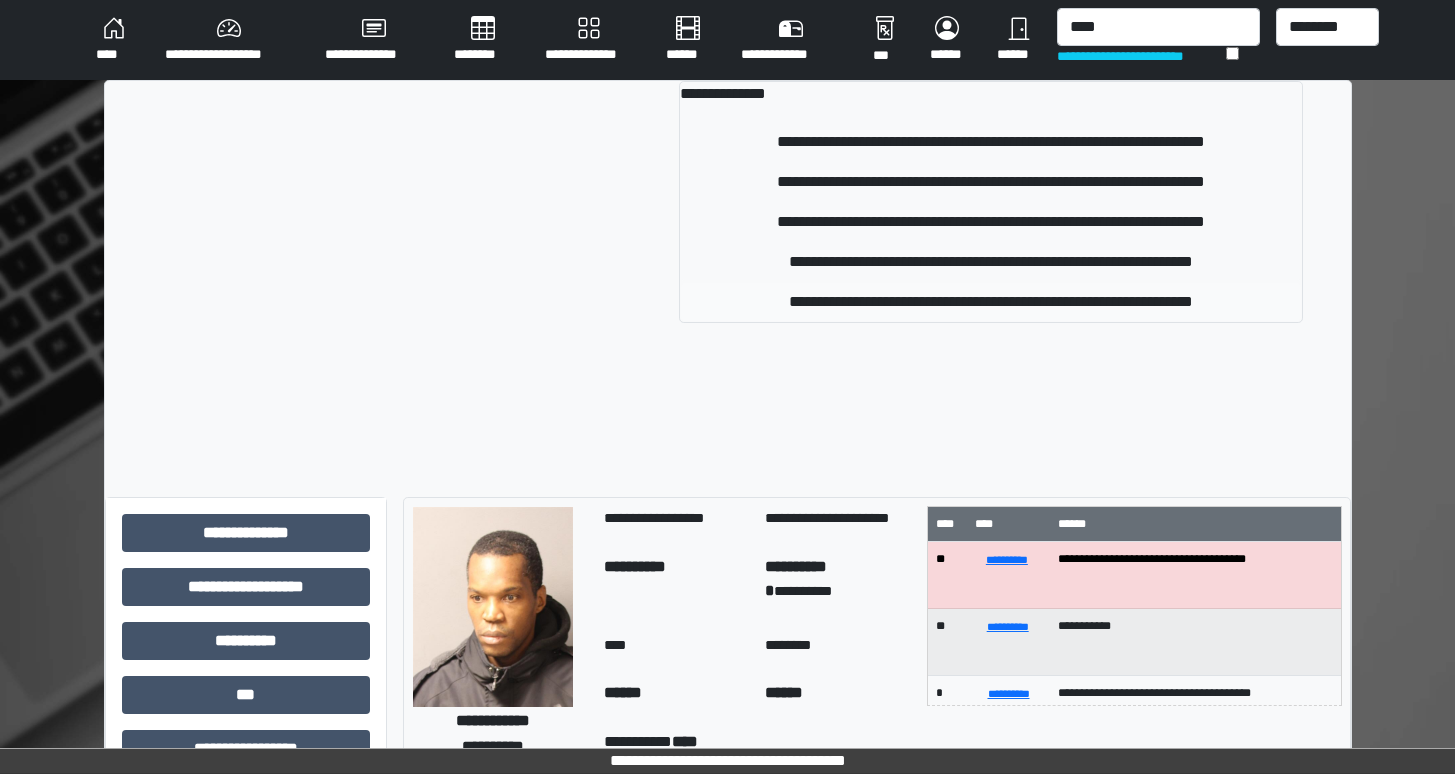 type 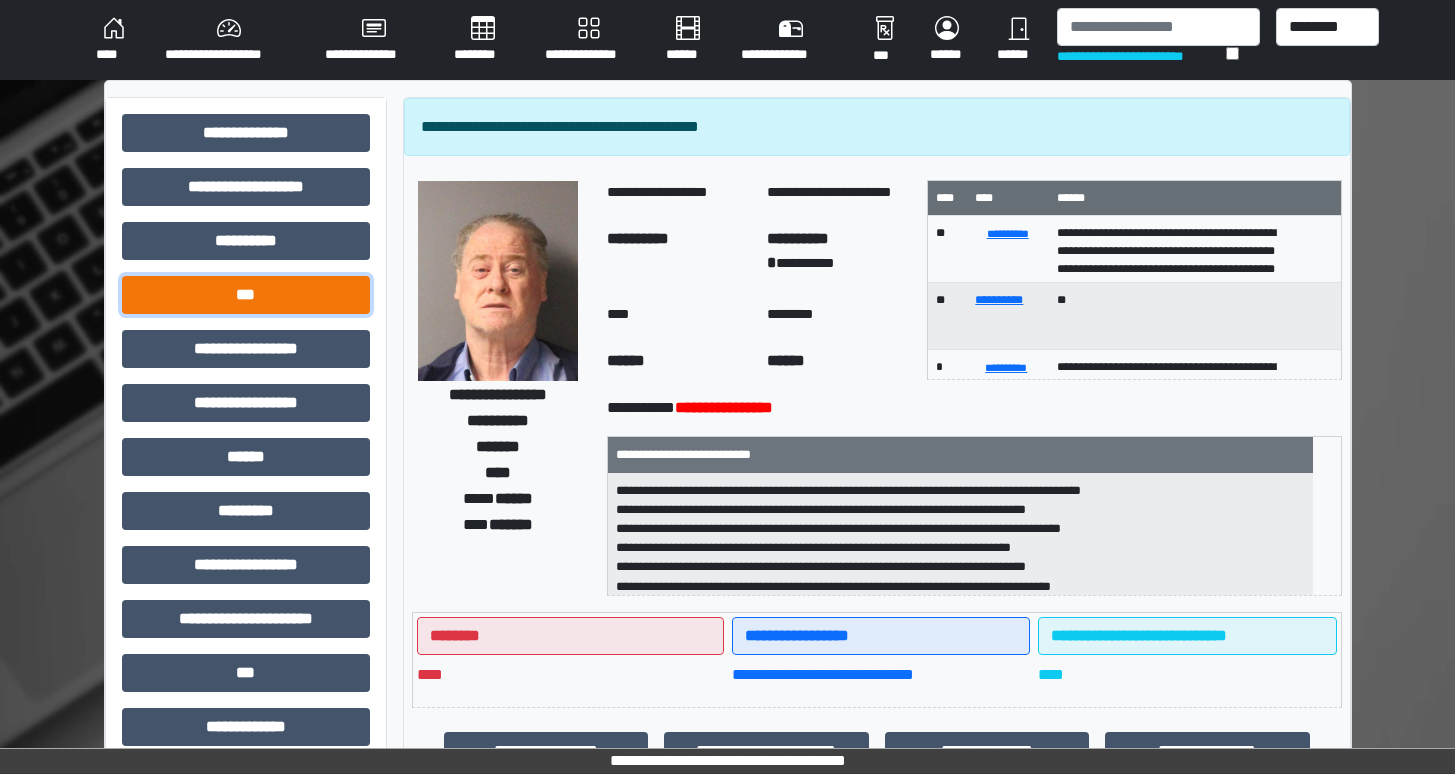 click on "***" at bounding box center (246, 295) 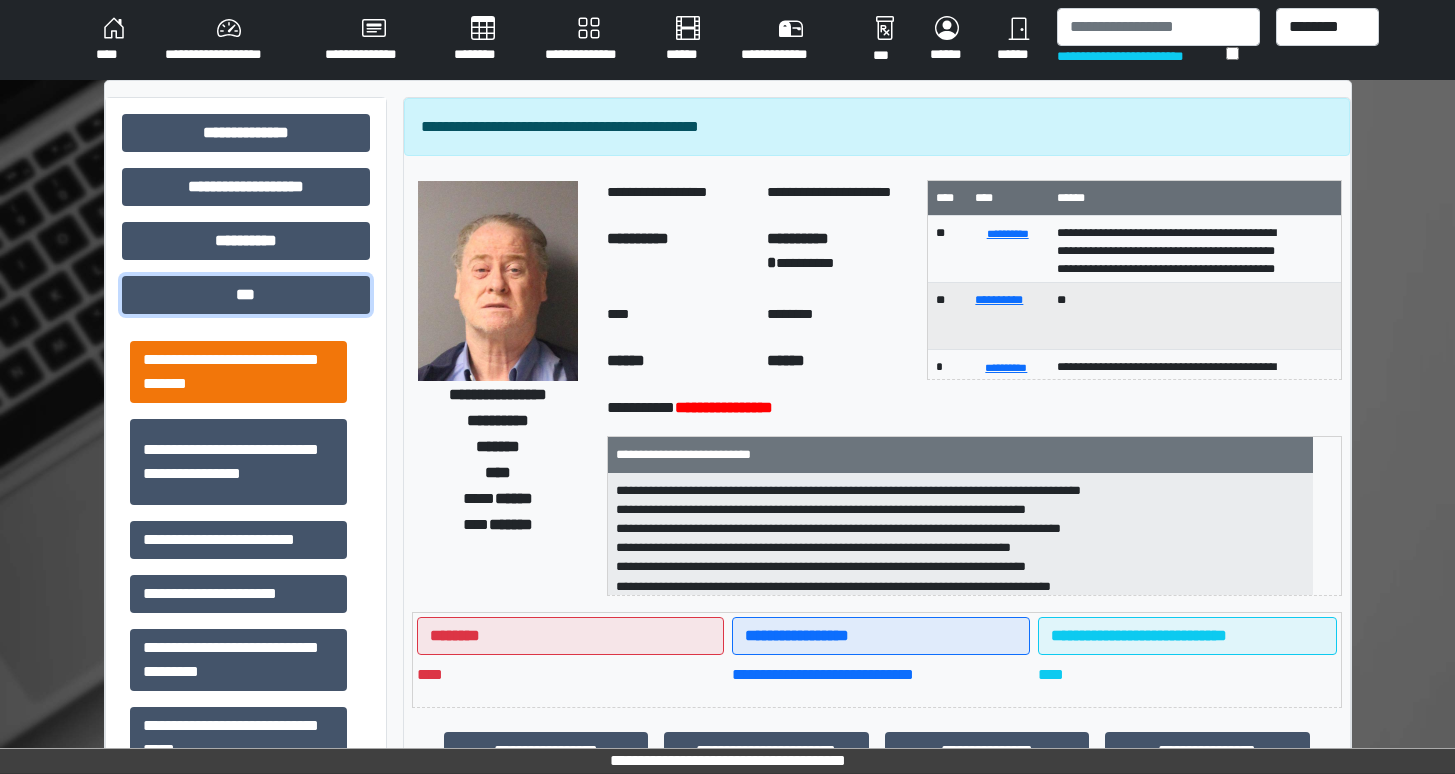 scroll, scrollTop: 159, scrollLeft: 0, axis: vertical 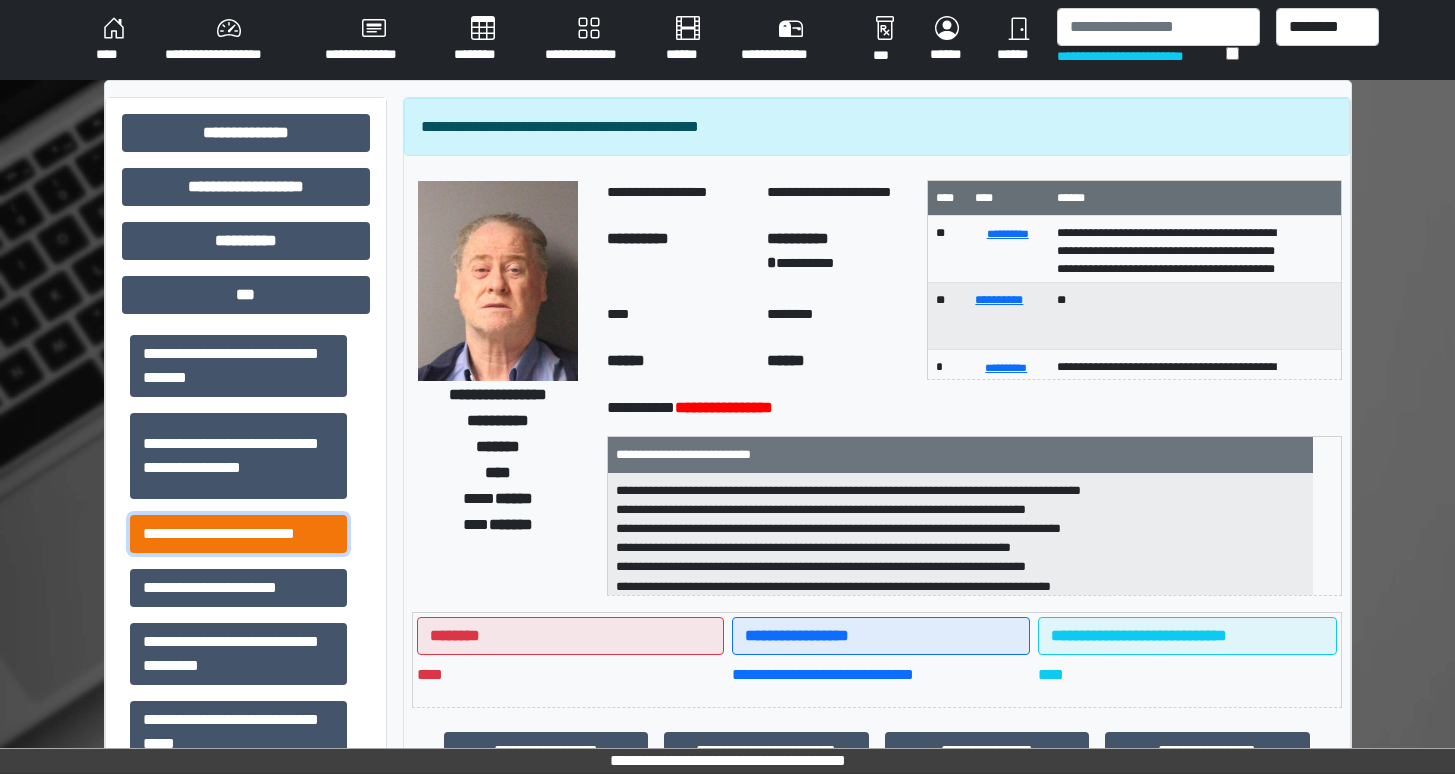 click on "**********" at bounding box center (238, 534) 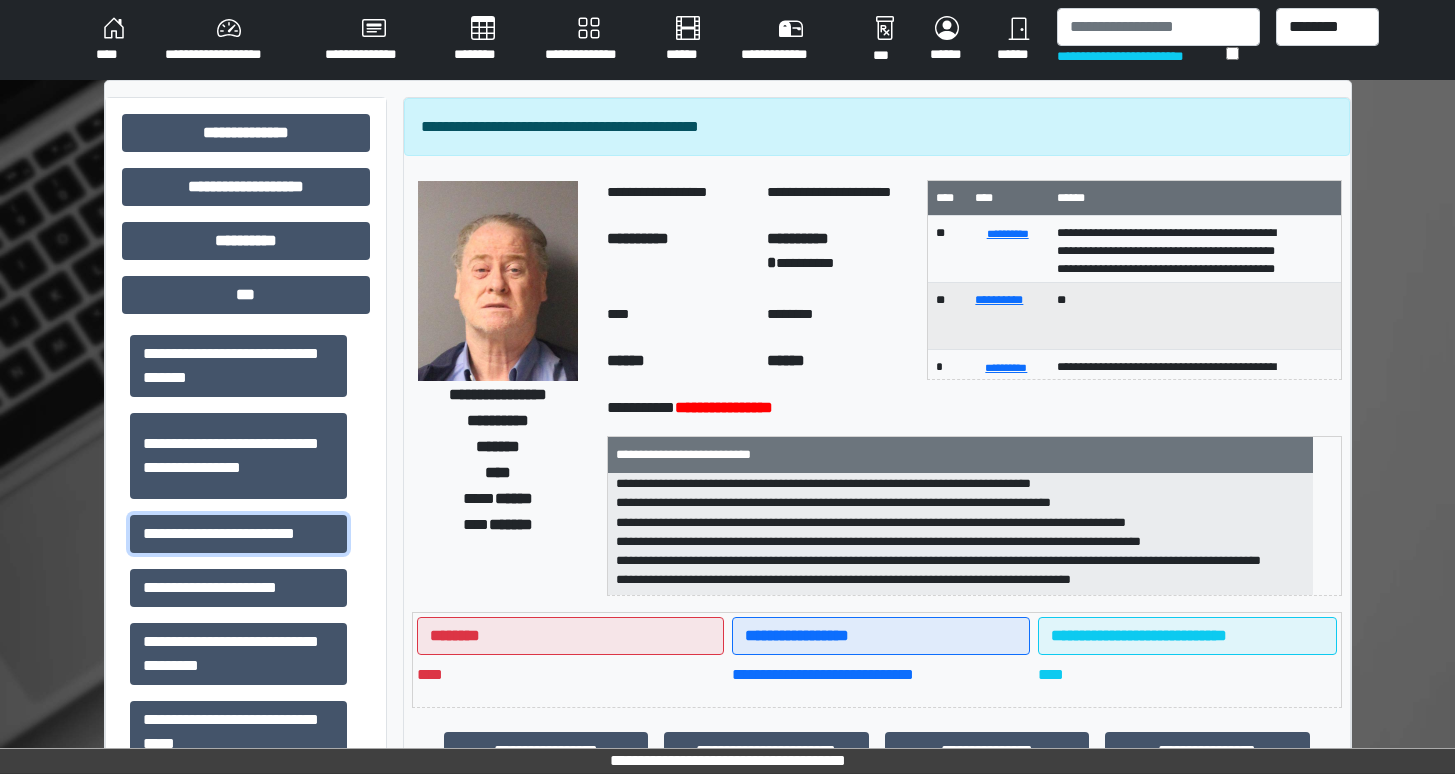 scroll, scrollTop: 217, scrollLeft: 0, axis: vertical 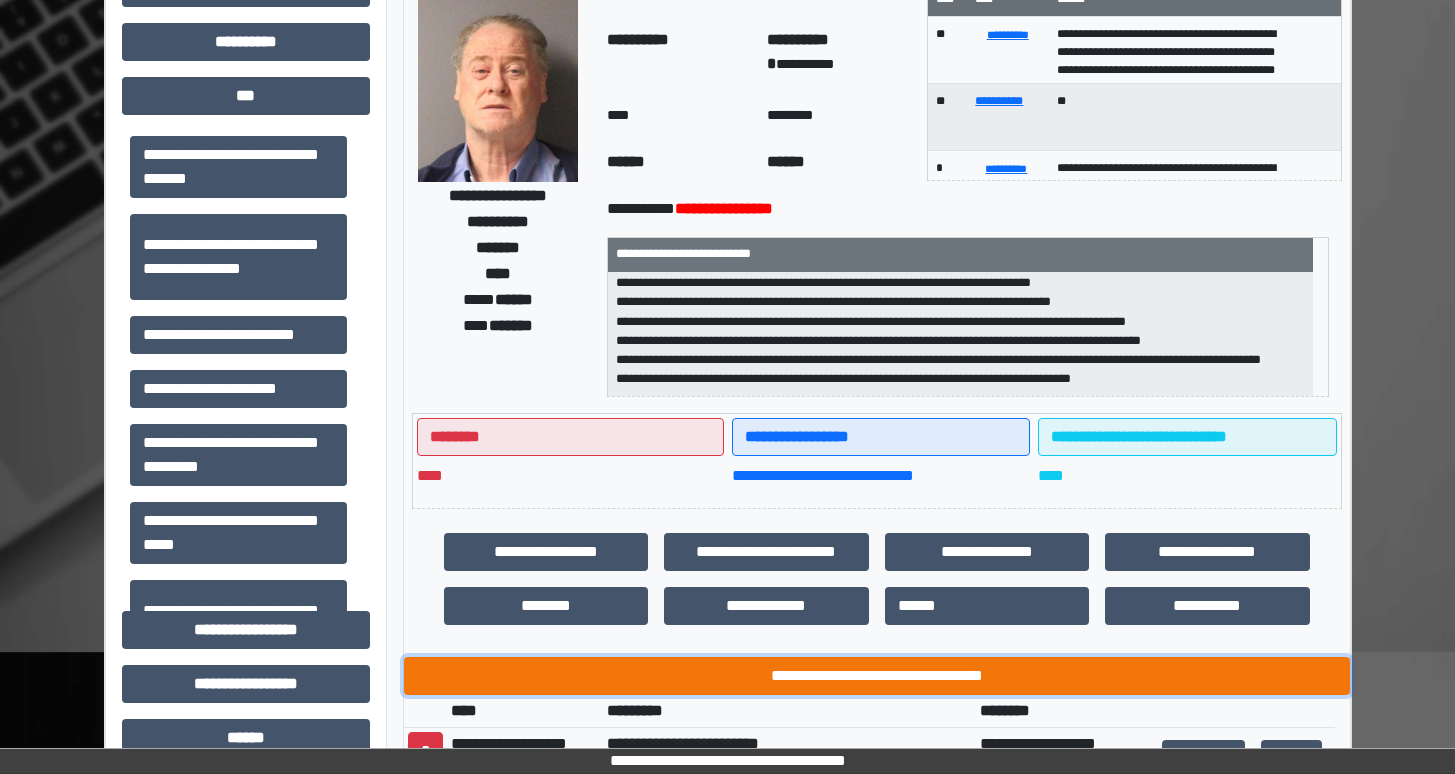 click on "**********" at bounding box center [877, 676] 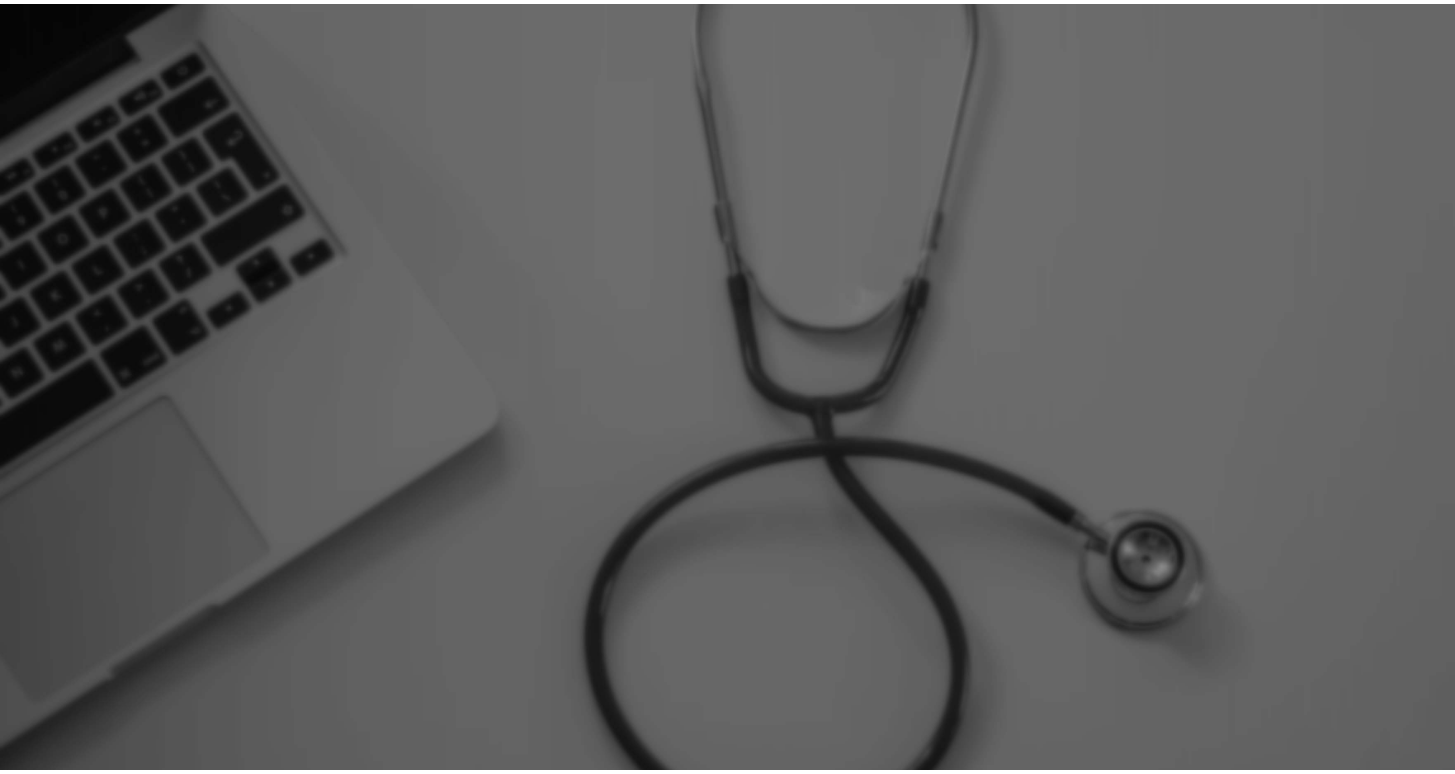 scroll, scrollTop: 0, scrollLeft: 0, axis: both 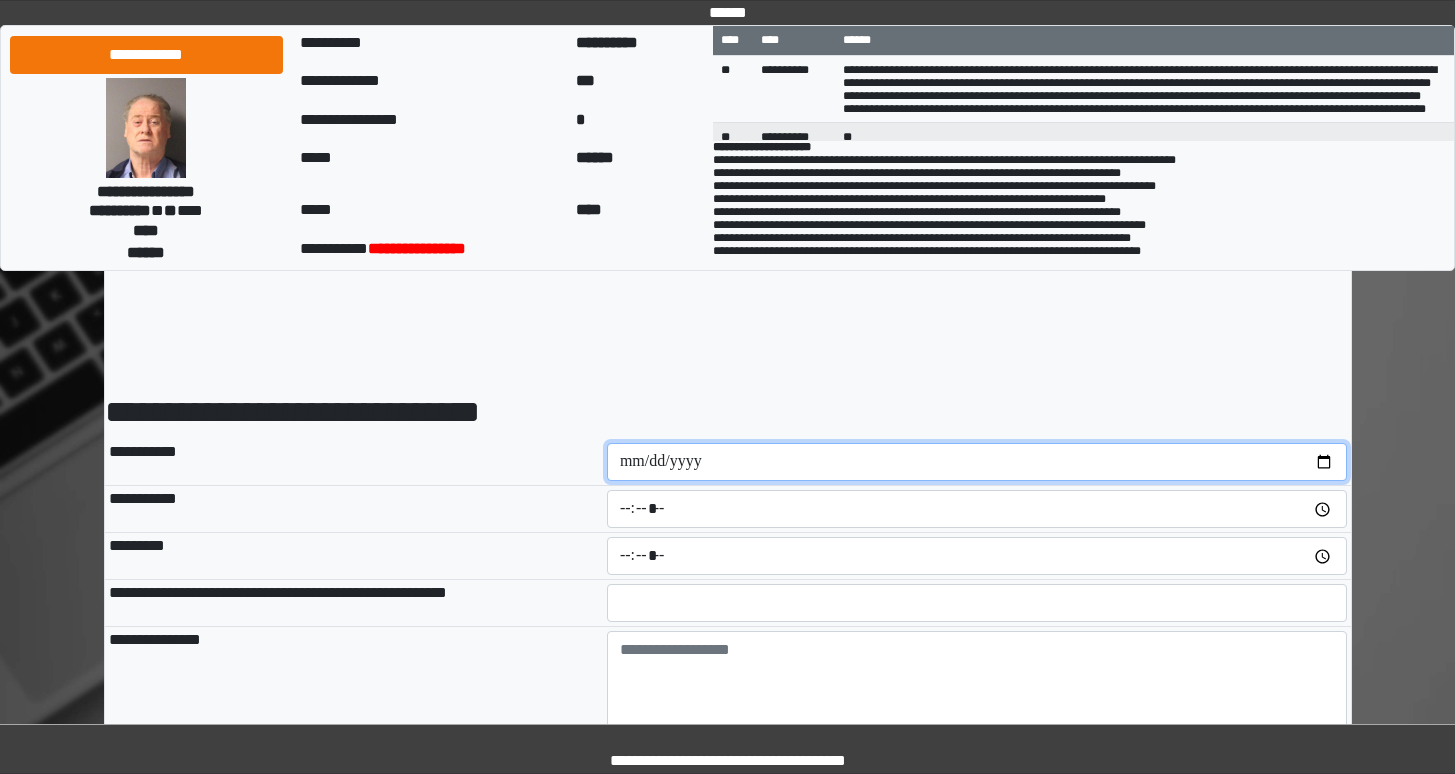 click at bounding box center (977, 462) 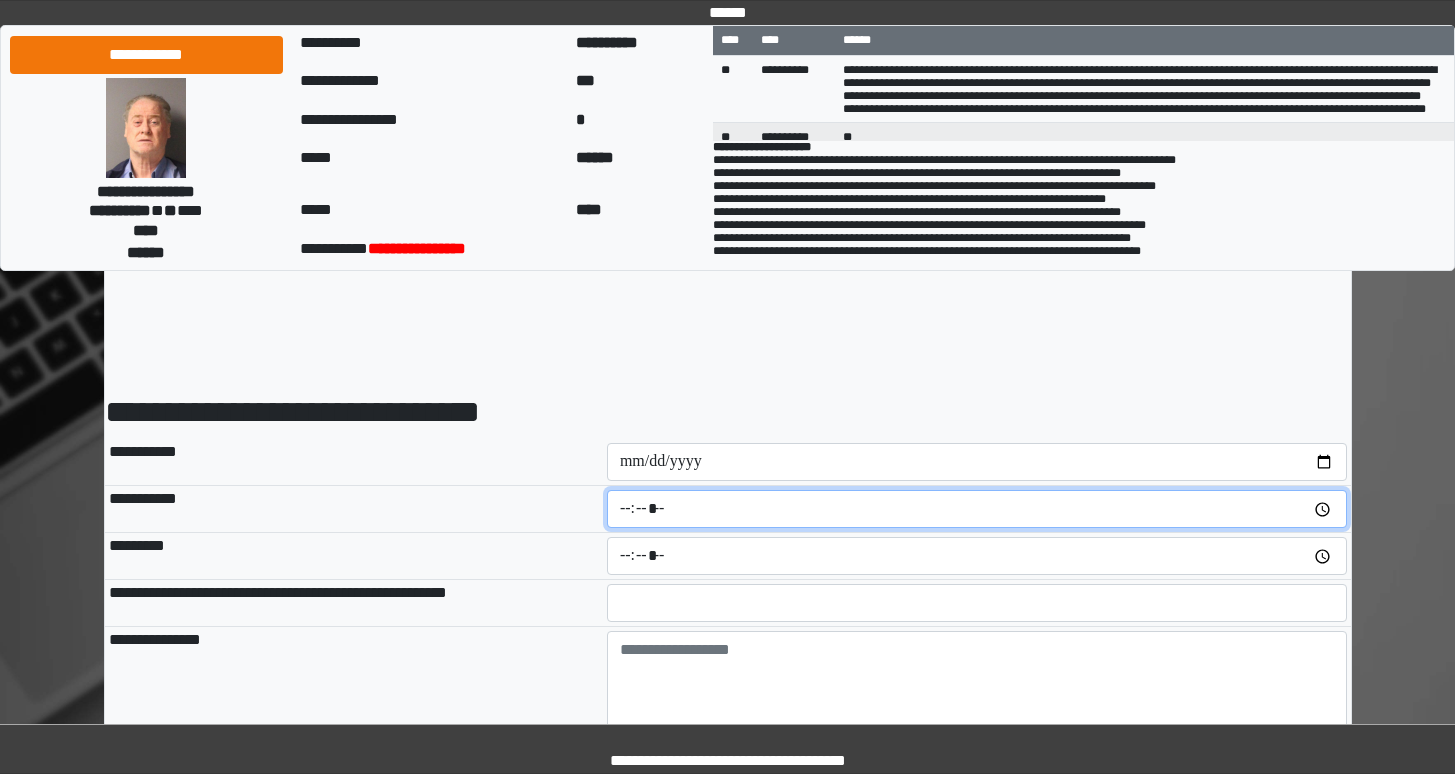 click at bounding box center (977, 509) 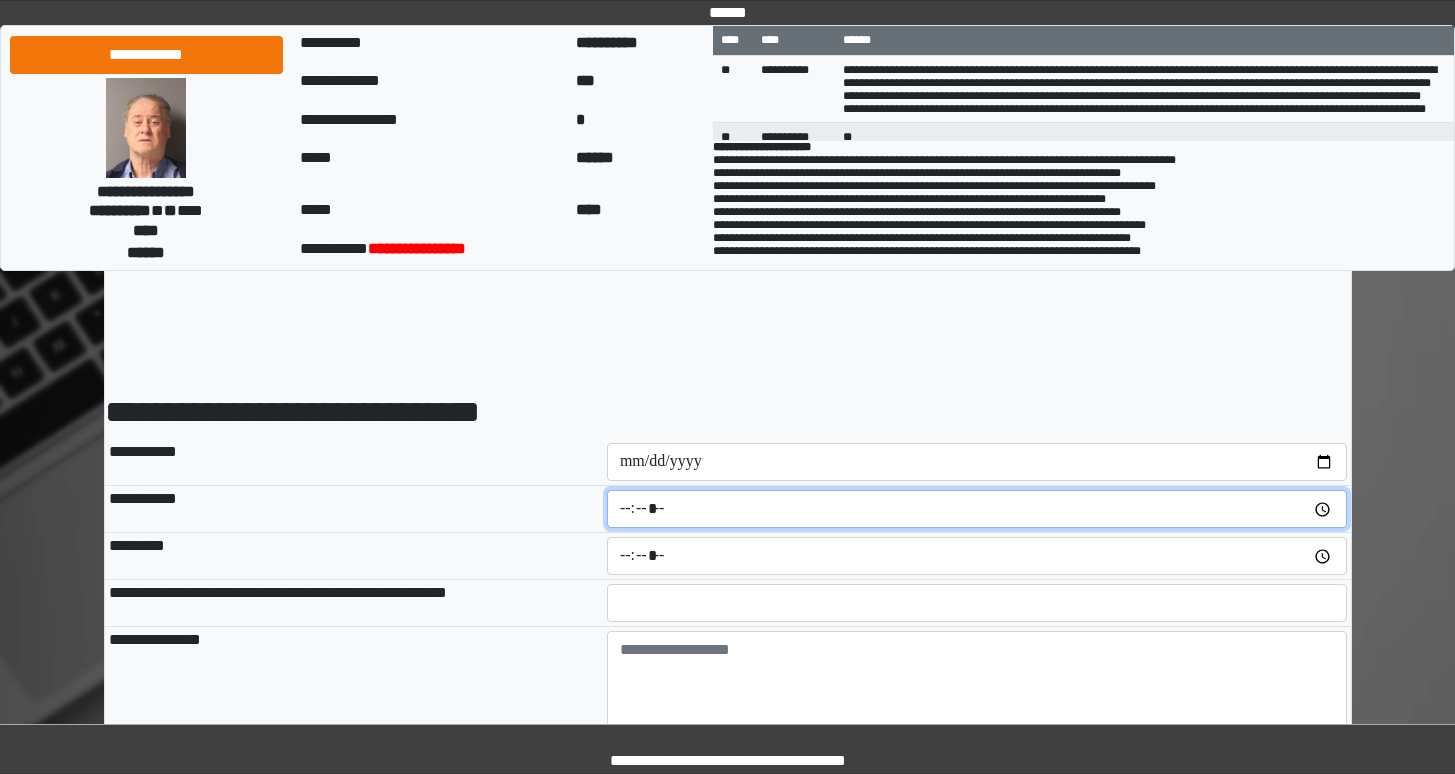 type on "*****" 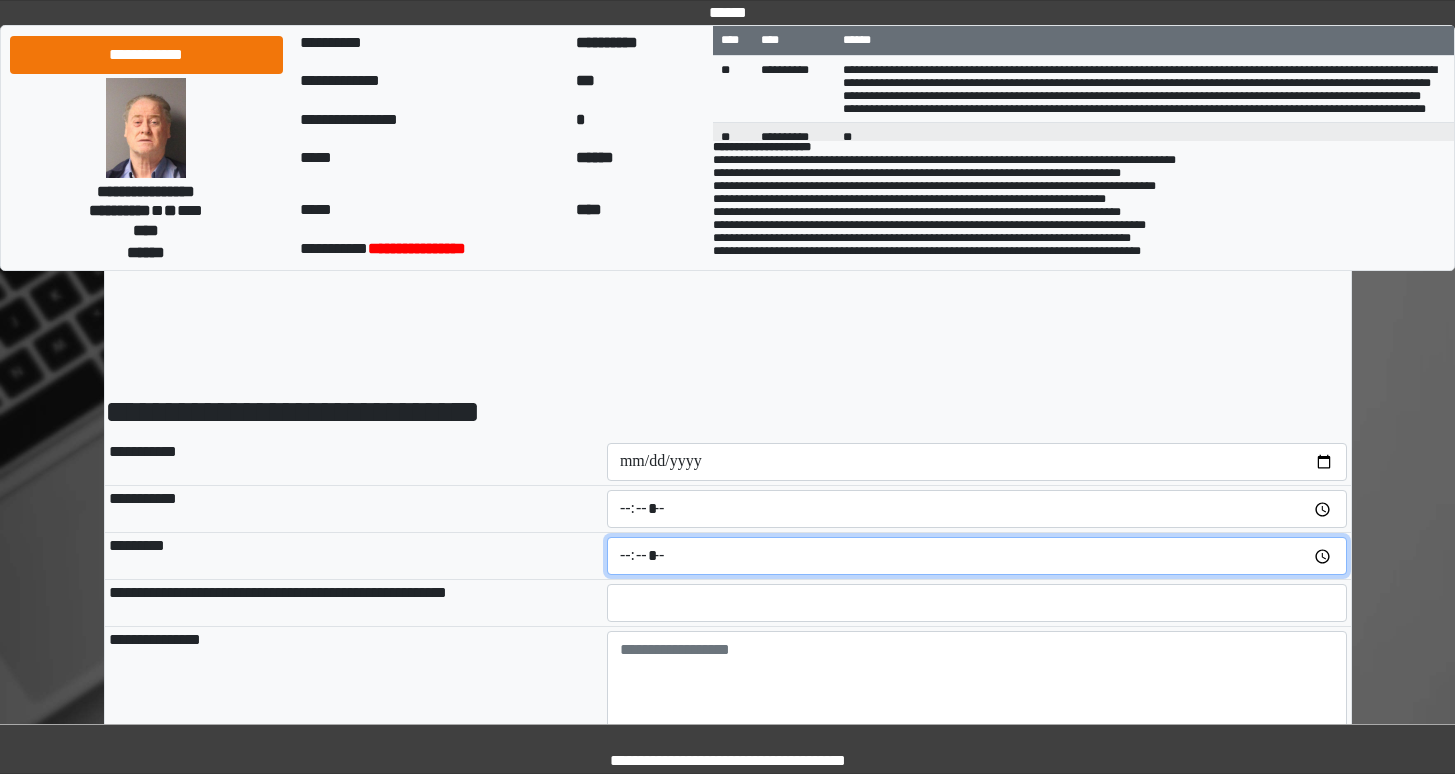 type on "*****" 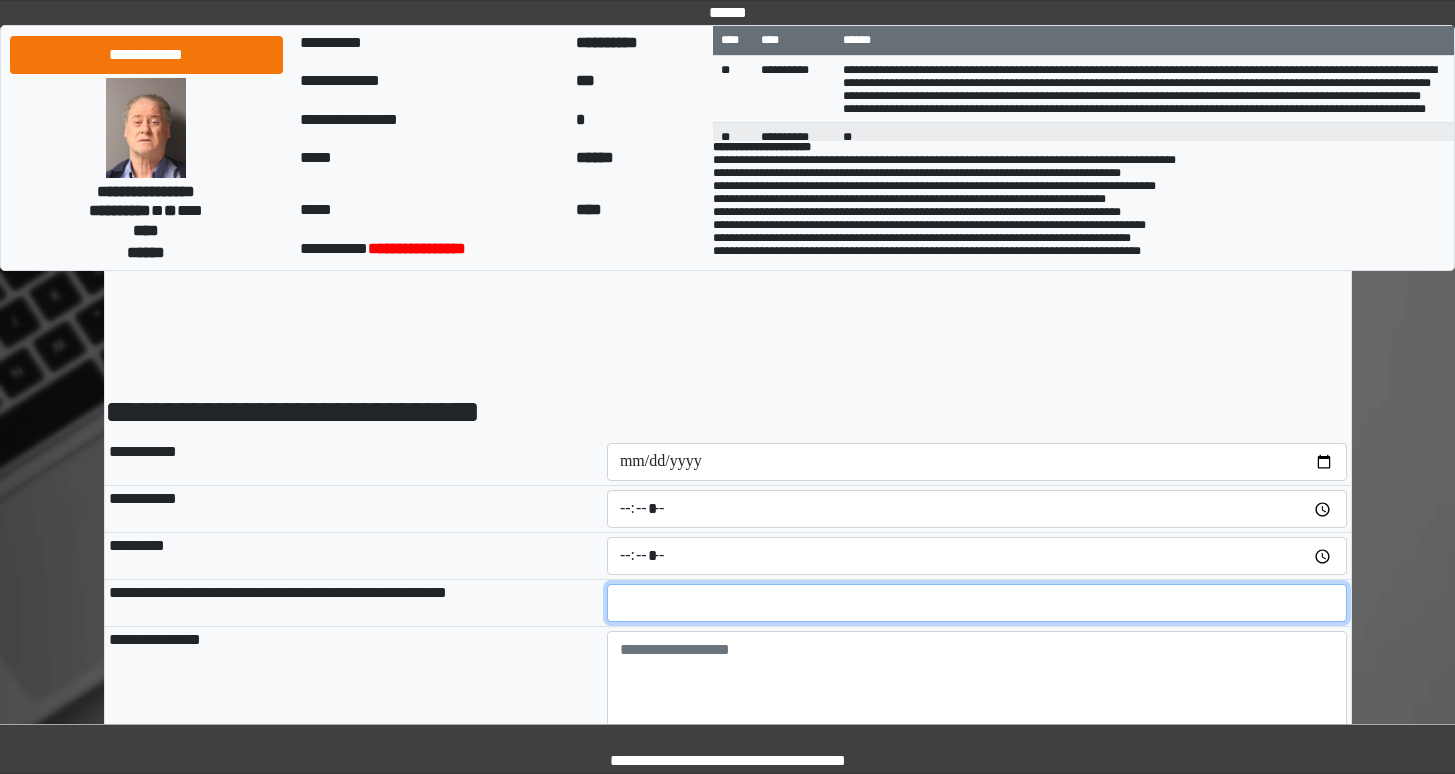 type on "**" 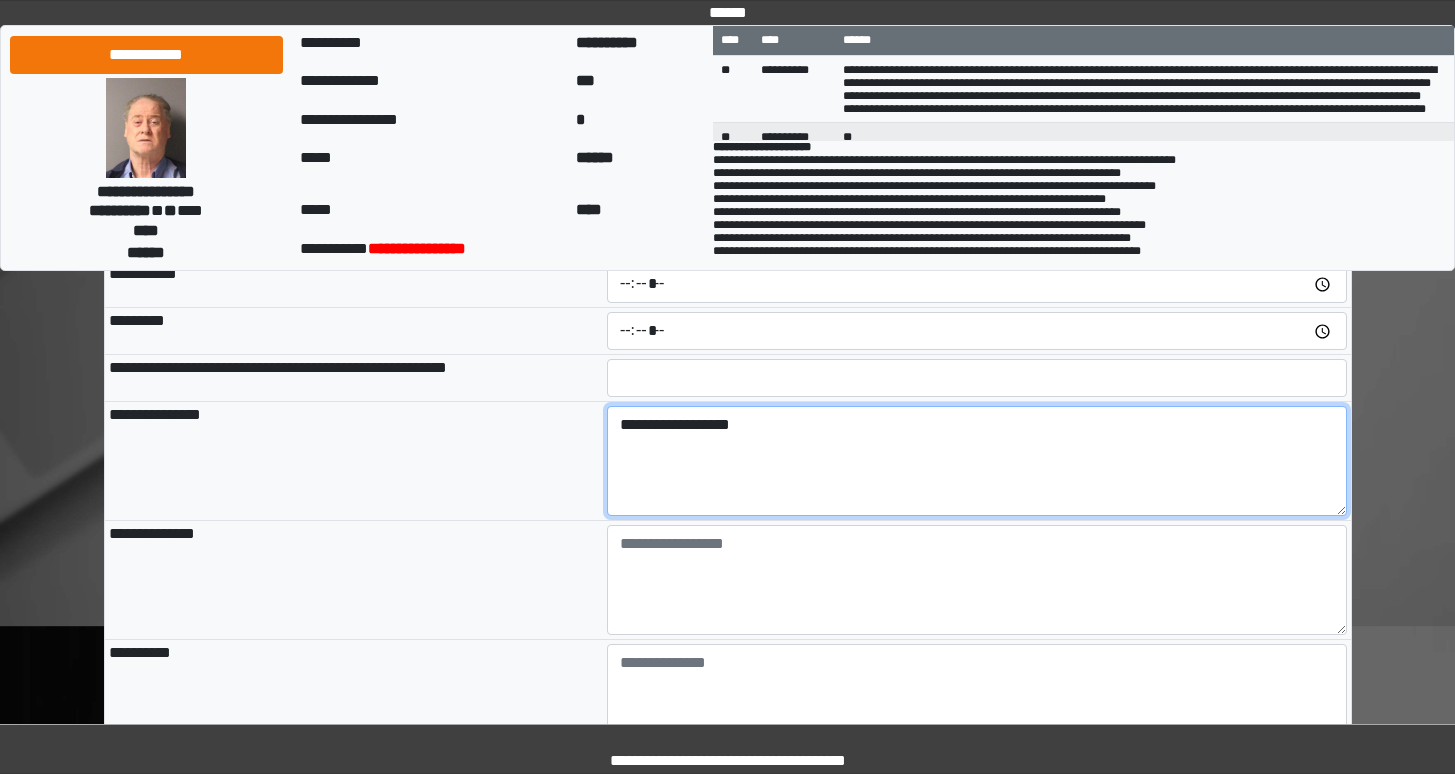 scroll, scrollTop: 313, scrollLeft: 0, axis: vertical 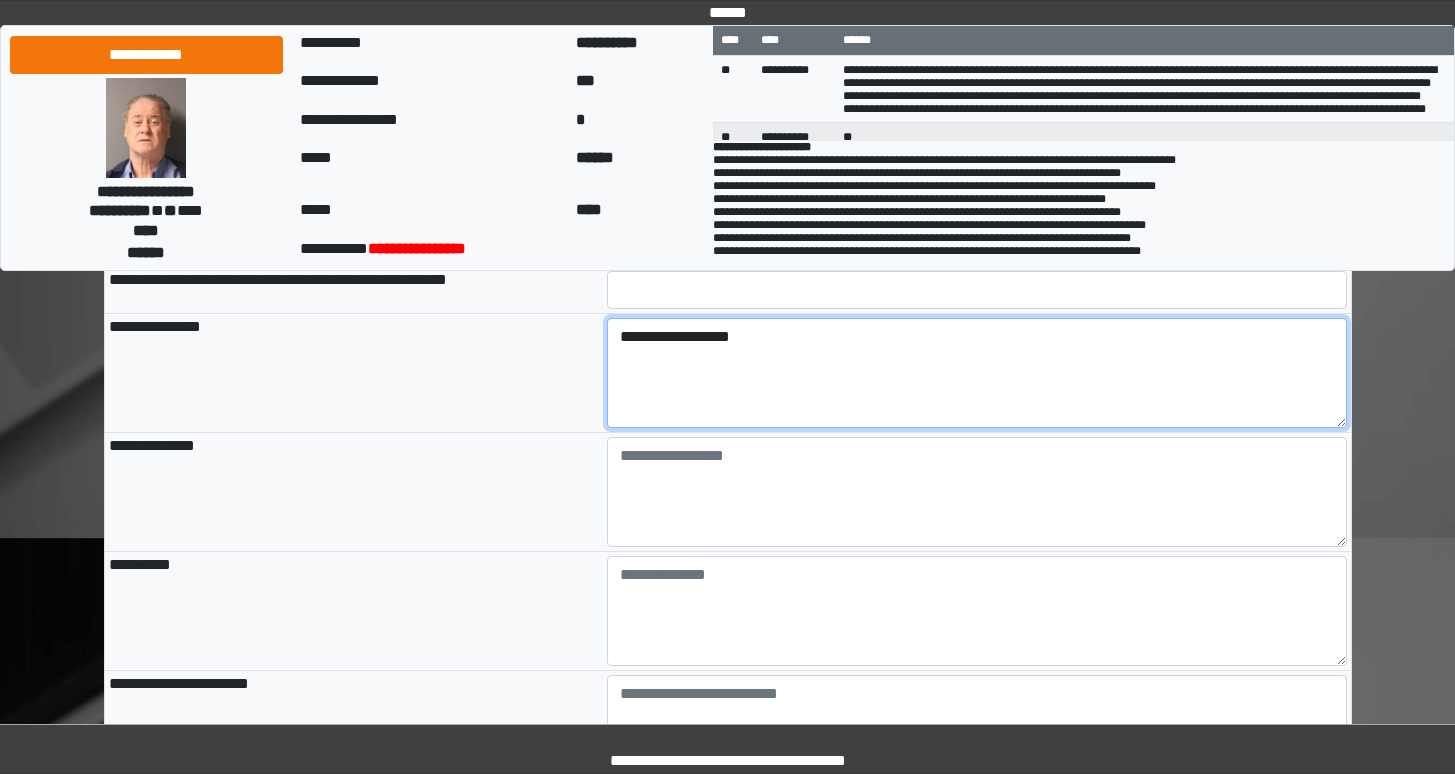 type on "**********" 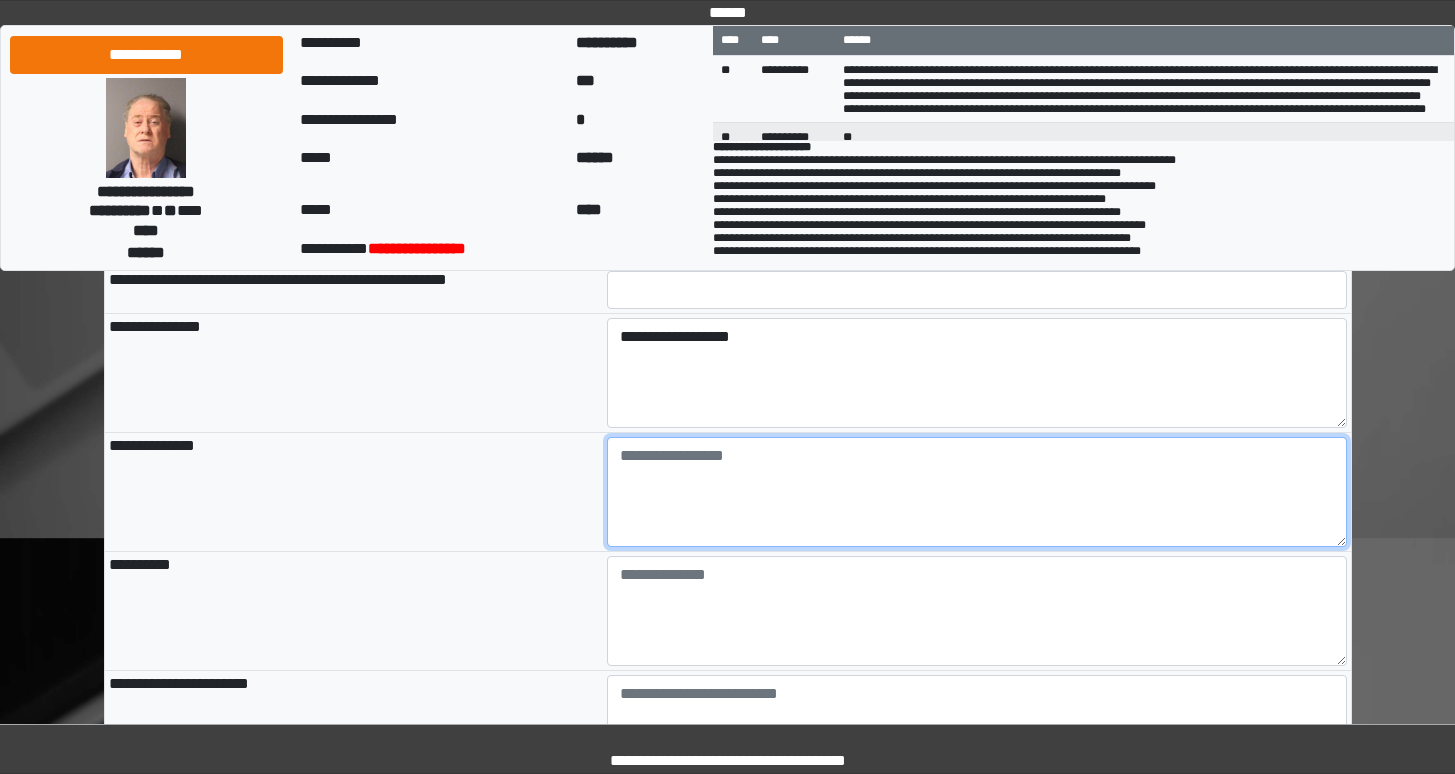 click at bounding box center (977, 492) 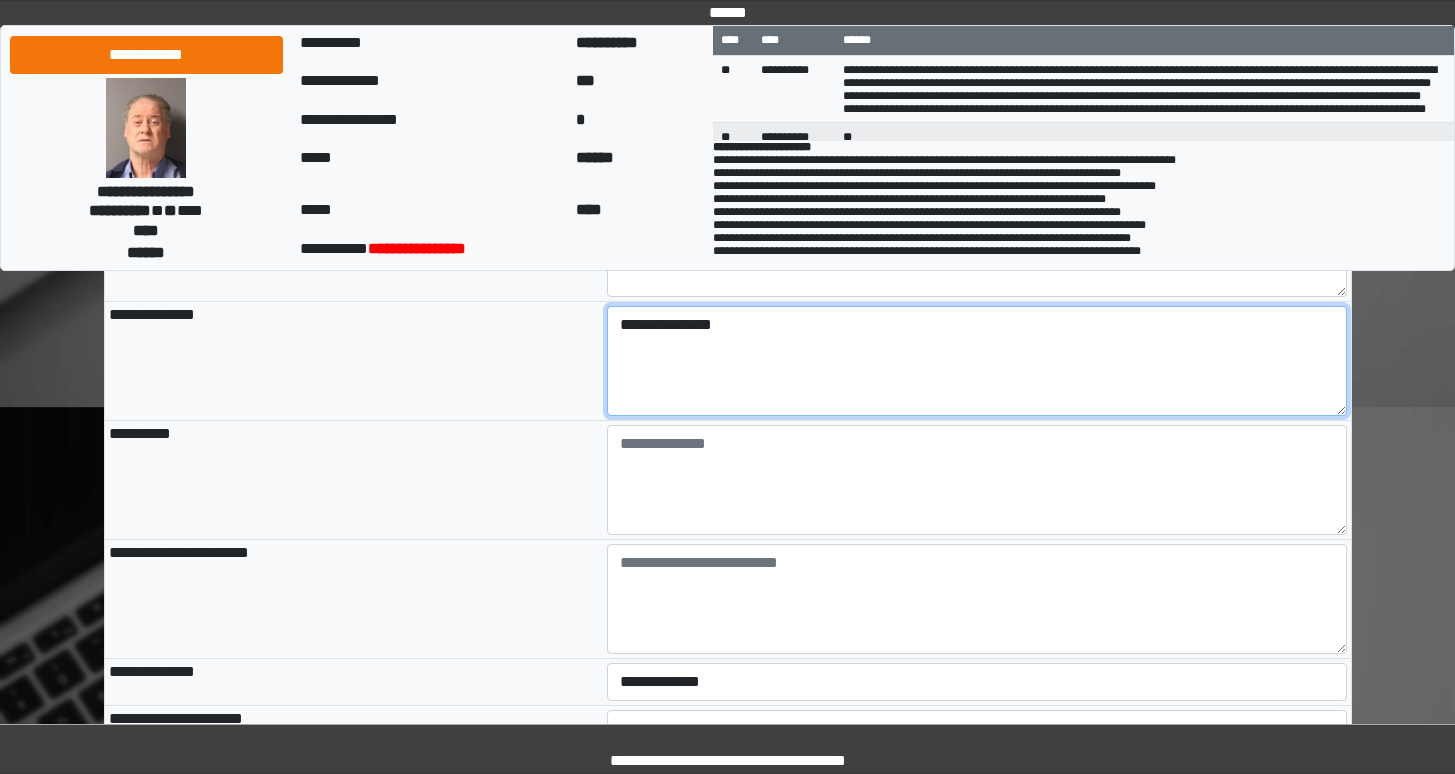 scroll, scrollTop: 443, scrollLeft: 0, axis: vertical 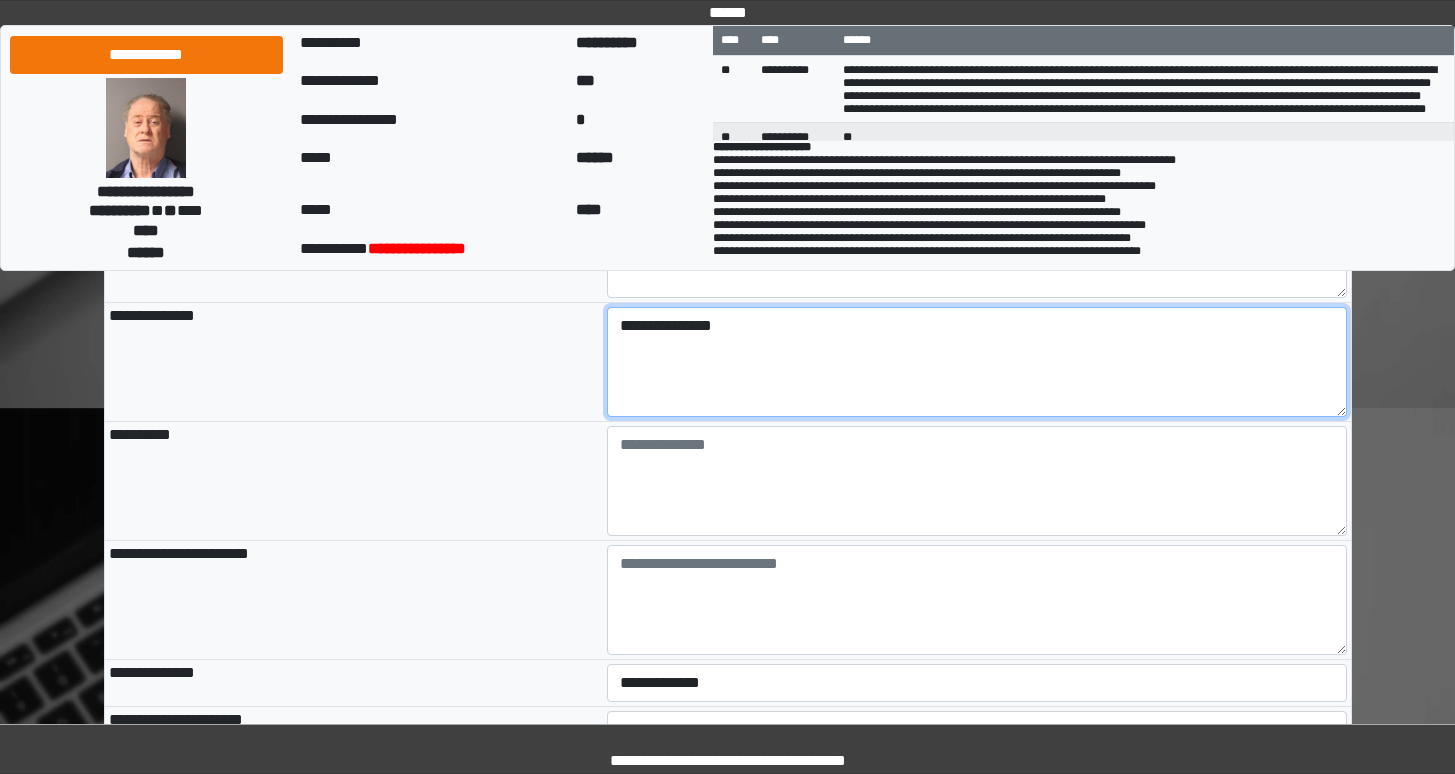 type on "**********" 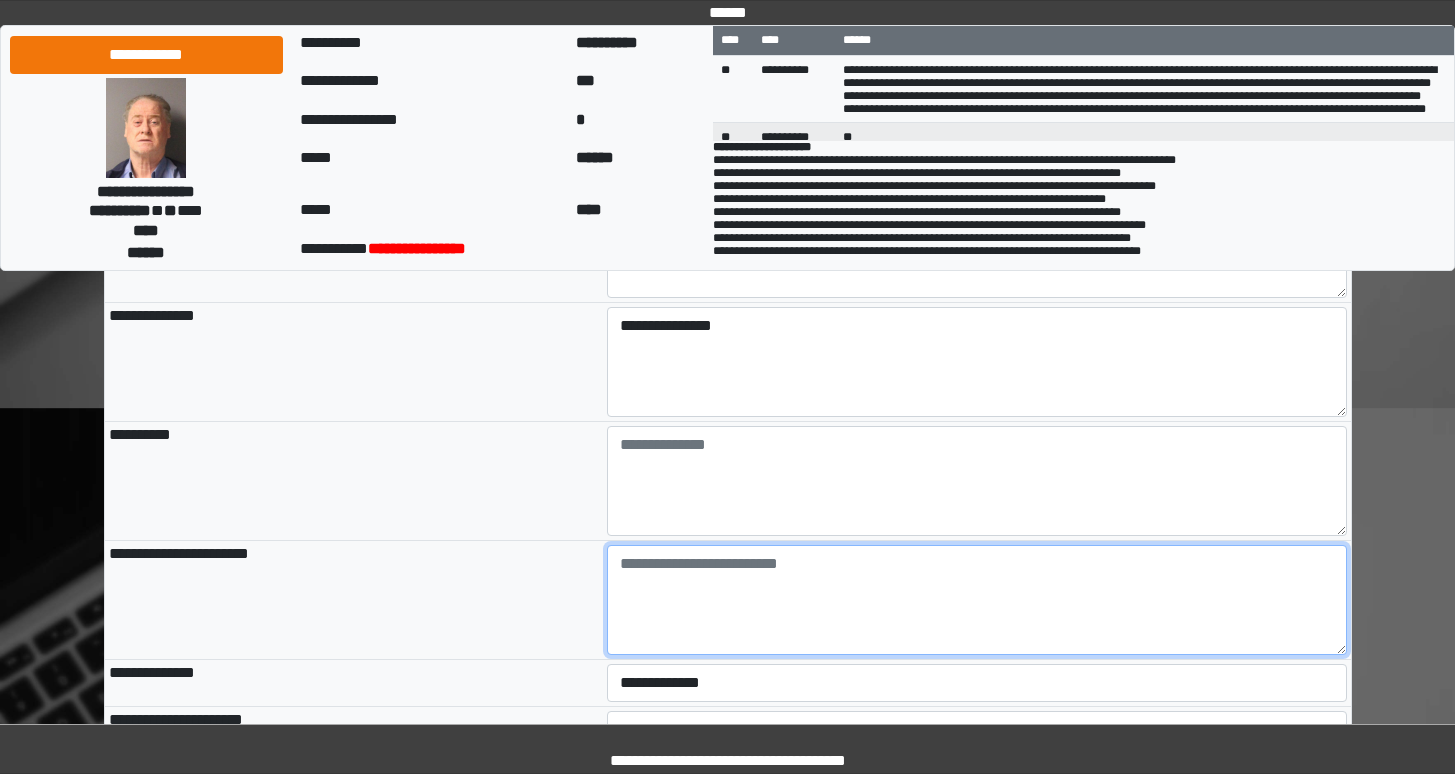 click at bounding box center (977, 600) 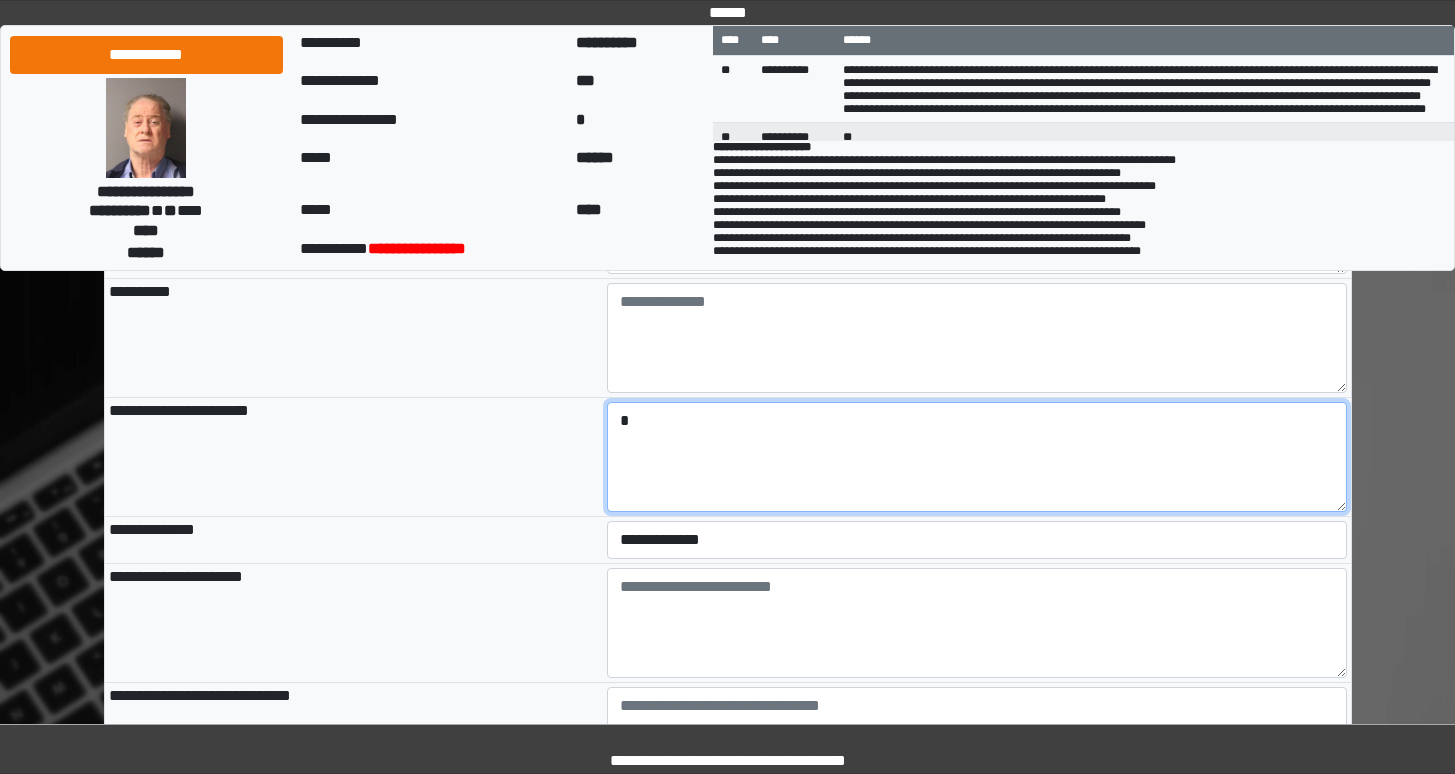 scroll, scrollTop: 589, scrollLeft: 0, axis: vertical 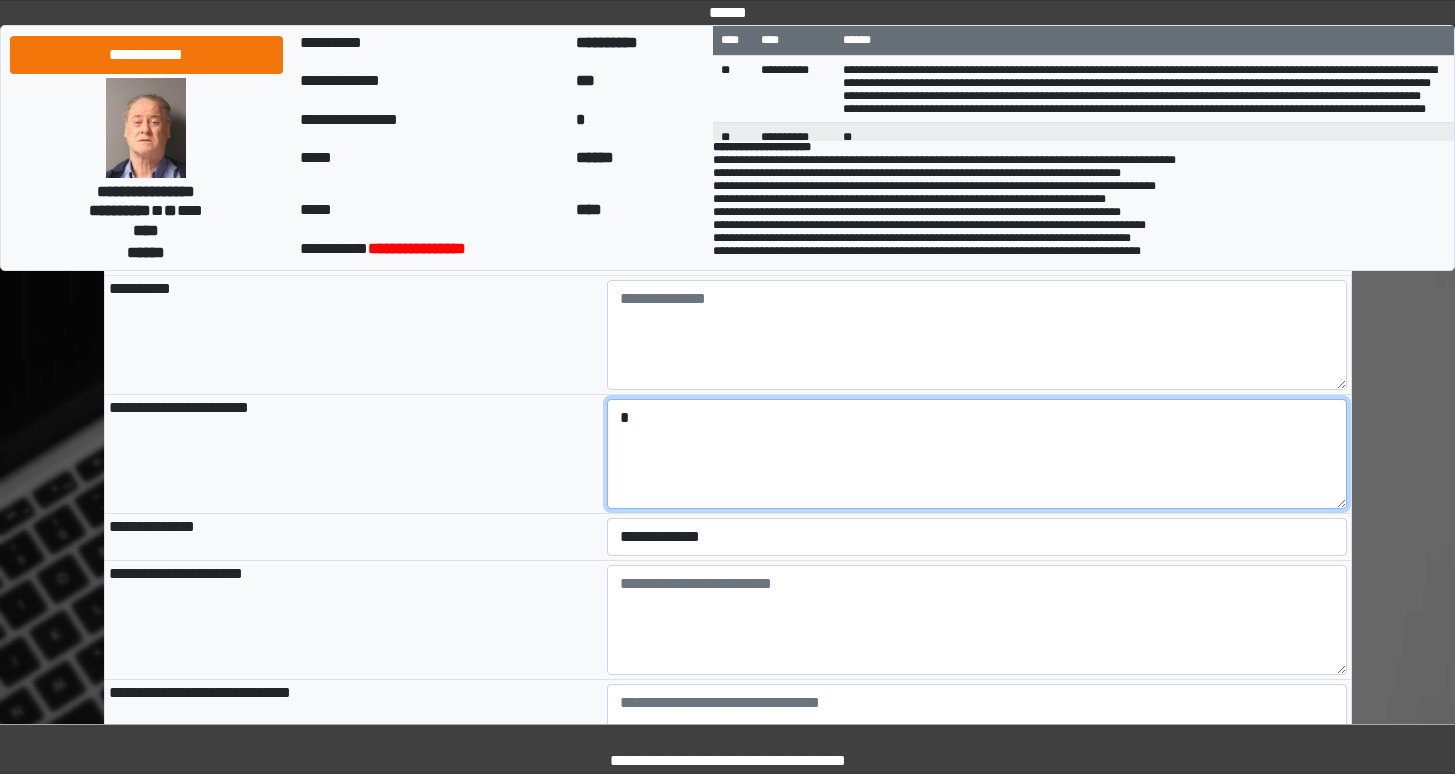 type on "*" 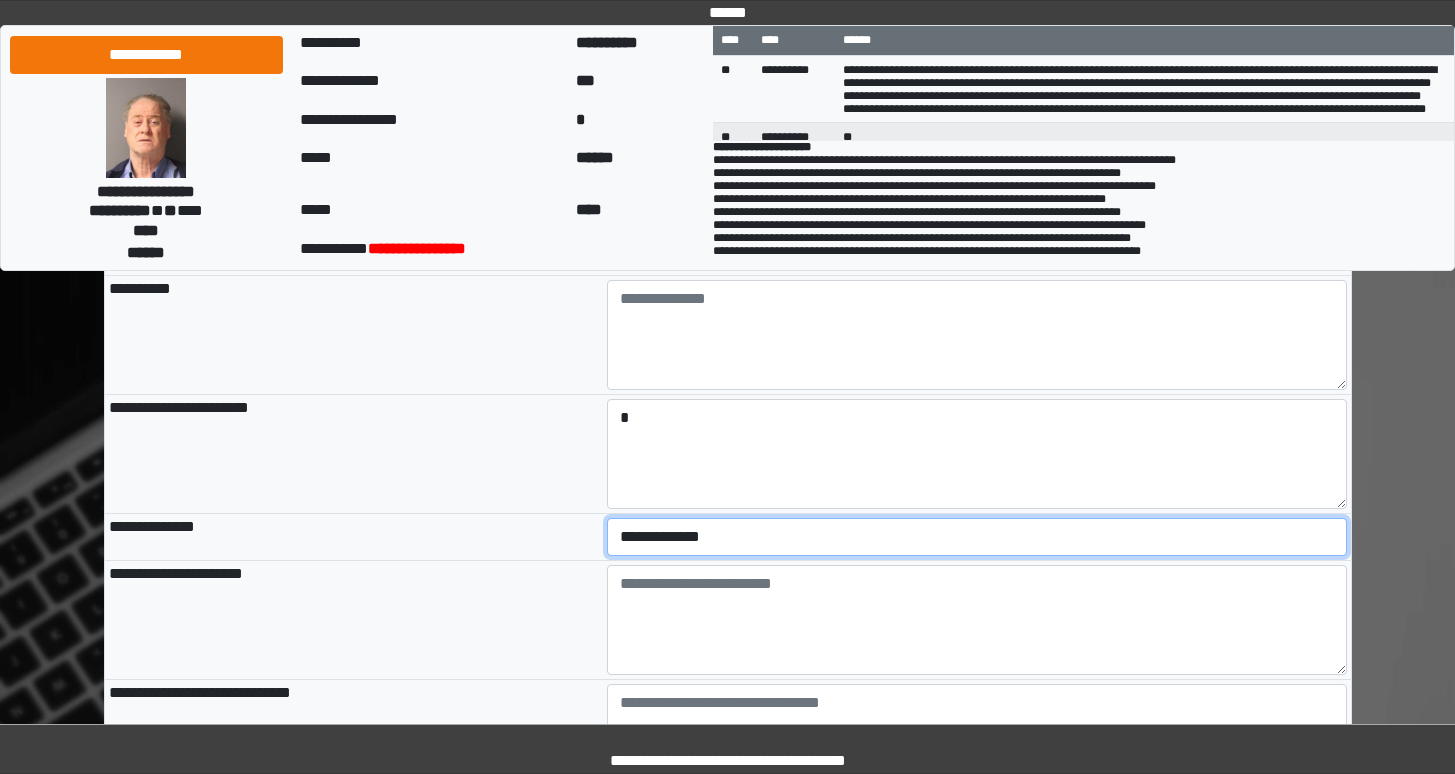 click on "**********" at bounding box center [977, 537] 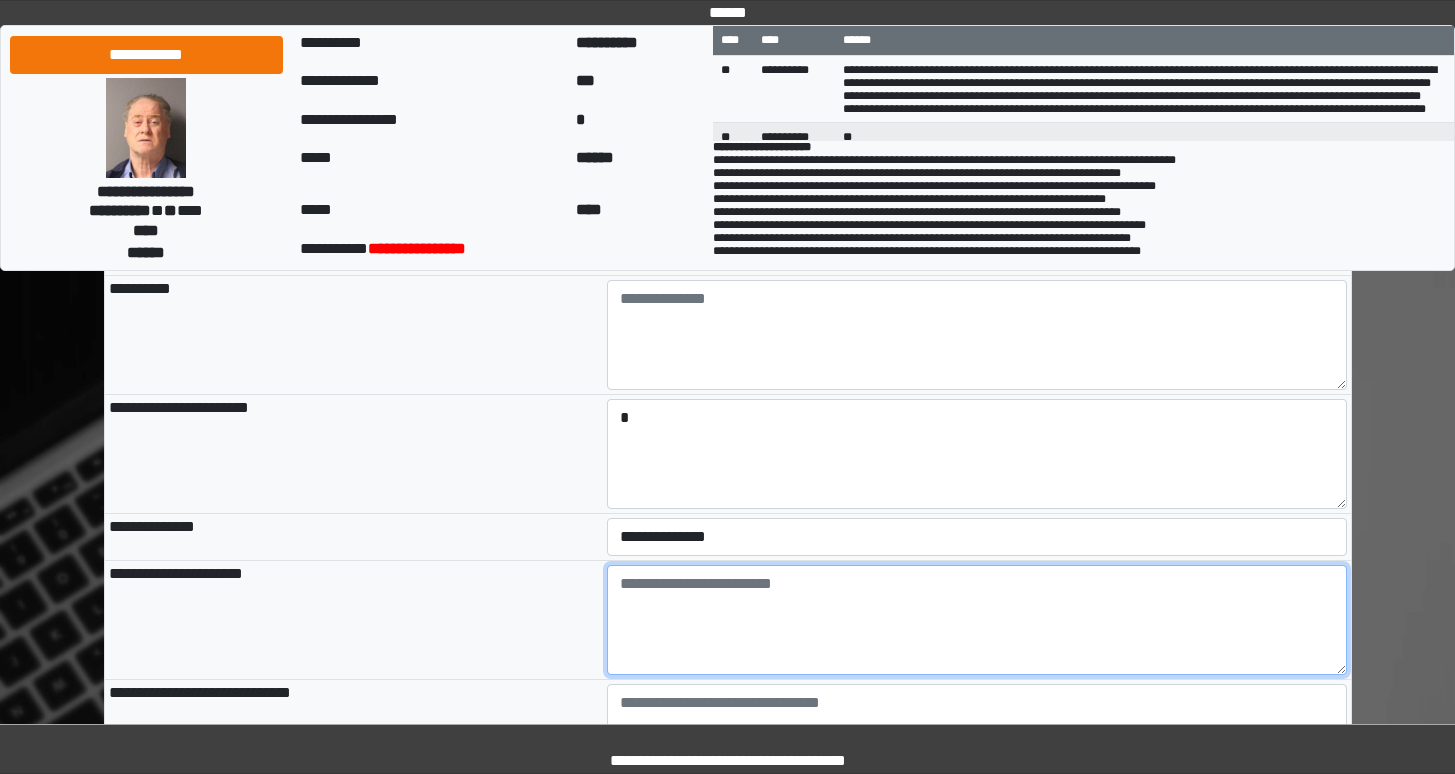 click at bounding box center [977, 620] 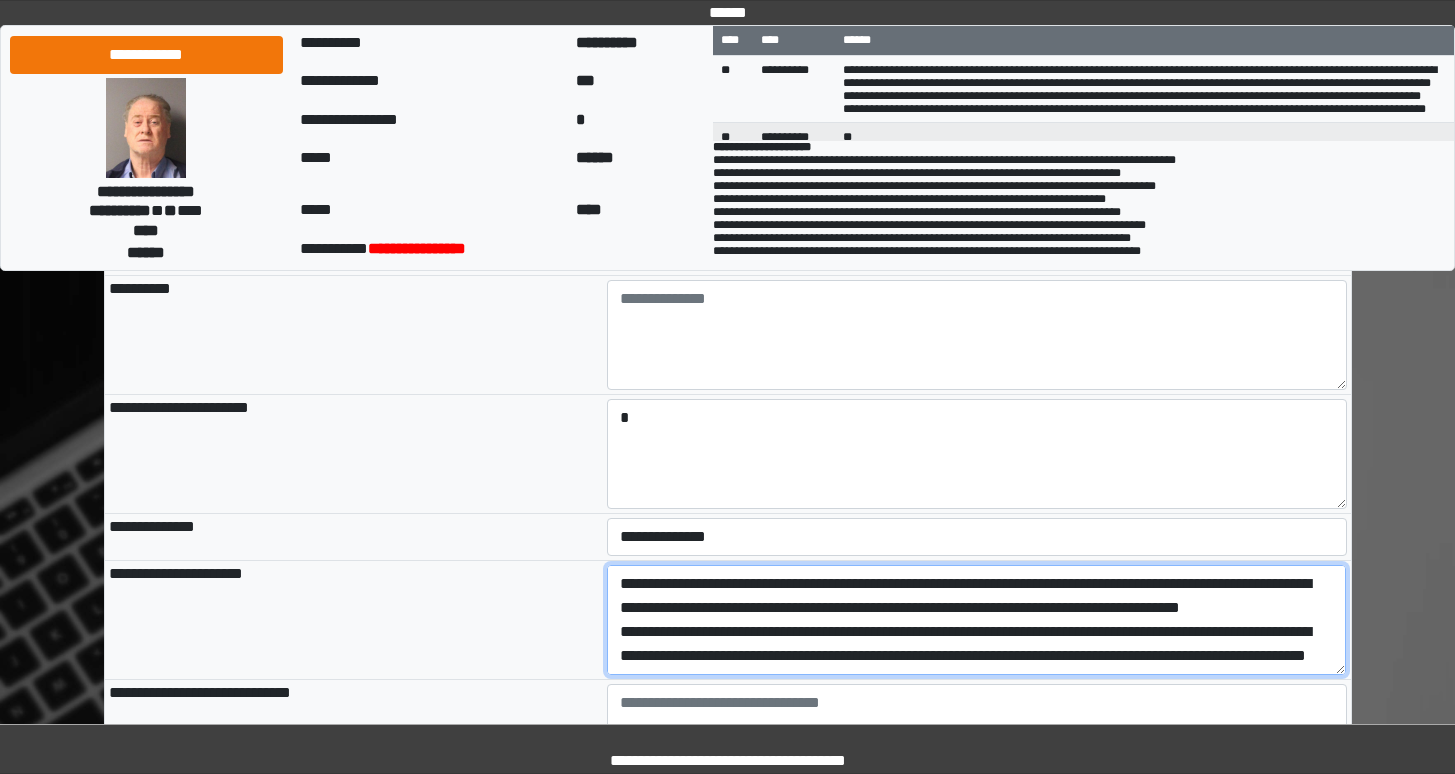 scroll, scrollTop: 384, scrollLeft: 0, axis: vertical 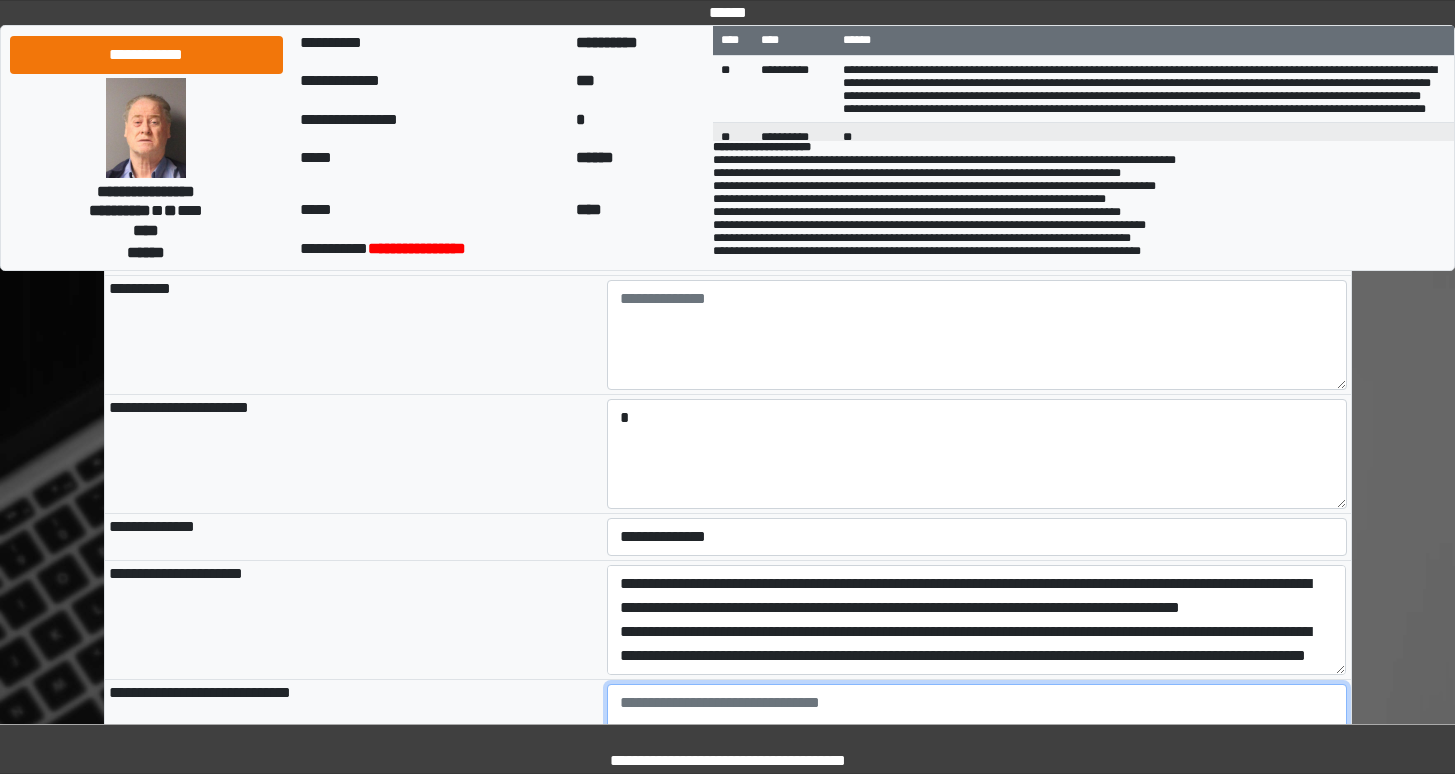 click at bounding box center (977, 739) 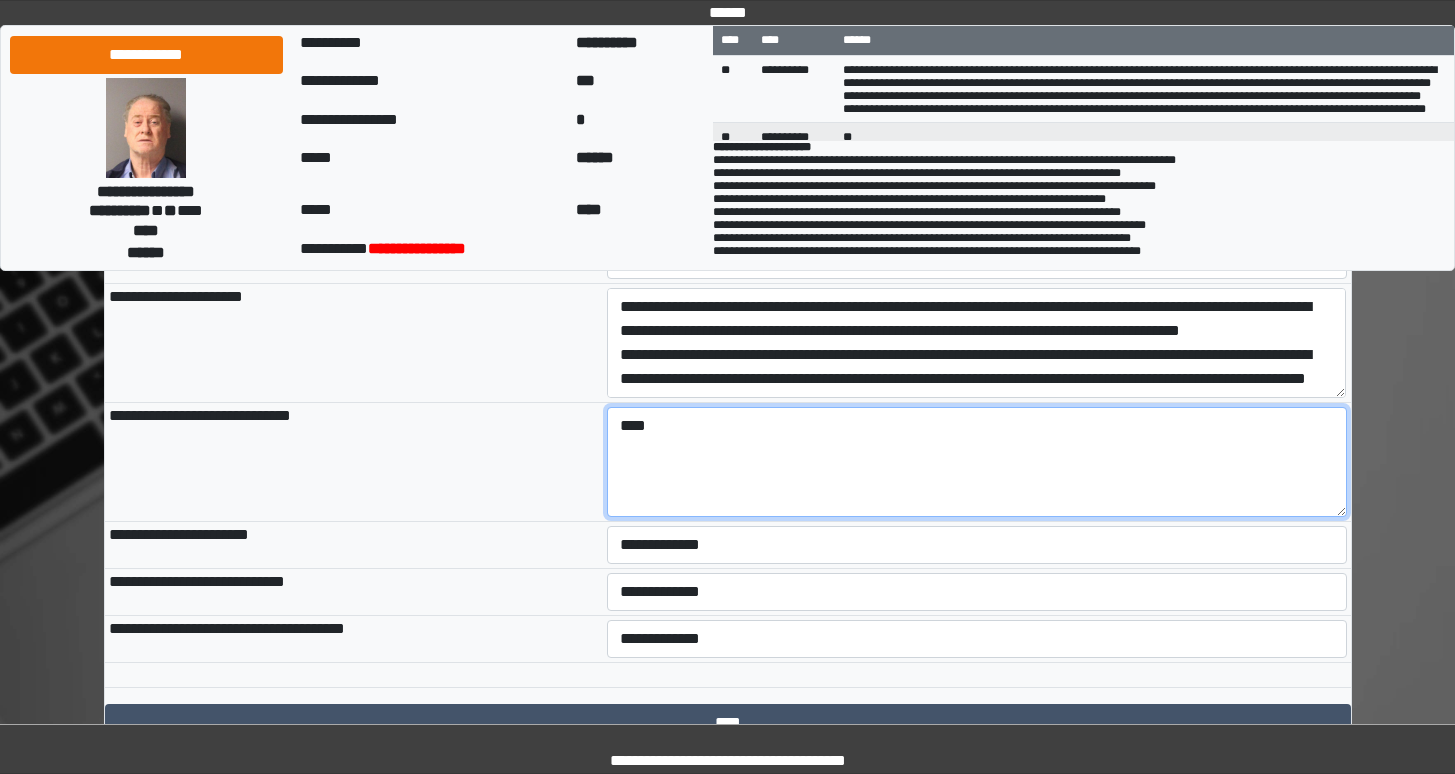 scroll, scrollTop: 882, scrollLeft: 0, axis: vertical 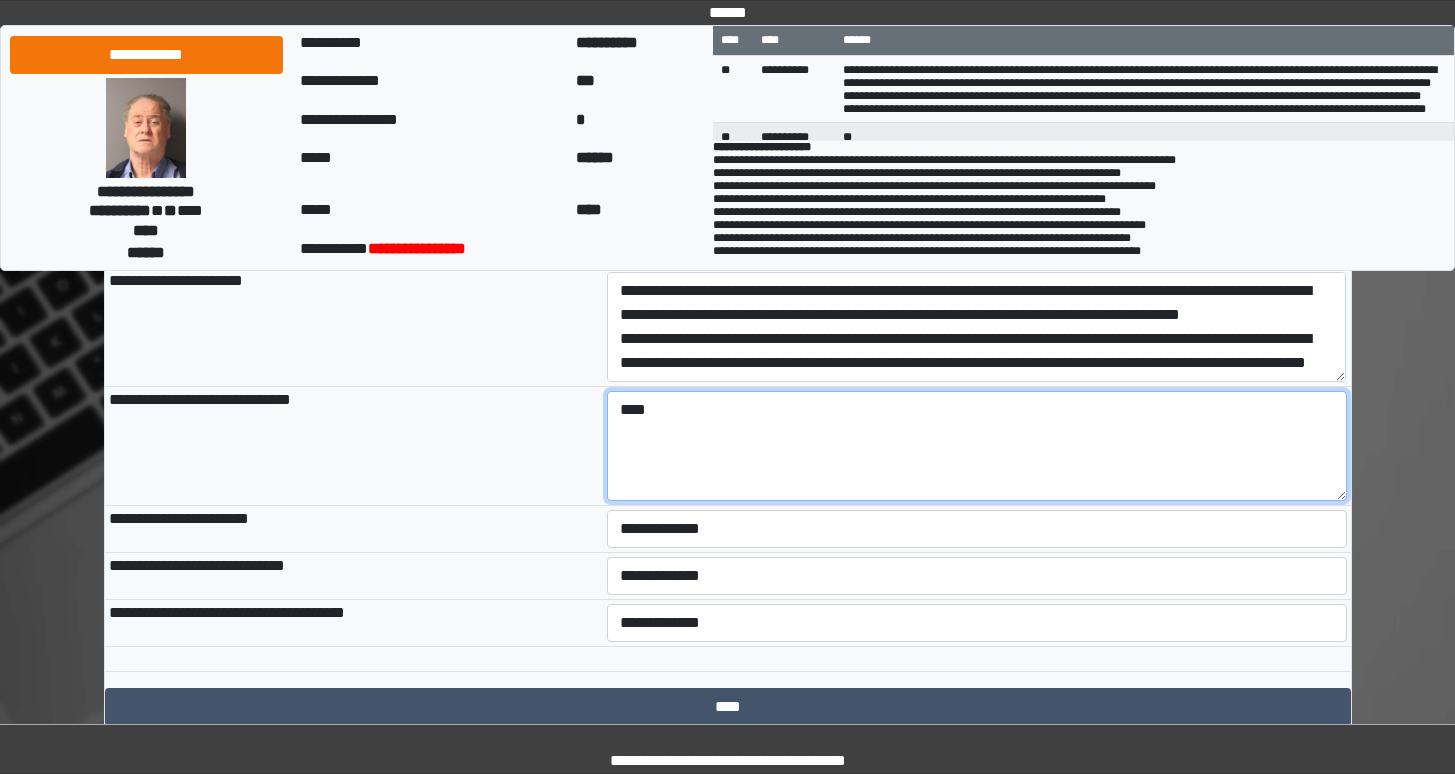 type on "****" 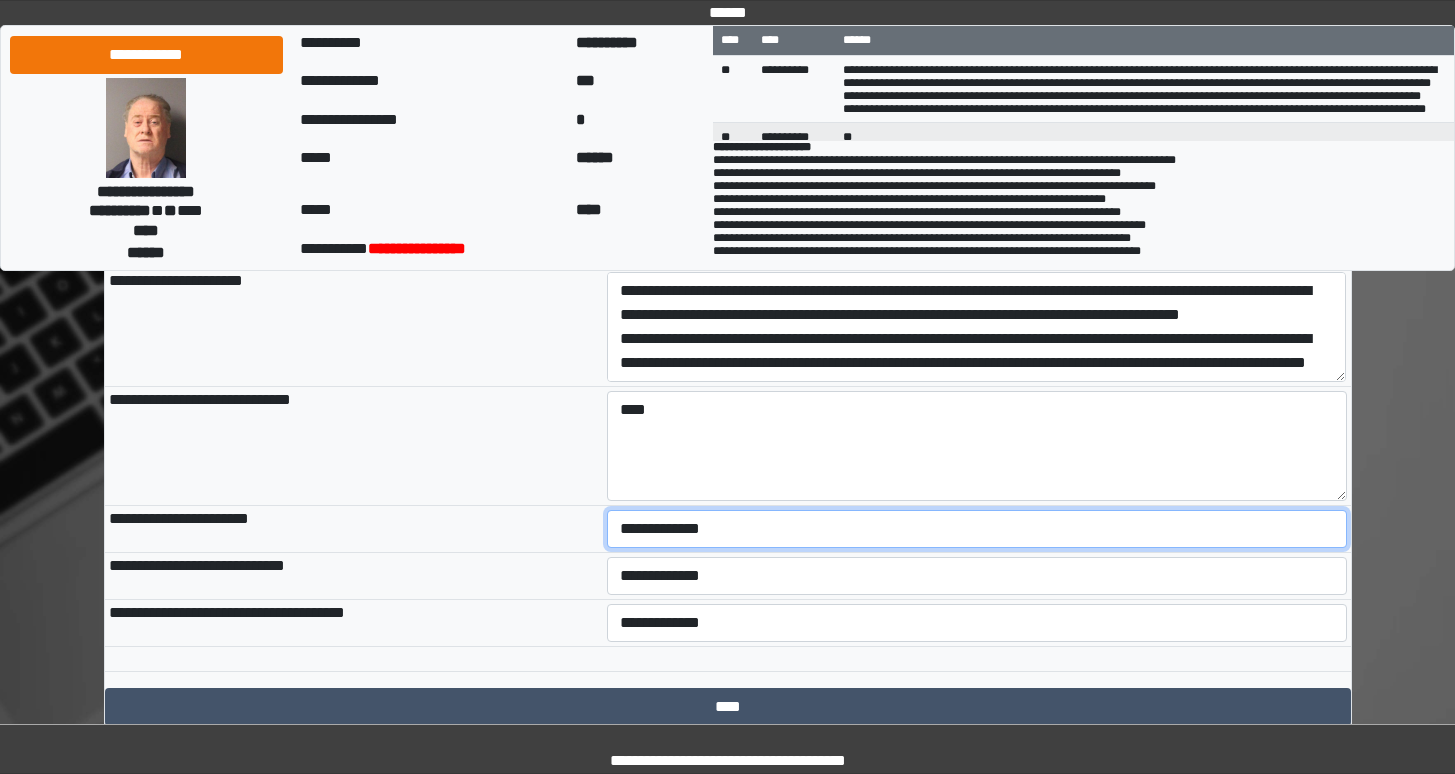 click on "**********" at bounding box center (977, 529) 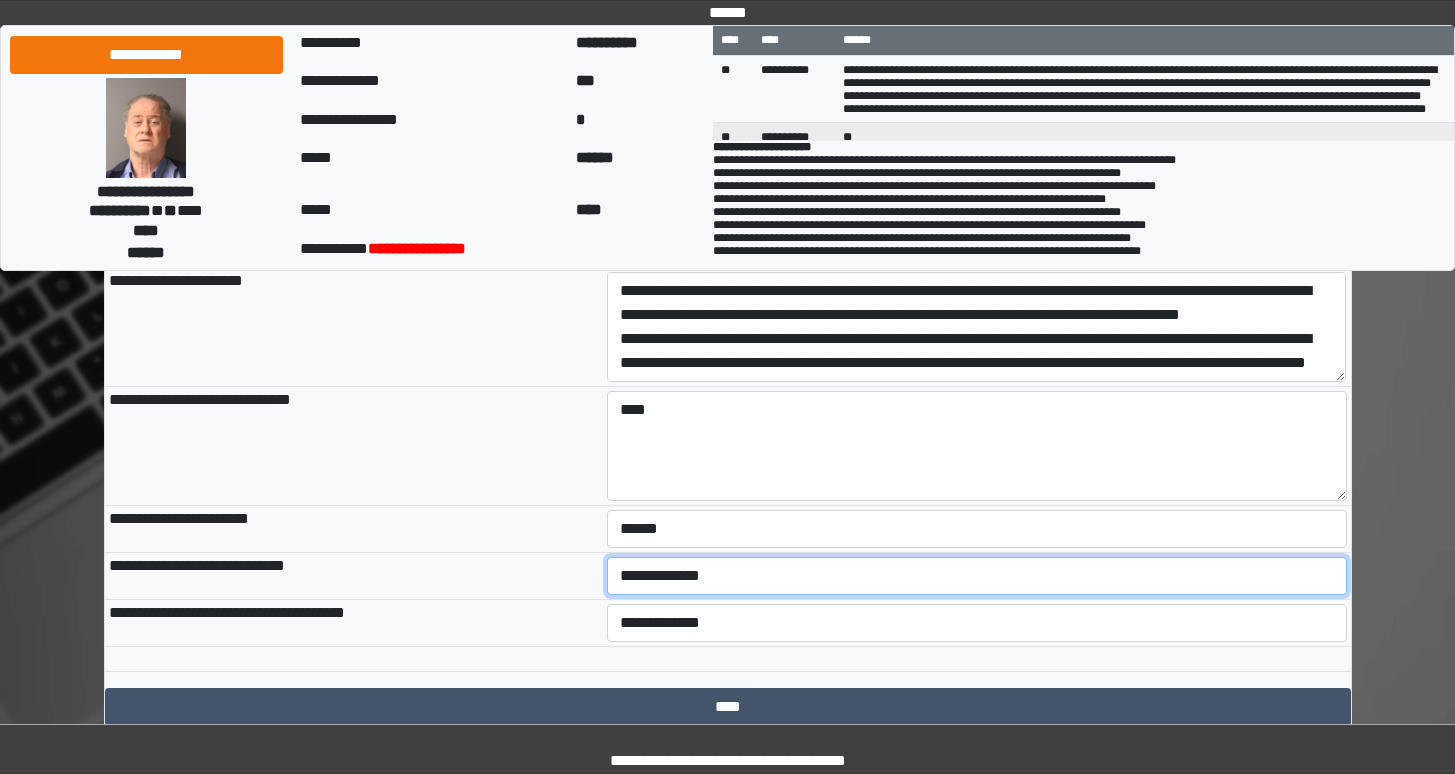 click on "**********" at bounding box center (977, 576) 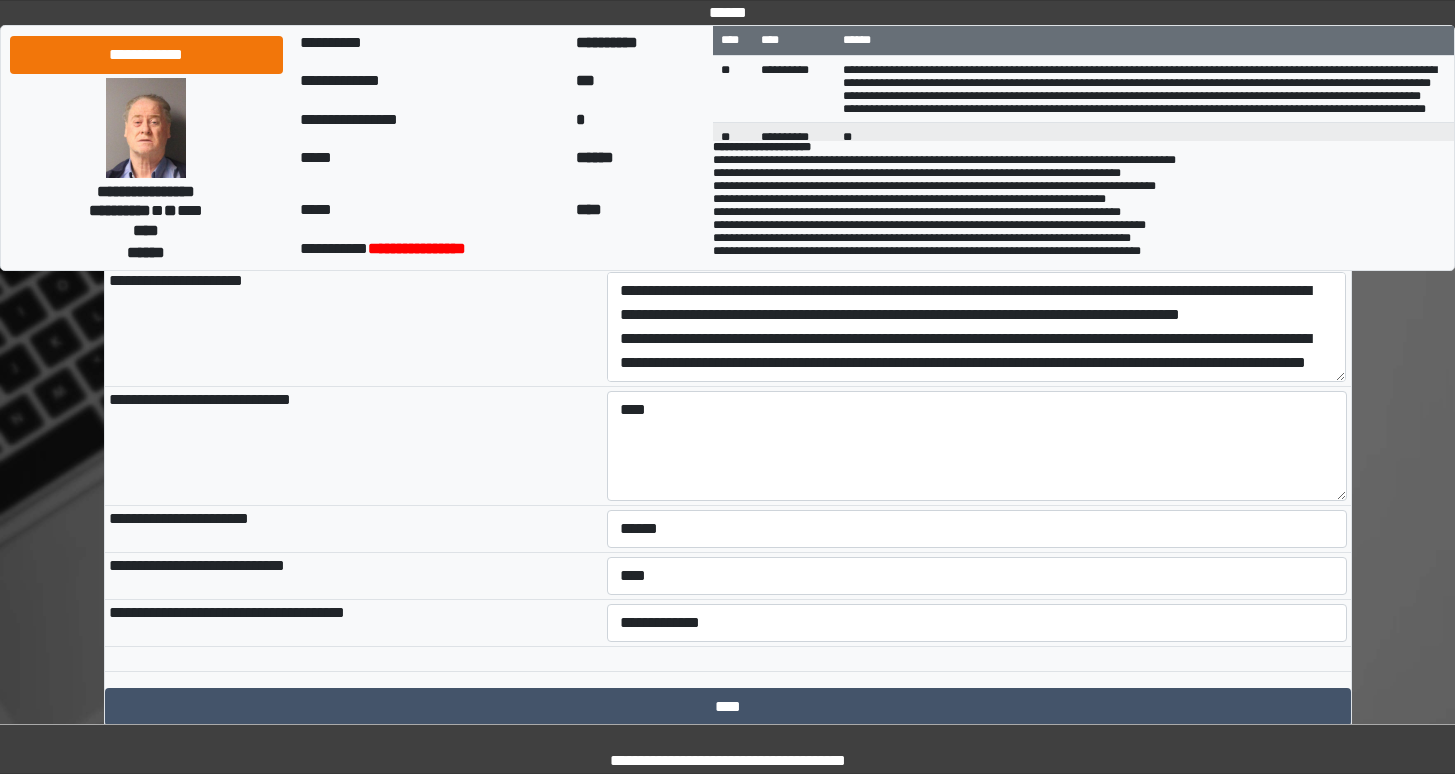 click on "**********" at bounding box center [728, 141] 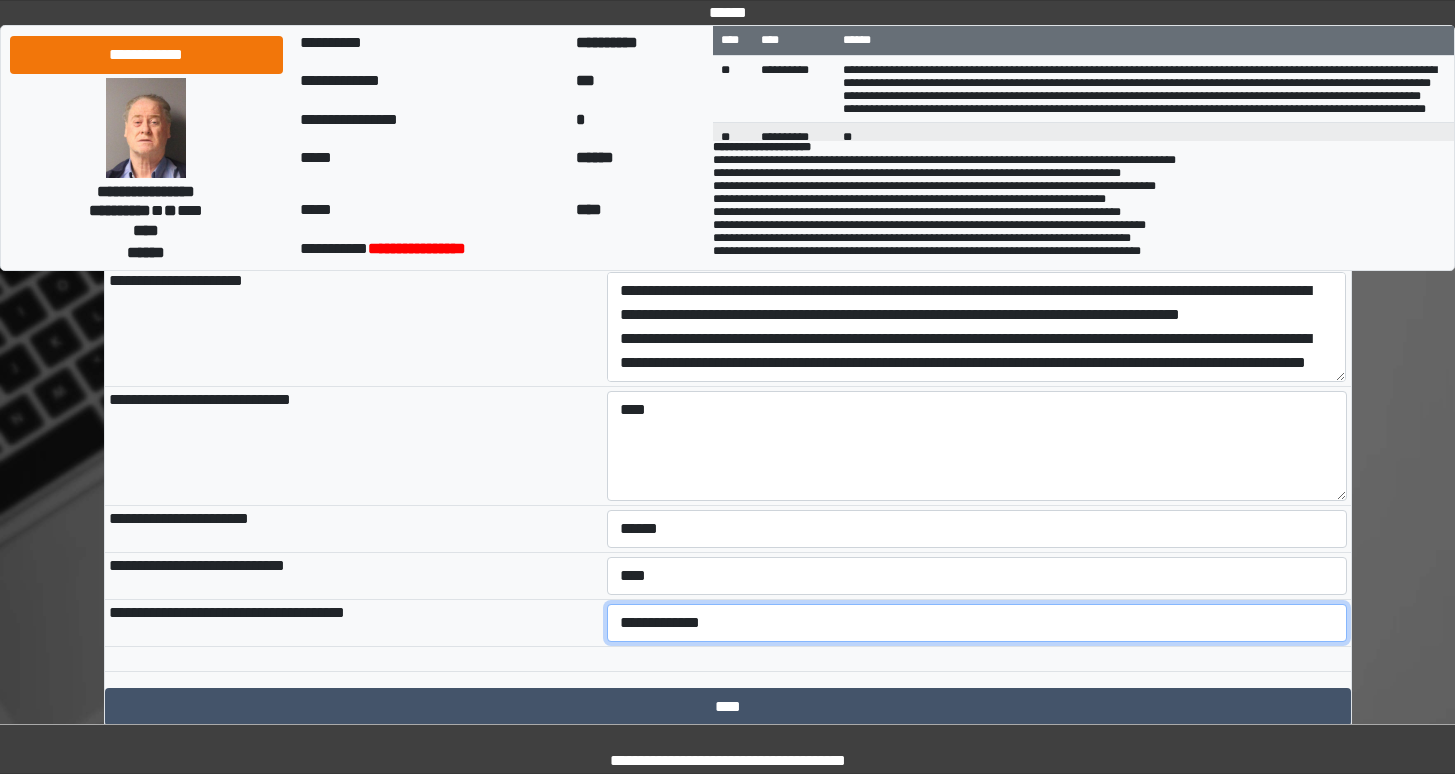 click on "**********" at bounding box center (977, 623) 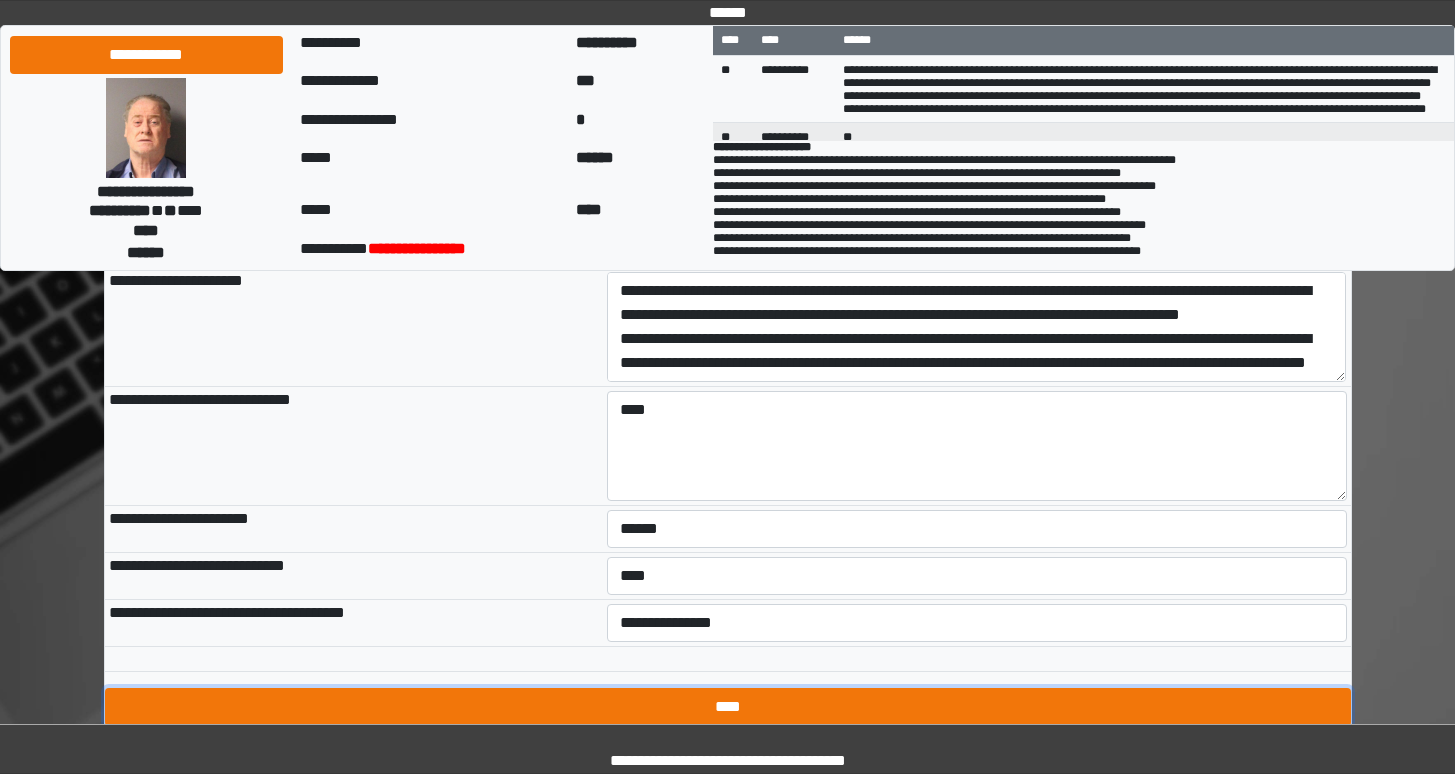 click on "****" at bounding box center [728, 707] 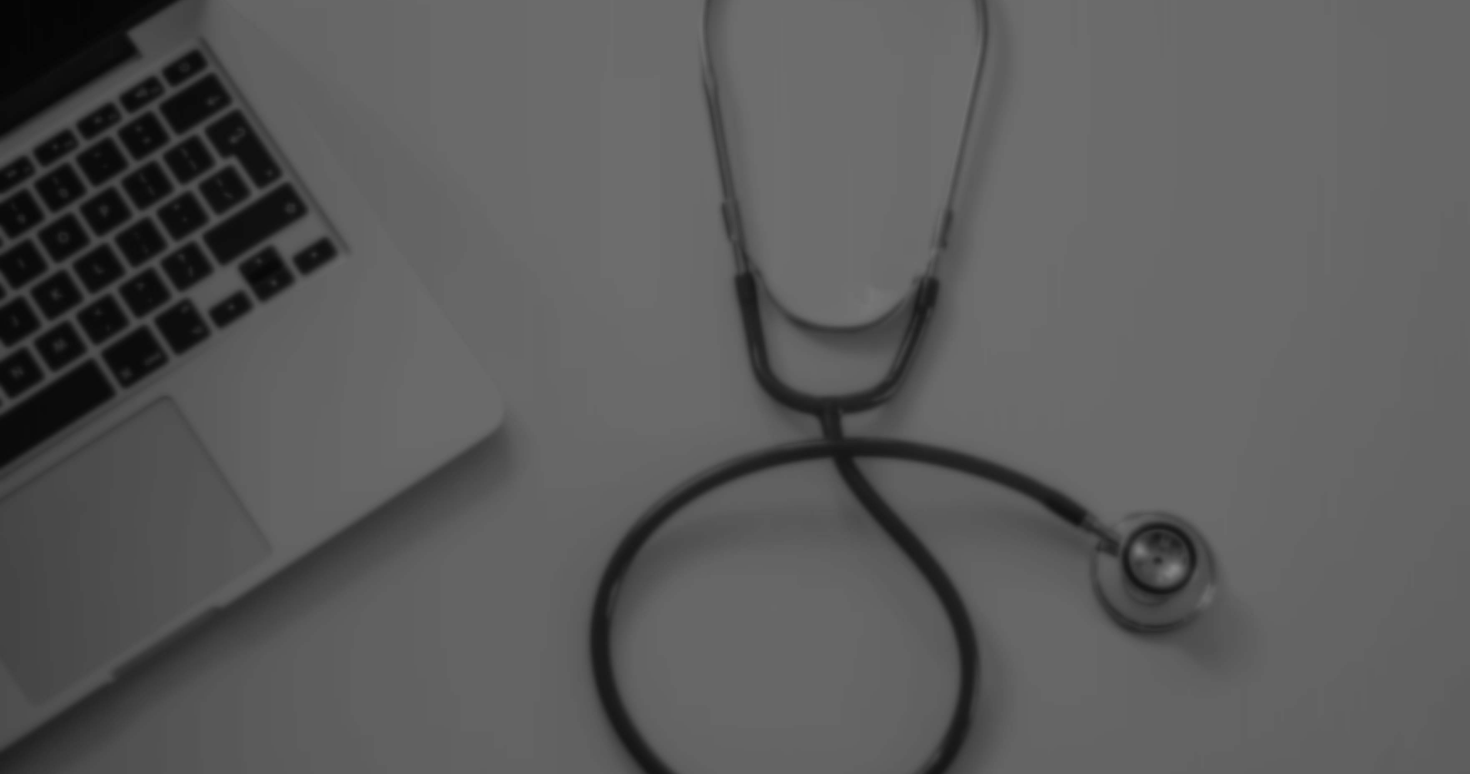 scroll, scrollTop: 0, scrollLeft: 0, axis: both 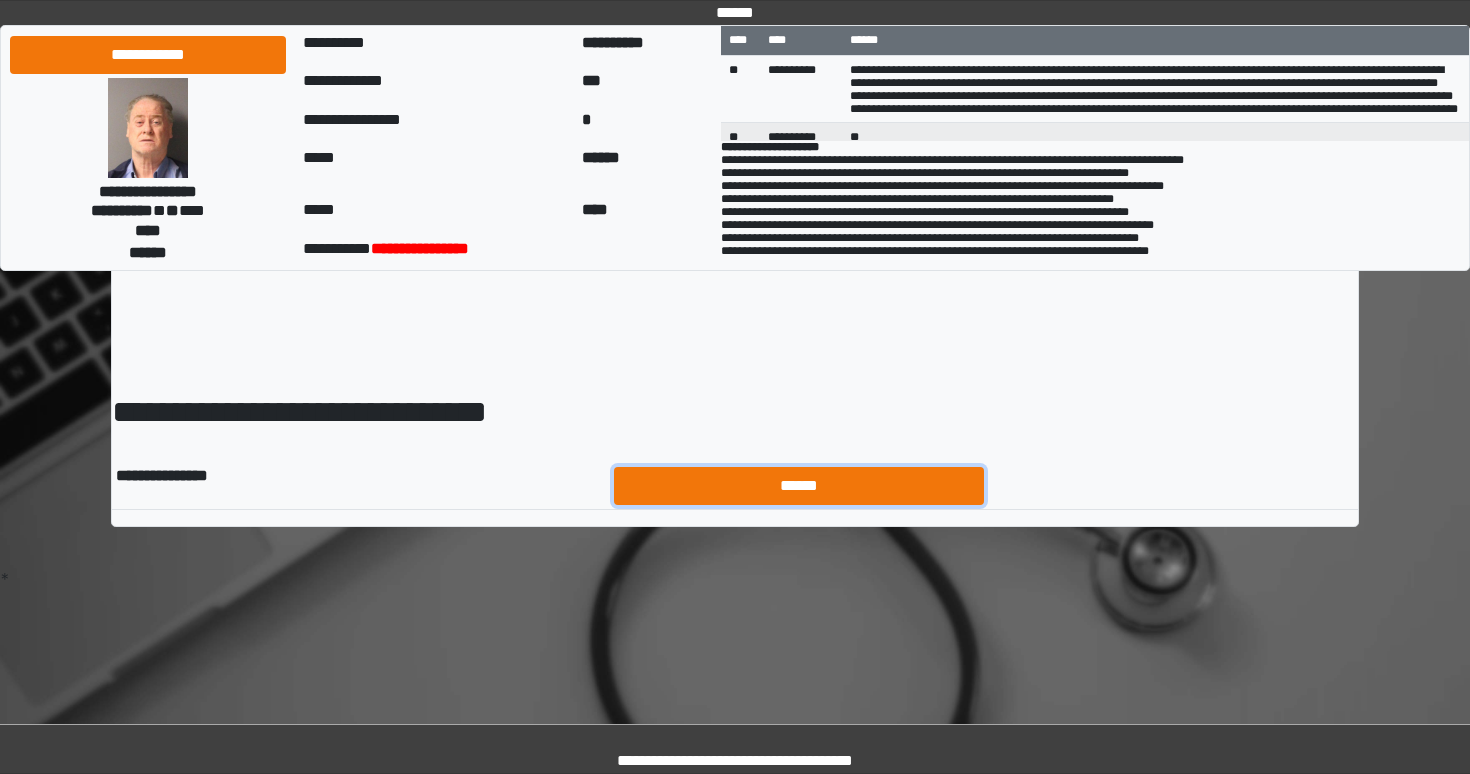 click on "******" at bounding box center [799, 486] 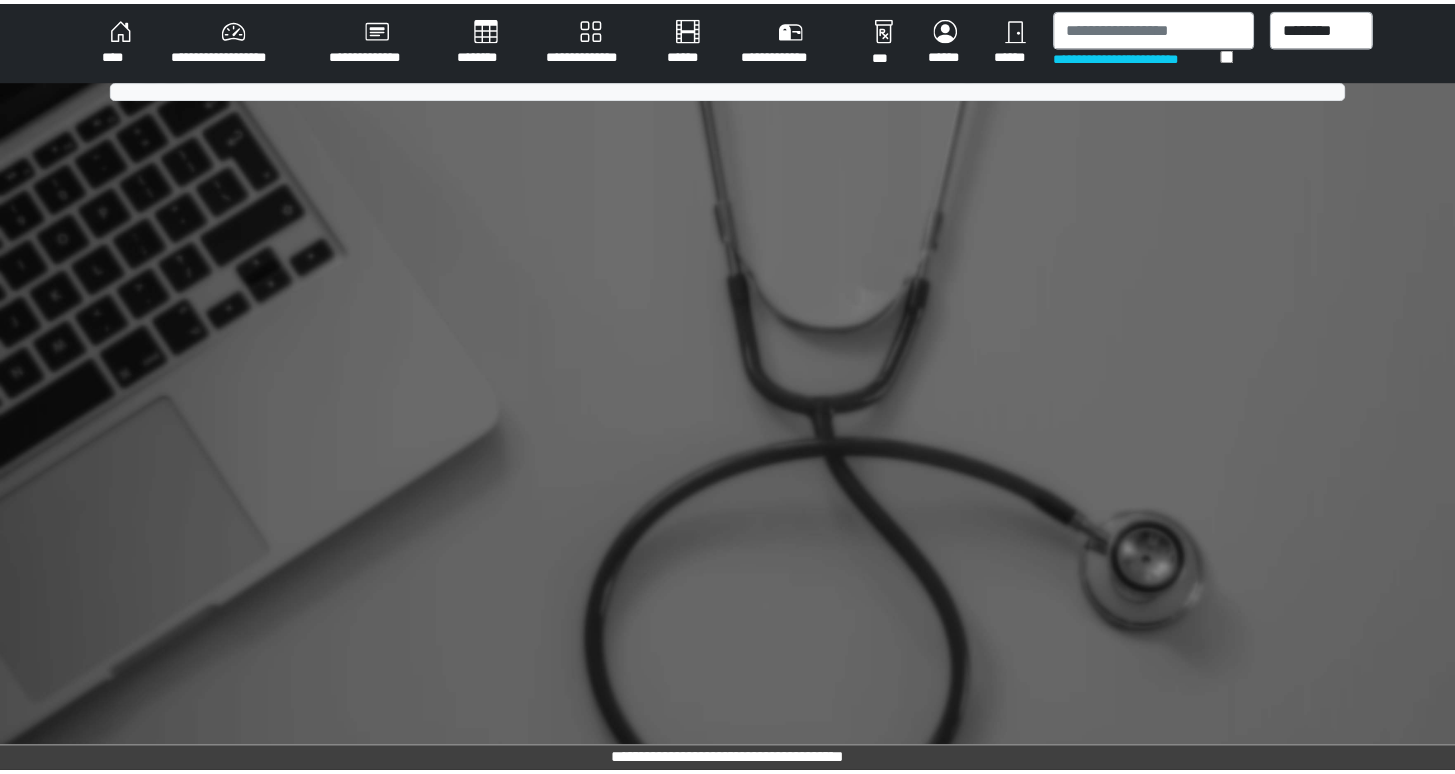 scroll, scrollTop: 0, scrollLeft: 0, axis: both 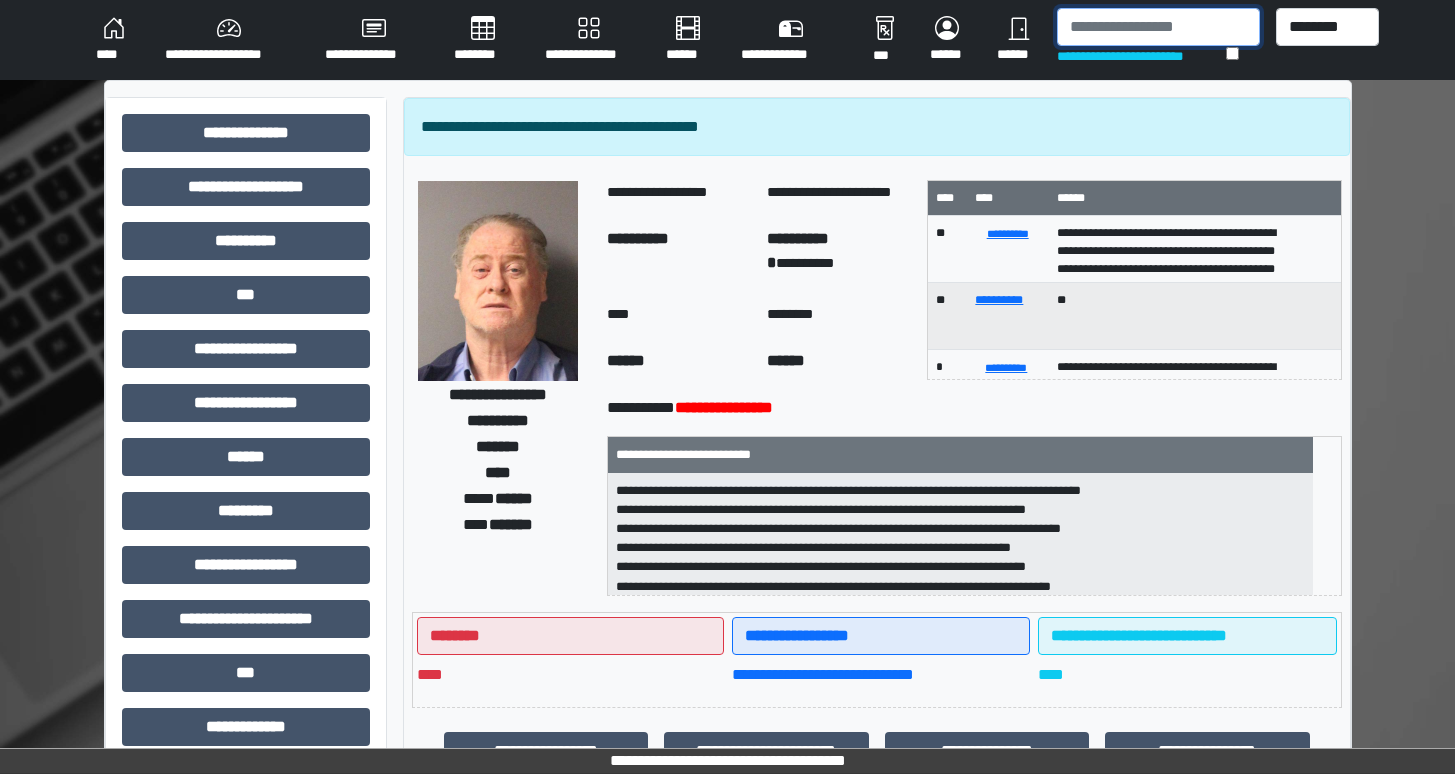 click at bounding box center (1158, 27) 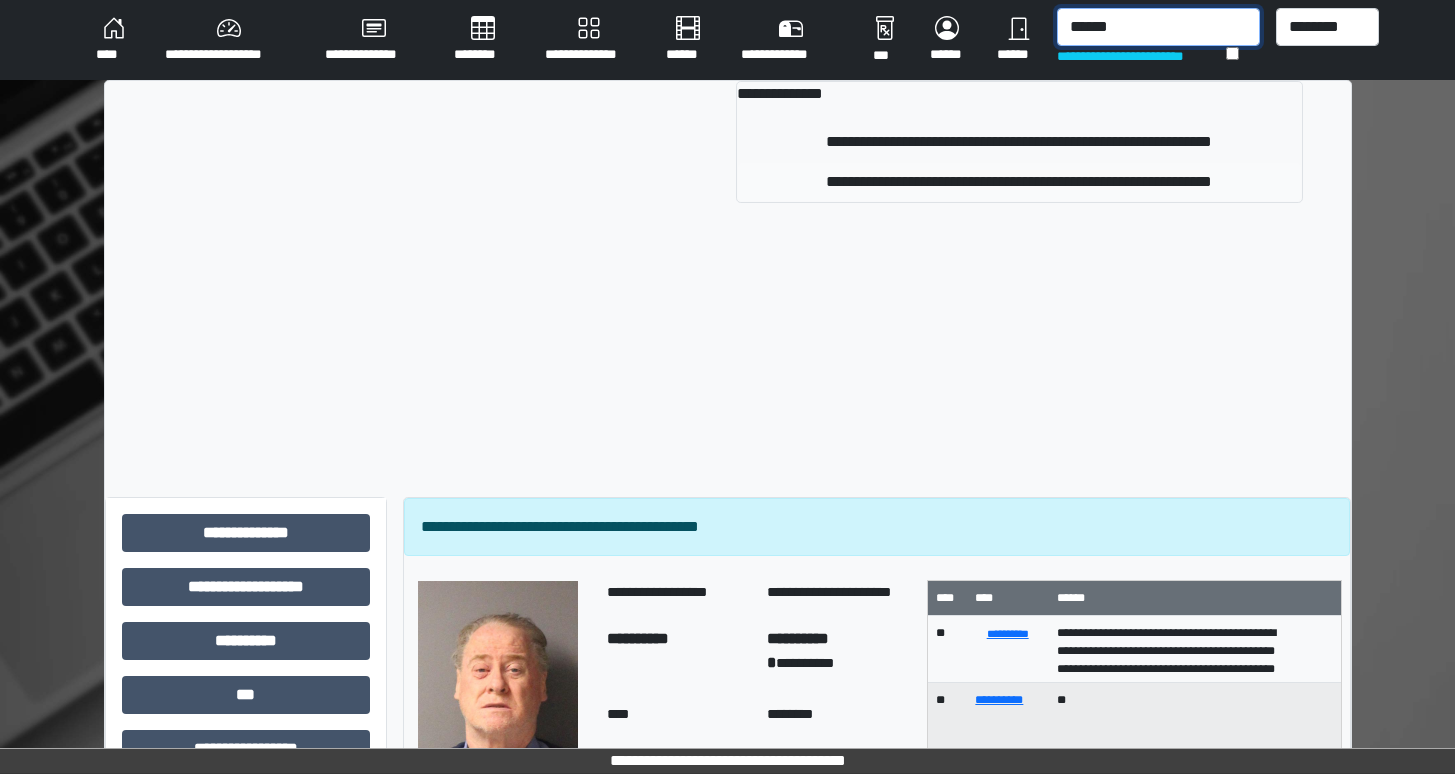 type on "******" 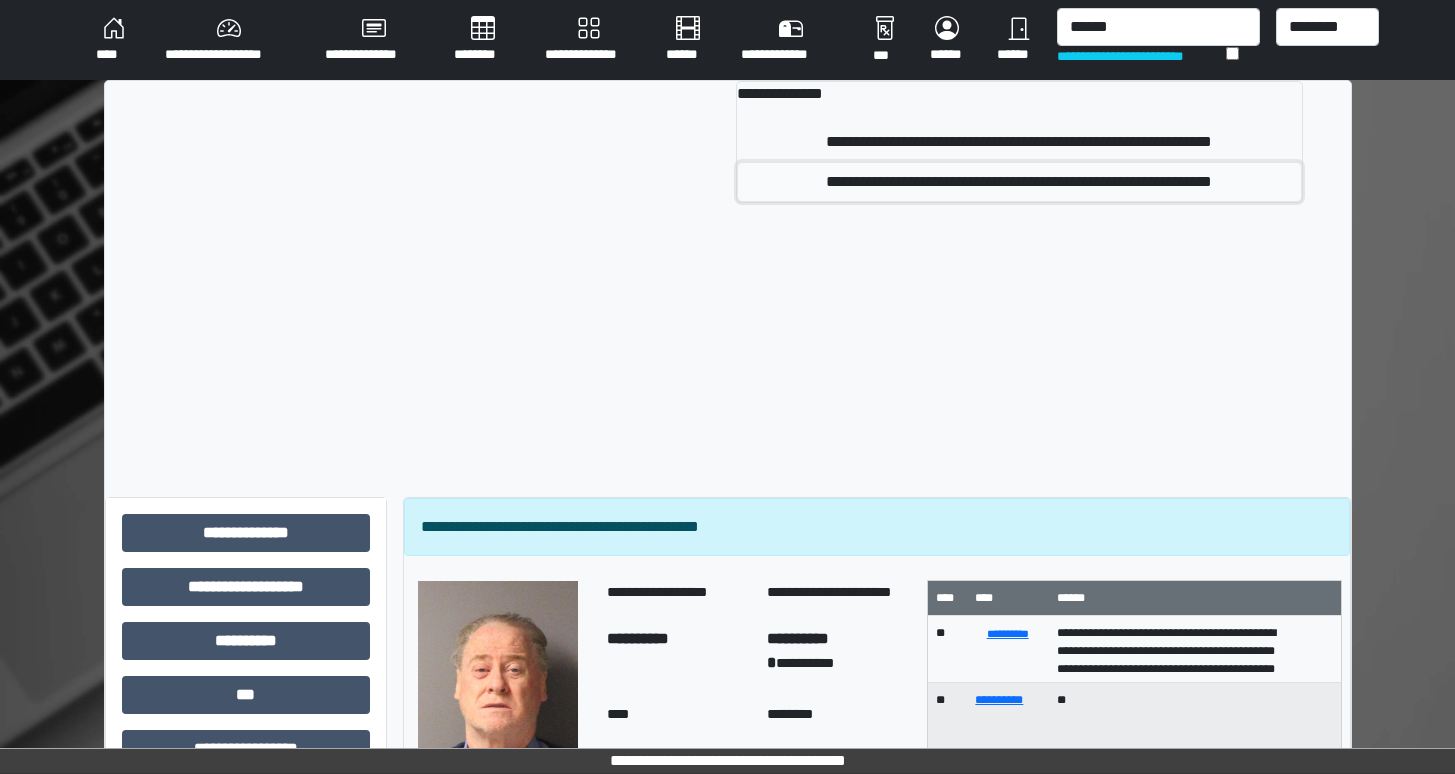 click on "**********" at bounding box center (1019, 182) 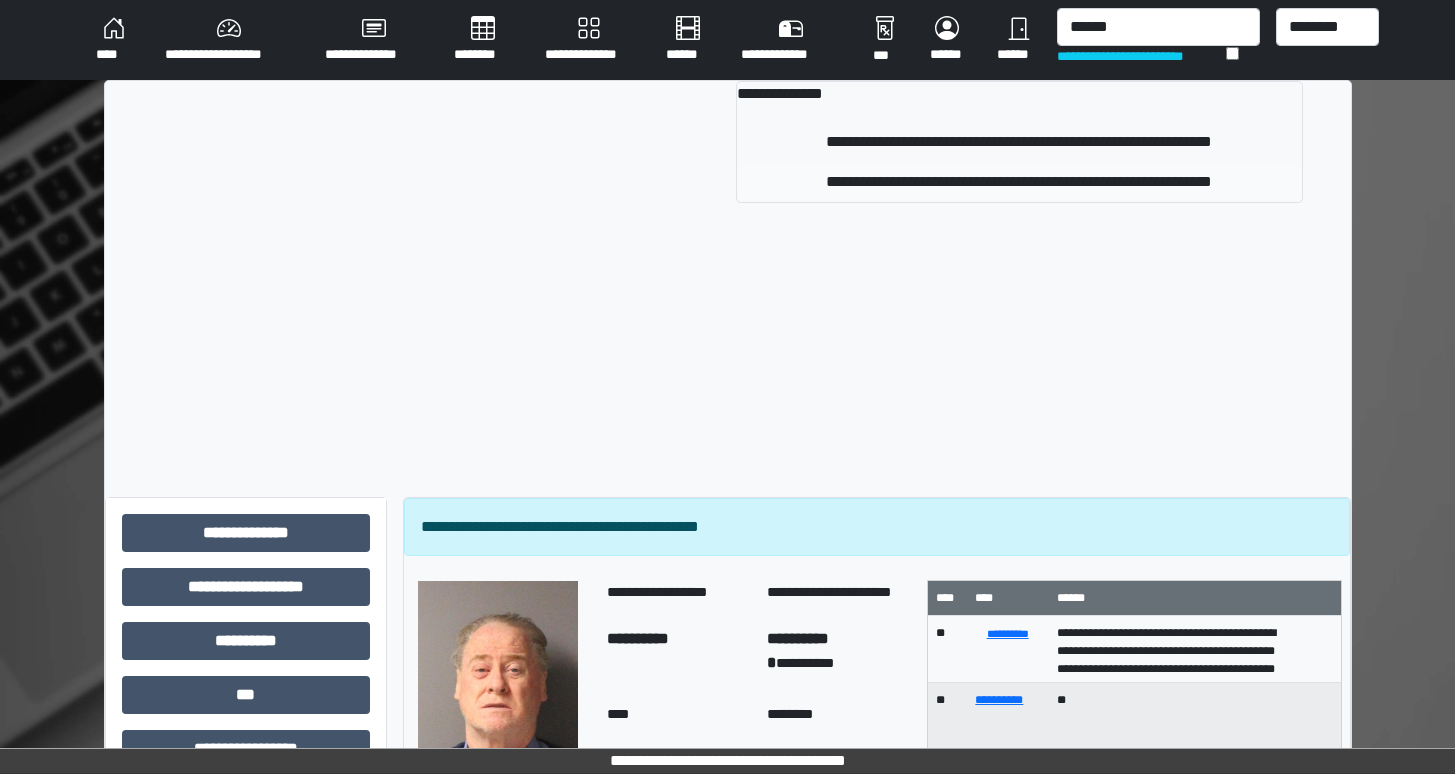 type 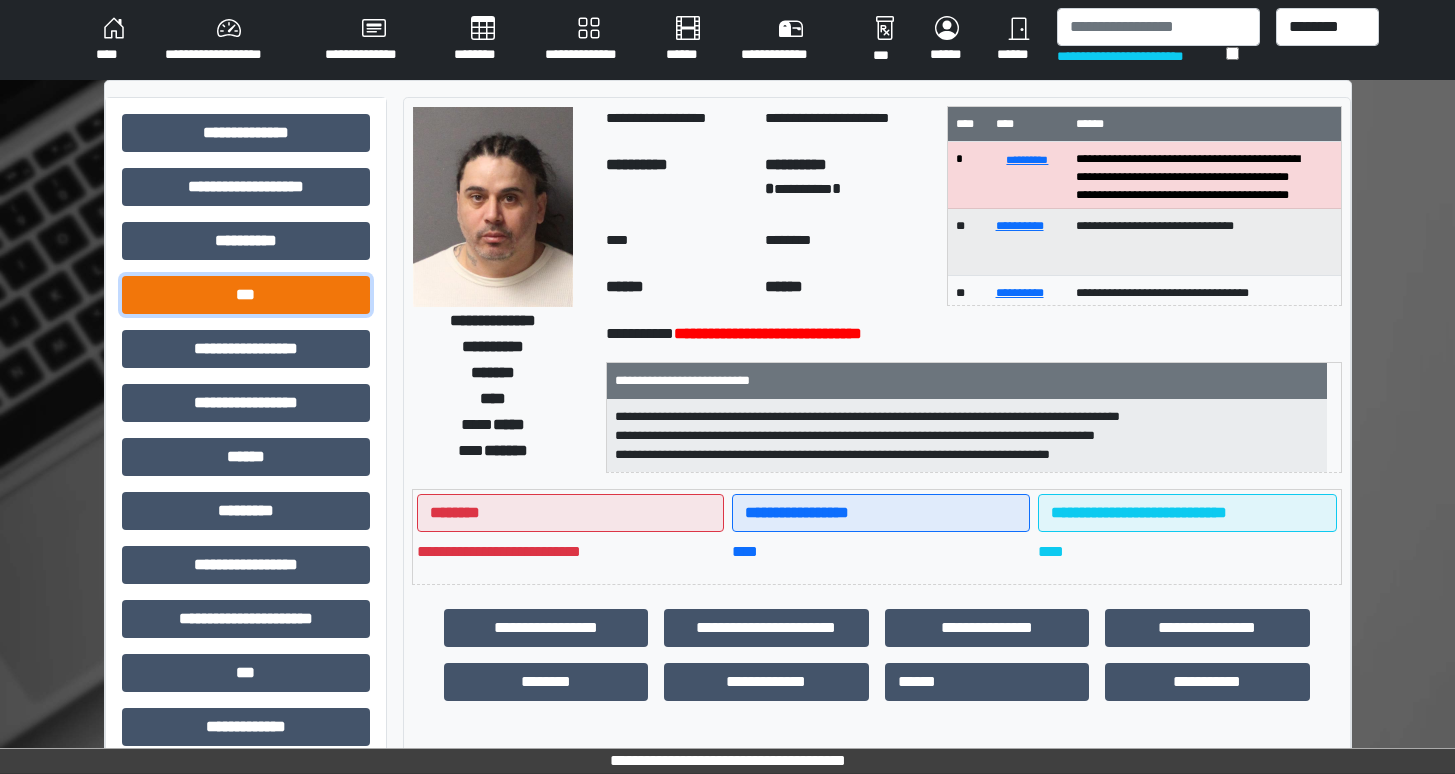 click on "***" at bounding box center [246, 295] 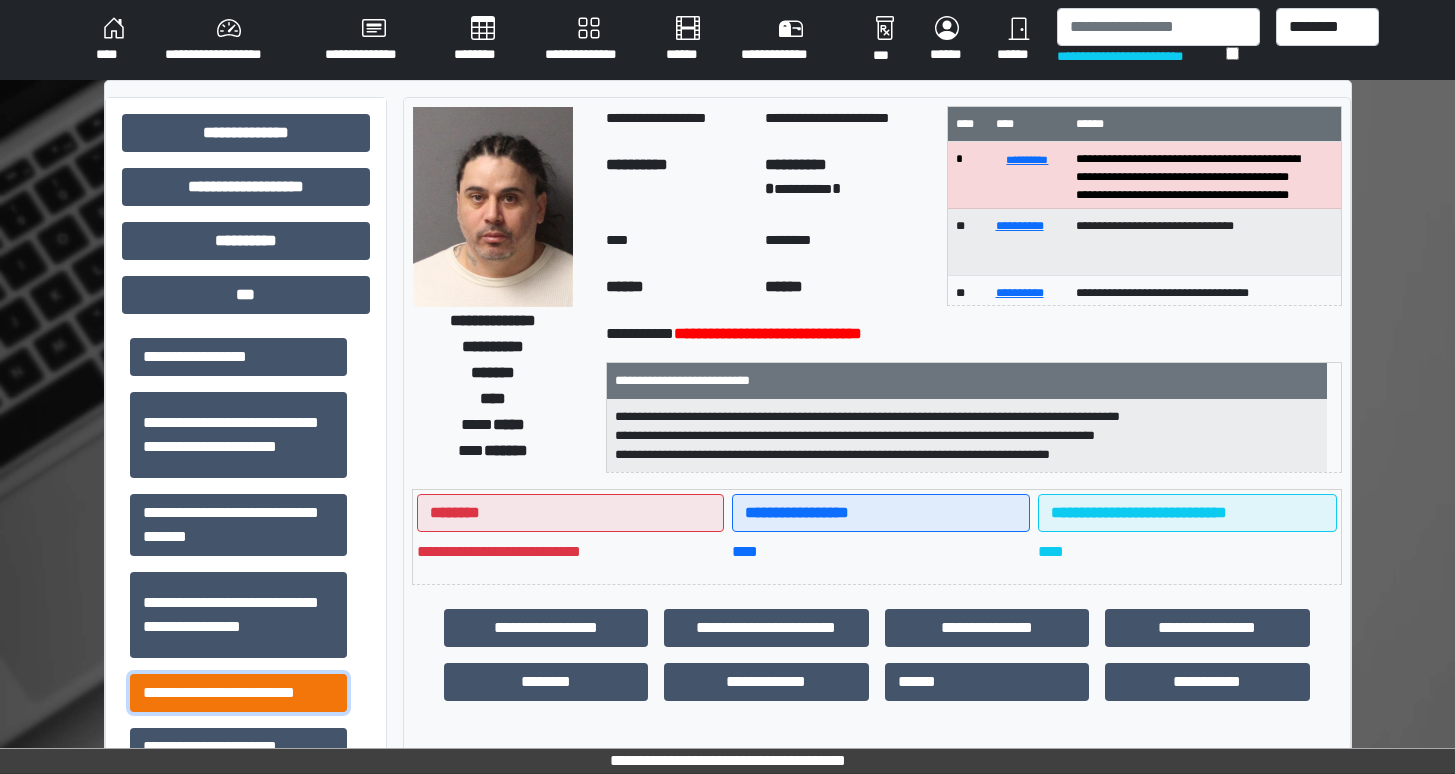 click on "**********" at bounding box center (238, 693) 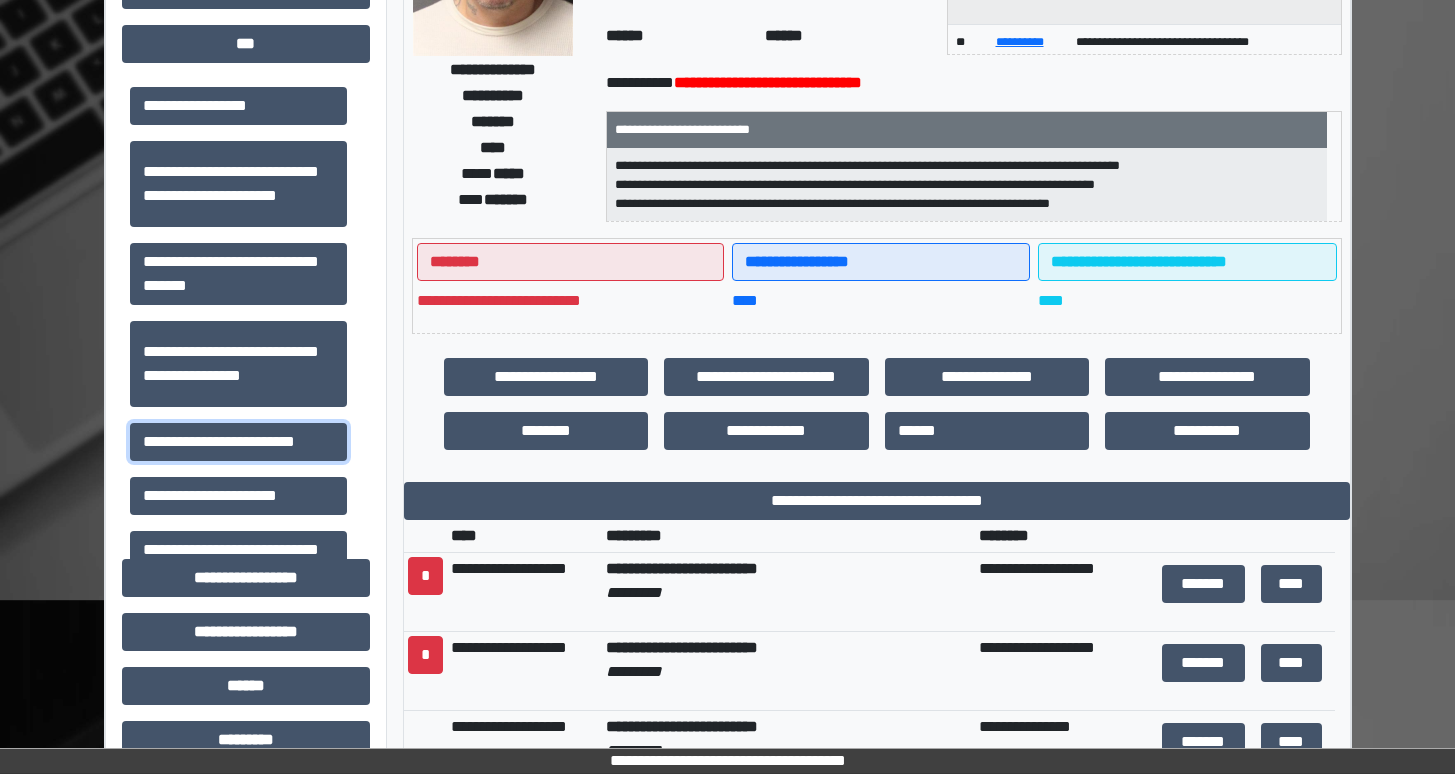 scroll, scrollTop: 260, scrollLeft: 0, axis: vertical 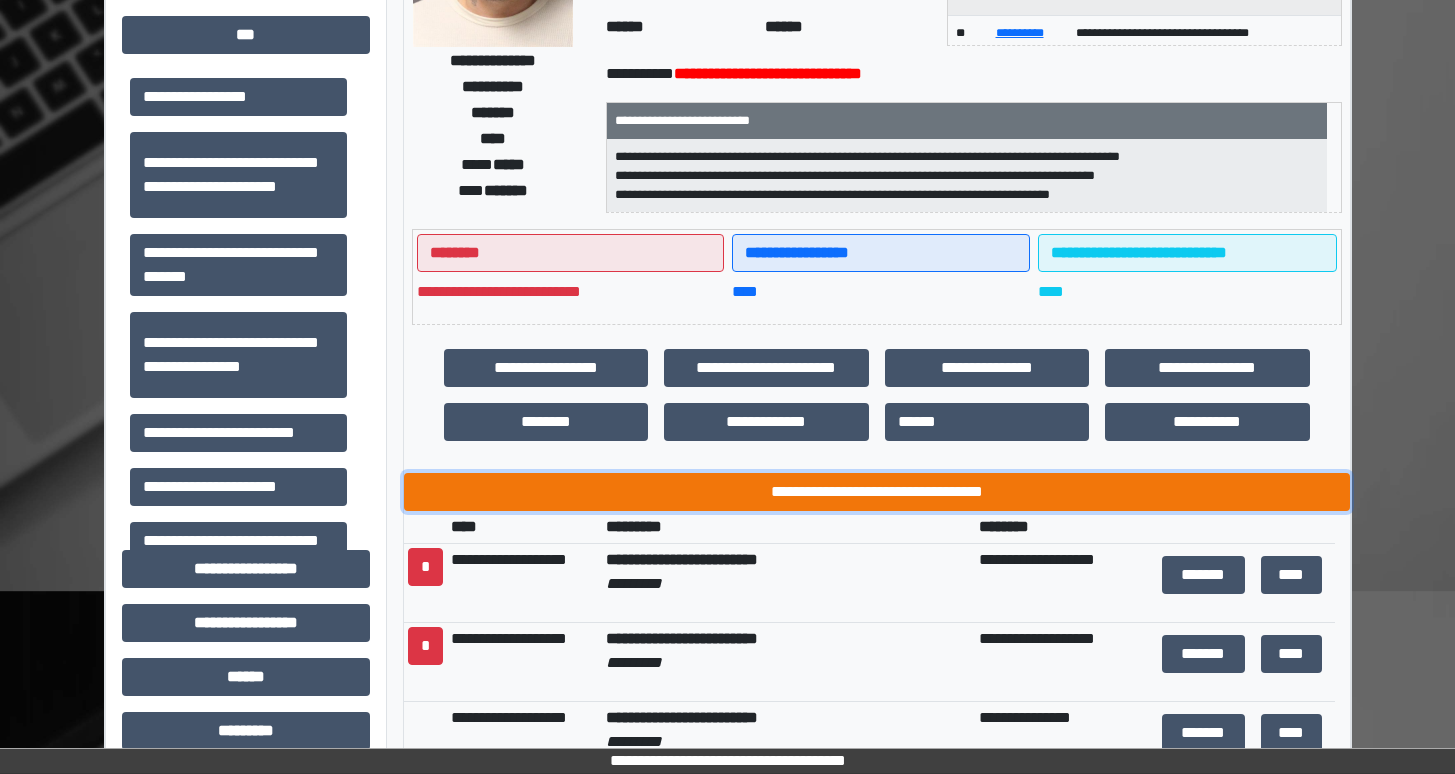click on "**********" at bounding box center (877, 492) 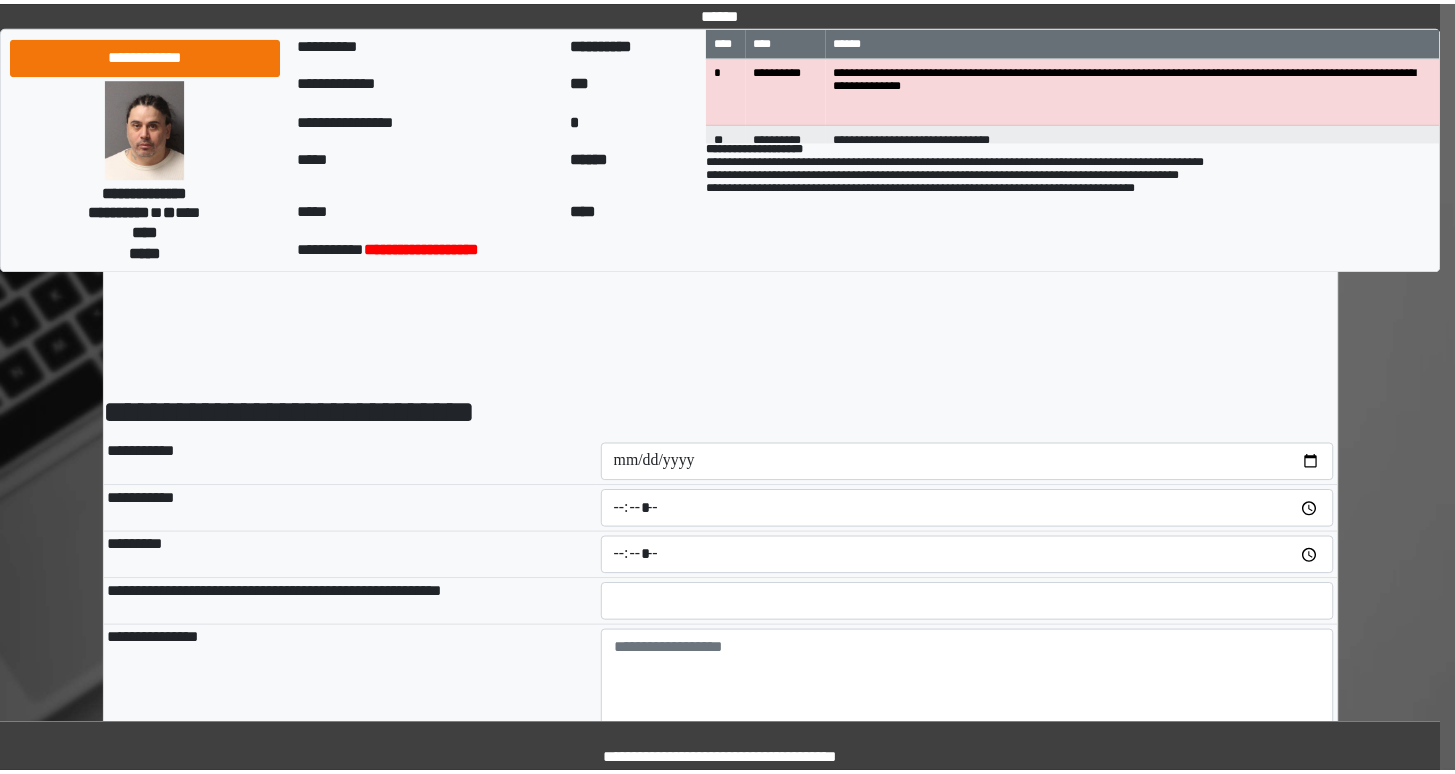 scroll, scrollTop: 0, scrollLeft: 0, axis: both 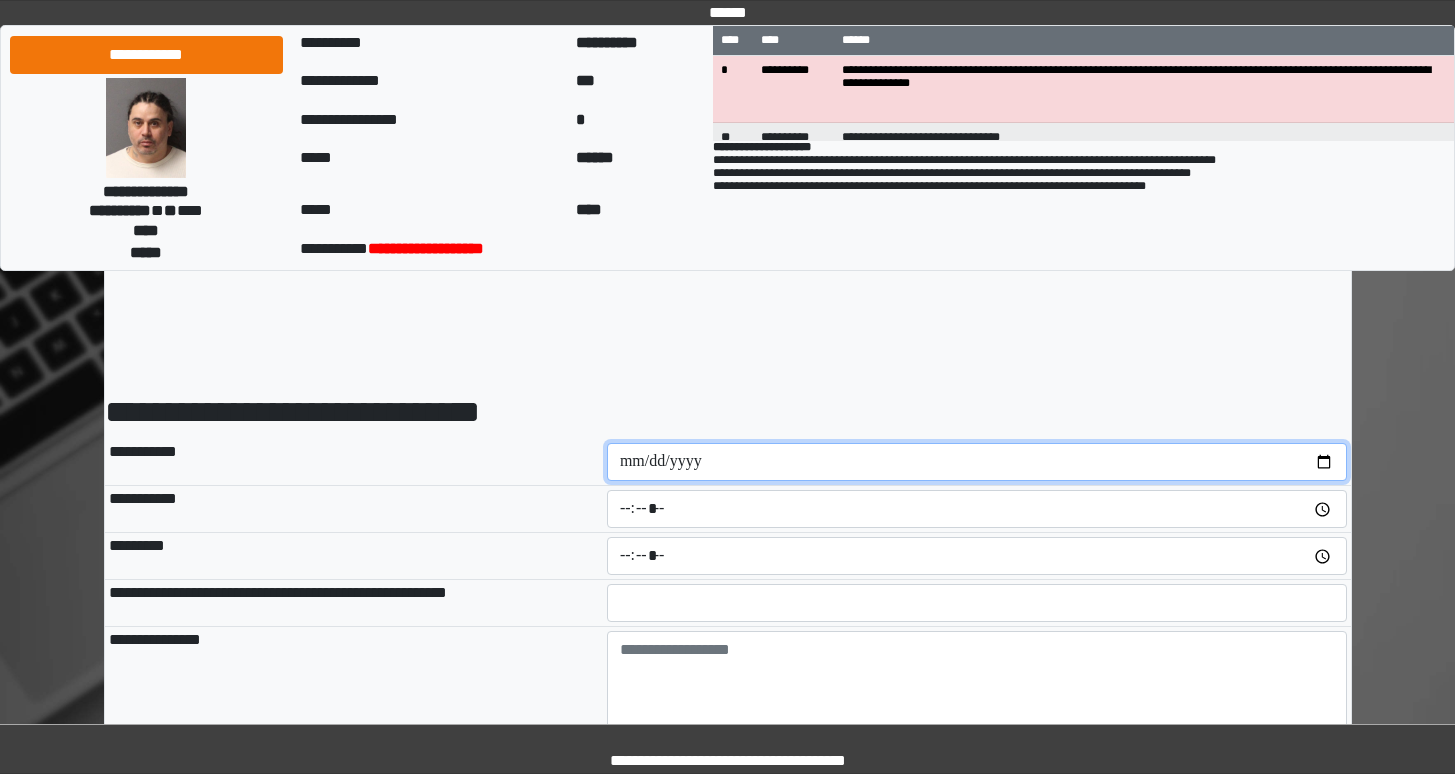 click at bounding box center [977, 462] 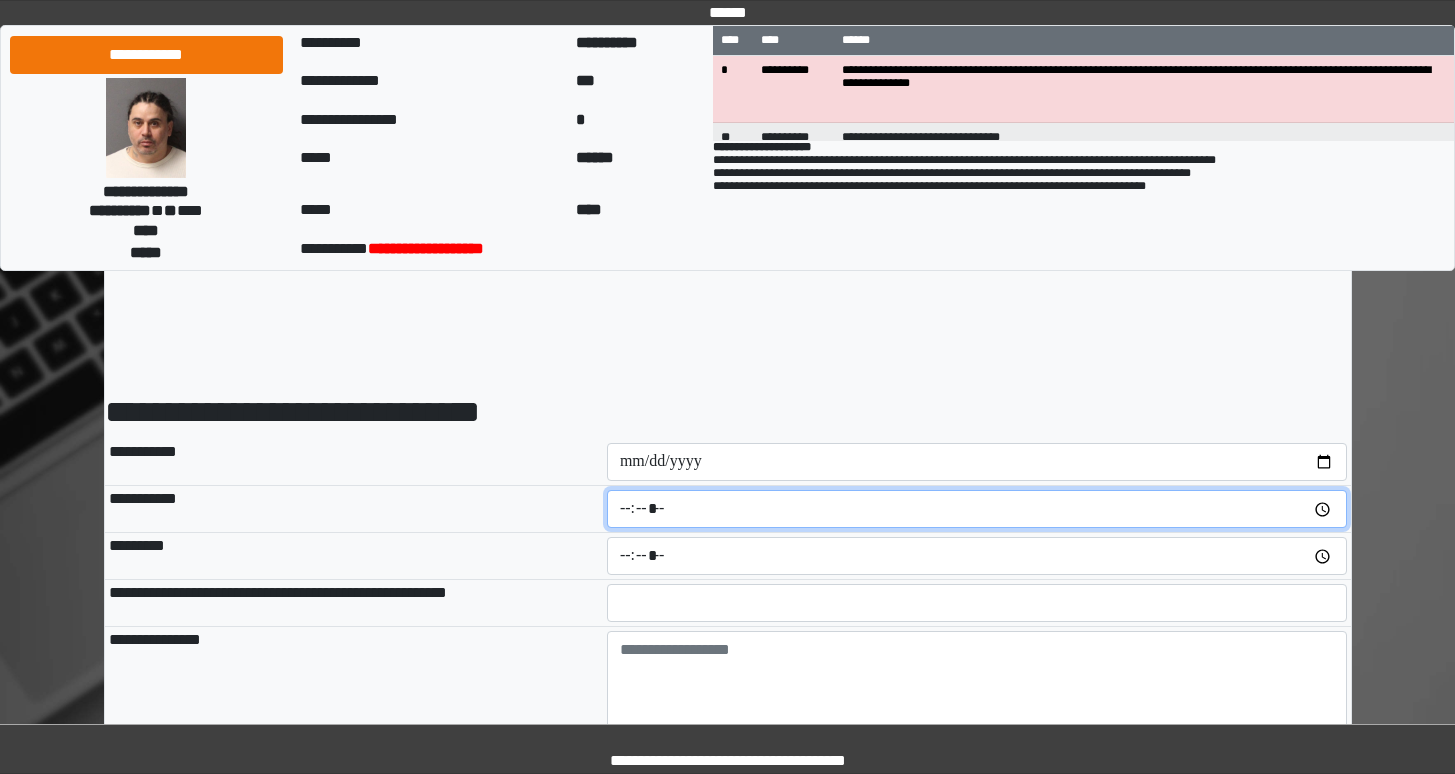 type on "*****" 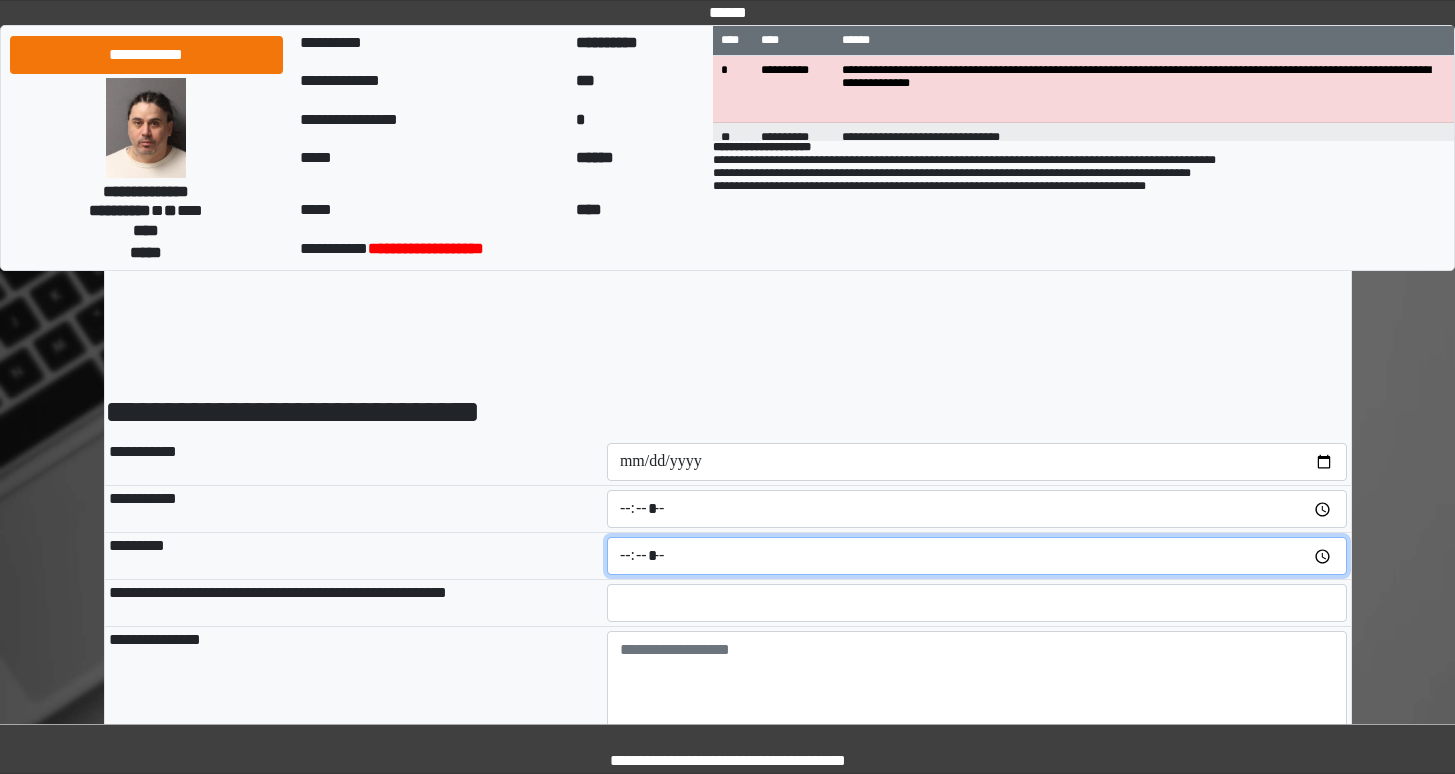 type on "*****" 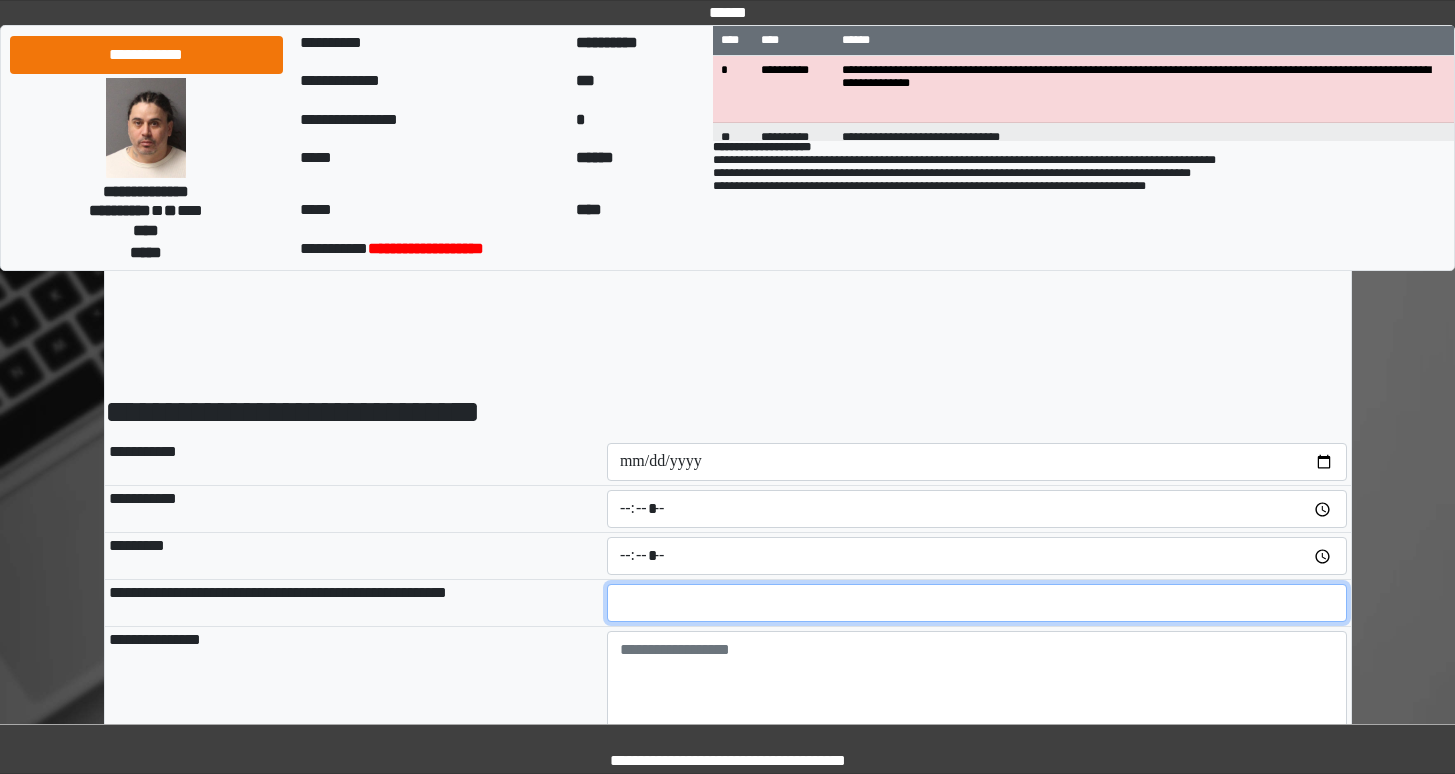 type on "**" 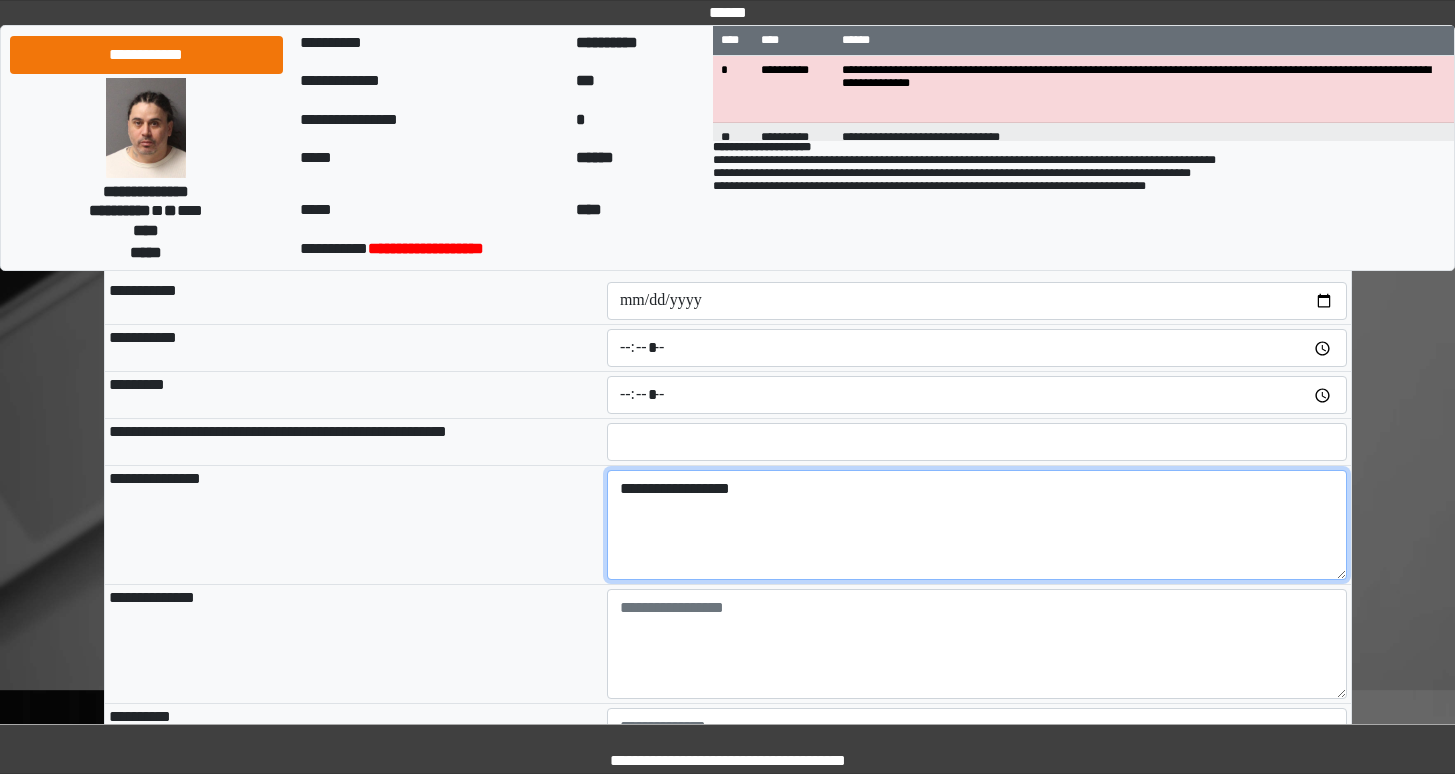 scroll, scrollTop: 210, scrollLeft: 0, axis: vertical 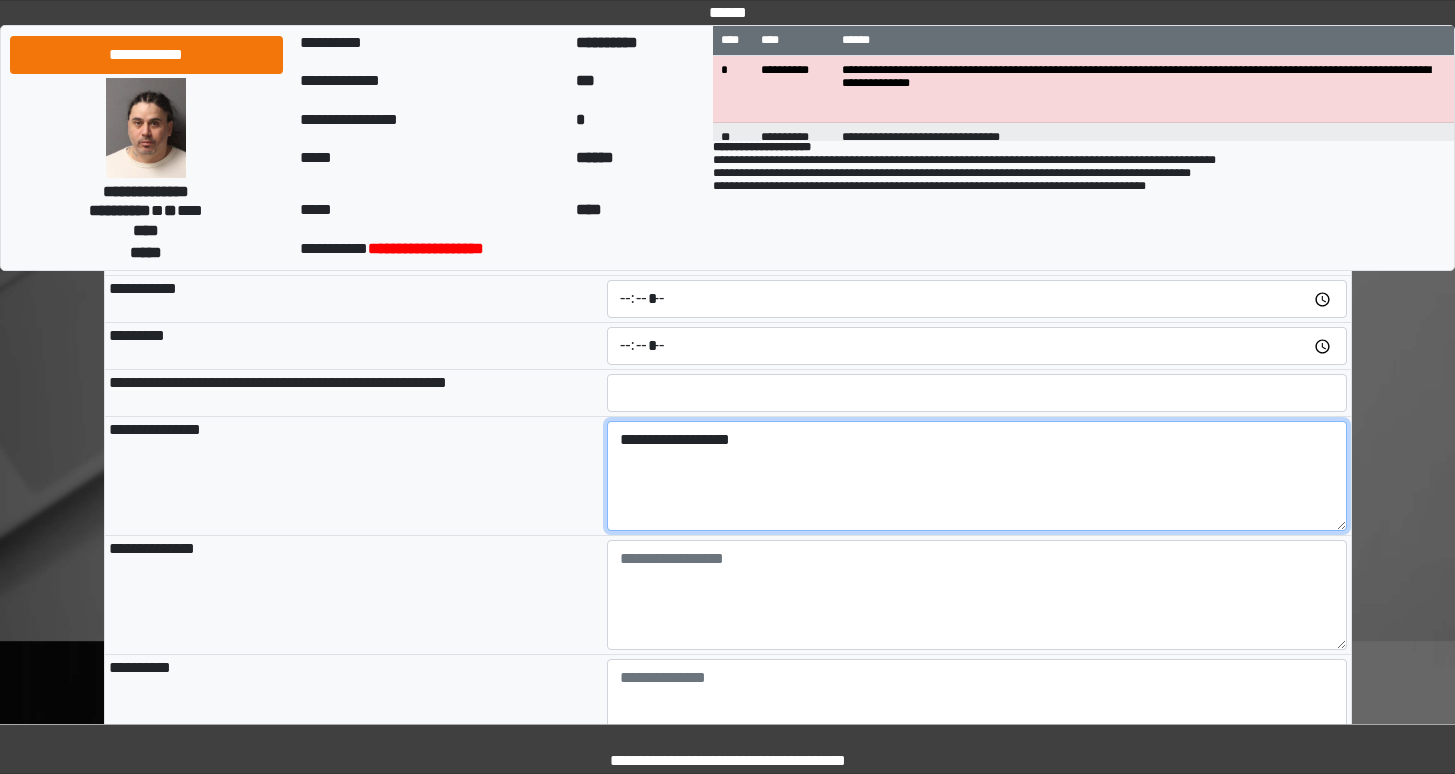 click on "**********" at bounding box center (977, 476) 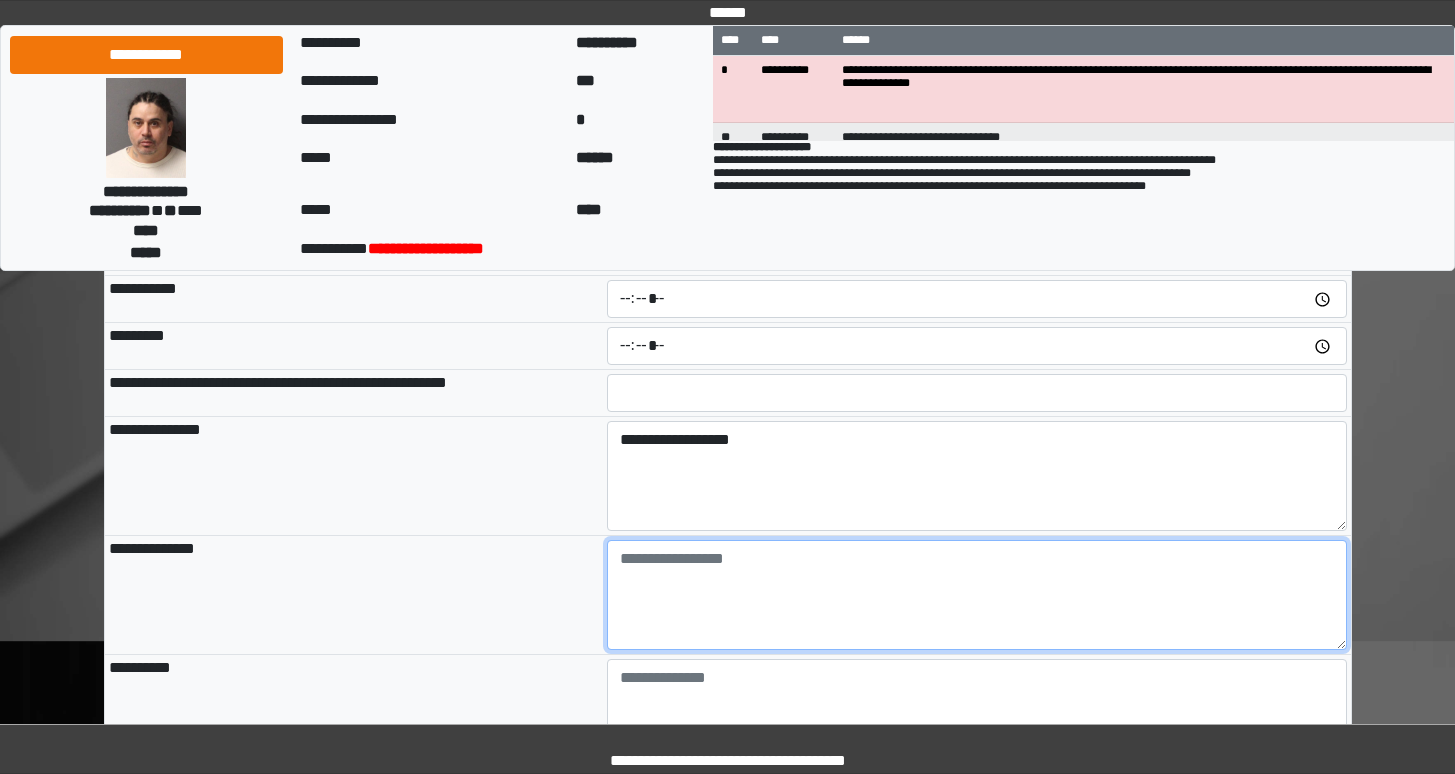 click at bounding box center [977, 595] 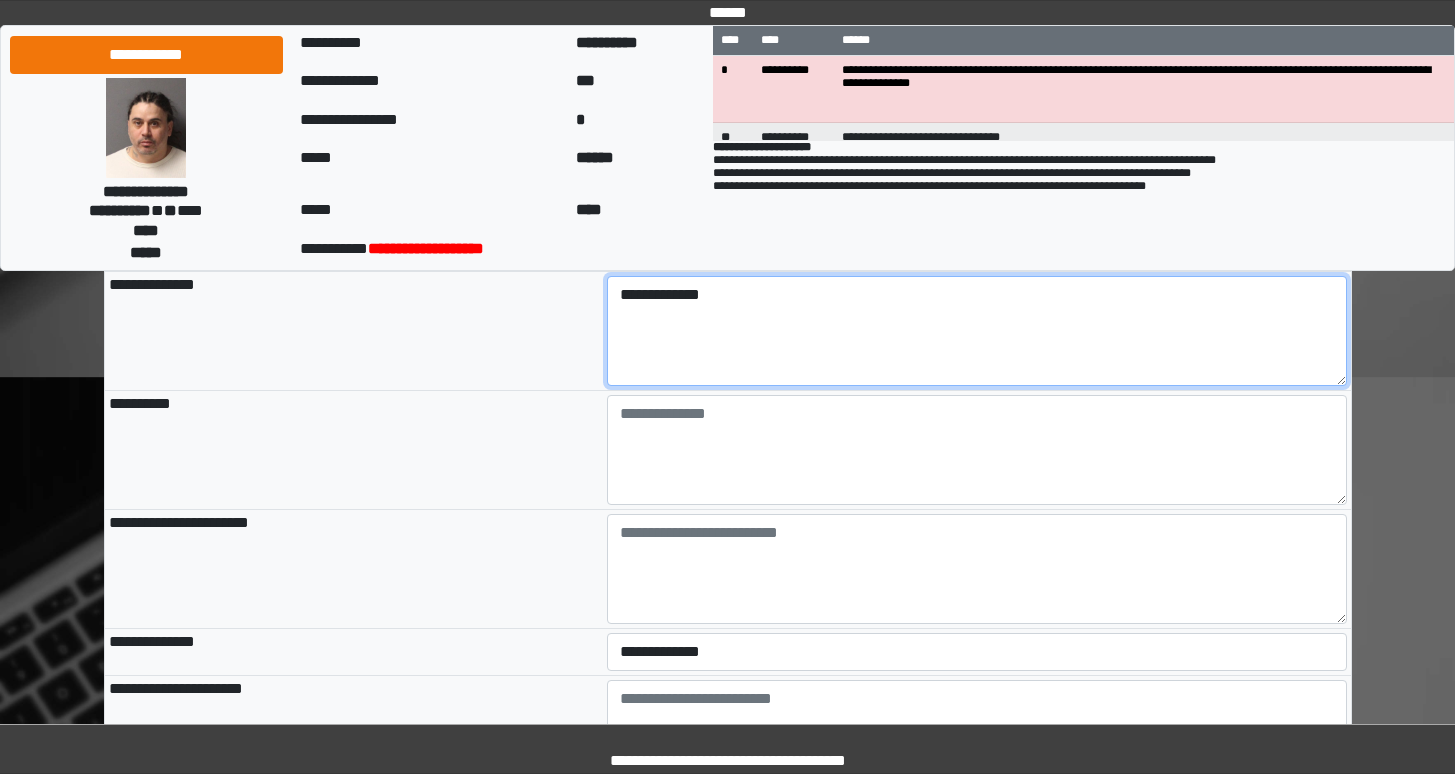 scroll, scrollTop: 487, scrollLeft: 0, axis: vertical 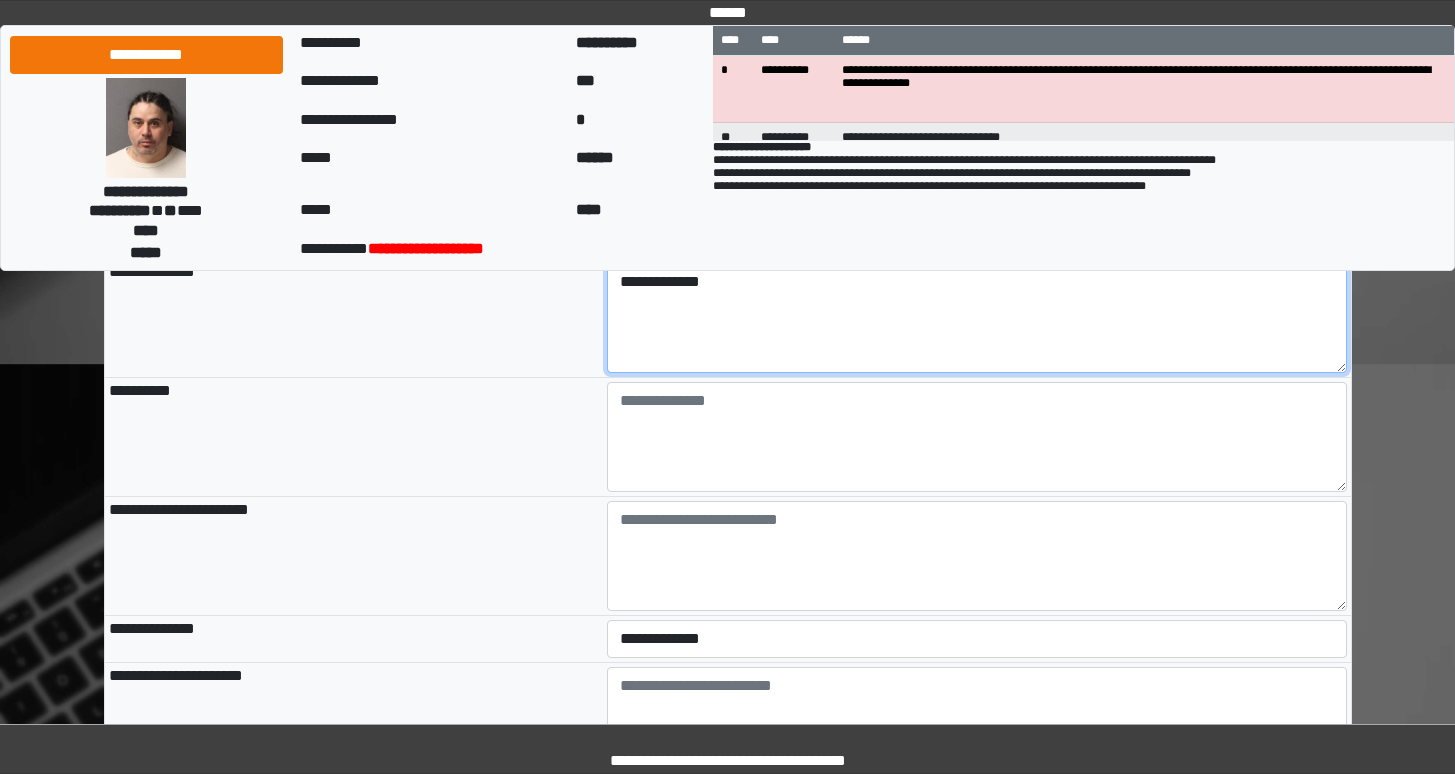 type on "**********" 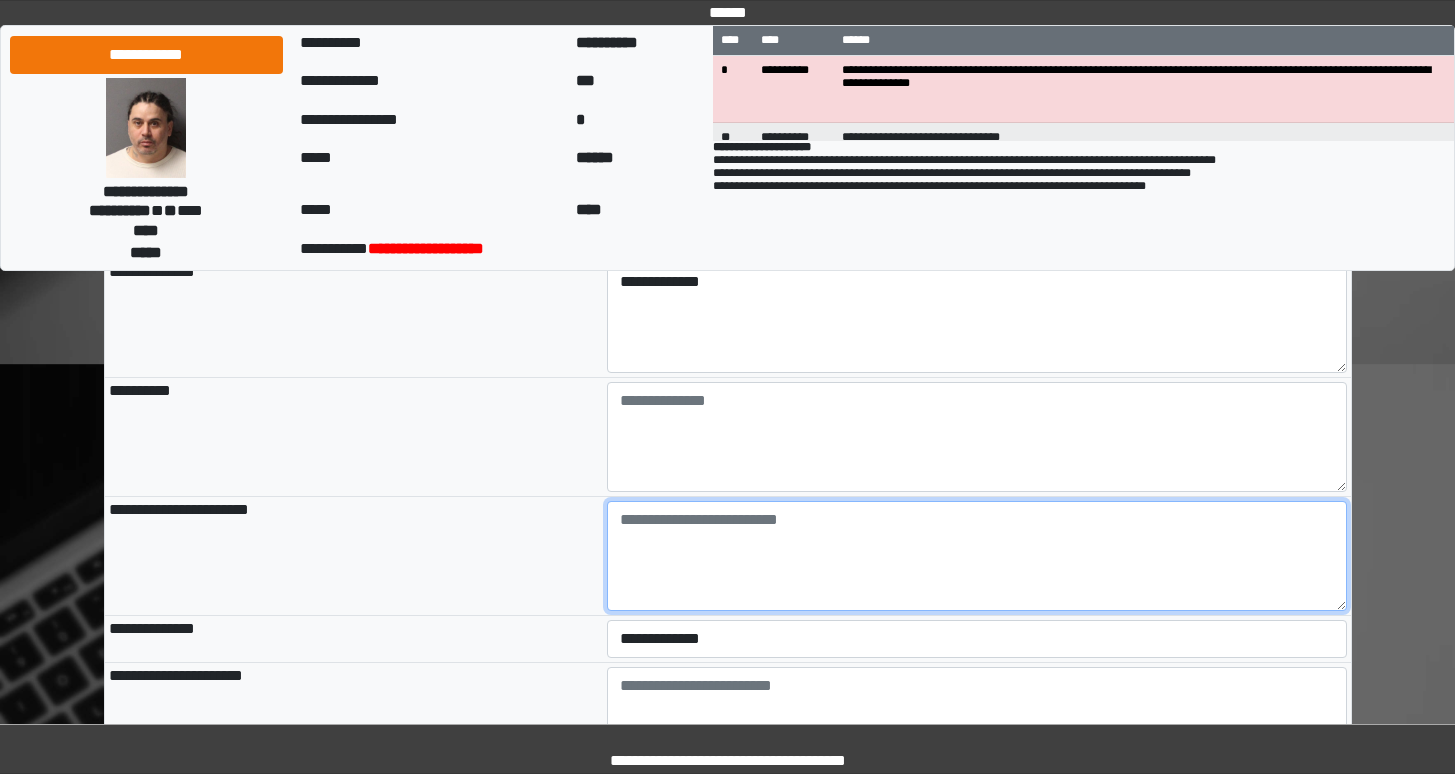 click at bounding box center [977, 556] 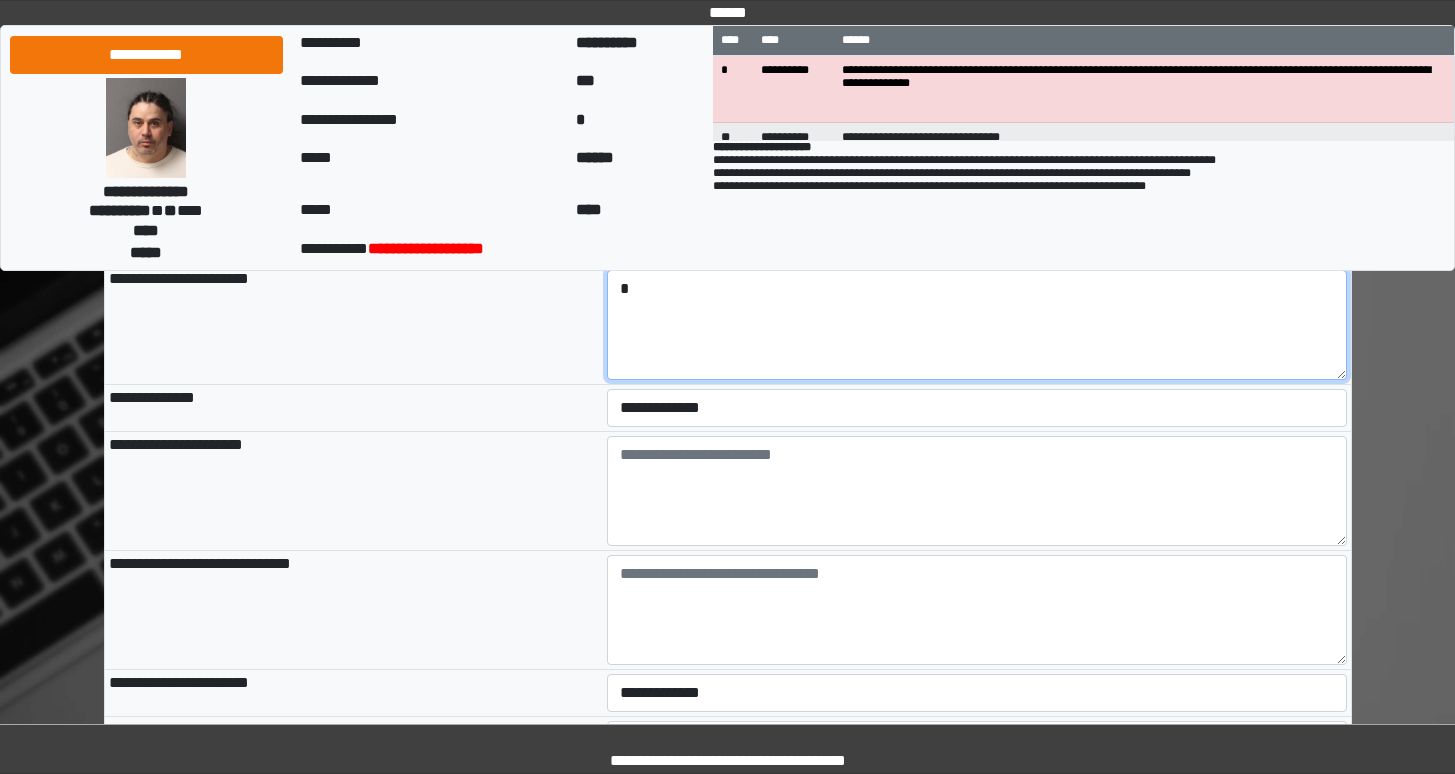 scroll, scrollTop: 722, scrollLeft: 0, axis: vertical 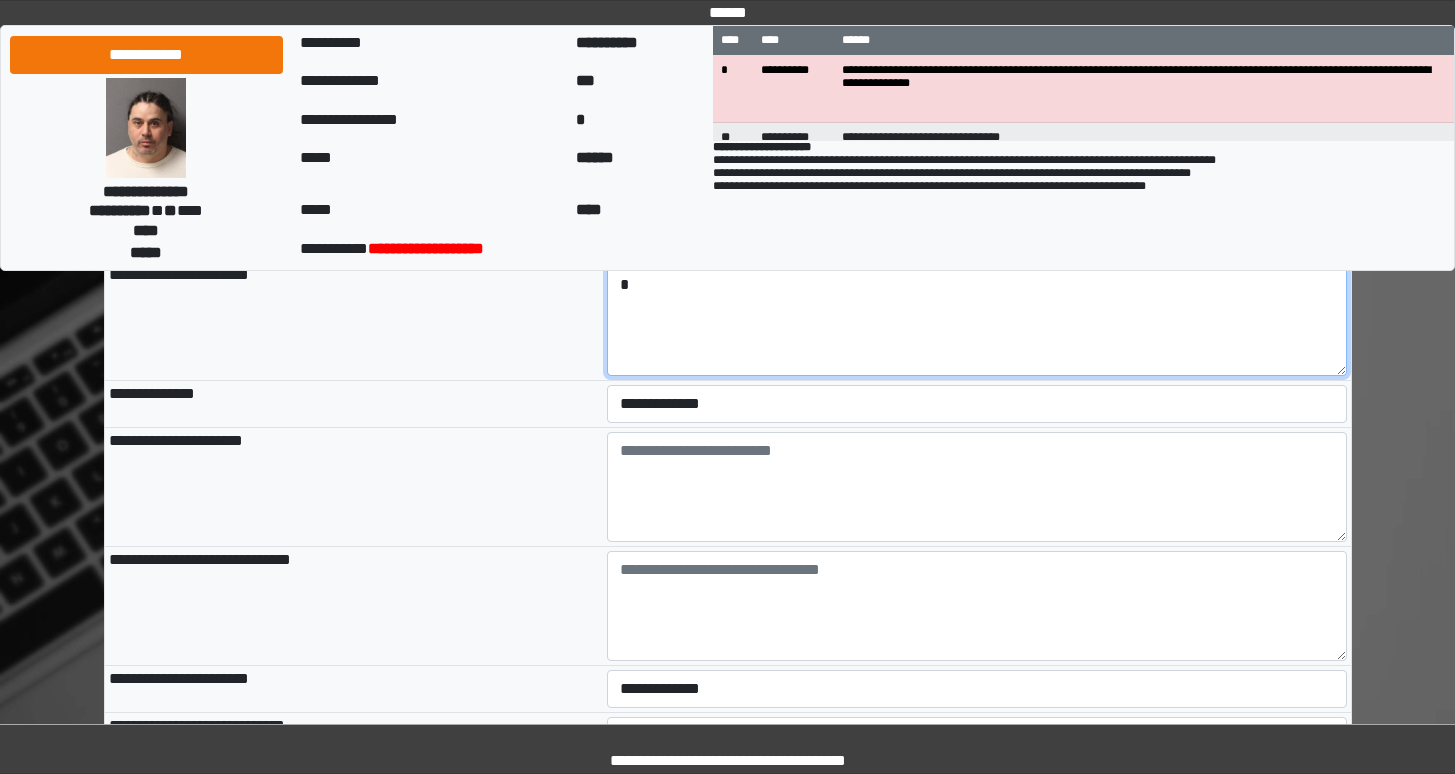type on "*" 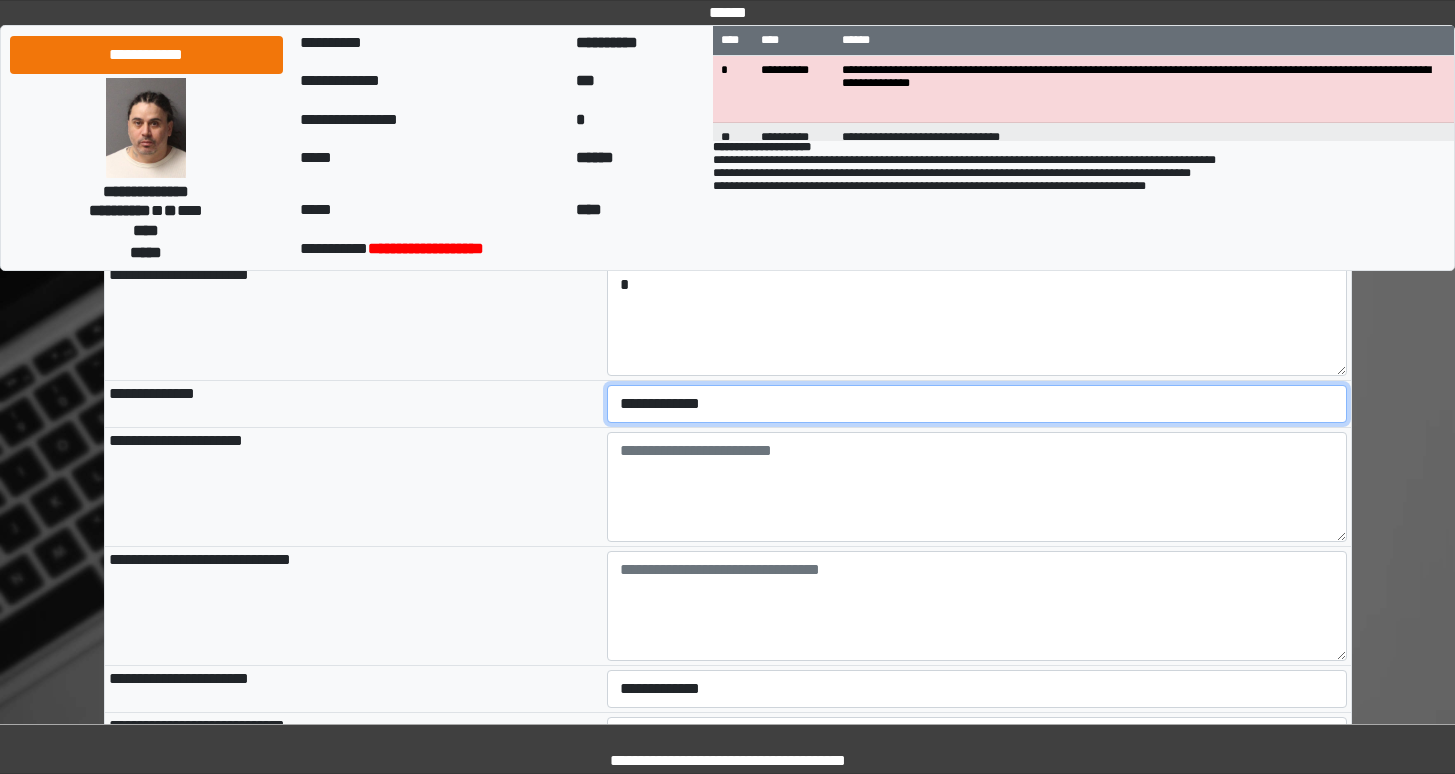 click on "**********" at bounding box center [977, 404] 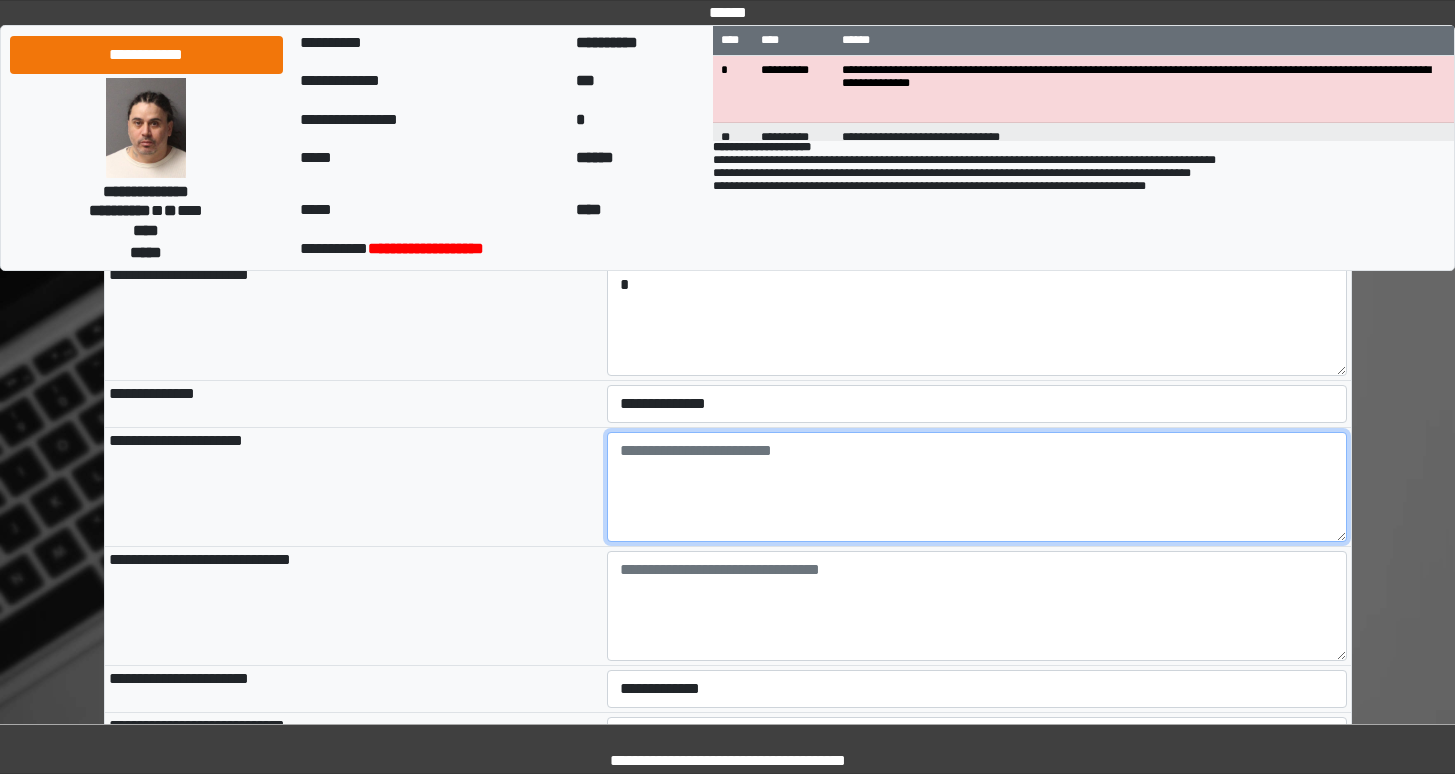 click at bounding box center (977, 487) 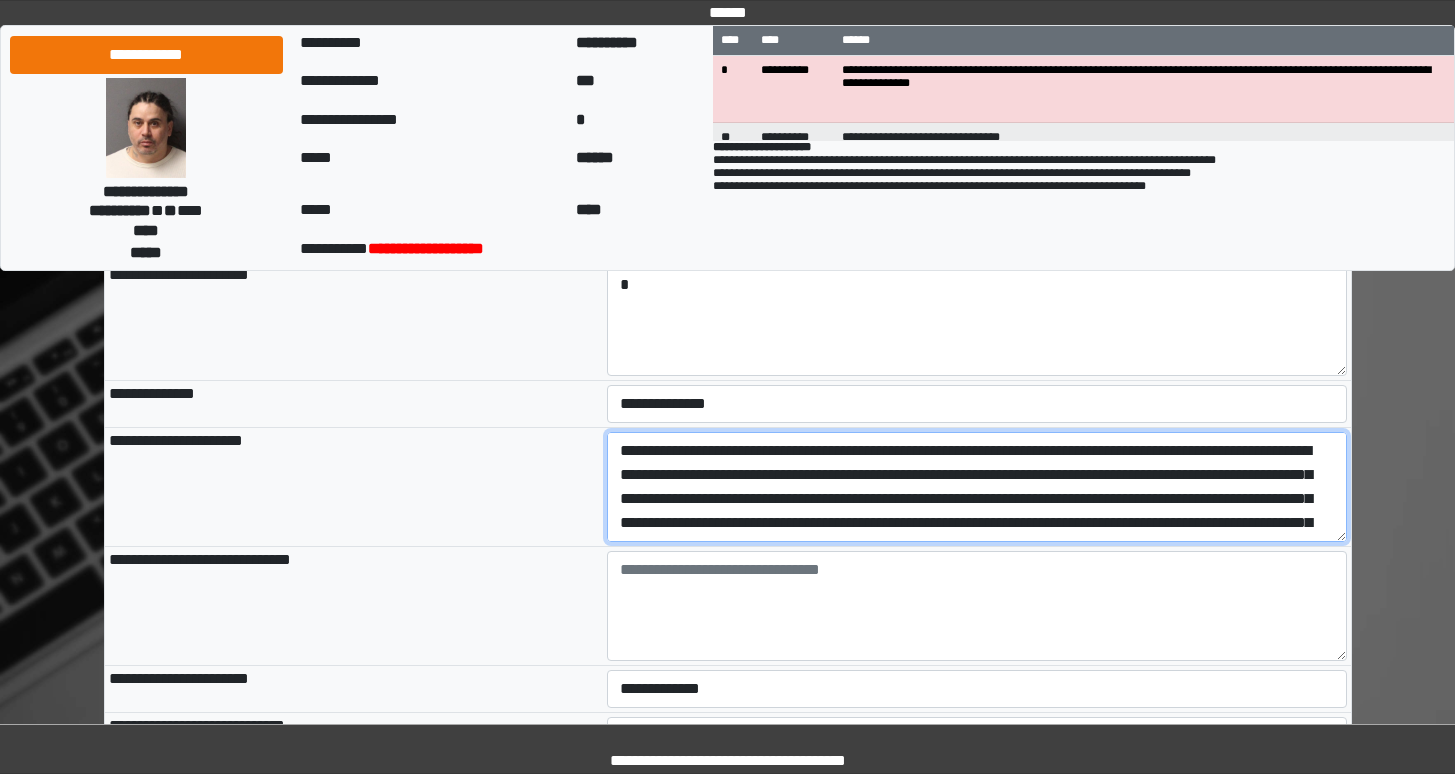 scroll, scrollTop: 375, scrollLeft: 0, axis: vertical 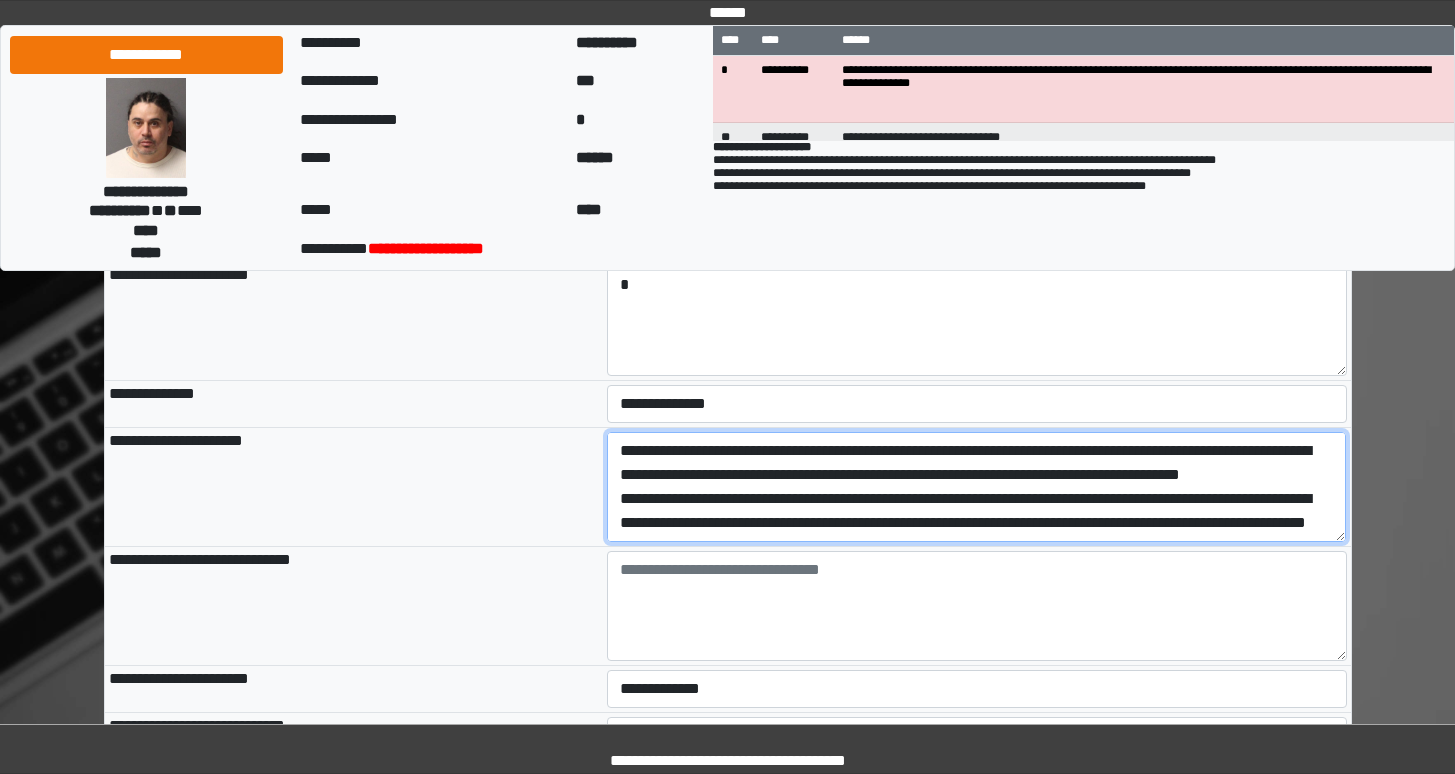 type on "**********" 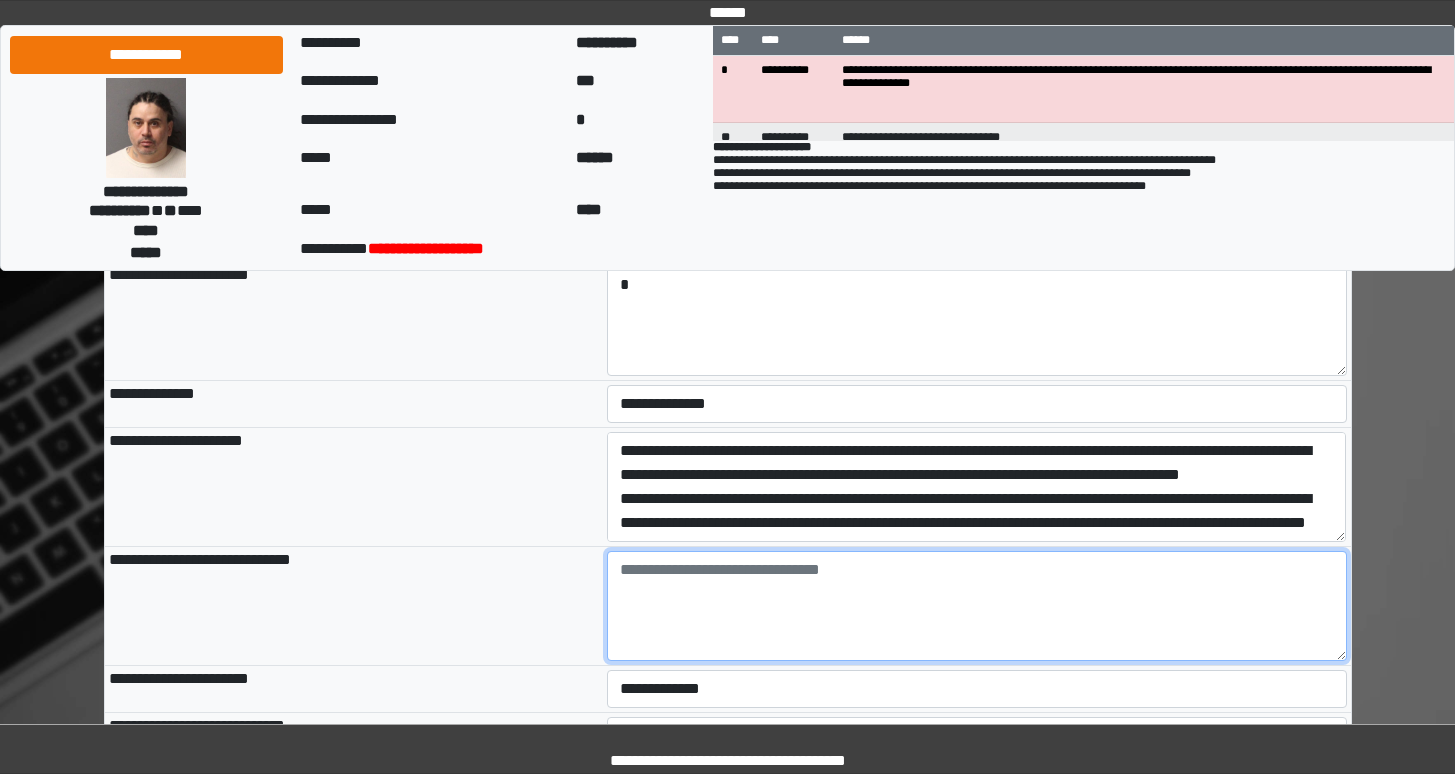 click at bounding box center [977, 606] 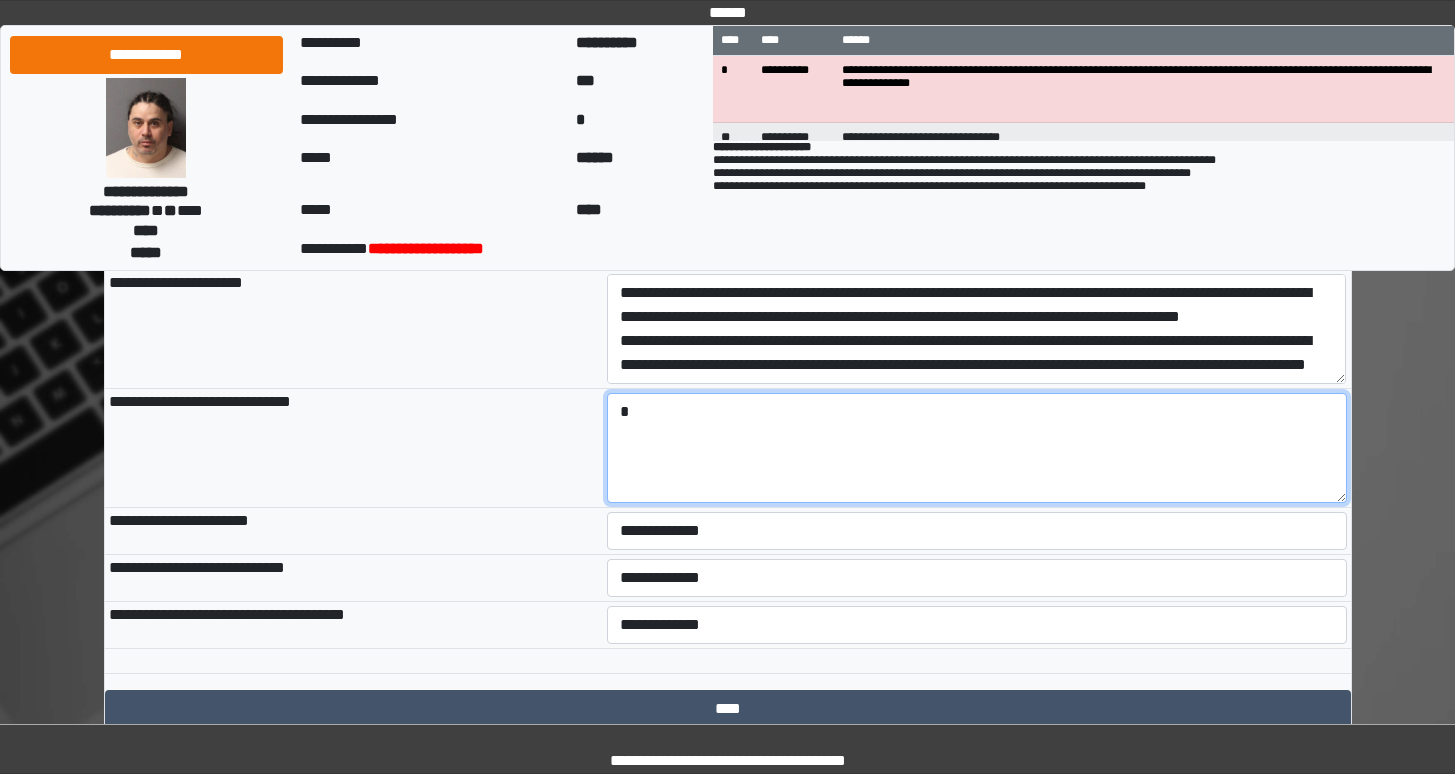 scroll, scrollTop: 886, scrollLeft: 0, axis: vertical 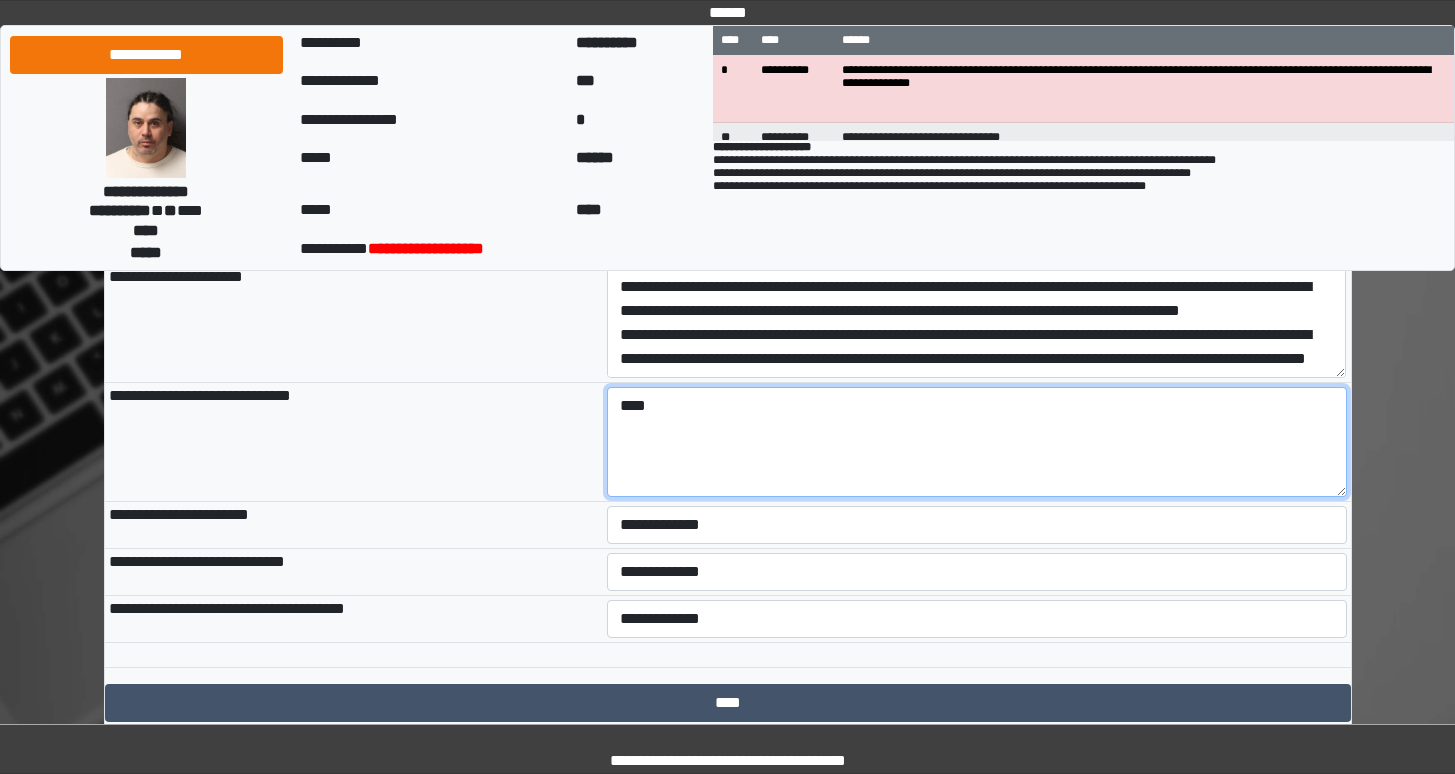type on "****" 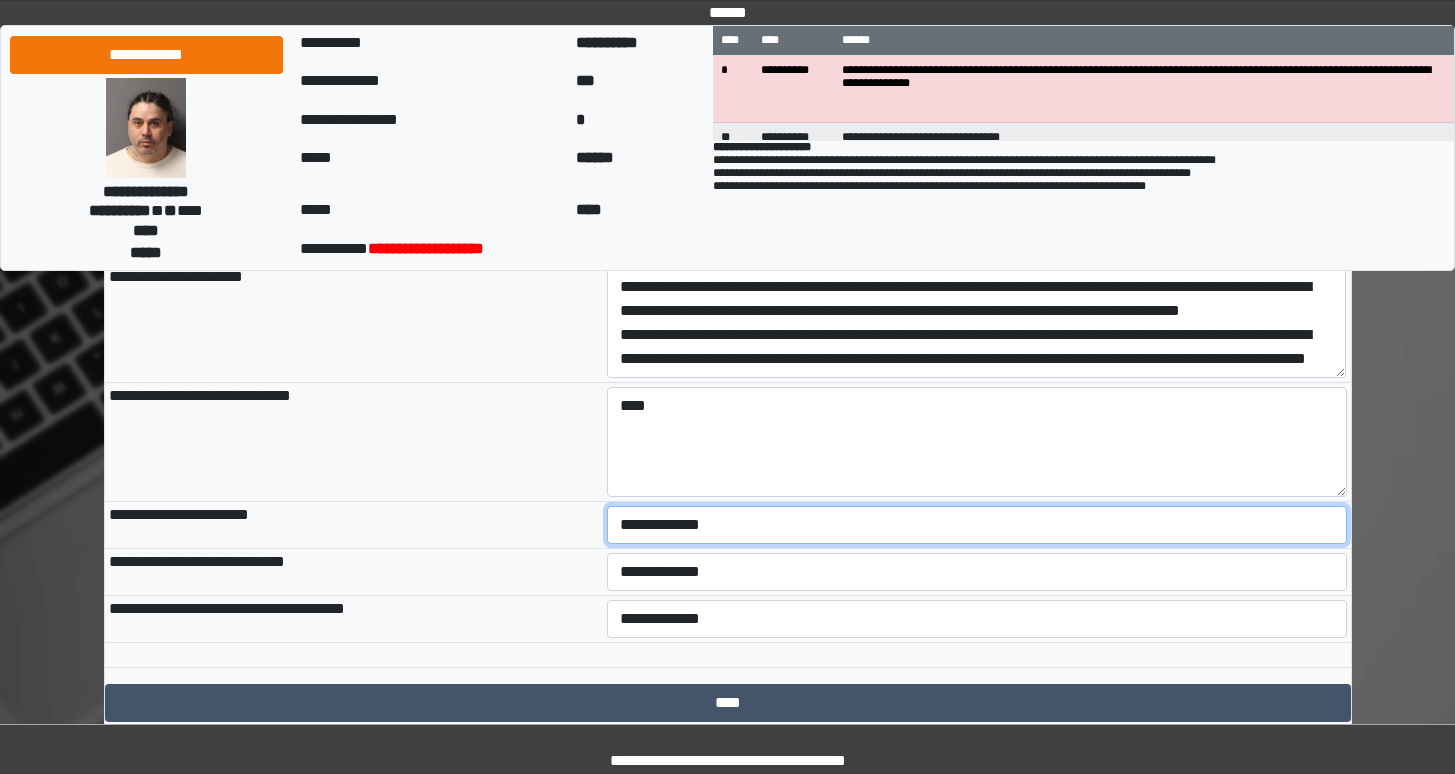 click on "**********" at bounding box center [977, 525] 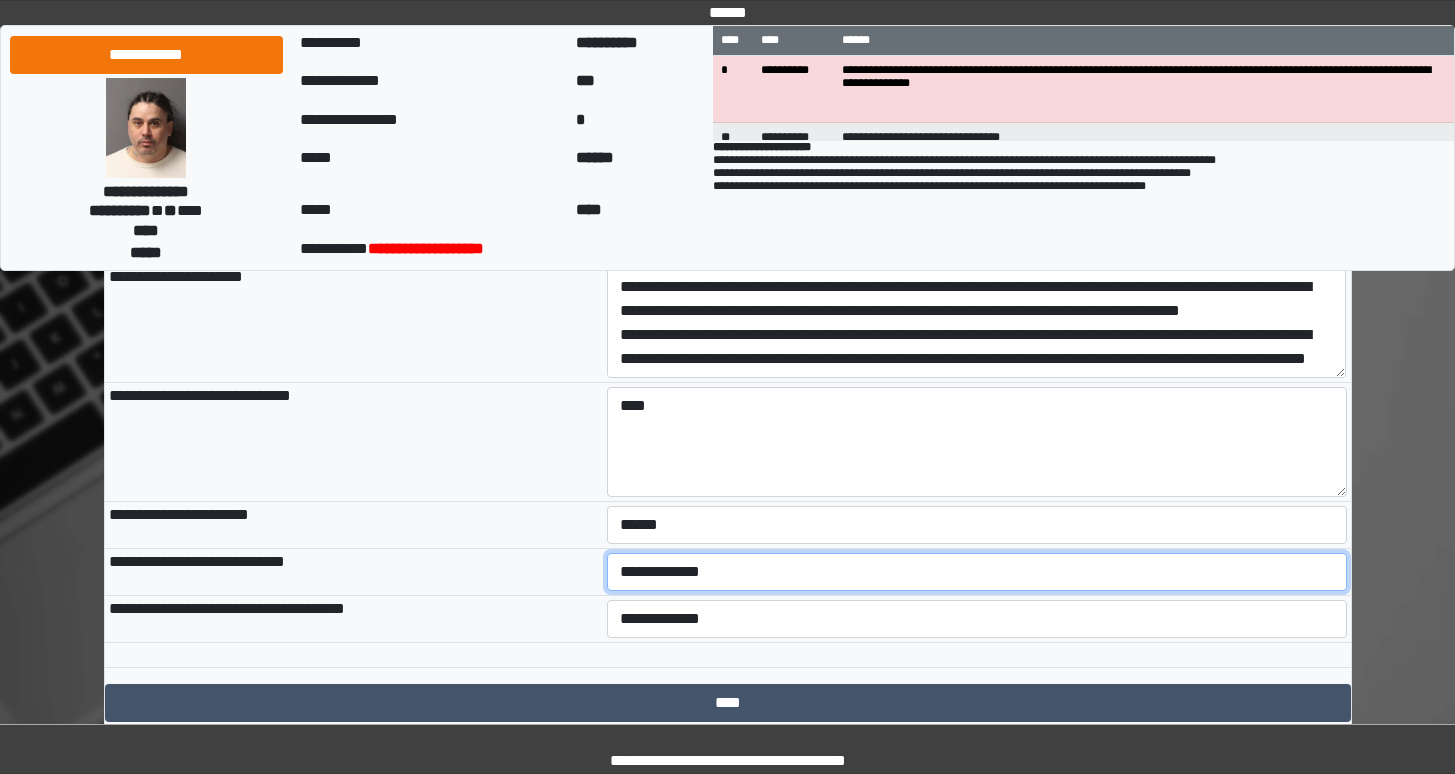 click on "**********" at bounding box center (977, 572) 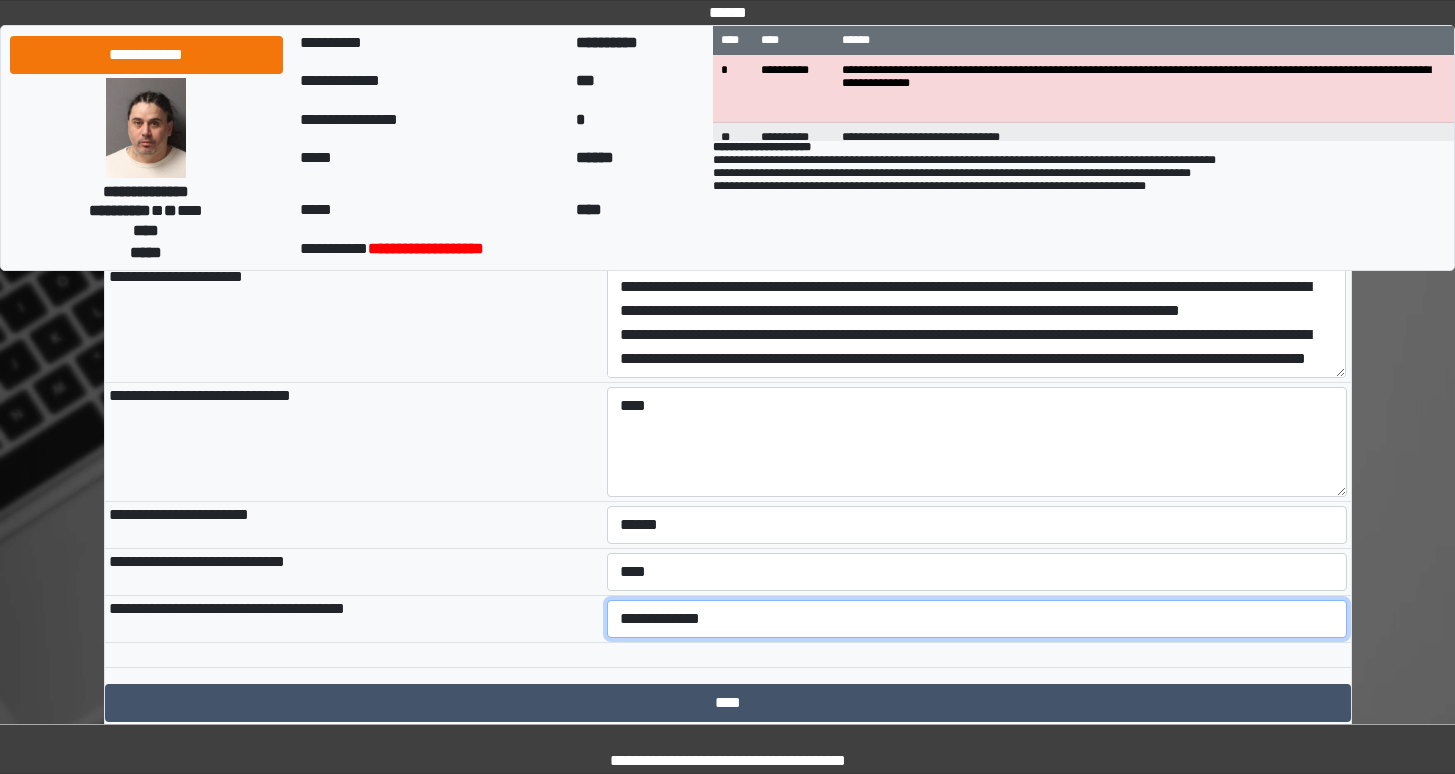 click on "**********" at bounding box center (977, 619) 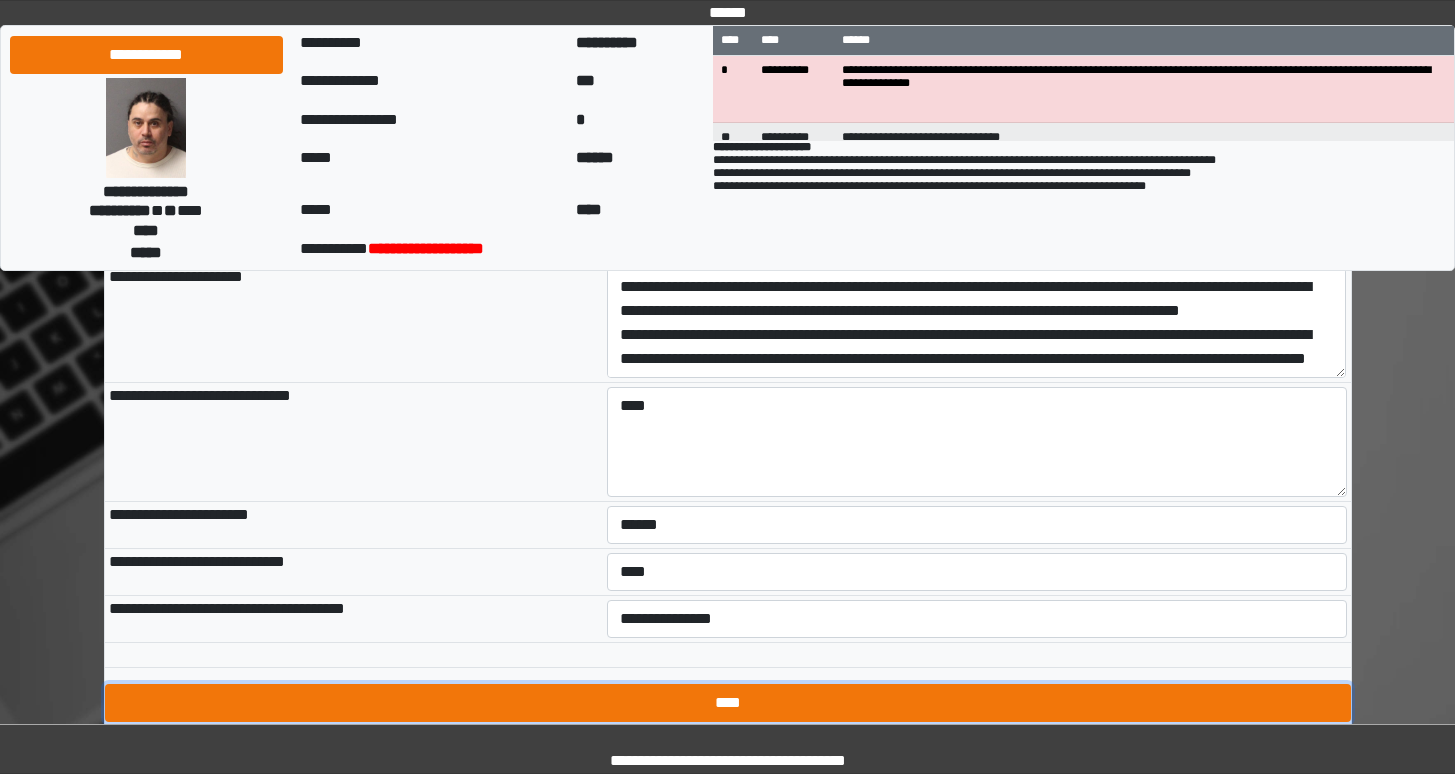 click on "****" at bounding box center (728, 703) 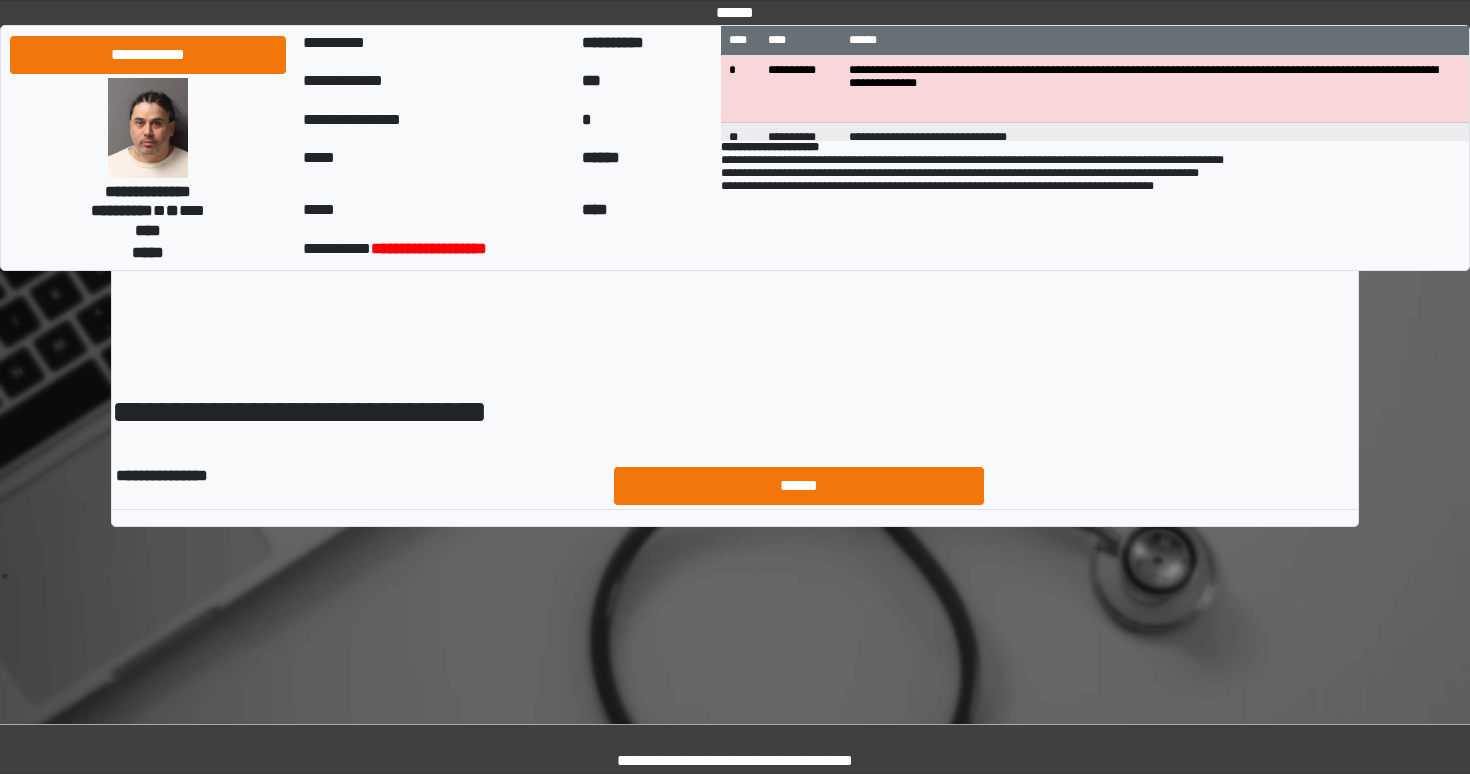 scroll, scrollTop: 0, scrollLeft: 0, axis: both 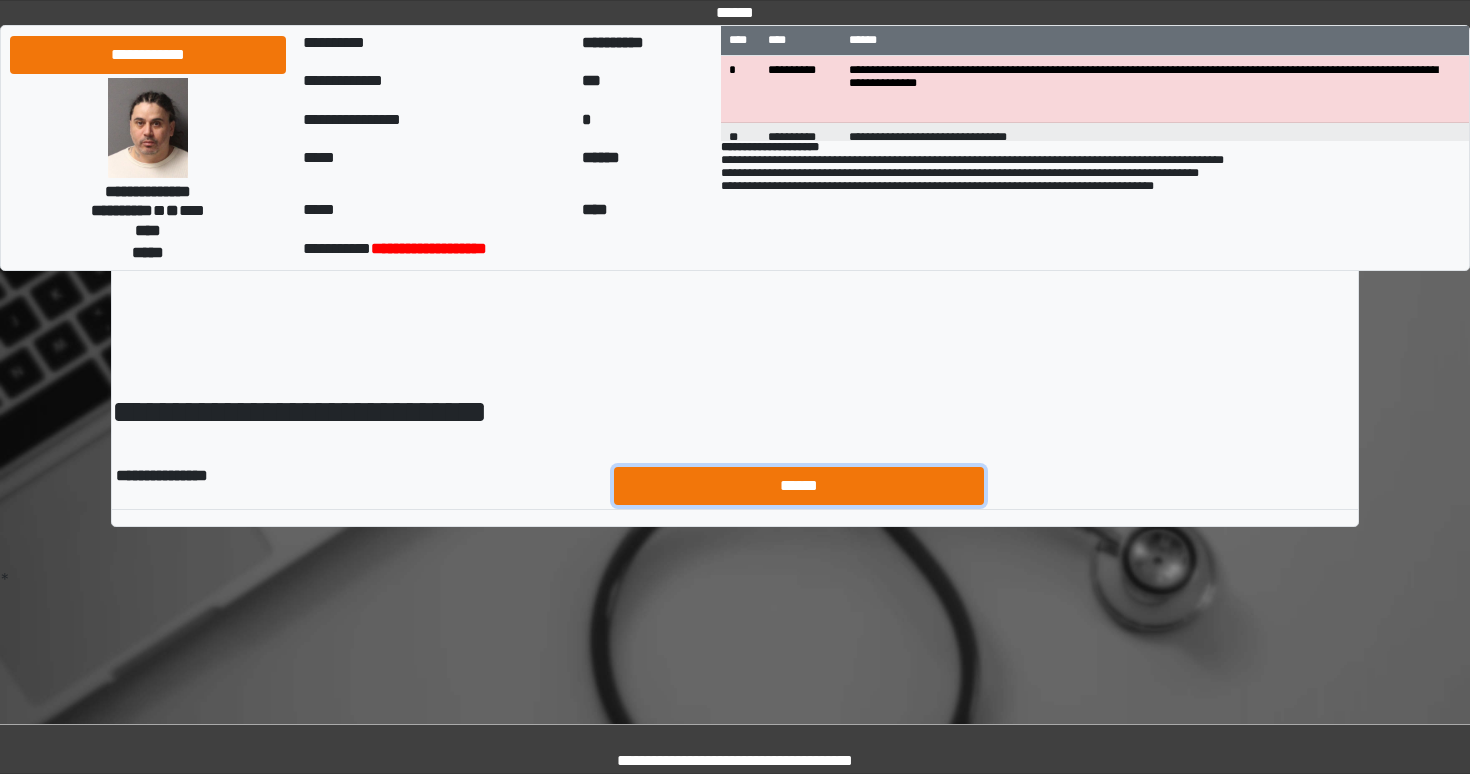 click on "******" at bounding box center [799, 486] 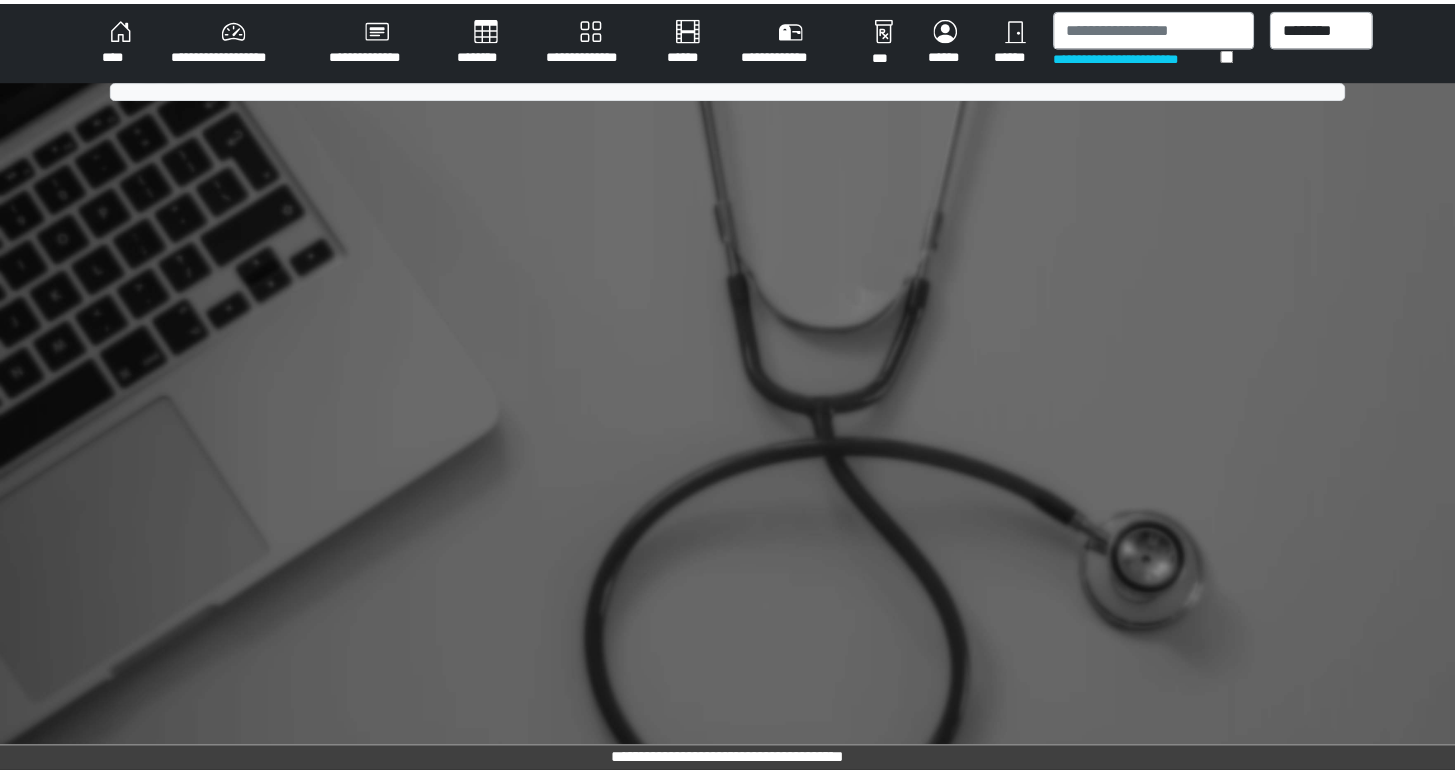 scroll, scrollTop: 0, scrollLeft: 0, axis: both 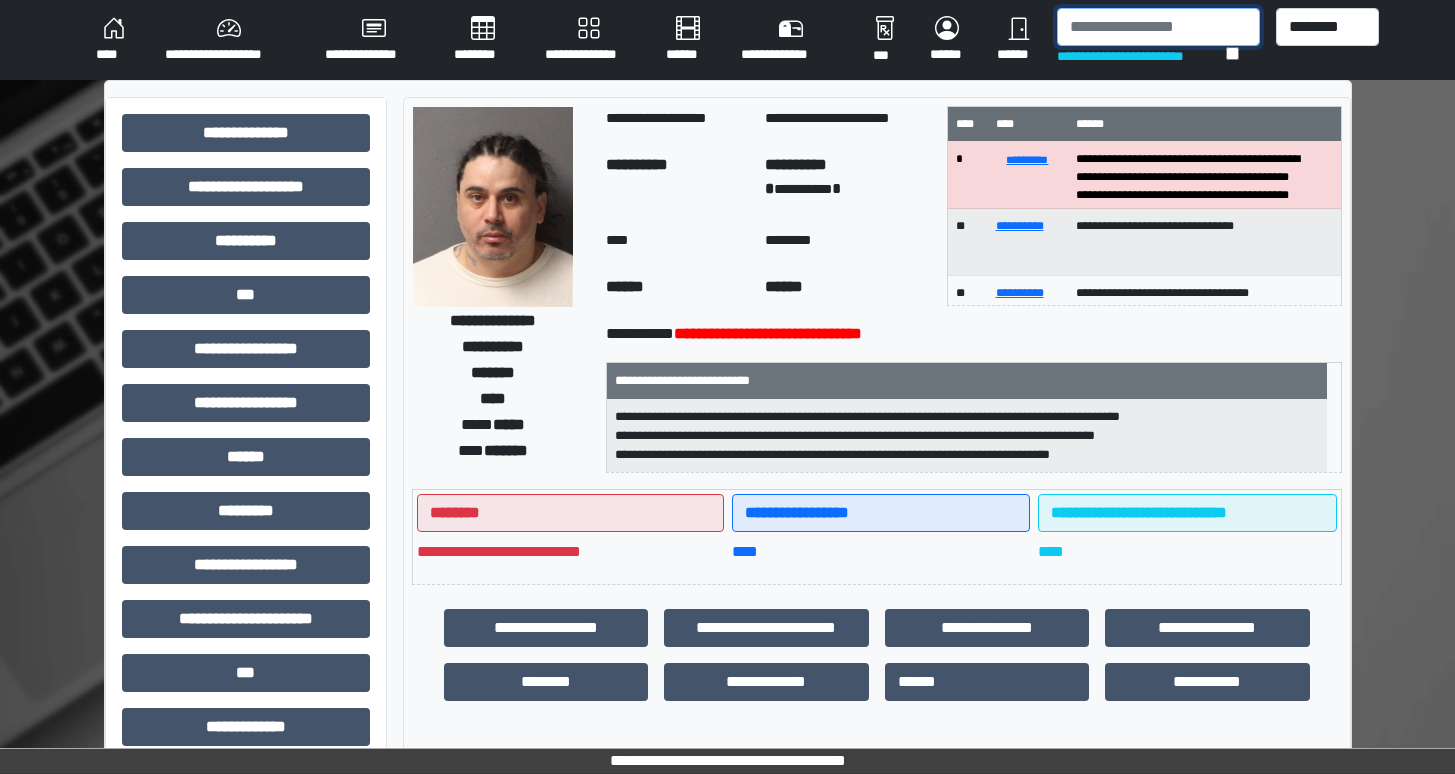 click at bounding box center [1158, 27] 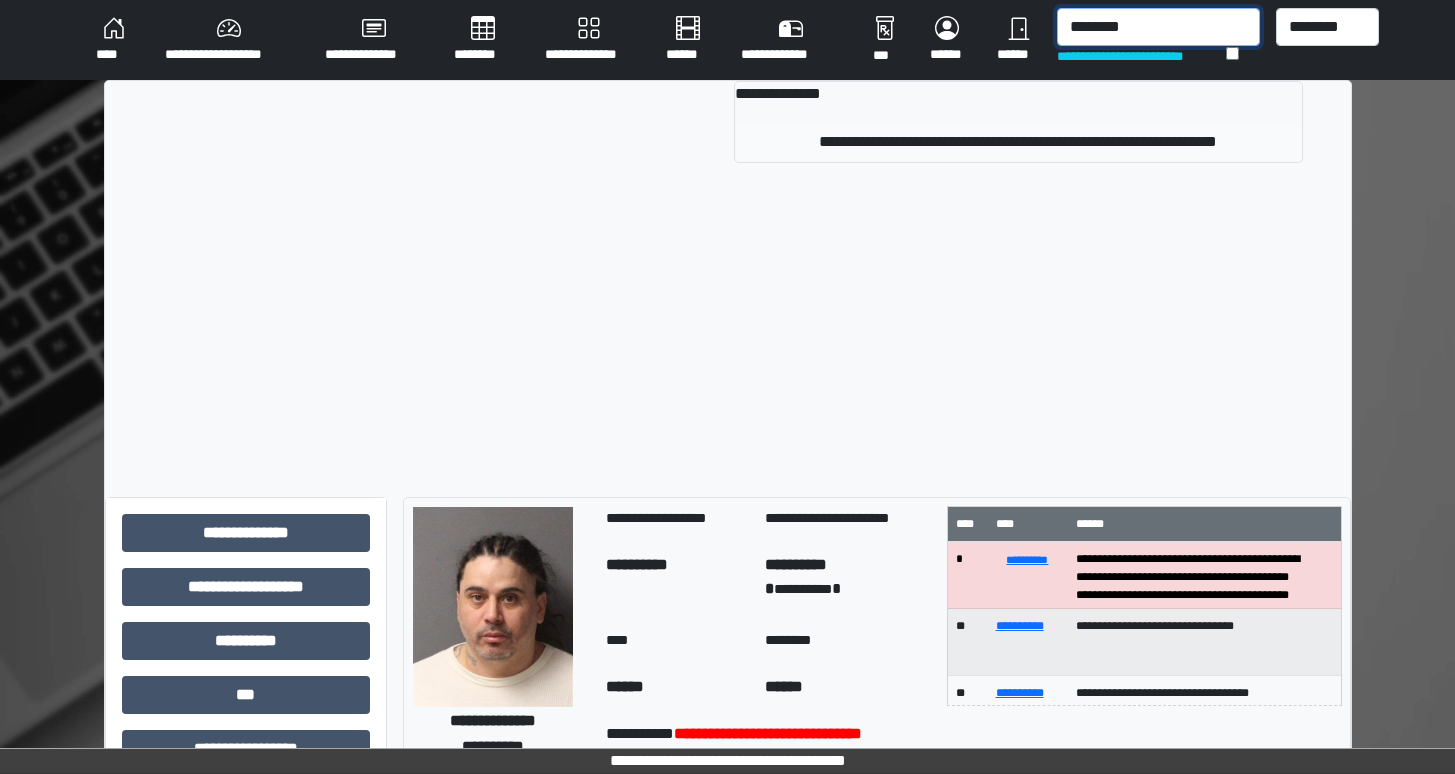 type on "********" 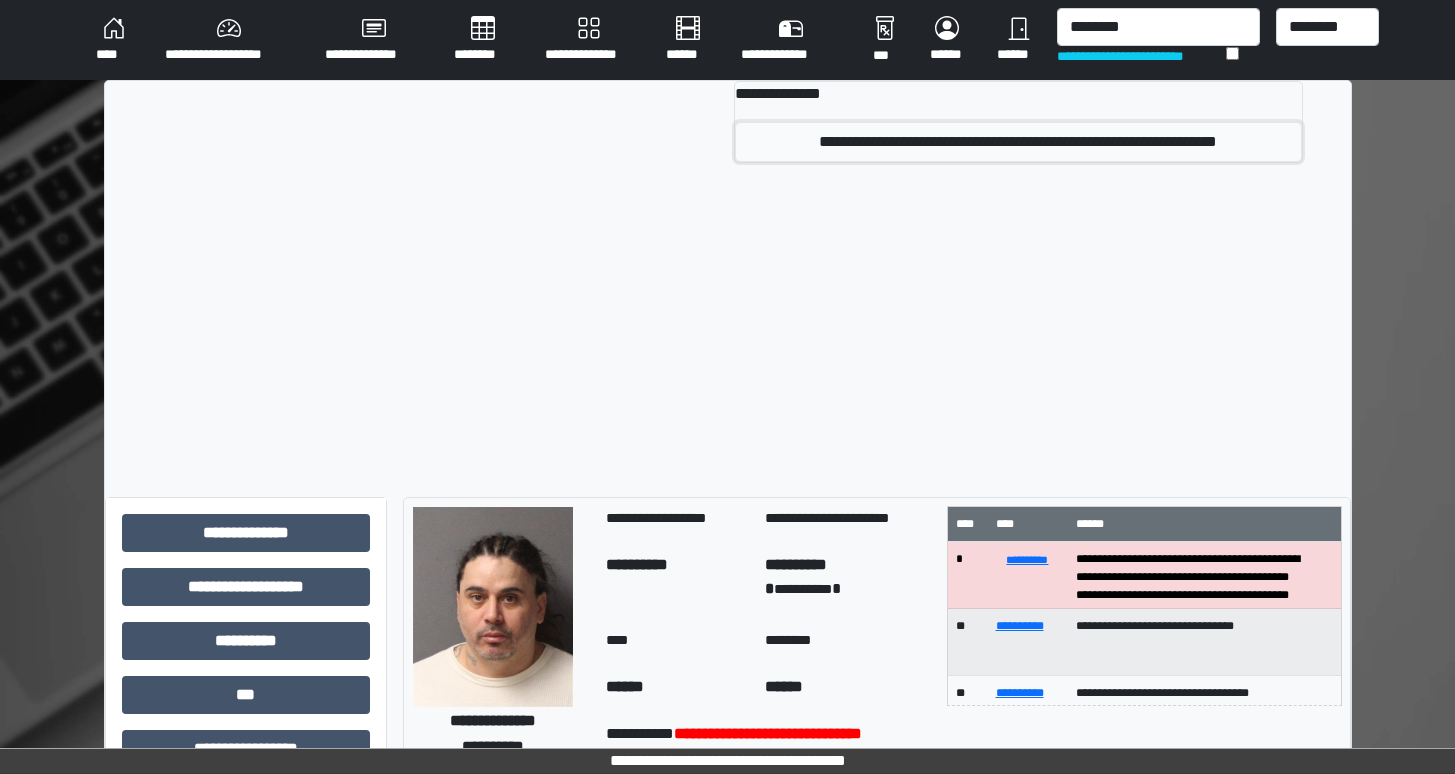 click on "**********" at bounding box center [1018, 142] 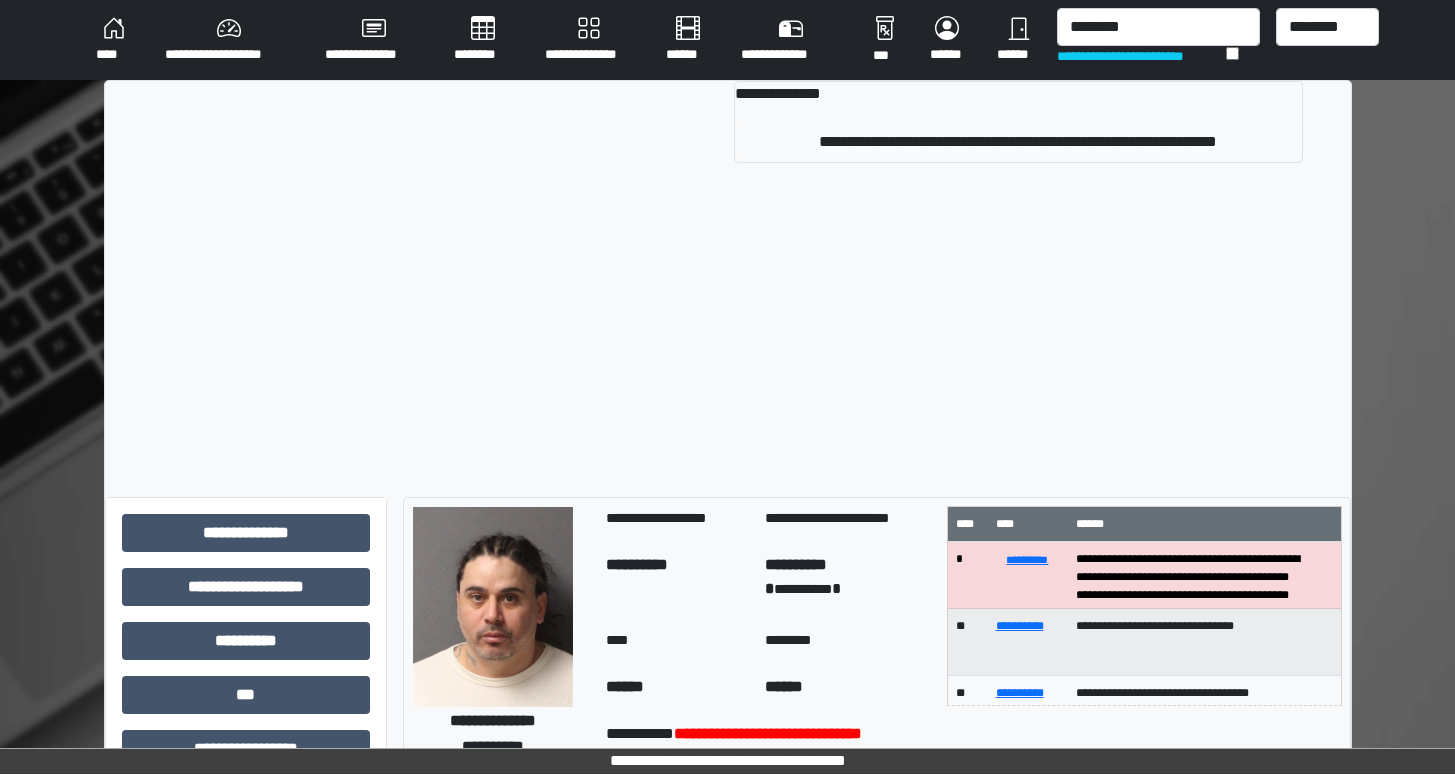 type 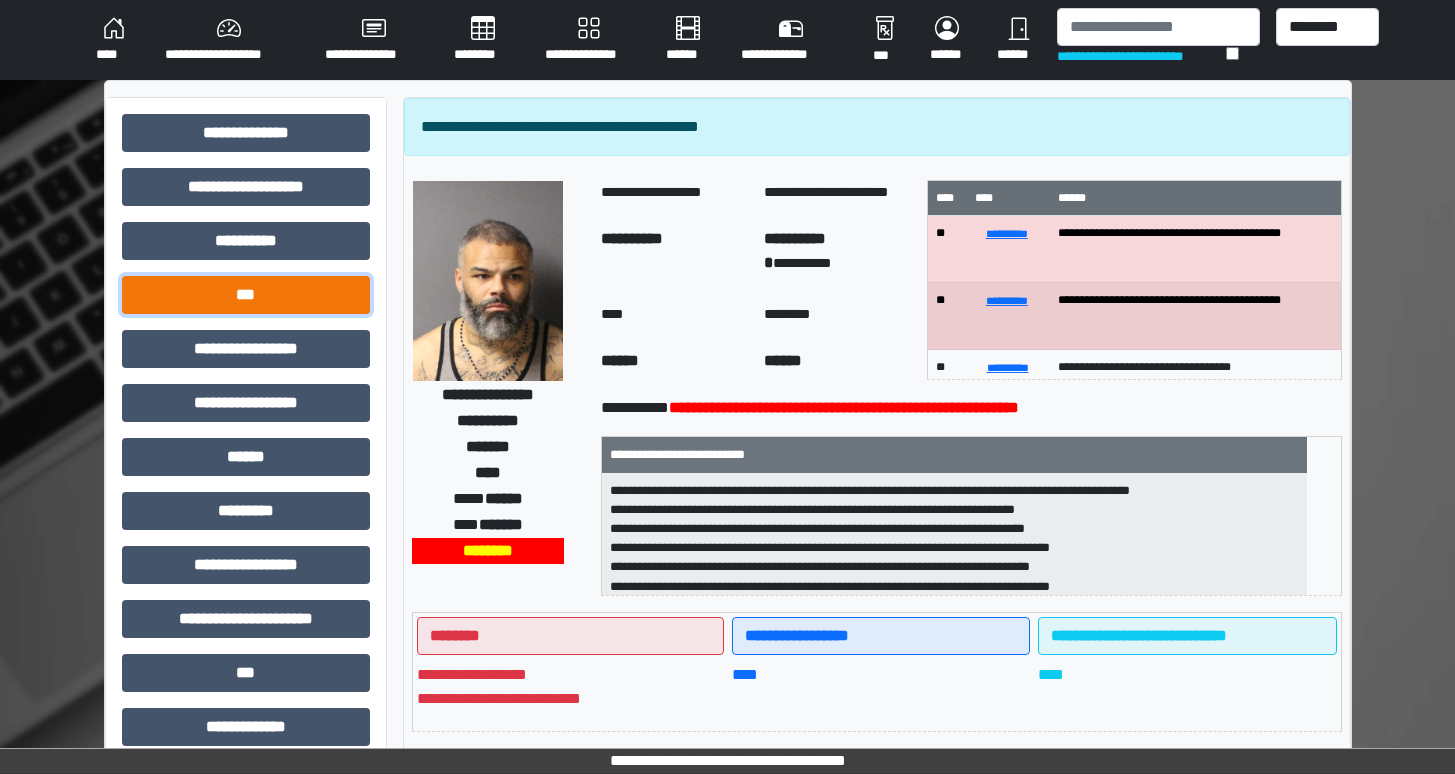 click on "***" at bounding box center (246, 295) 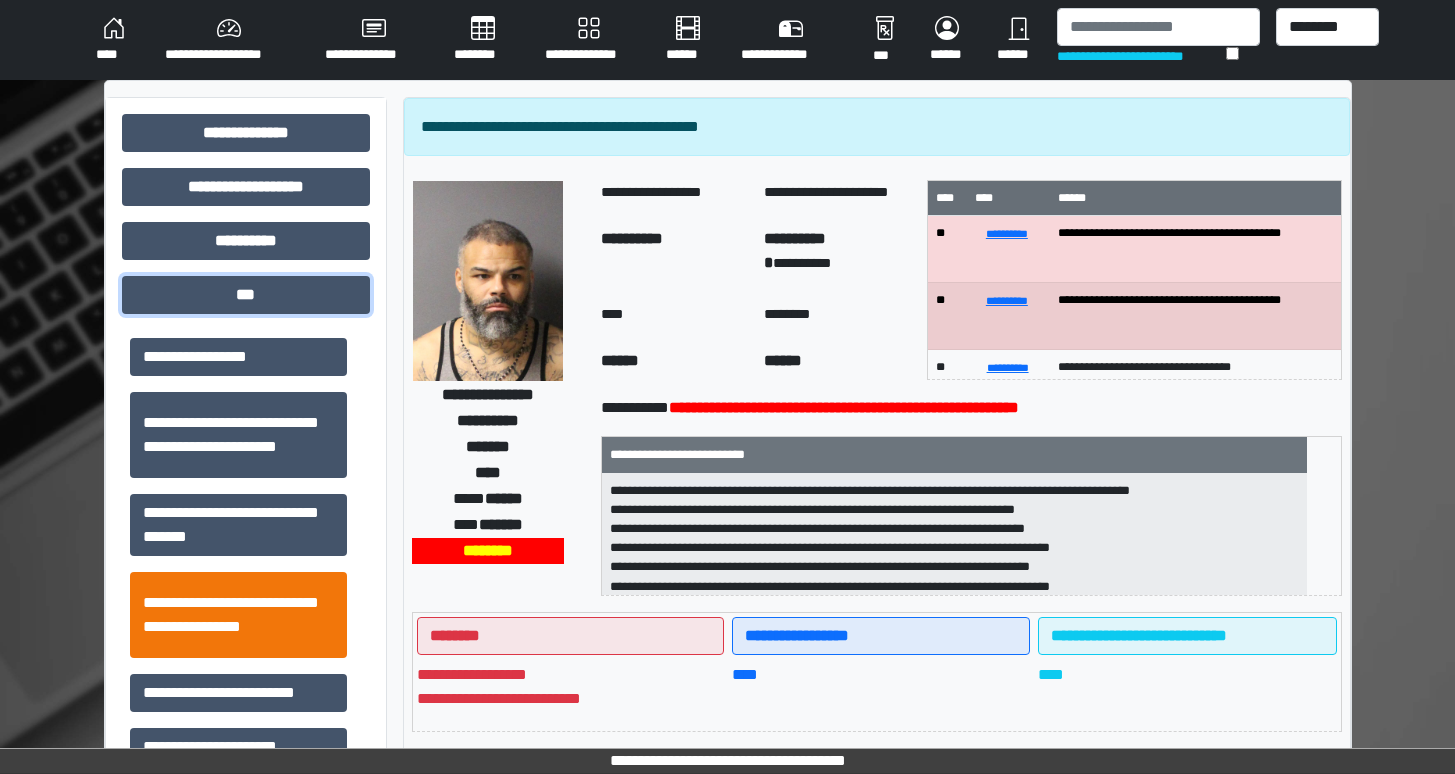 scroll, scrollTop: 139, scrollLeft: 0, axis: vertical 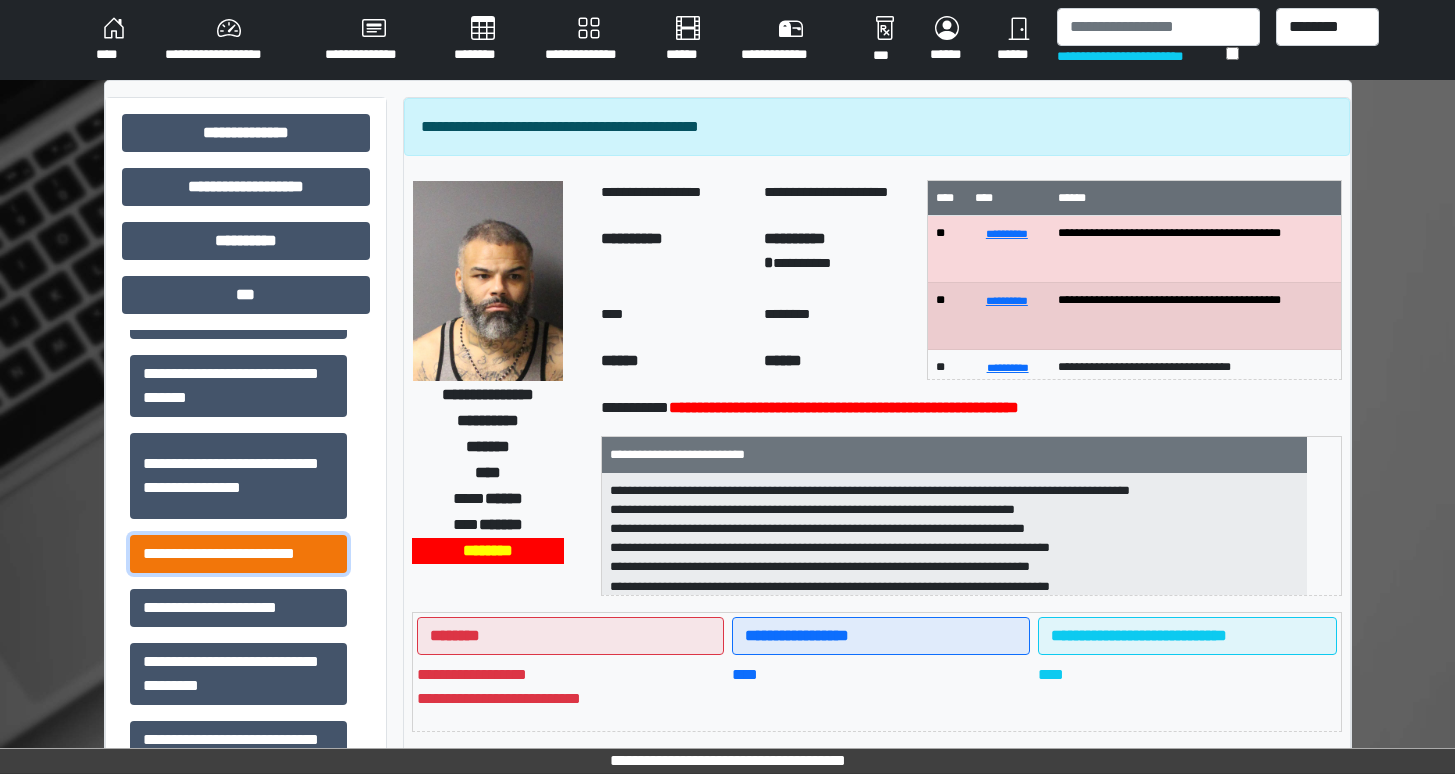 click on "**********" at bounding box center [238, 554] 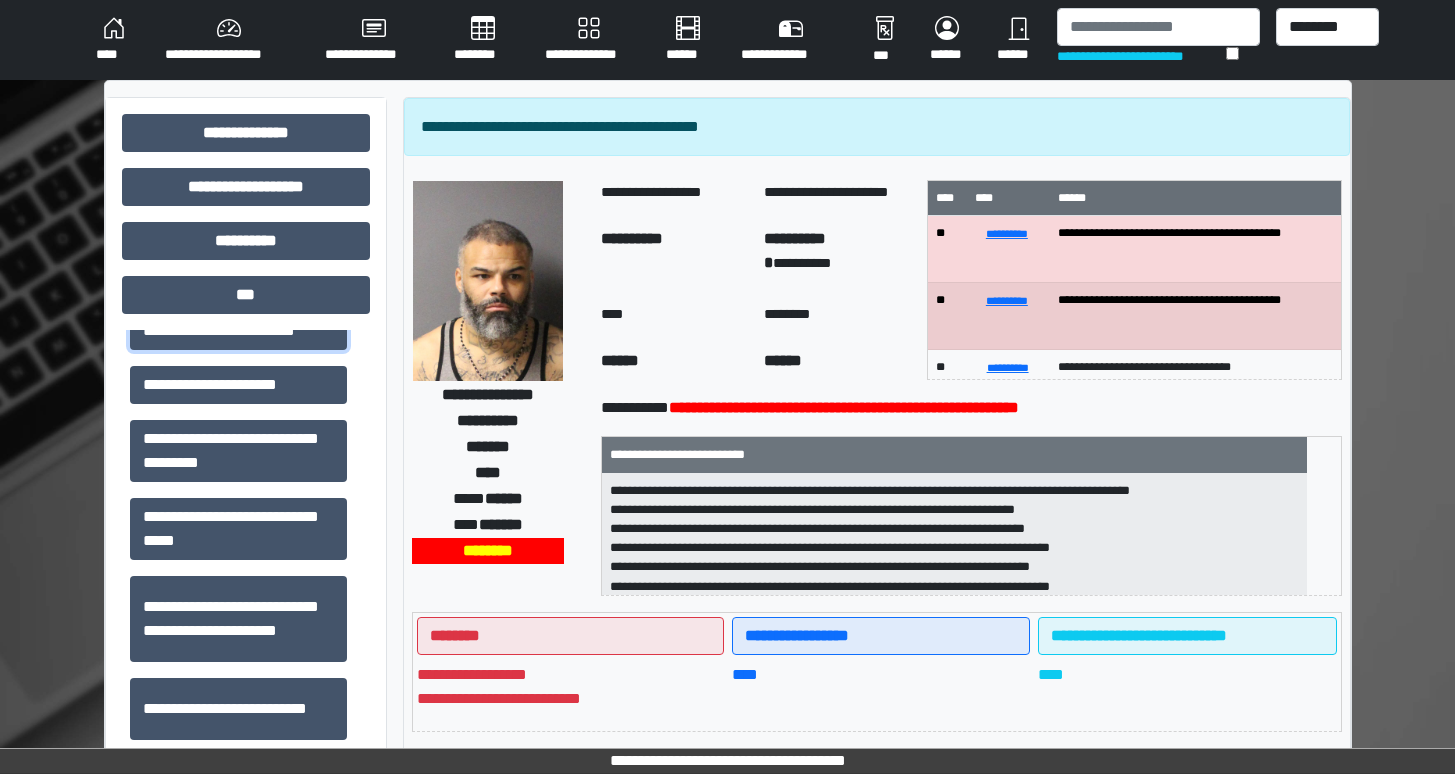 scroll, scrollTop: 395, scrollLeft: 0, axis: vertical 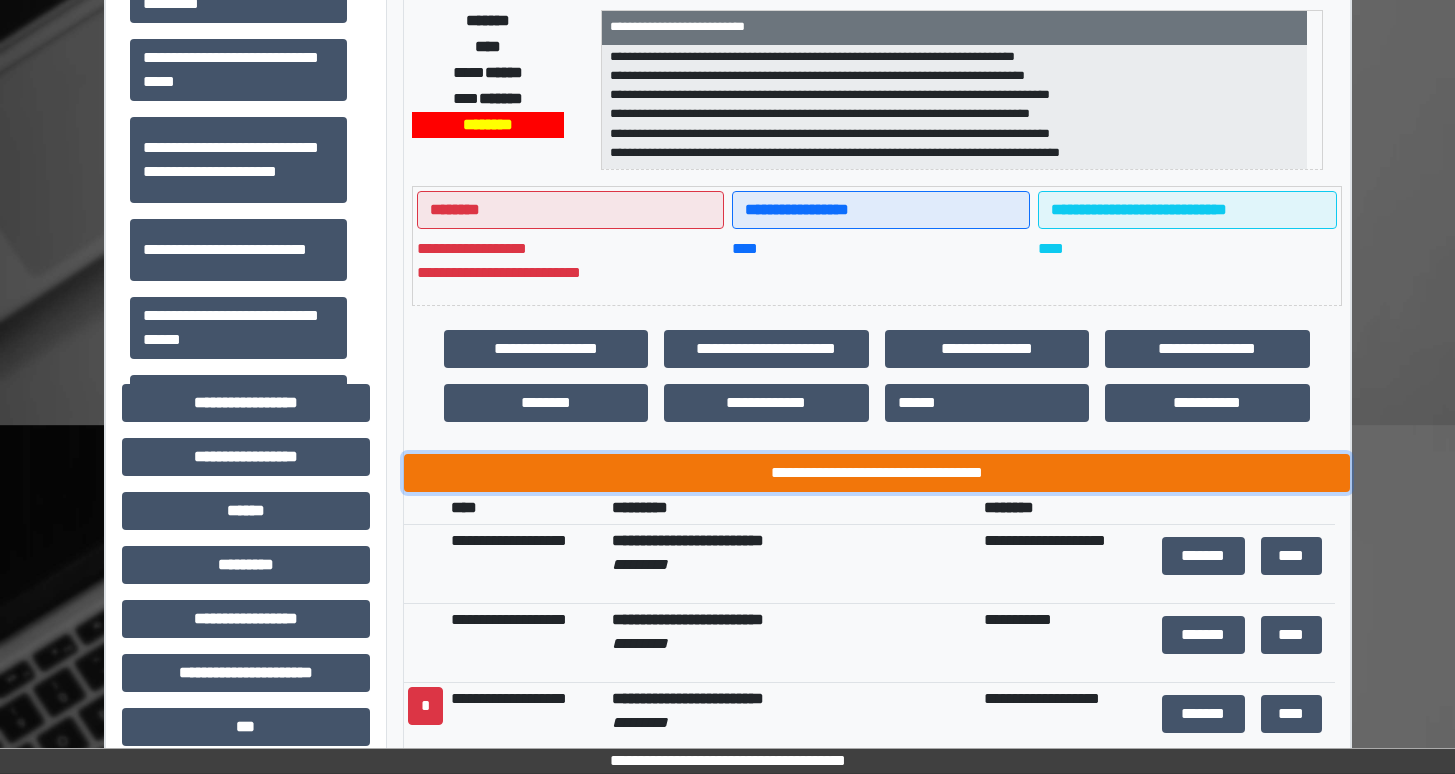 click on "**********" at bounding box center [877, 473] 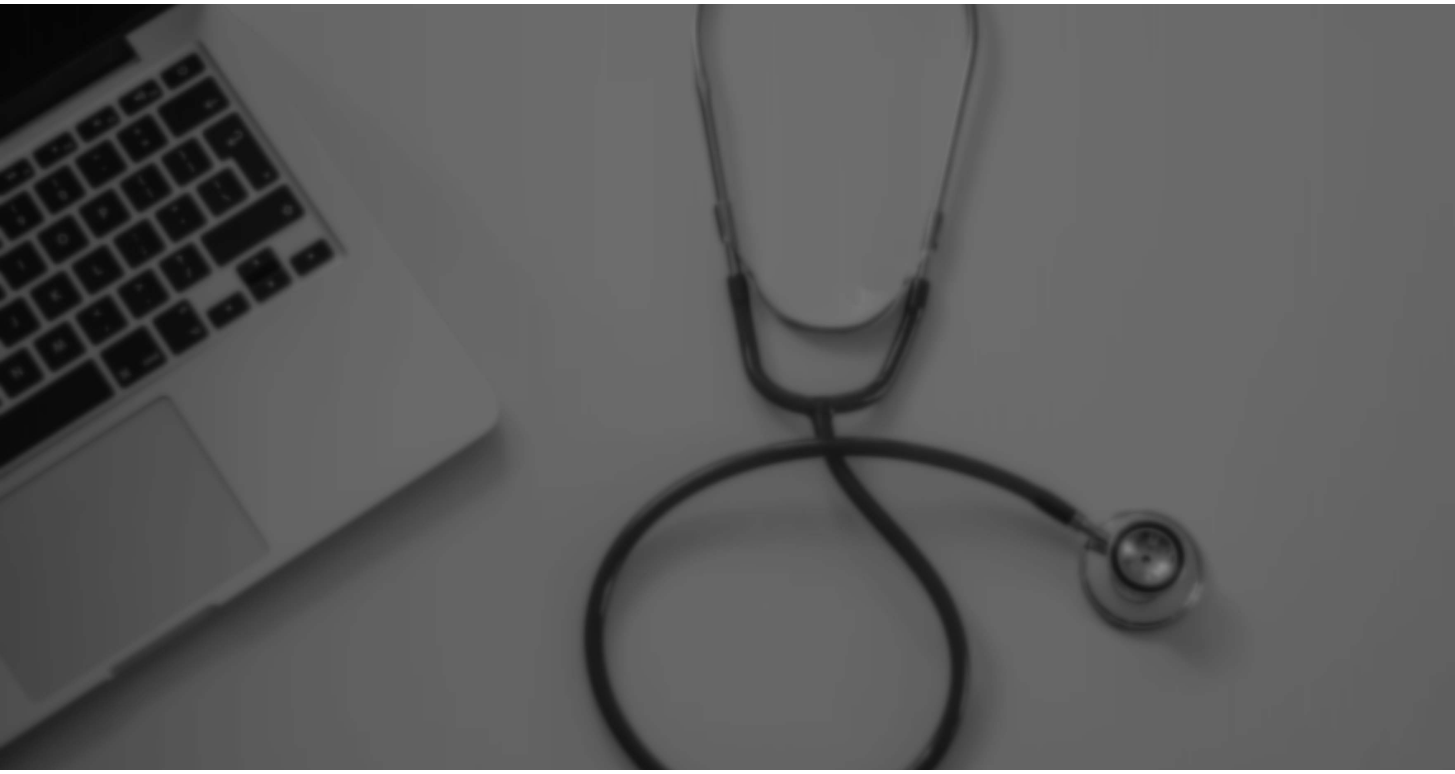 scroll, scrollTop: 0, scrollLeft: 0, axis: both 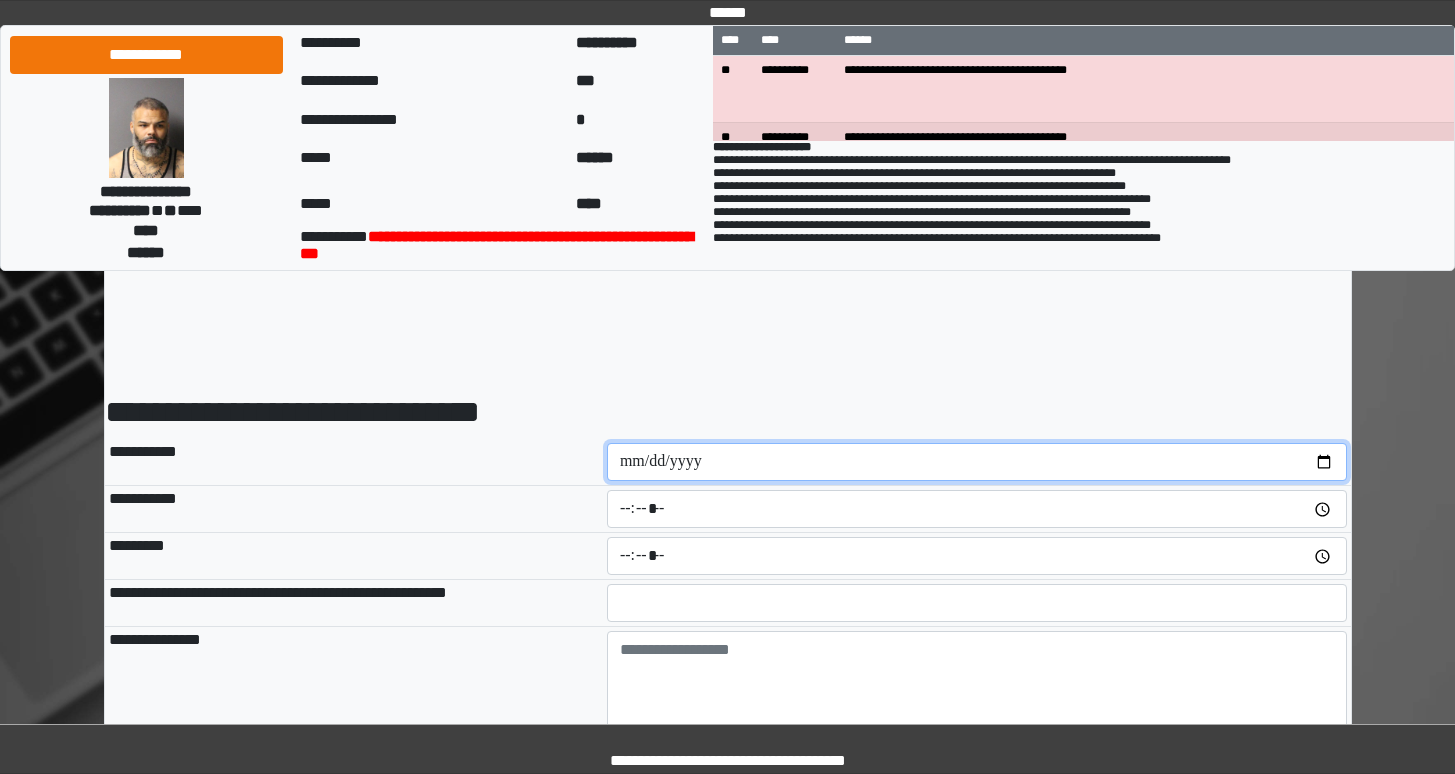 click at bounding box center [977, 462] 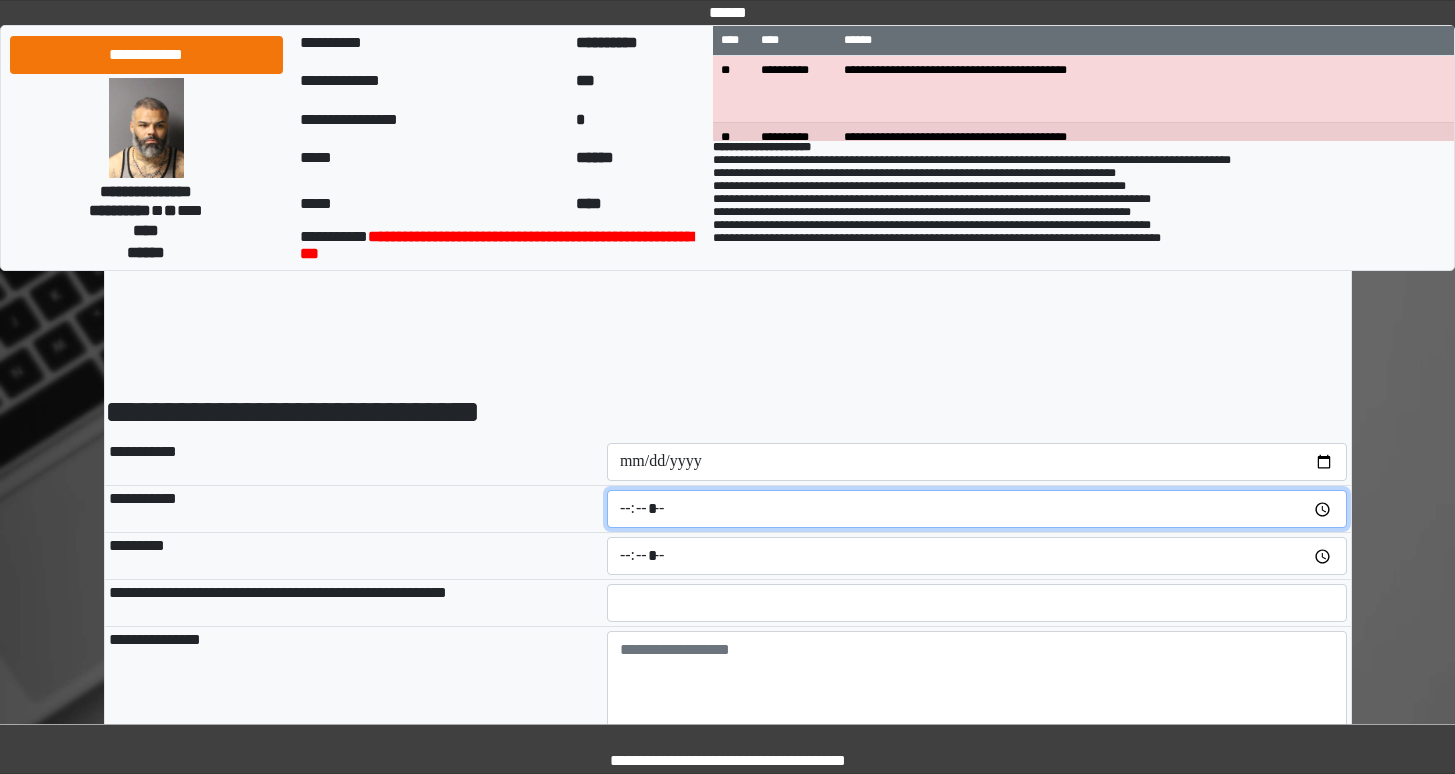 type on "*****" 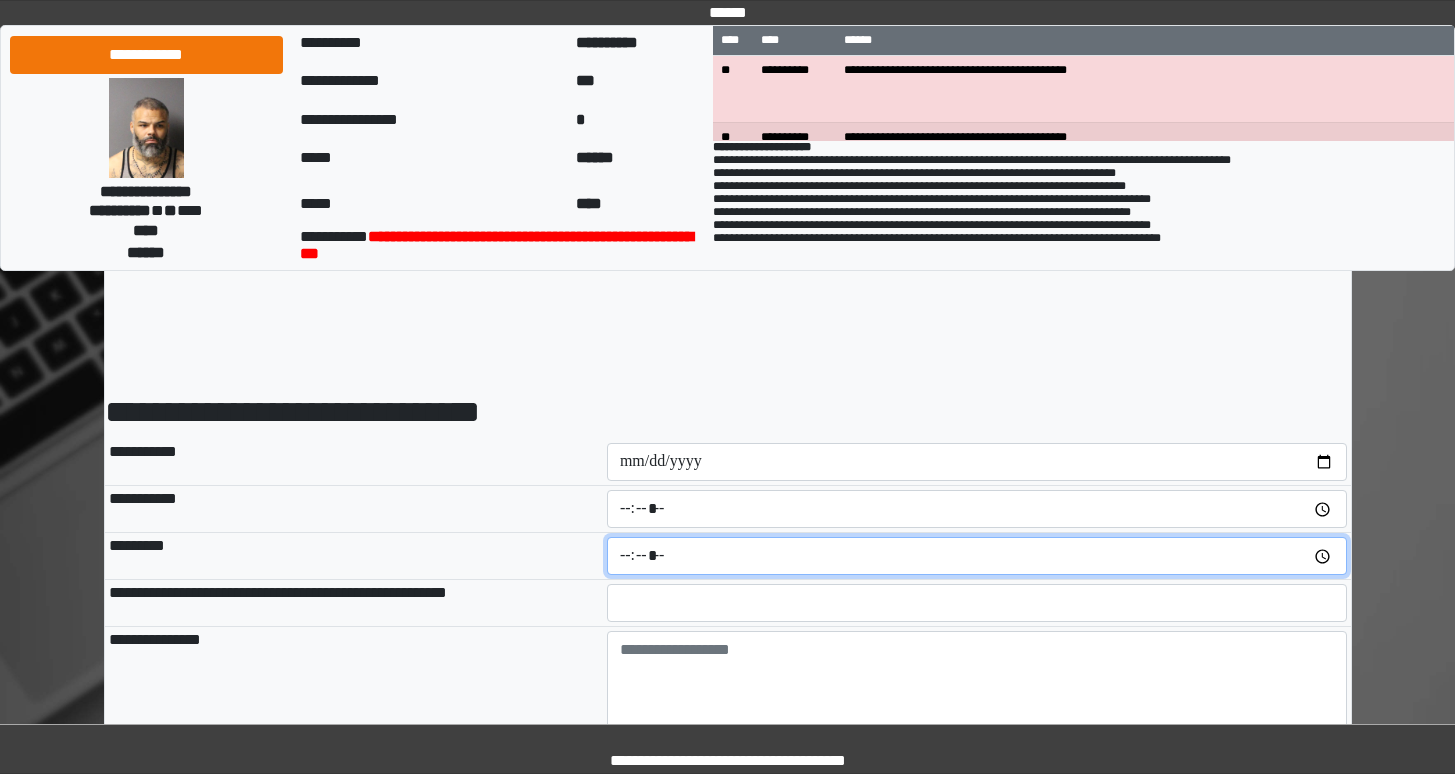 type on "*****" 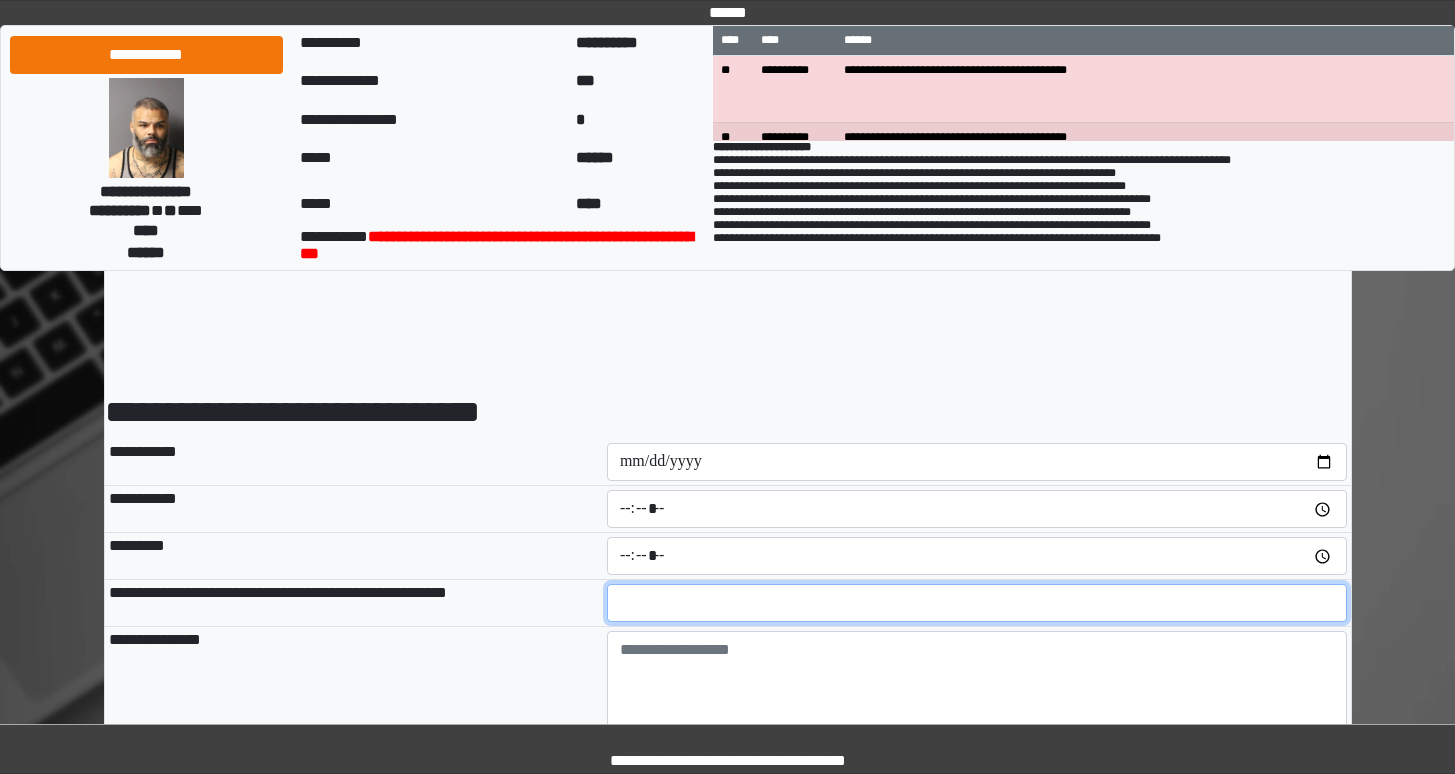 type on "**" 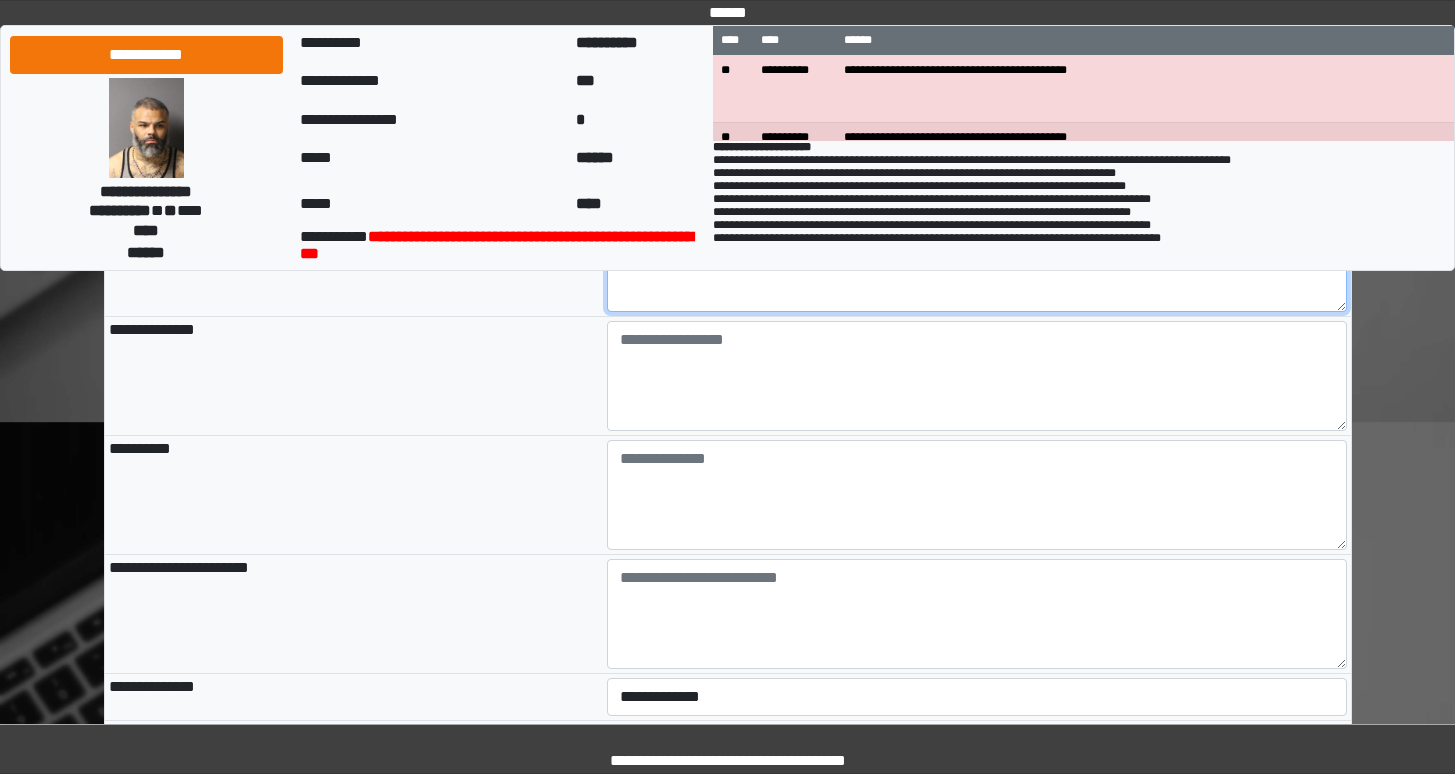 scroll, scrollTop: 424, scrollLeft: 0, axis: vertical 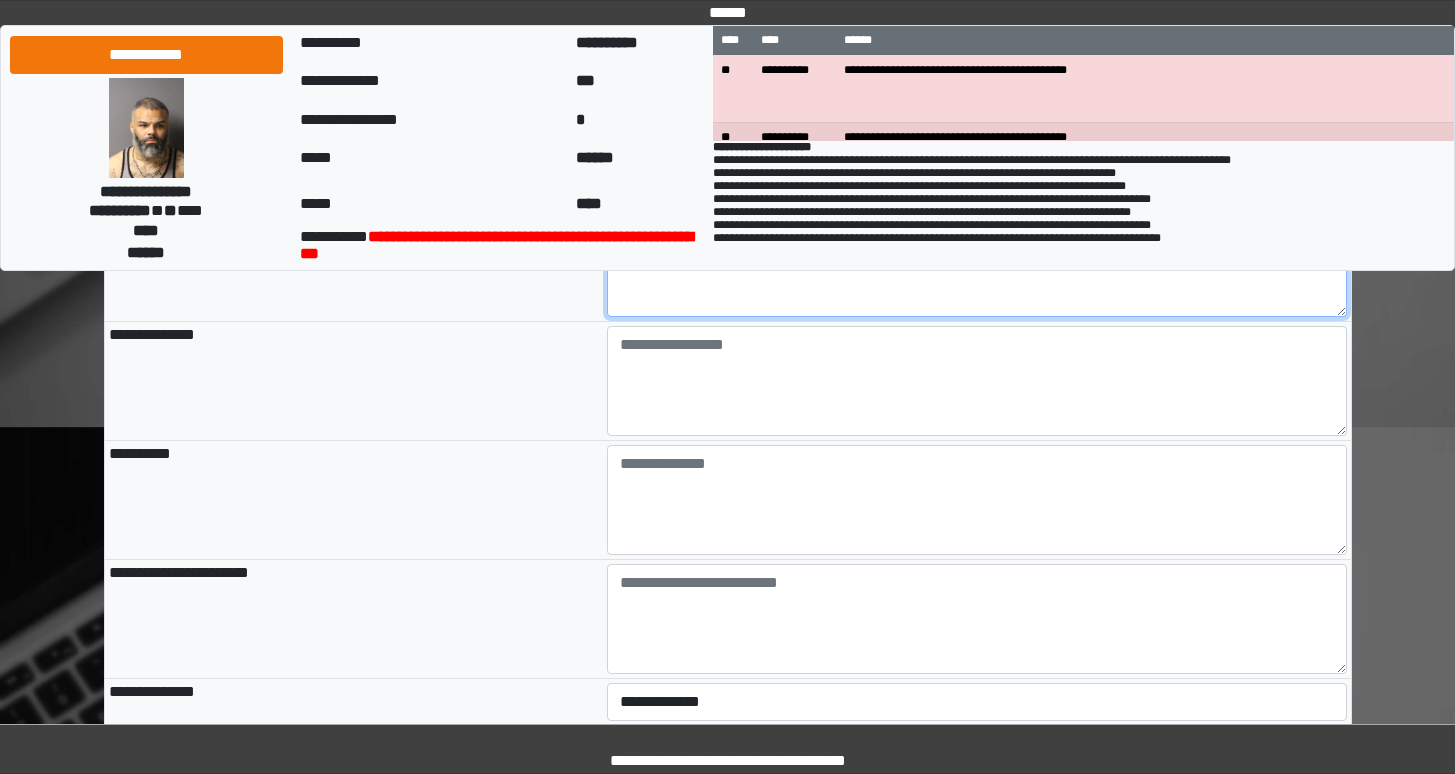 type on "**********" 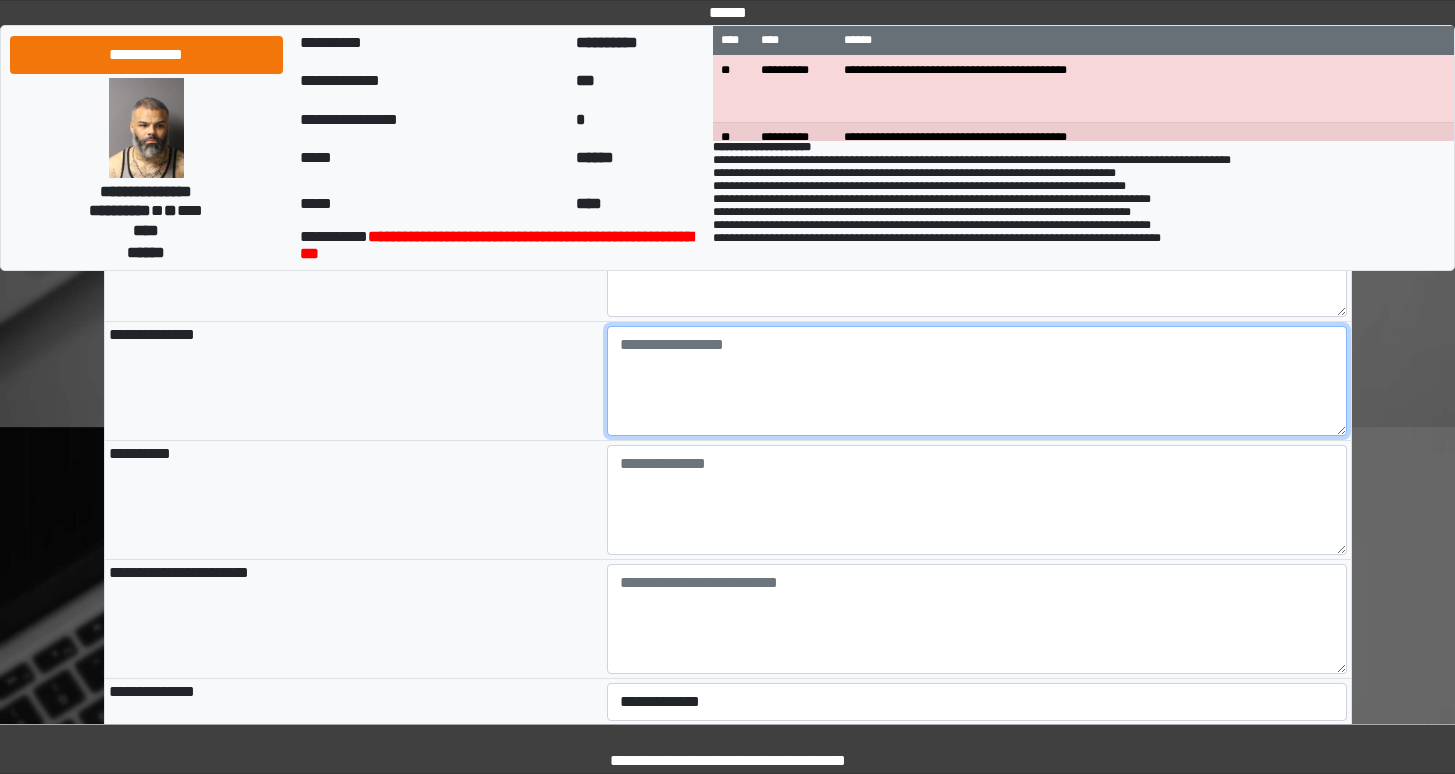 click at bounding box center [977, 381] 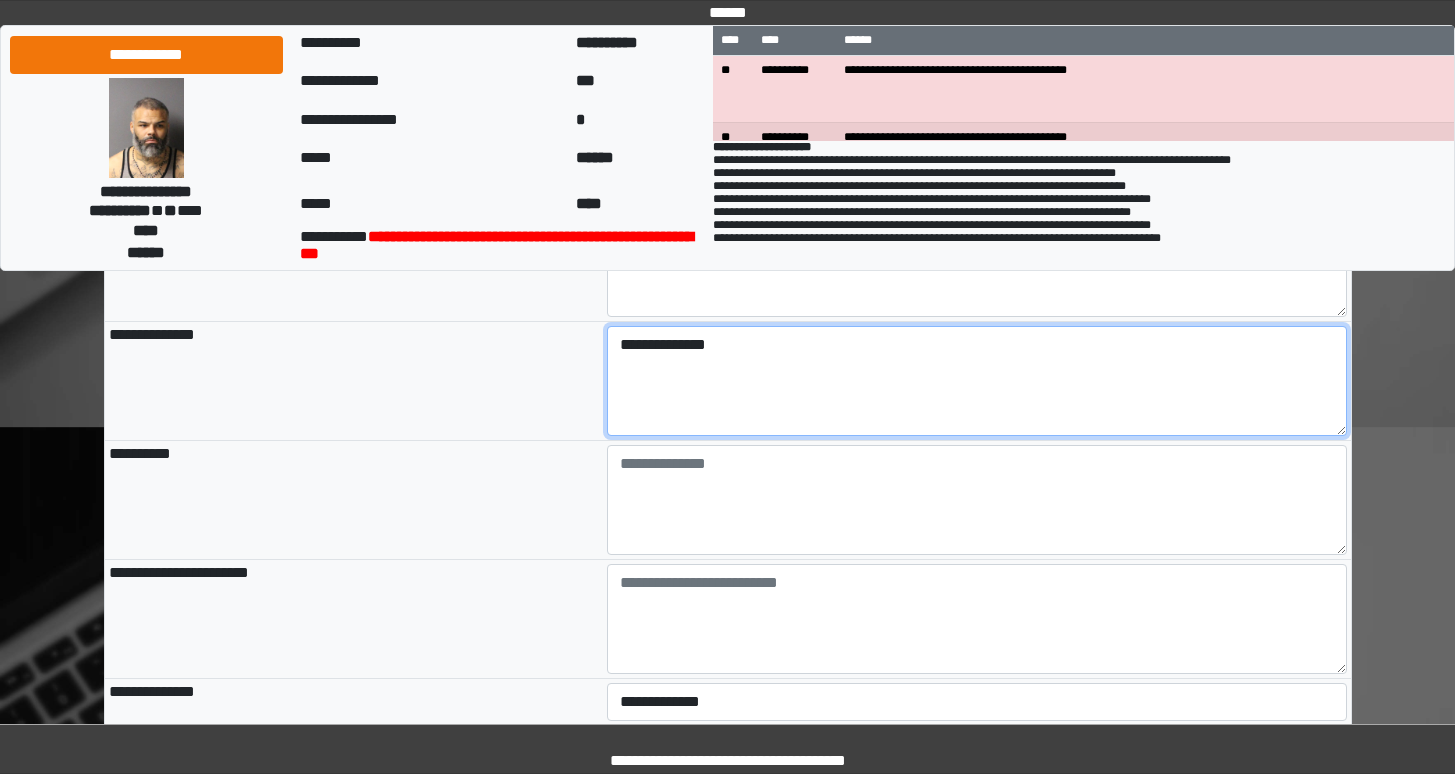 type on "**********" 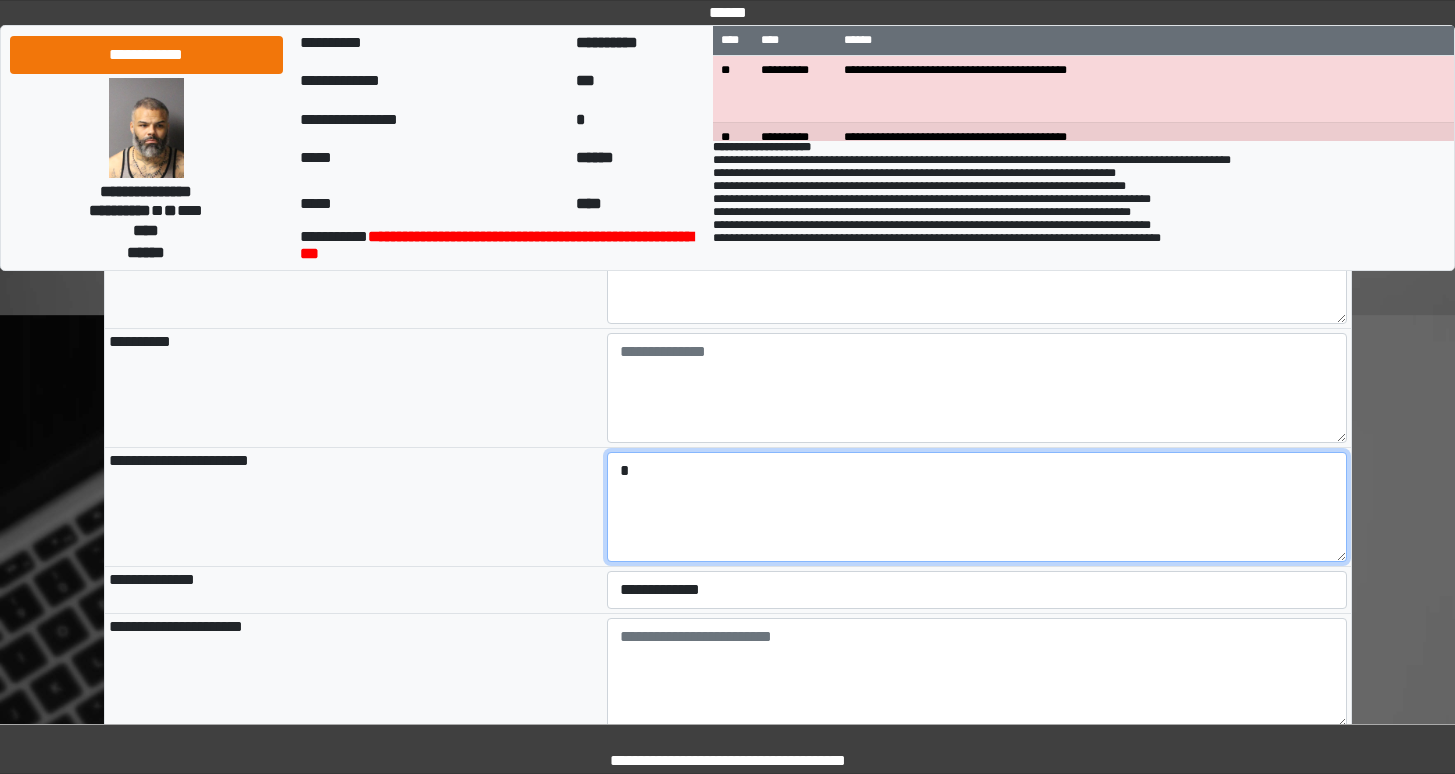 scroll, scrollTop: 600, scrollLeft: 0, axis: vertical 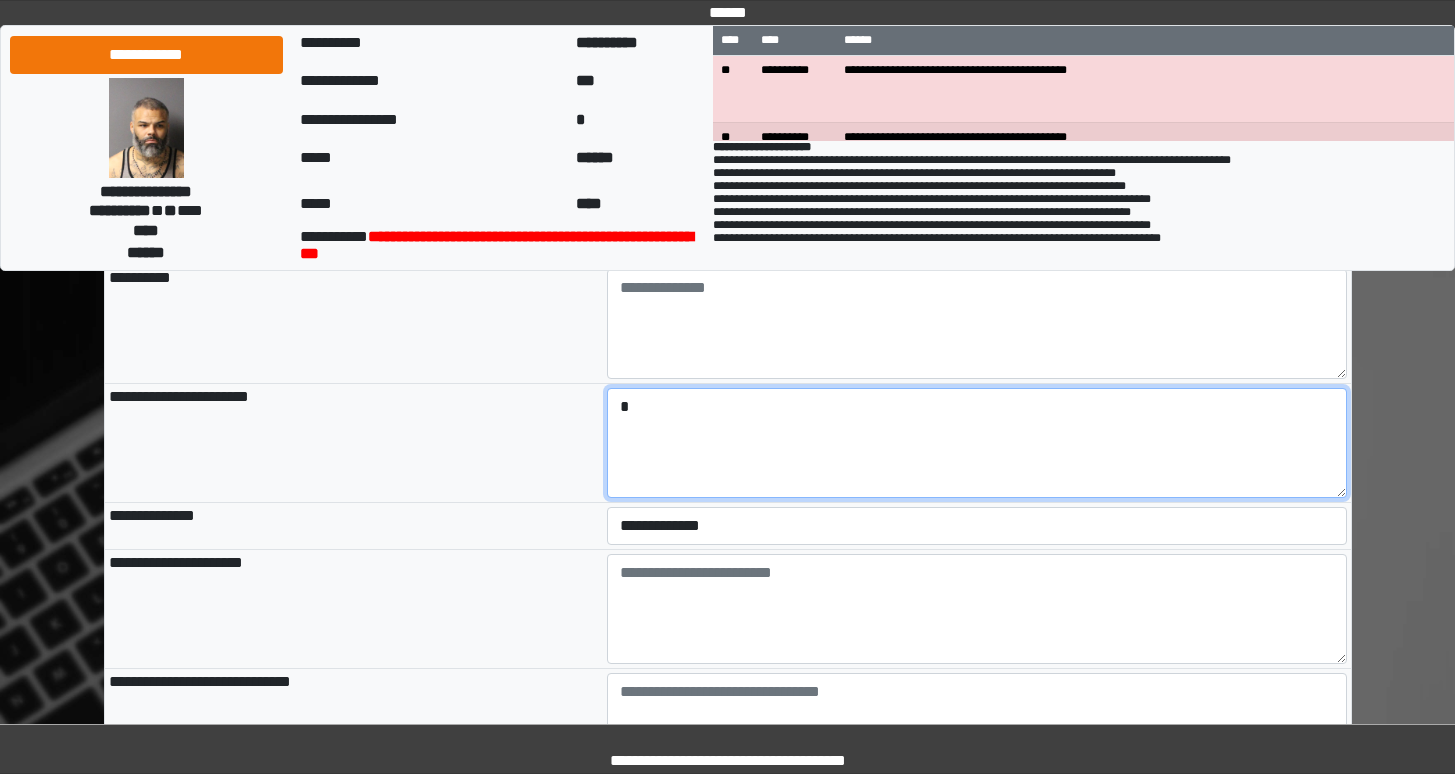 type on "*" 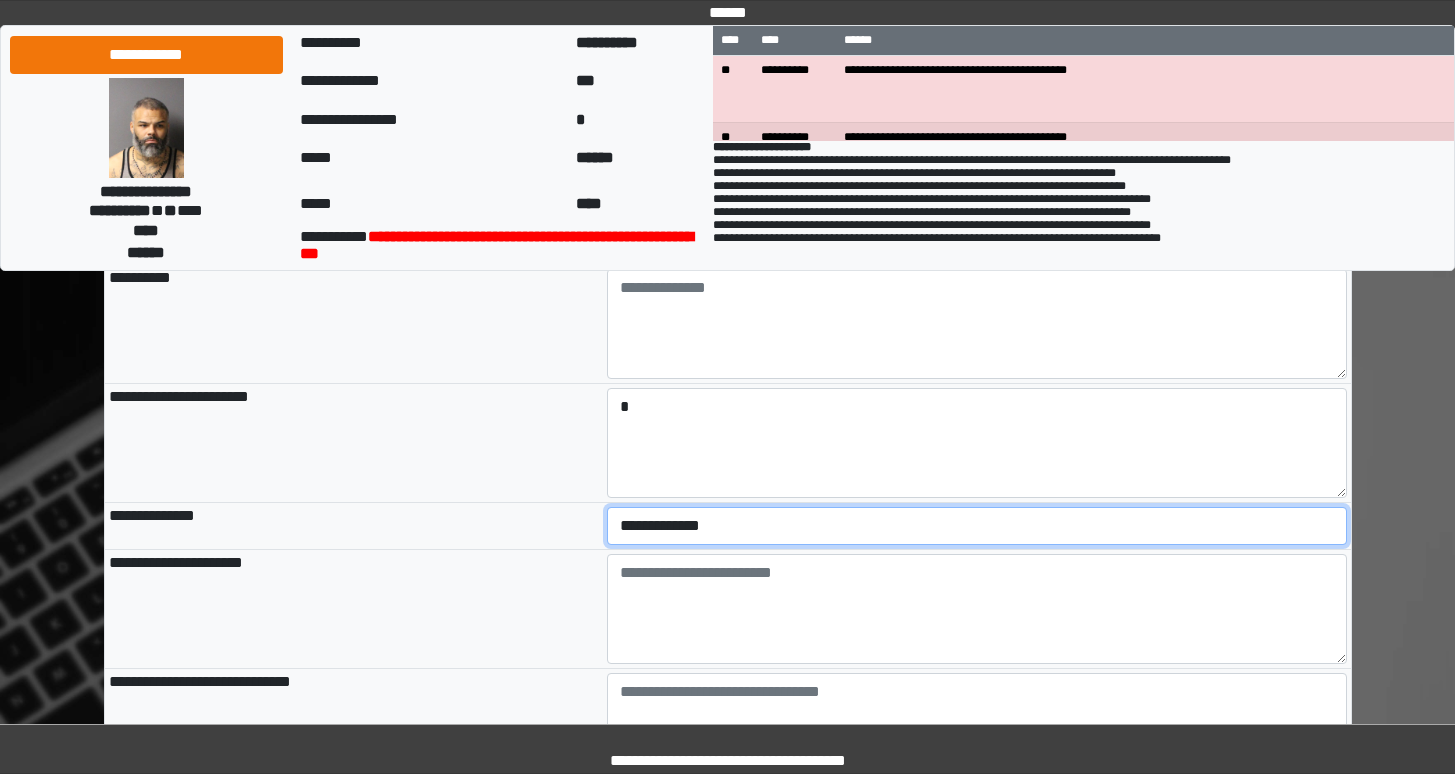 click on "**********" at bounding box center [977, 526] 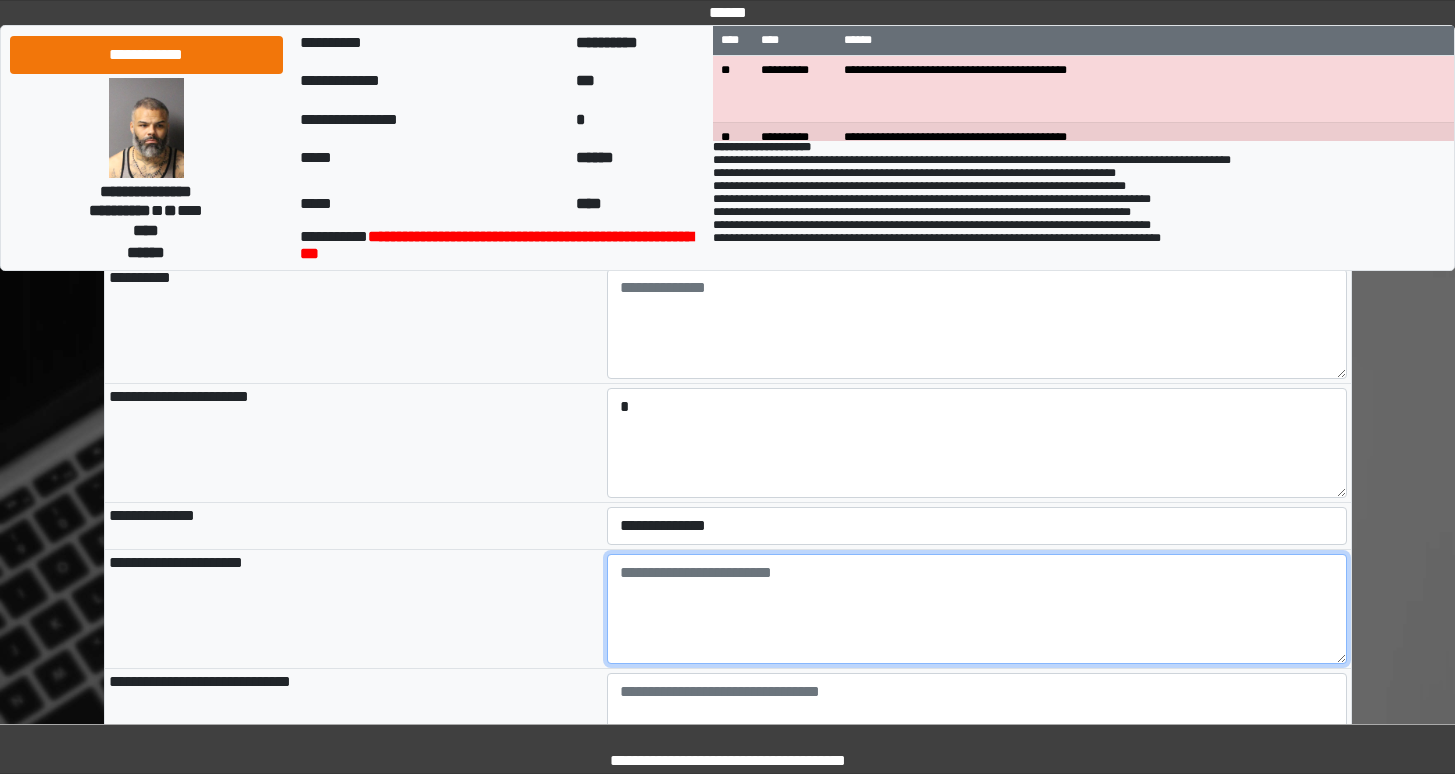 click at bounding box center [977, 609] 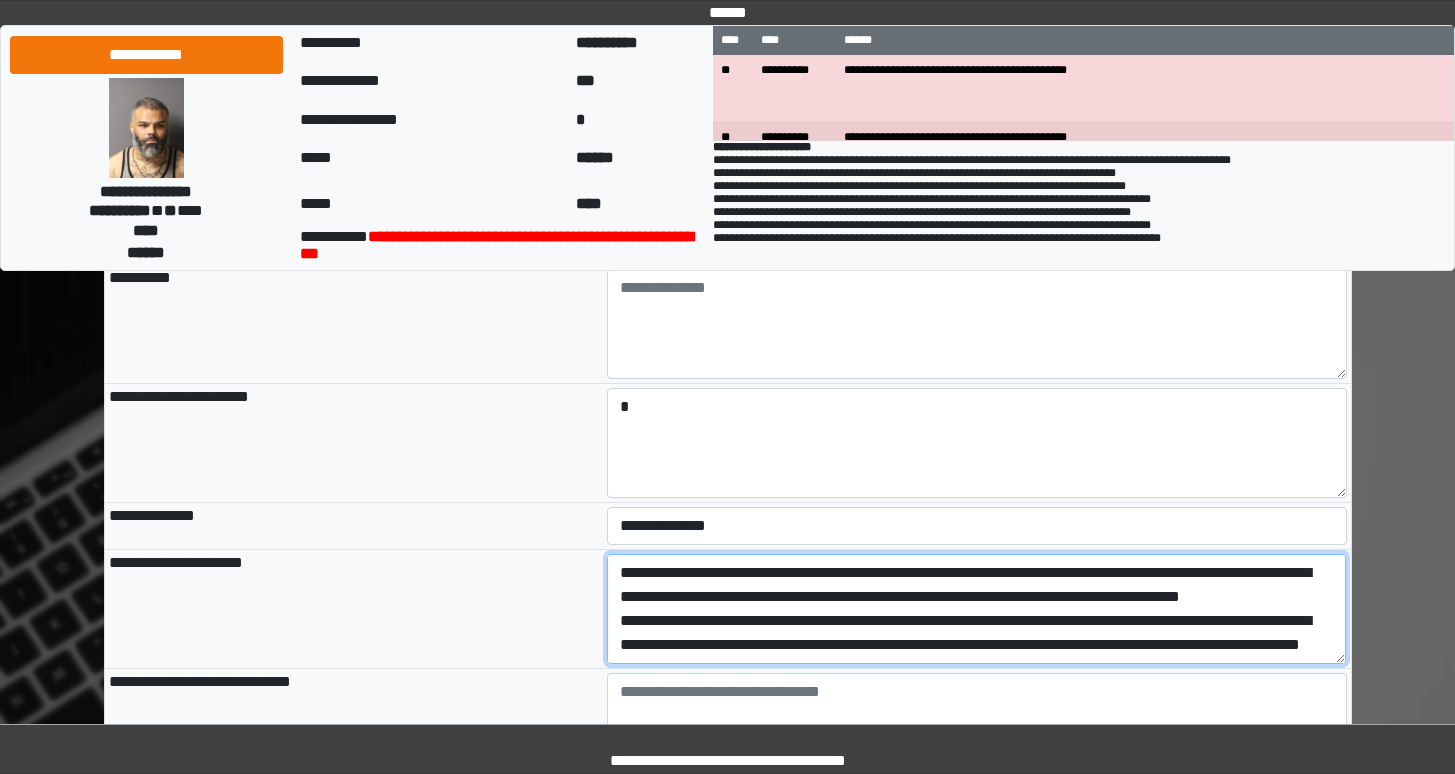 scroll, scrollTop: 360, scrollLeft: 0, axis: vertical 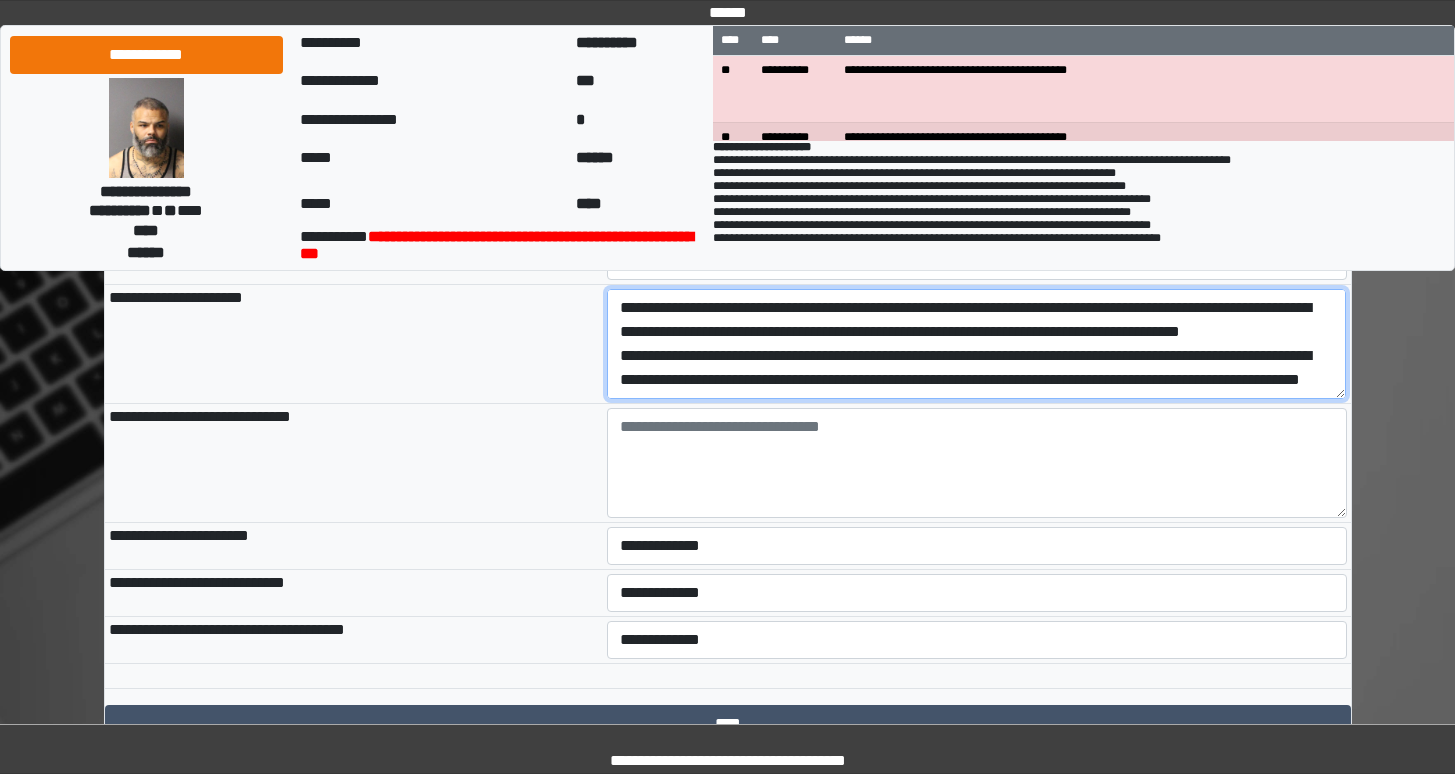 type on "**********" 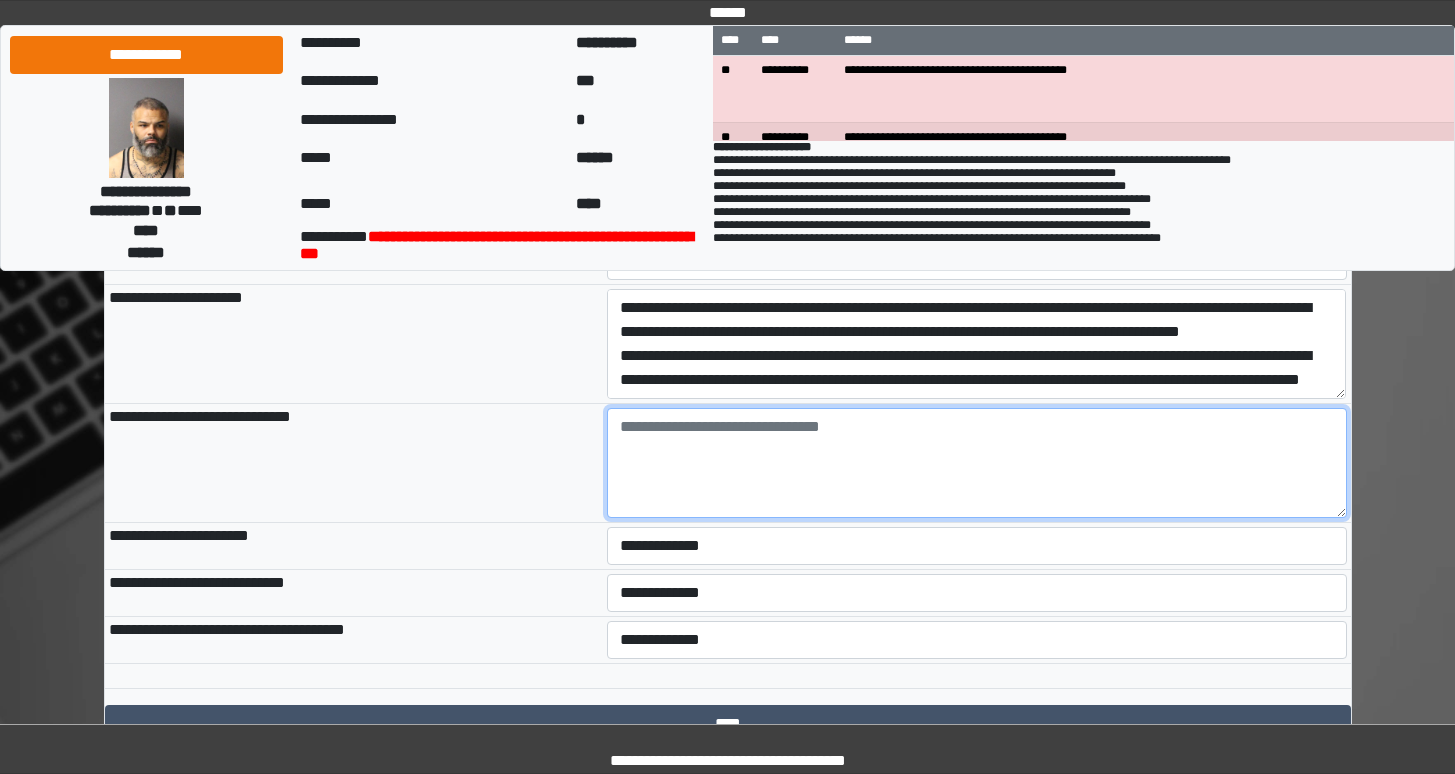 click at bounding box center (977, 463) 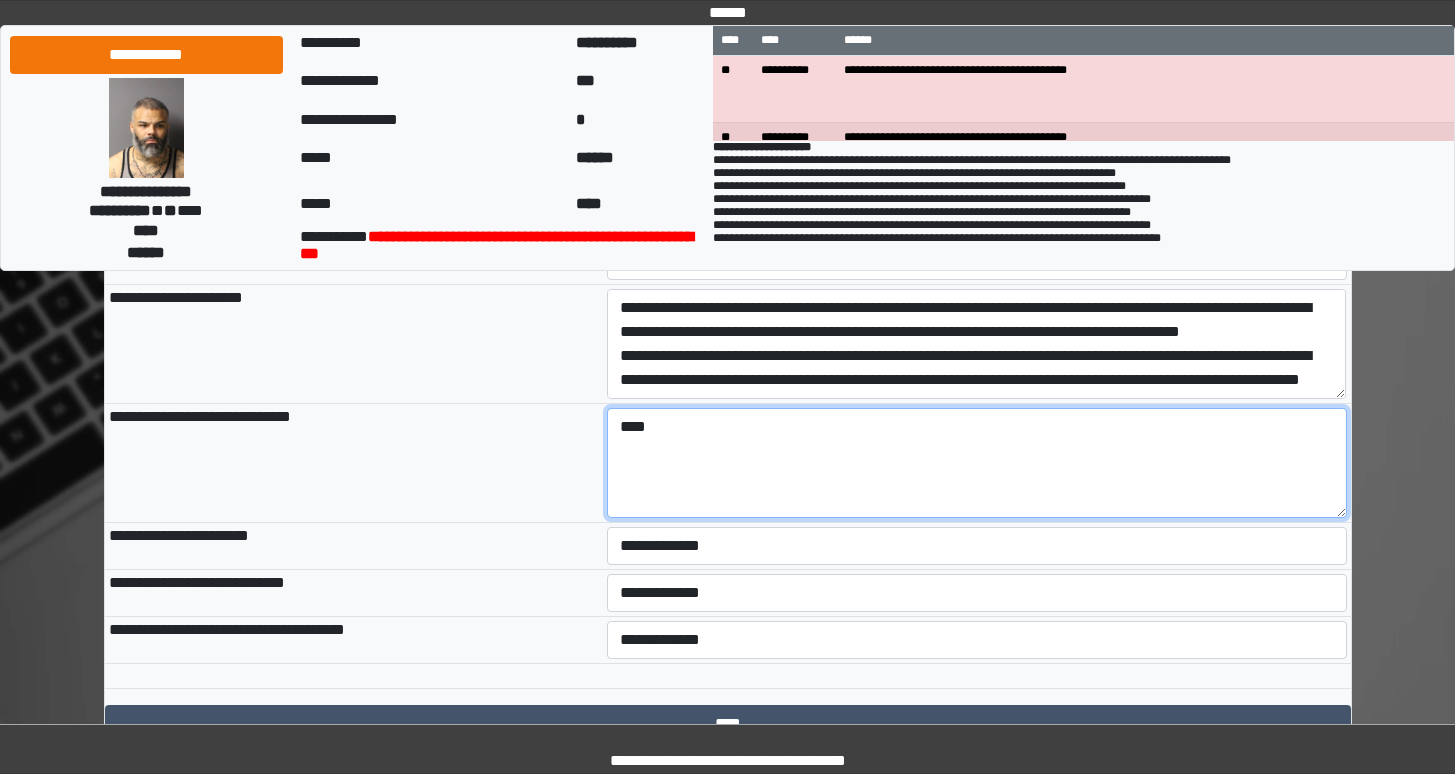 type on "****" 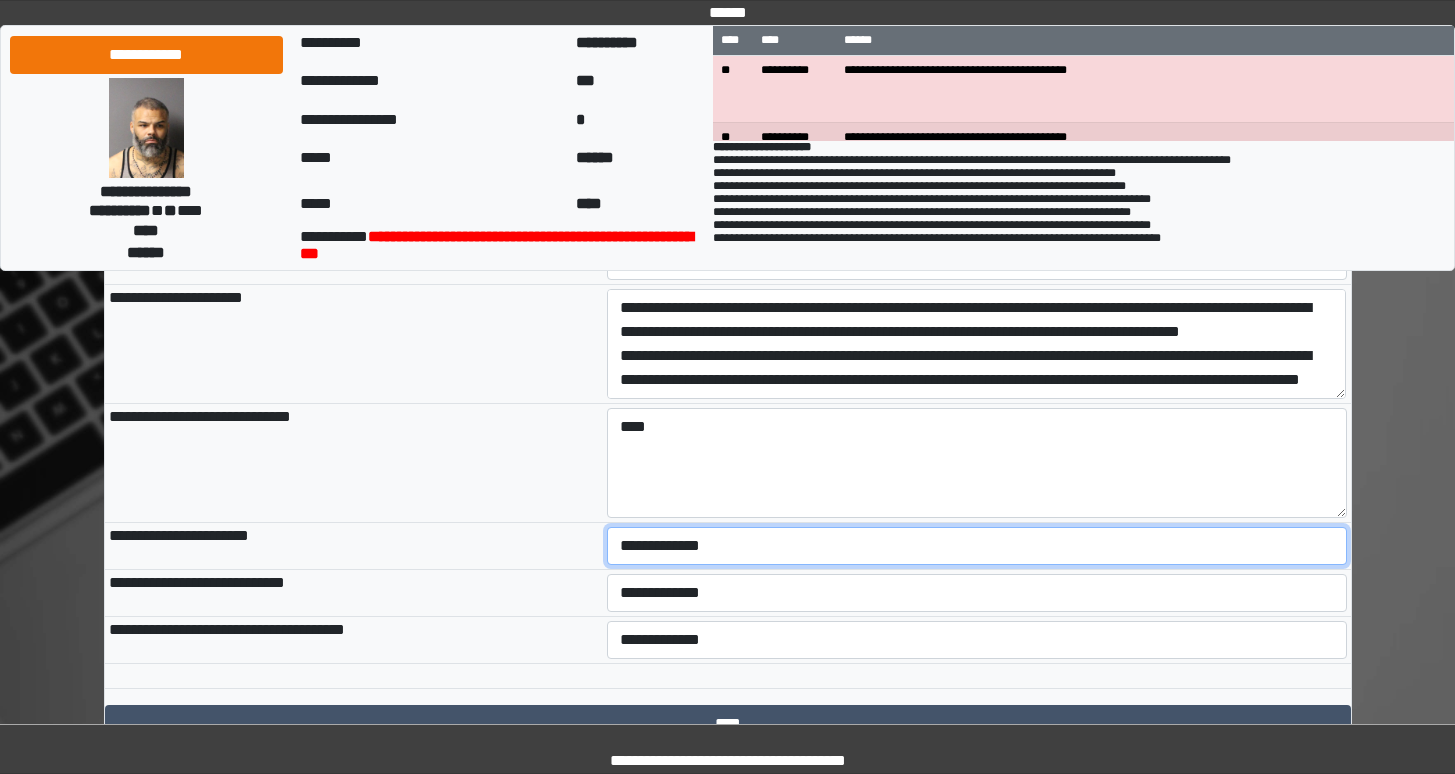 click on "**********" at bounding box center (977, 546) 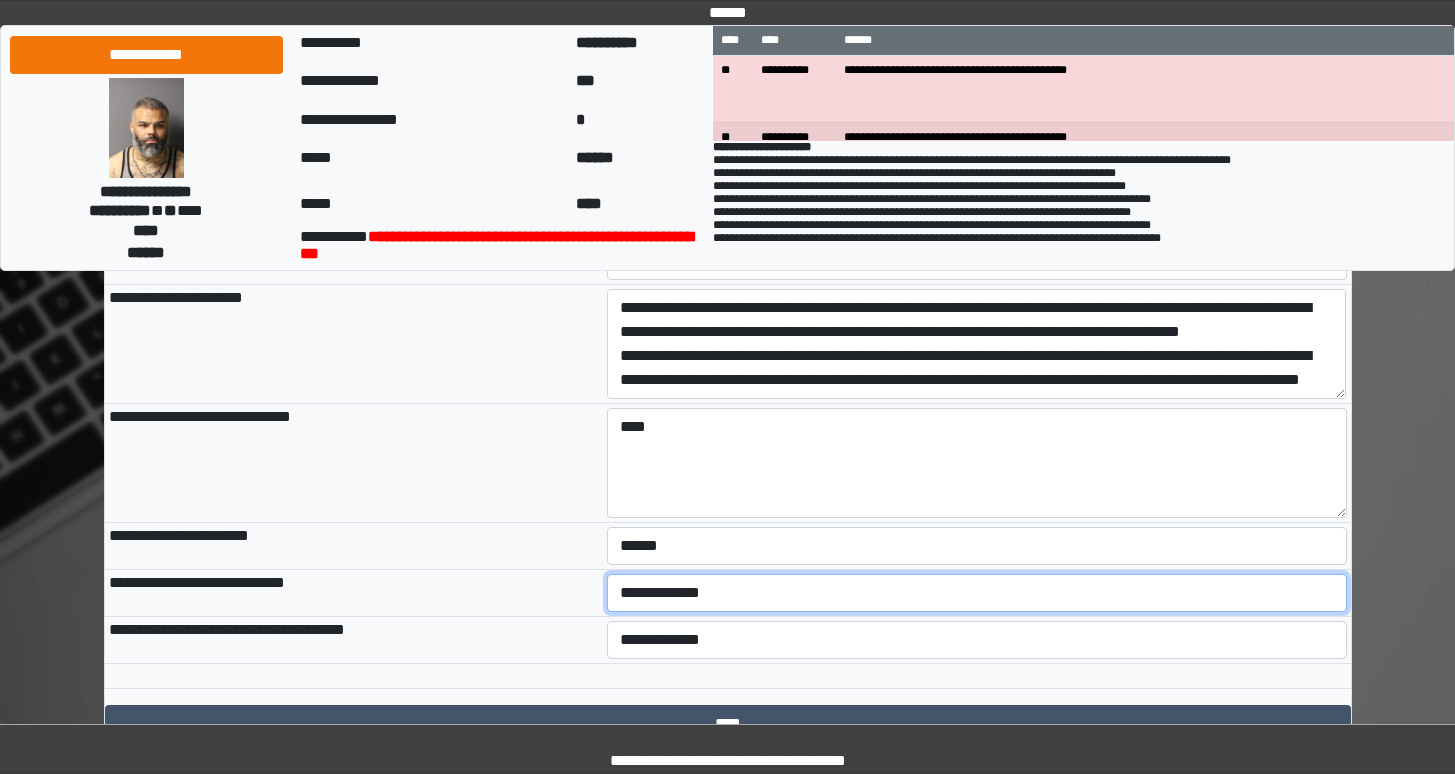 click on "**********" at bounding box center [977, 593] 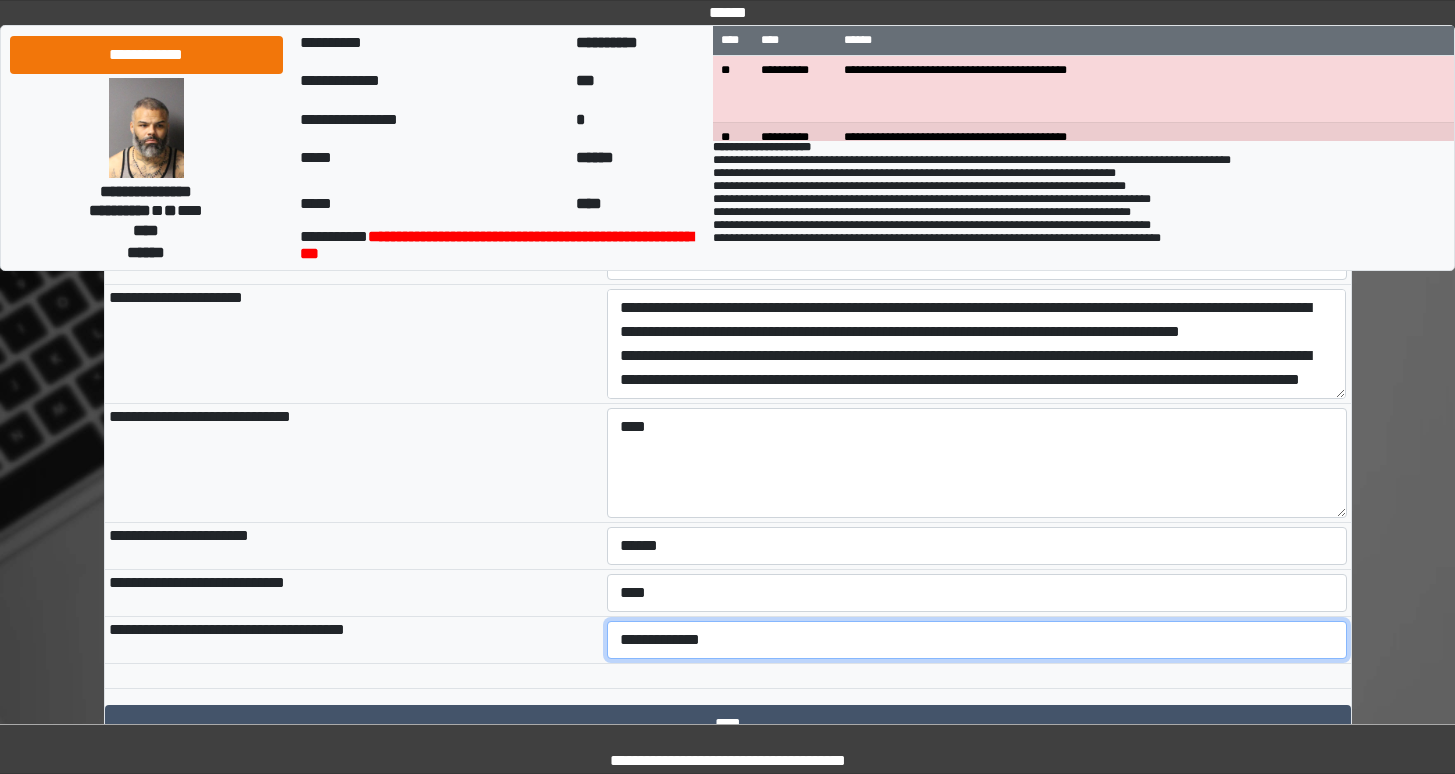 click on "**********" at bounding box center [977, 640] 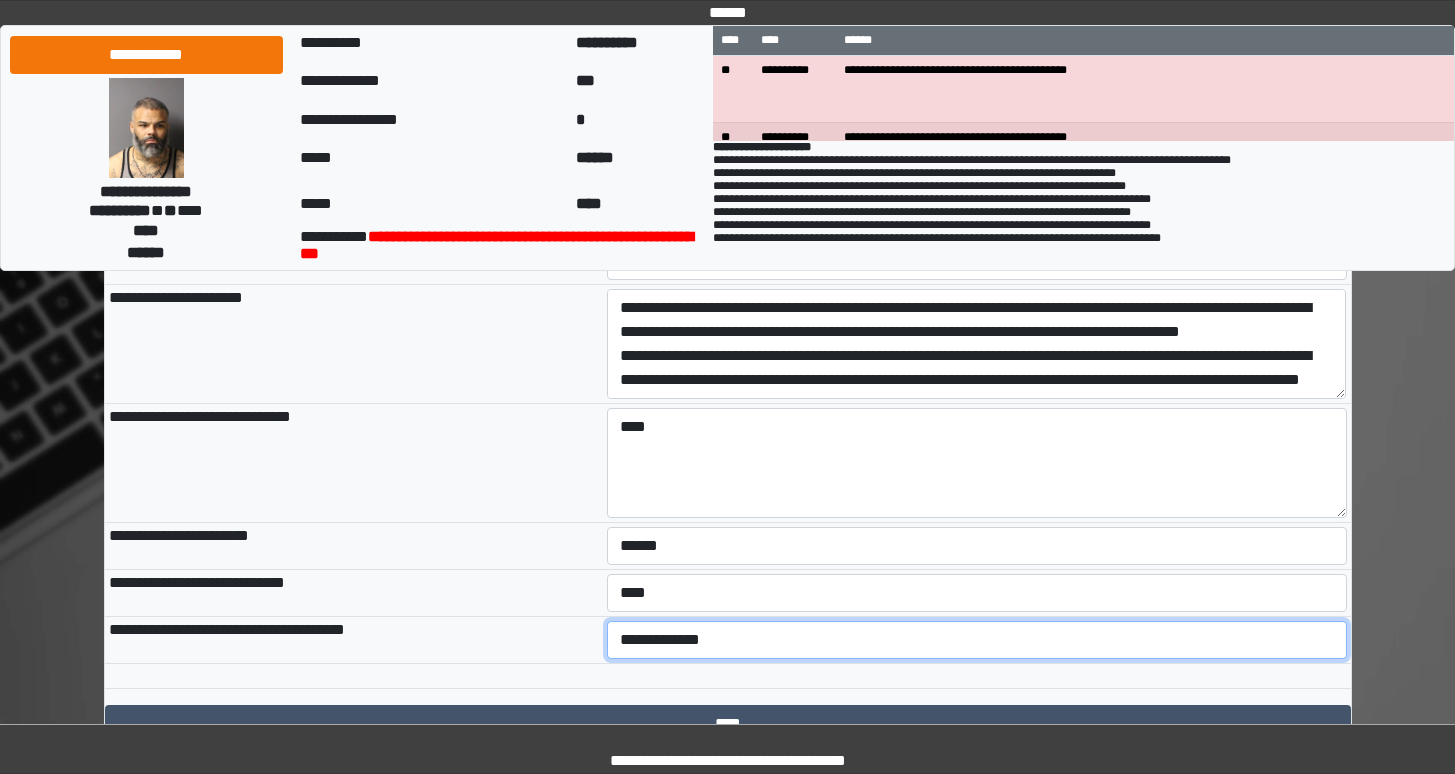 select on "***" 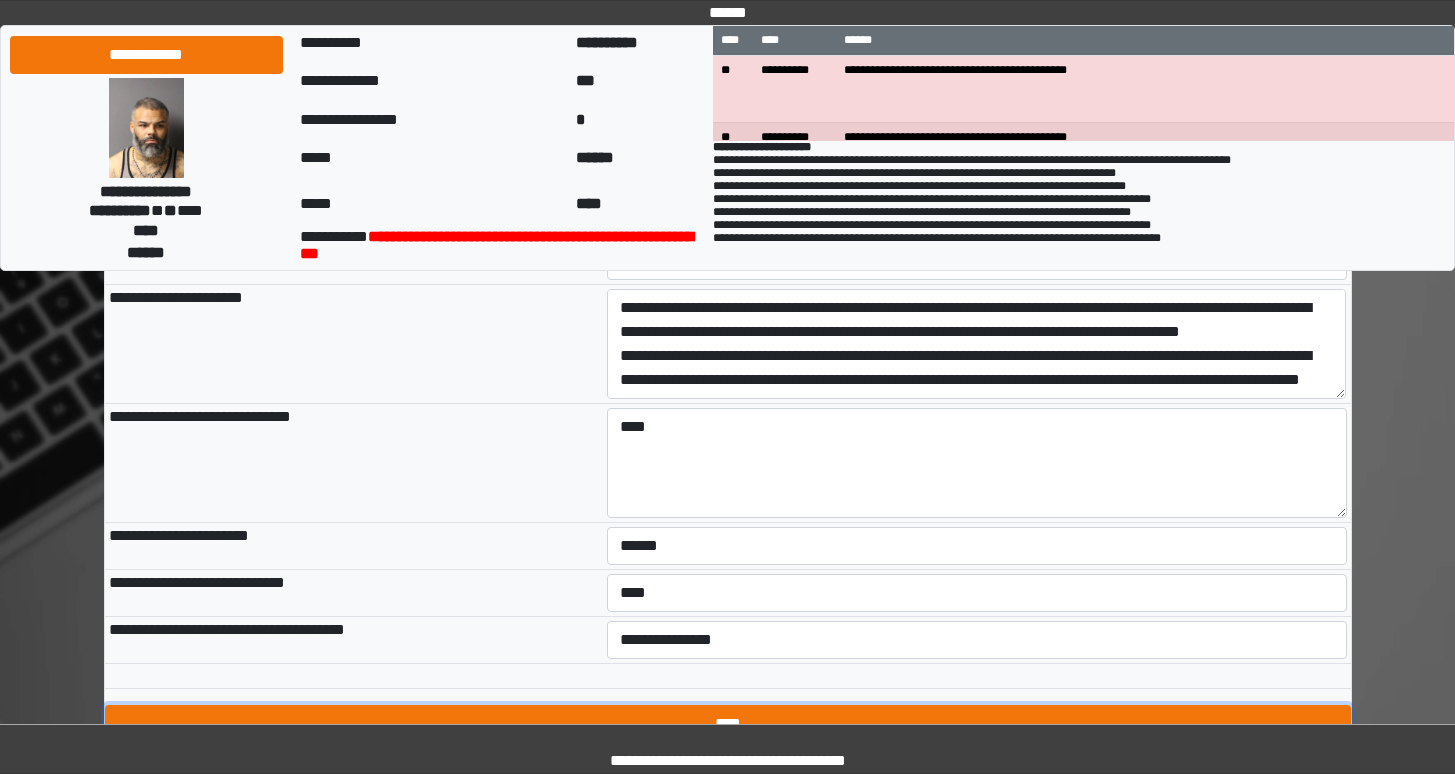 click on "****" at bounding box center [728, 724] 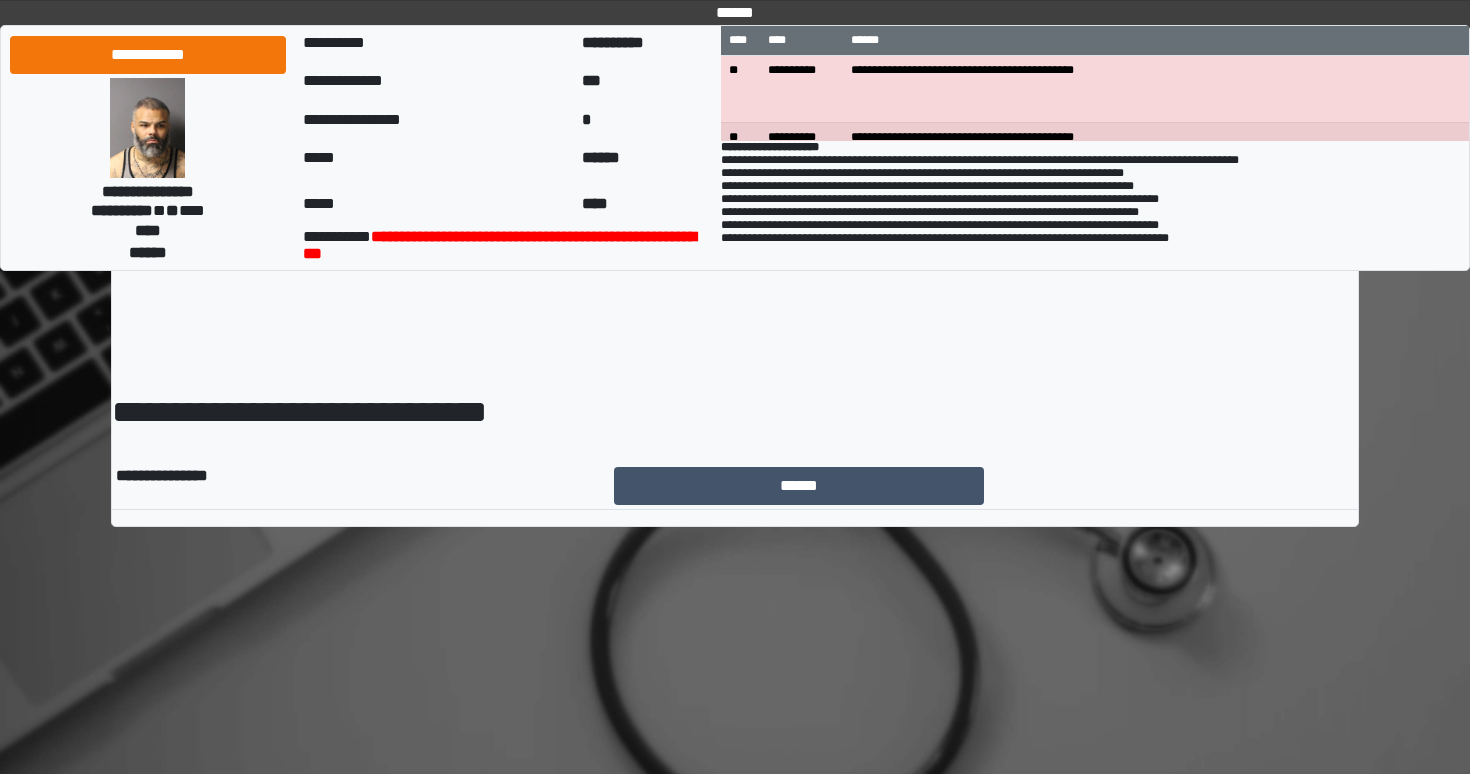 scroll, scrollTop: 0, scrollLeft: 0, axis: both 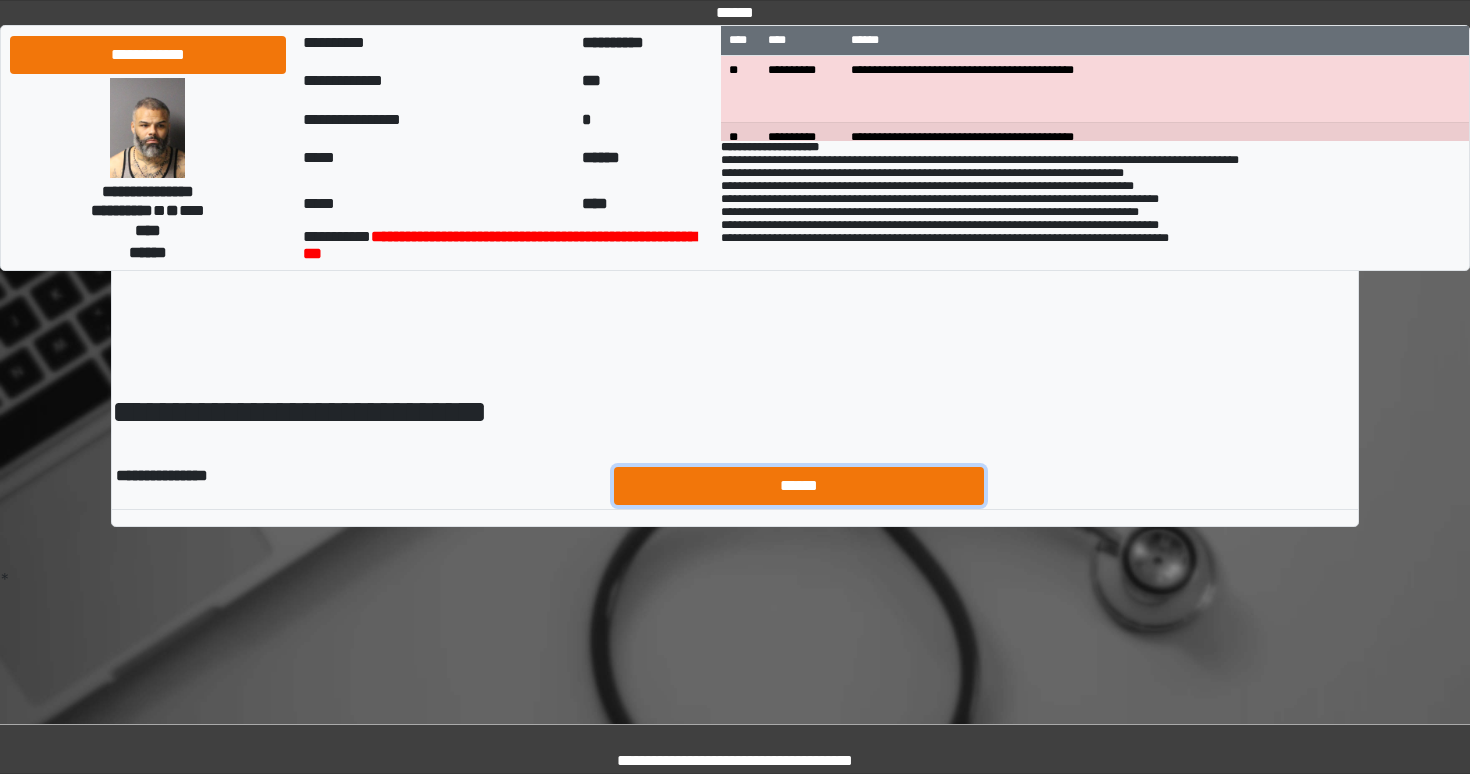 click on "******" at bounding box center (799, 486) 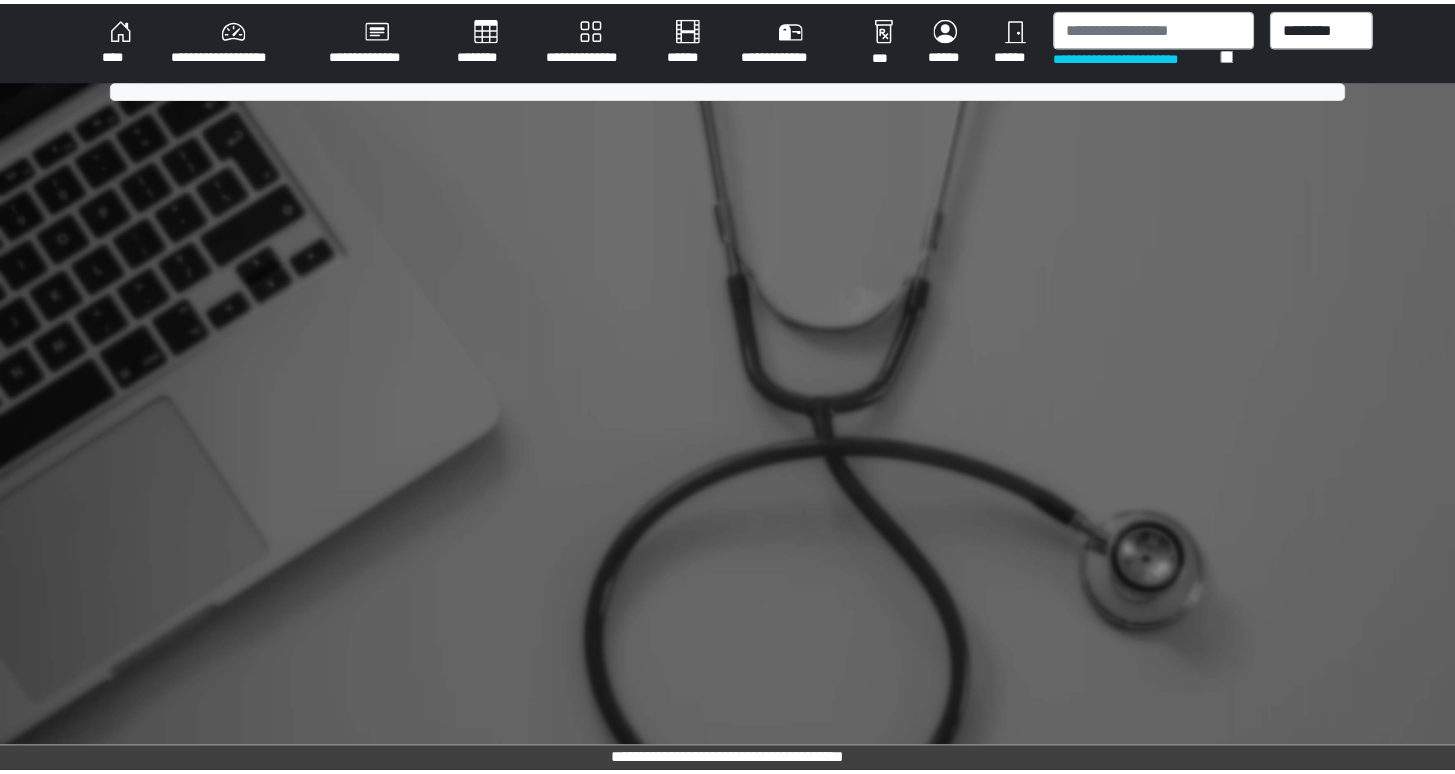 scroll, scrollTop: 0, scrollLeft: 0, axis: both 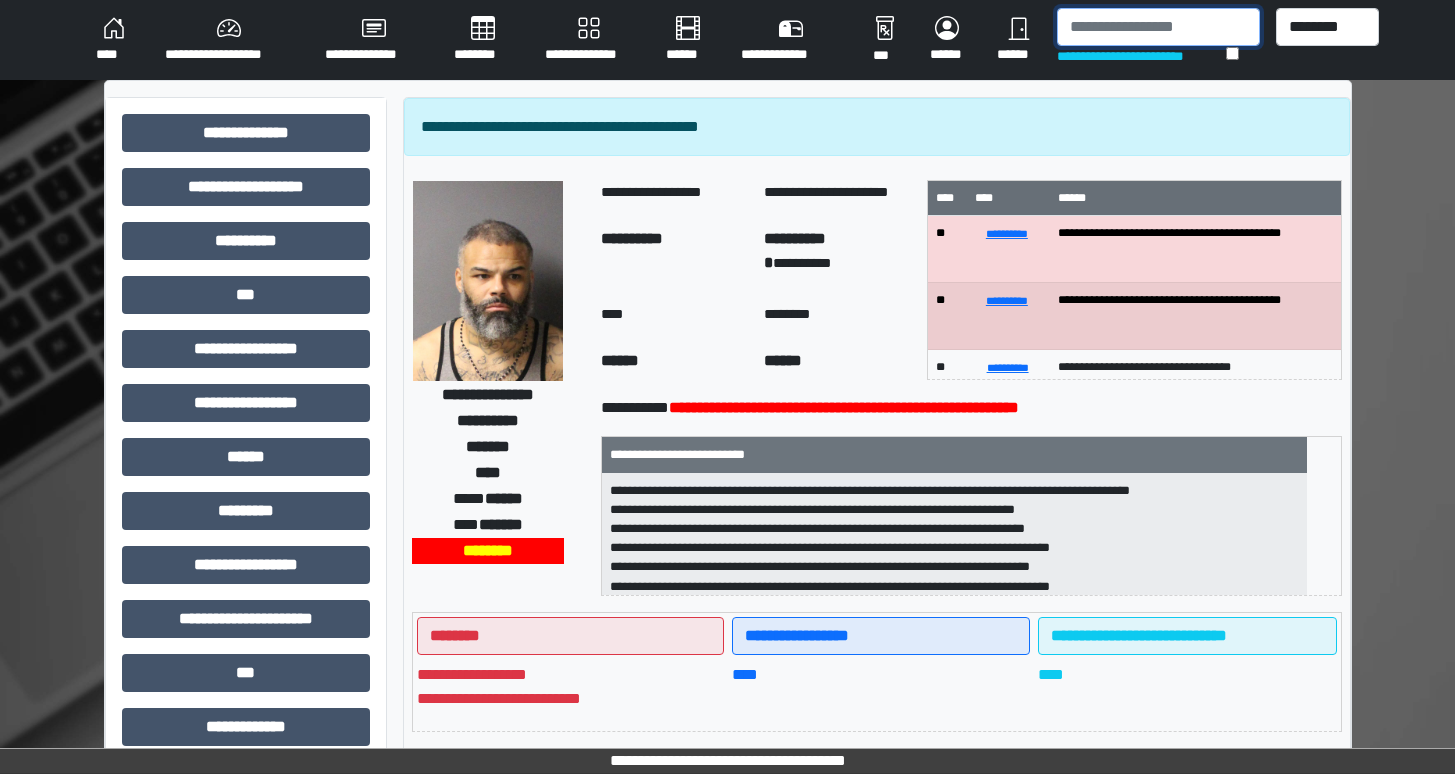 click at bounding box center (1158, 27) 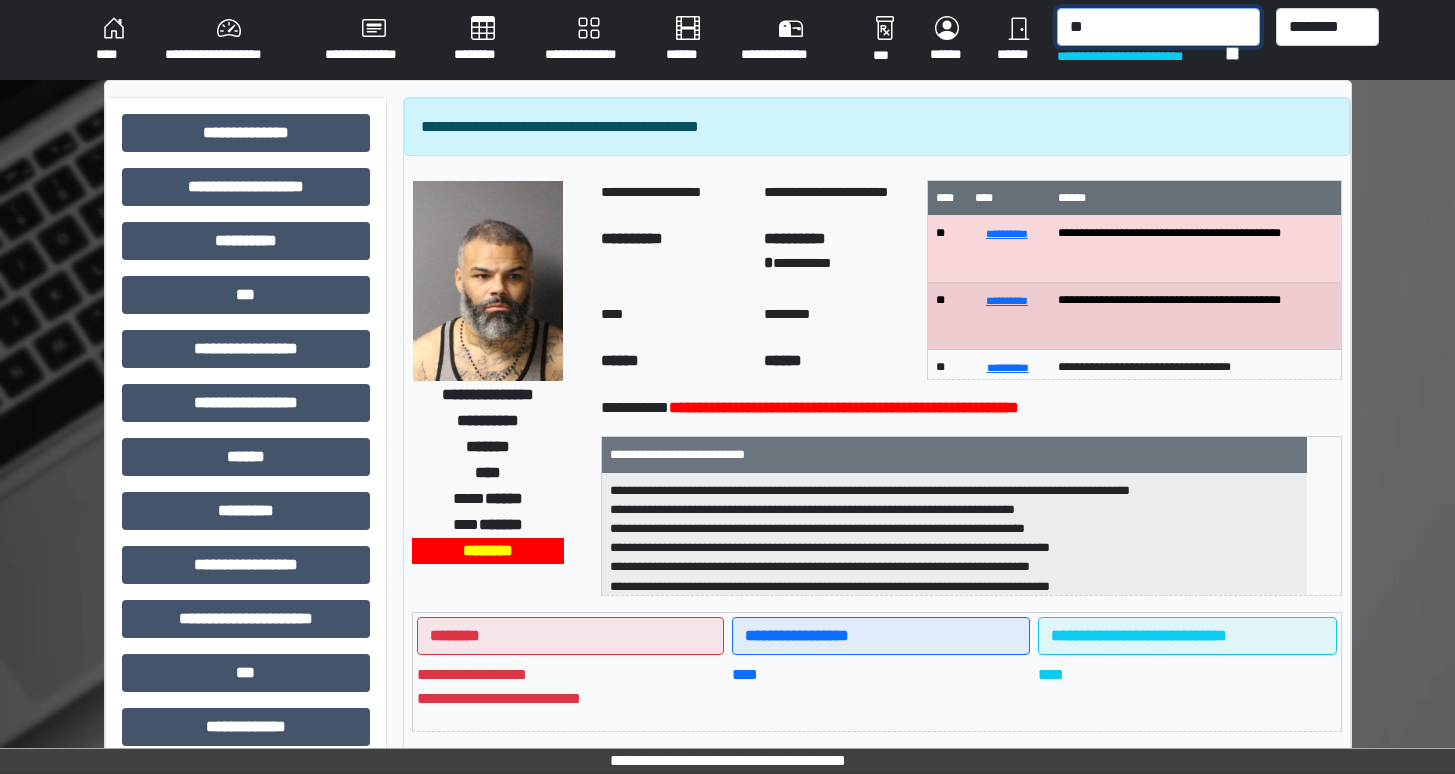 type on "*" 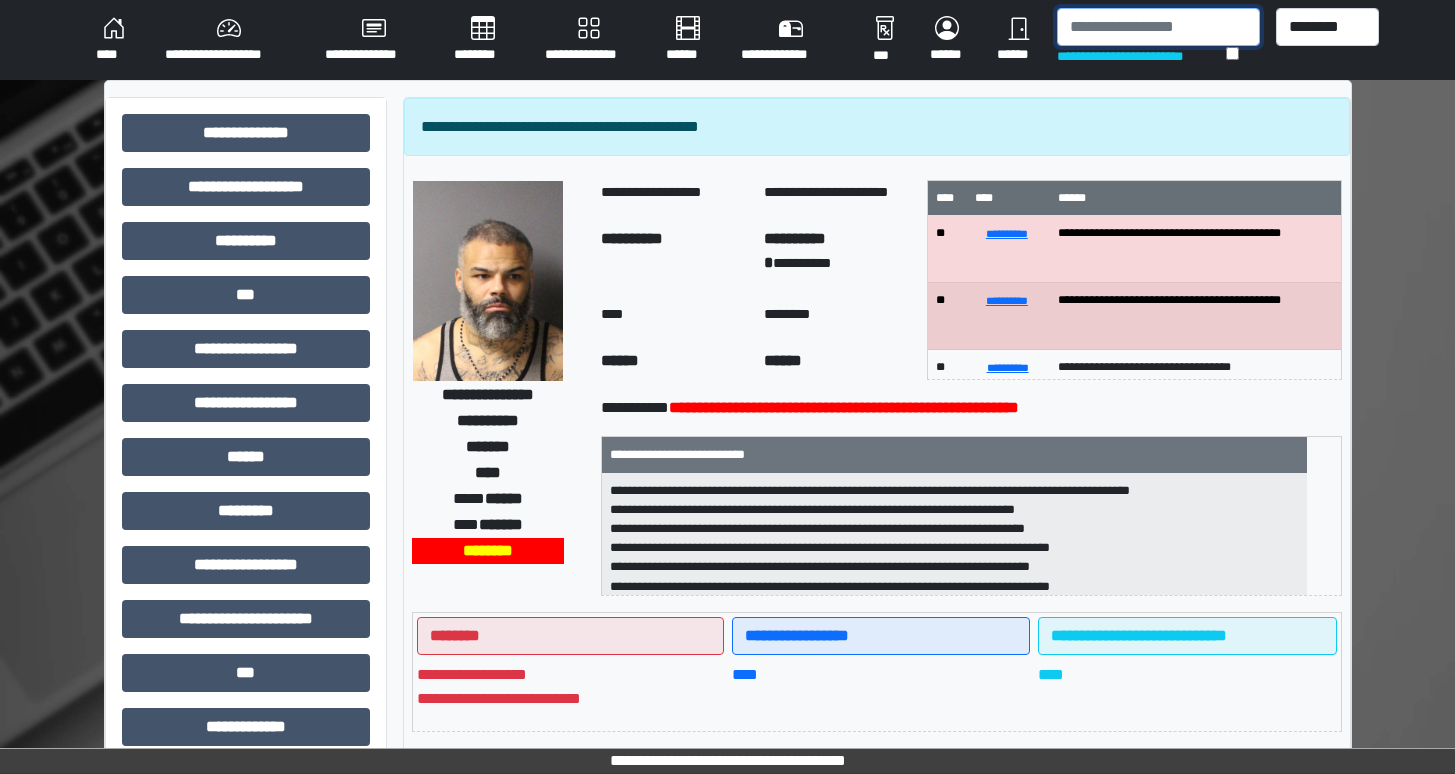 type on "*" 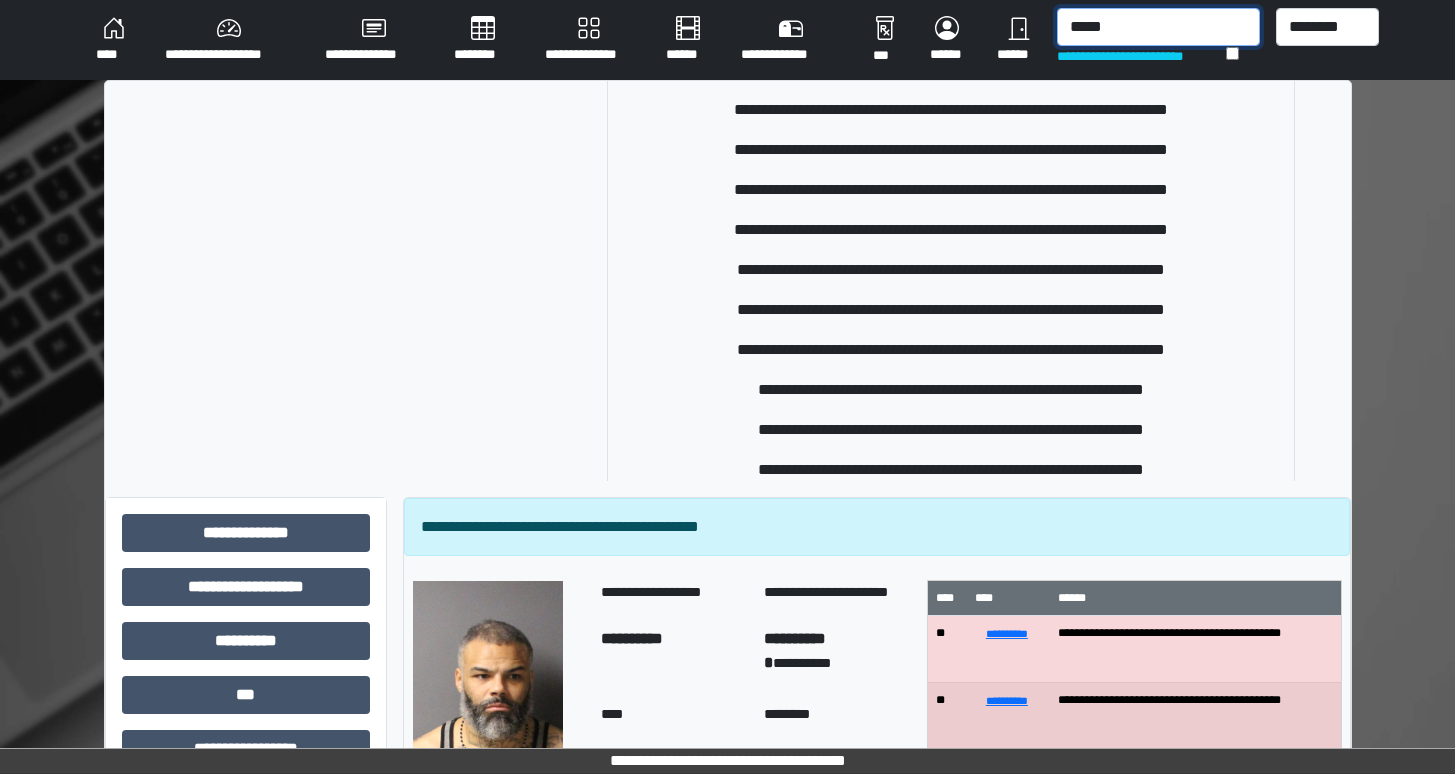 scroll, scrollTop: 2218, scrollLeft: 0, axis: vertical 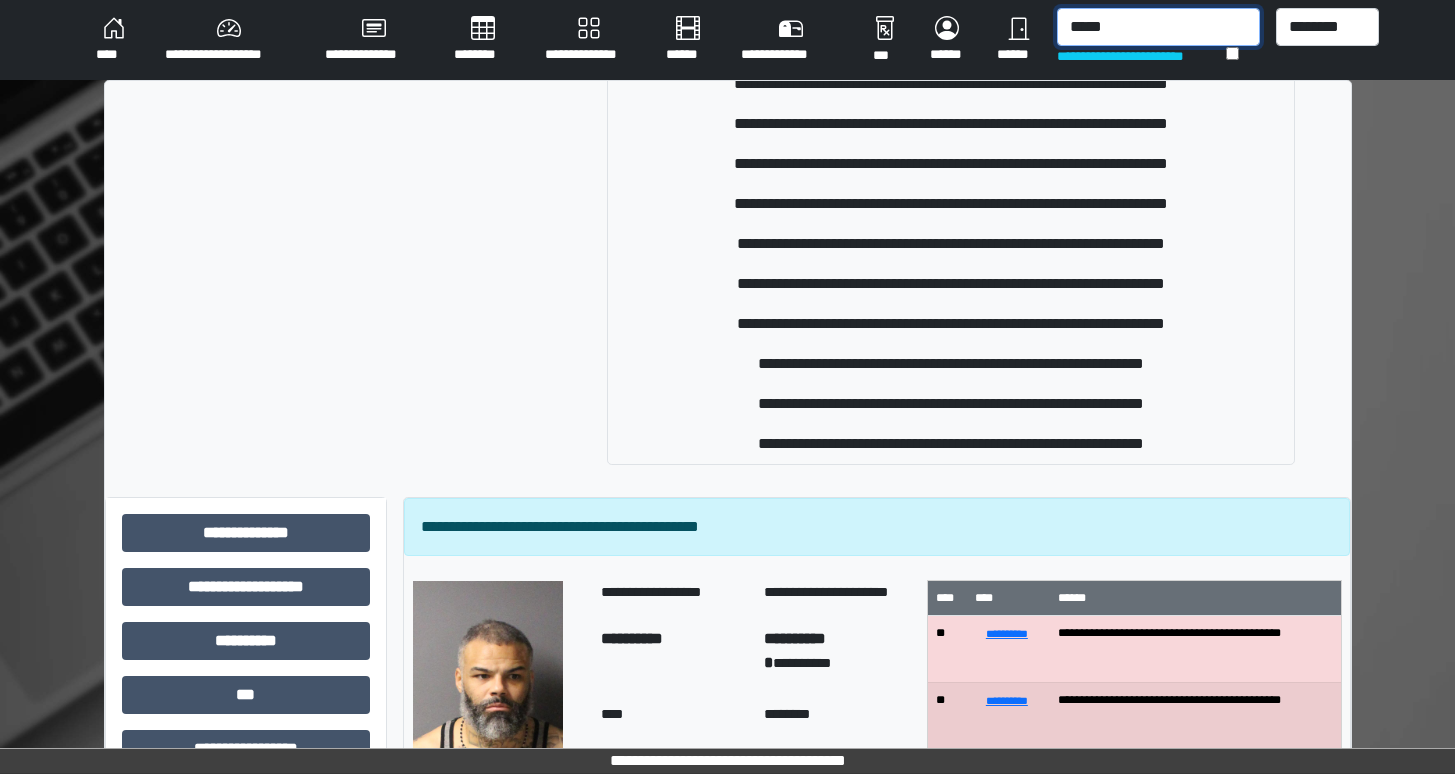 drag, startPoint x: 1119, startPoint y: 26, endPoint x: 1003, endPoint y: 26, distance: 116 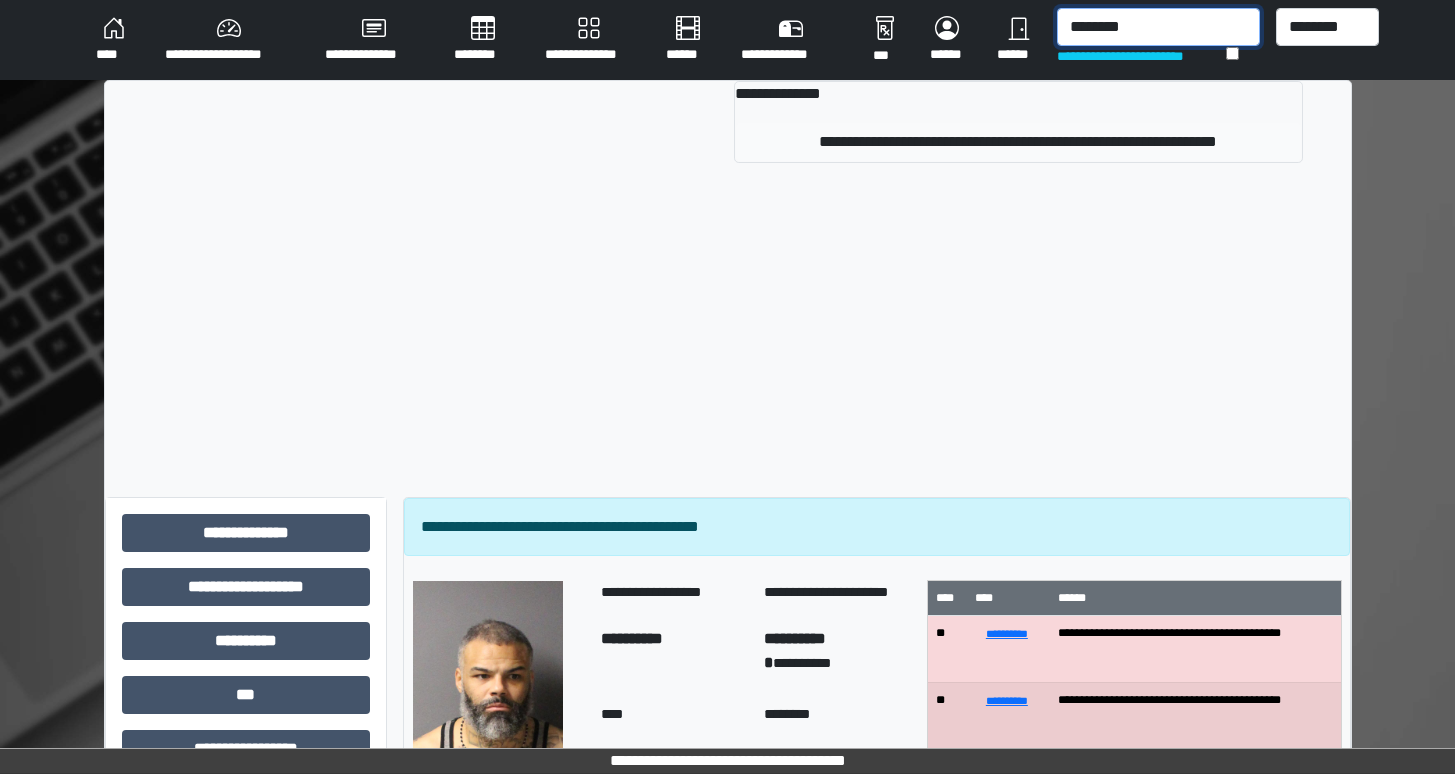 type on "********" 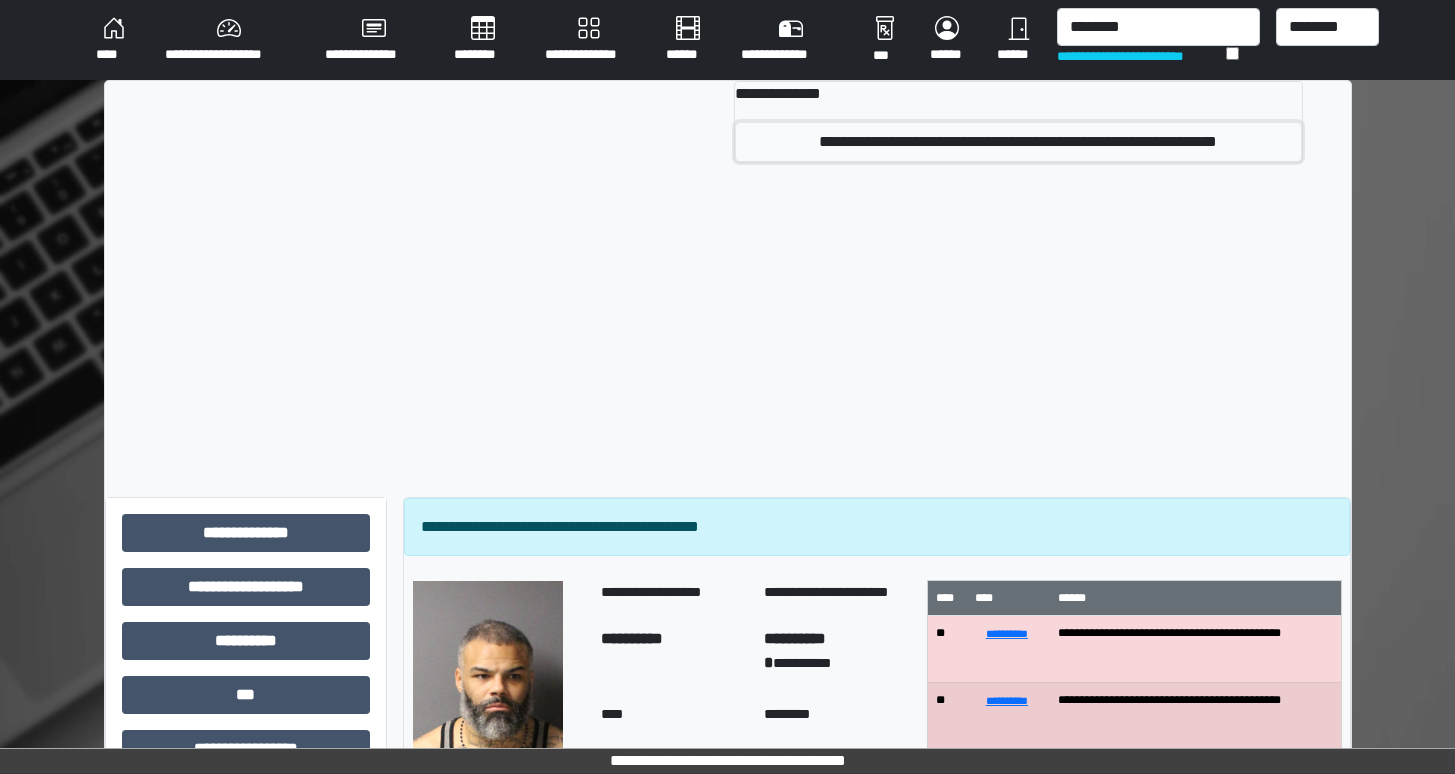 click on "**********" at bounding box center (1018, 142) 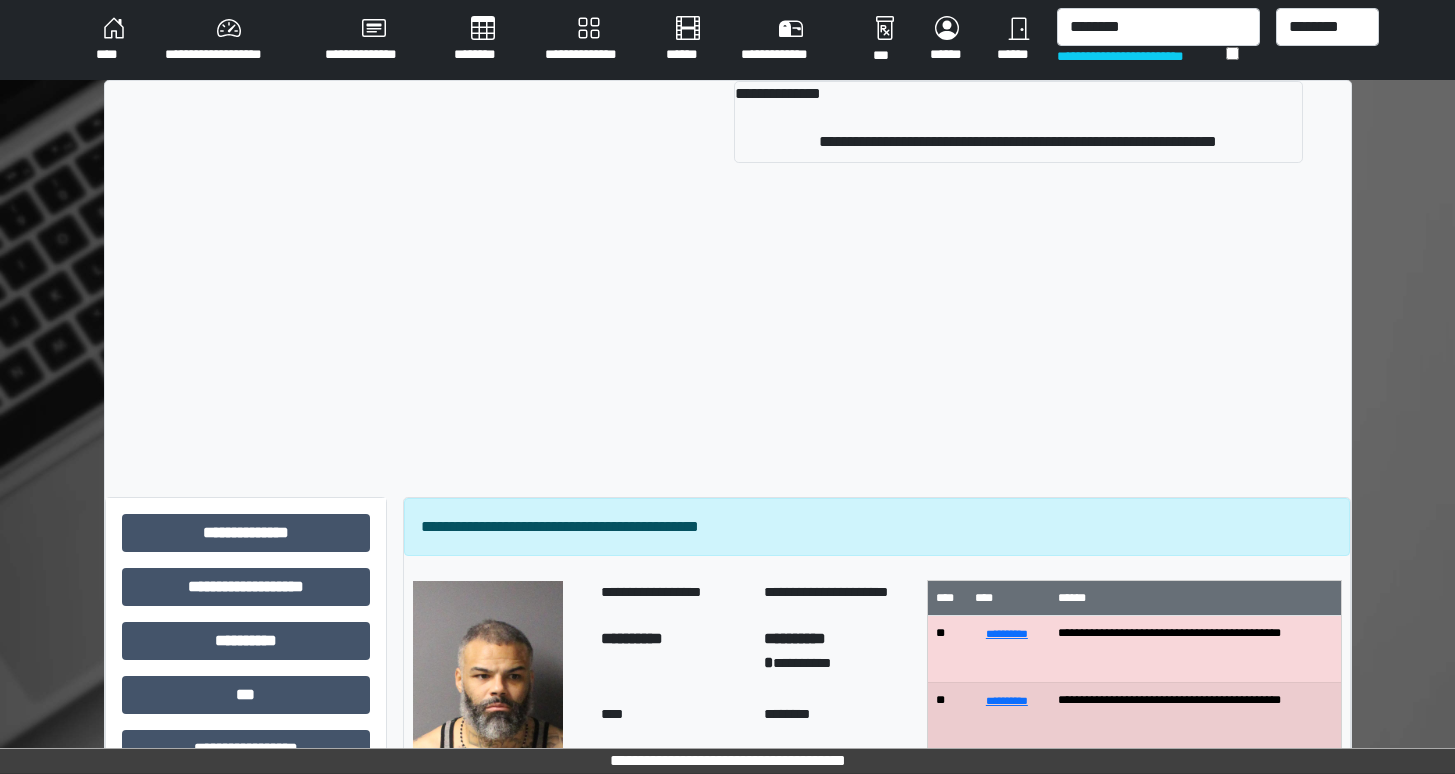type 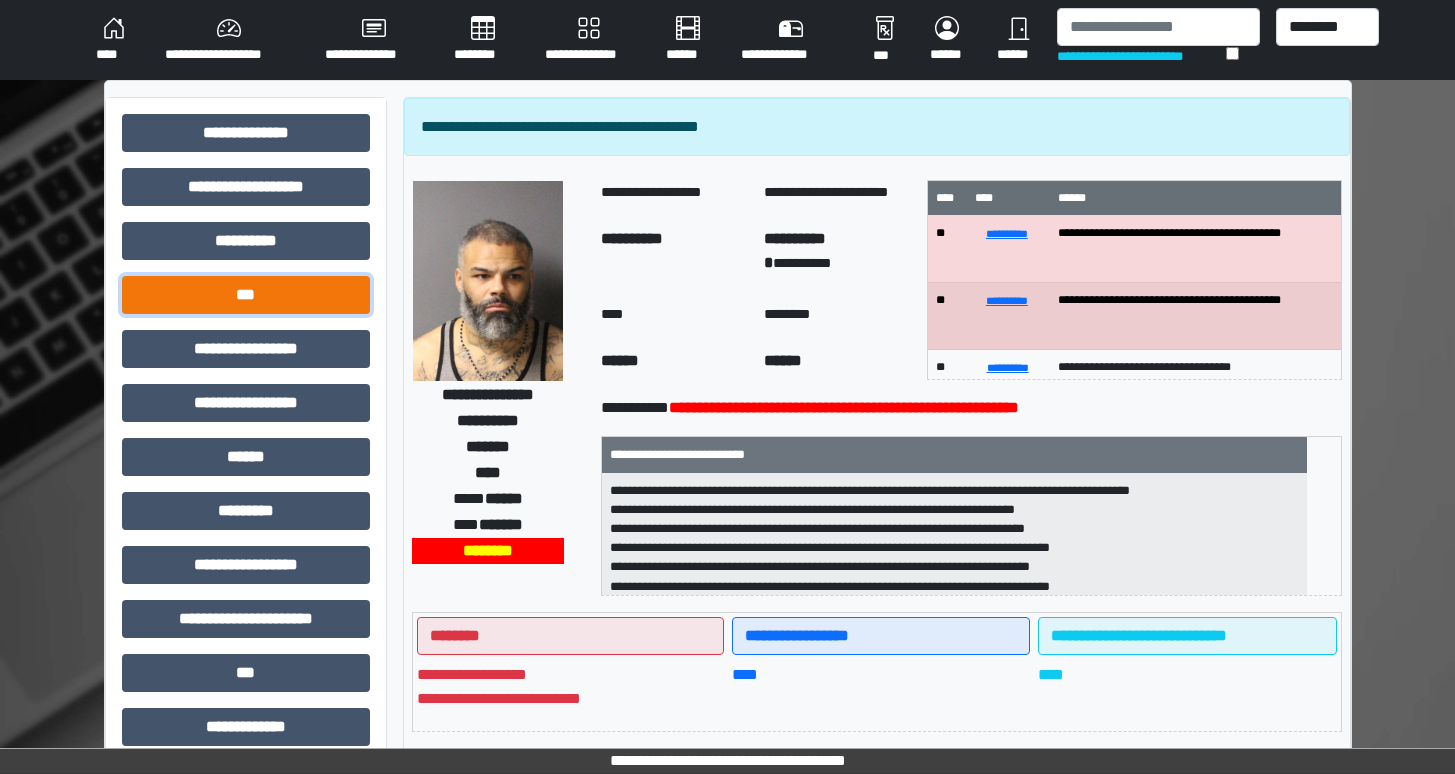 click on "***" at bounding box center (246, 295) 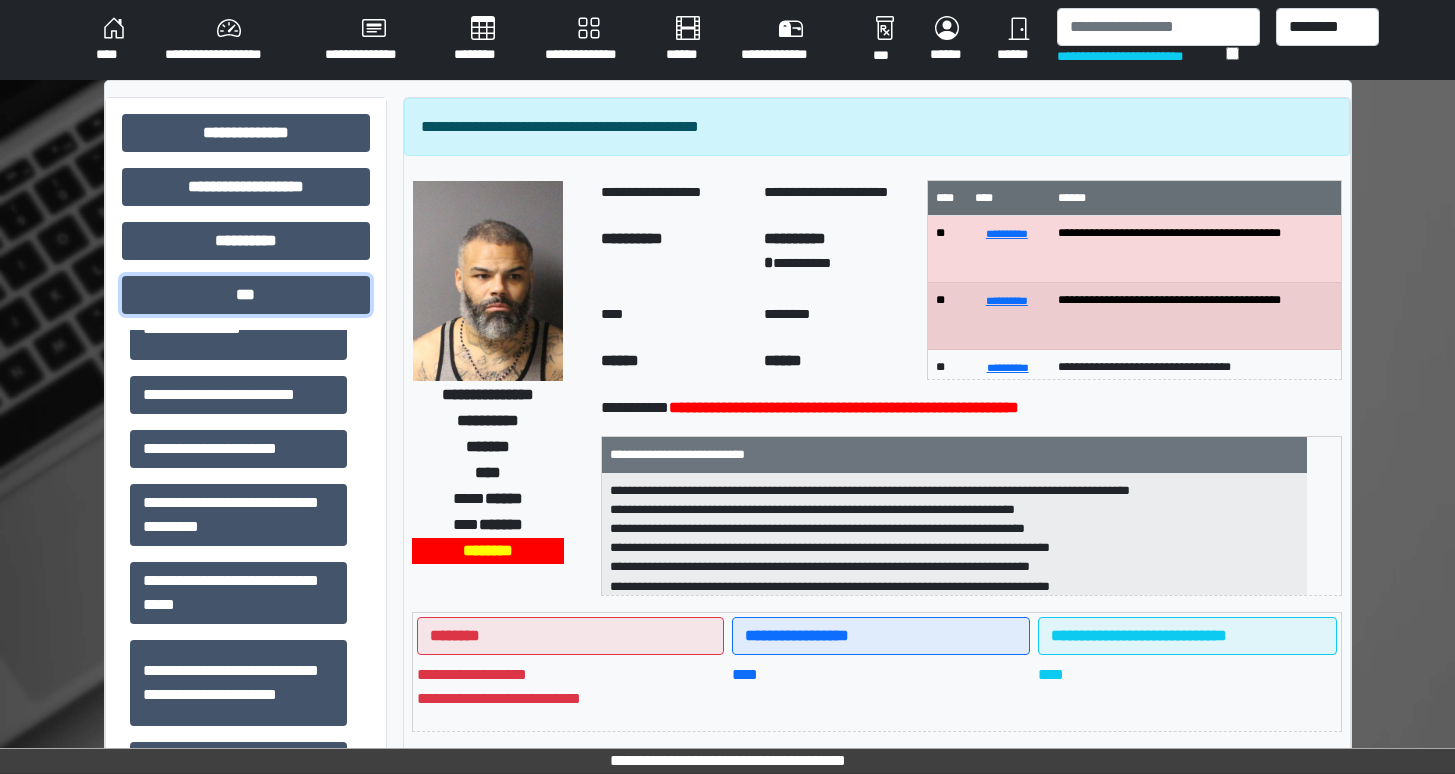 scroll, scrollTop: 300, scrollLeft: 0, axis: vertical 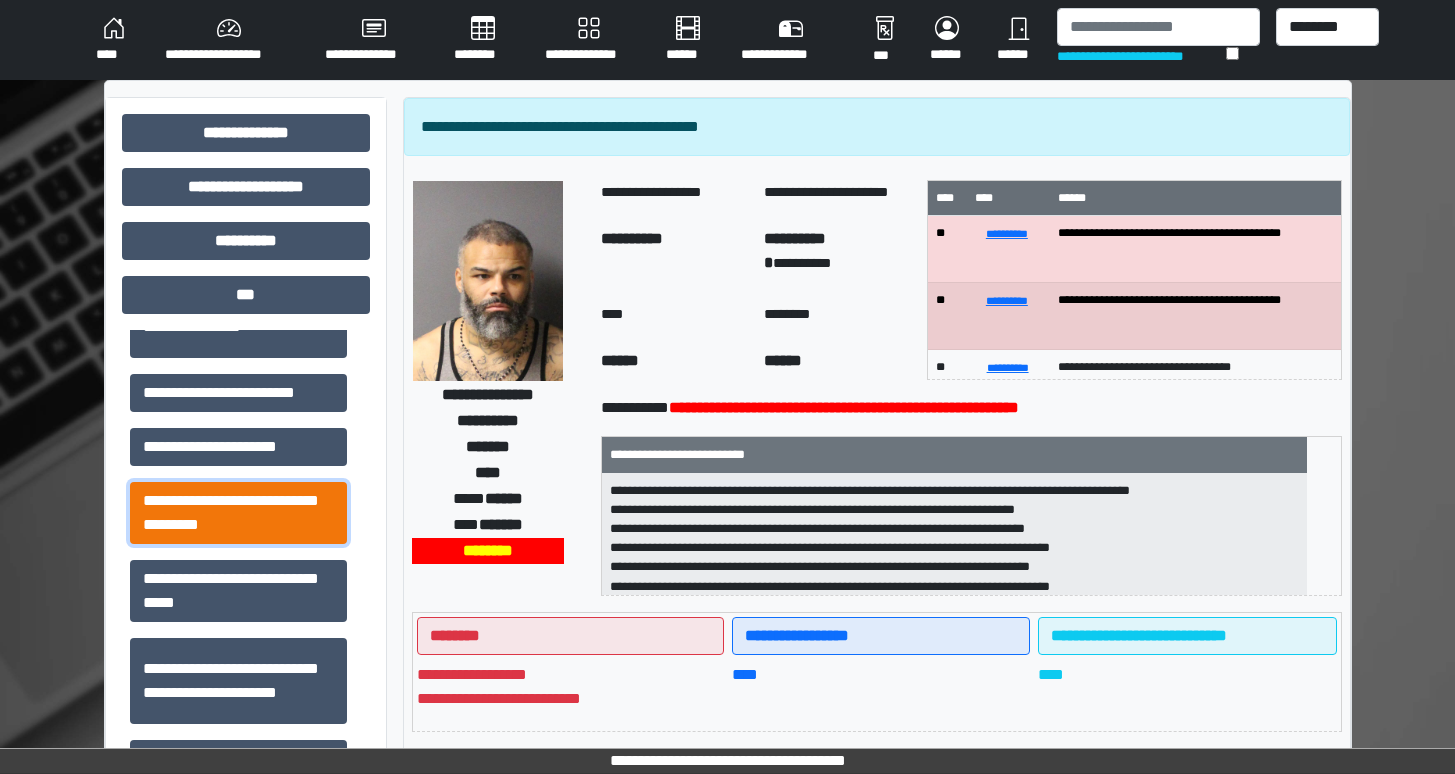 click on "**********" at bounding box center [238, 513] 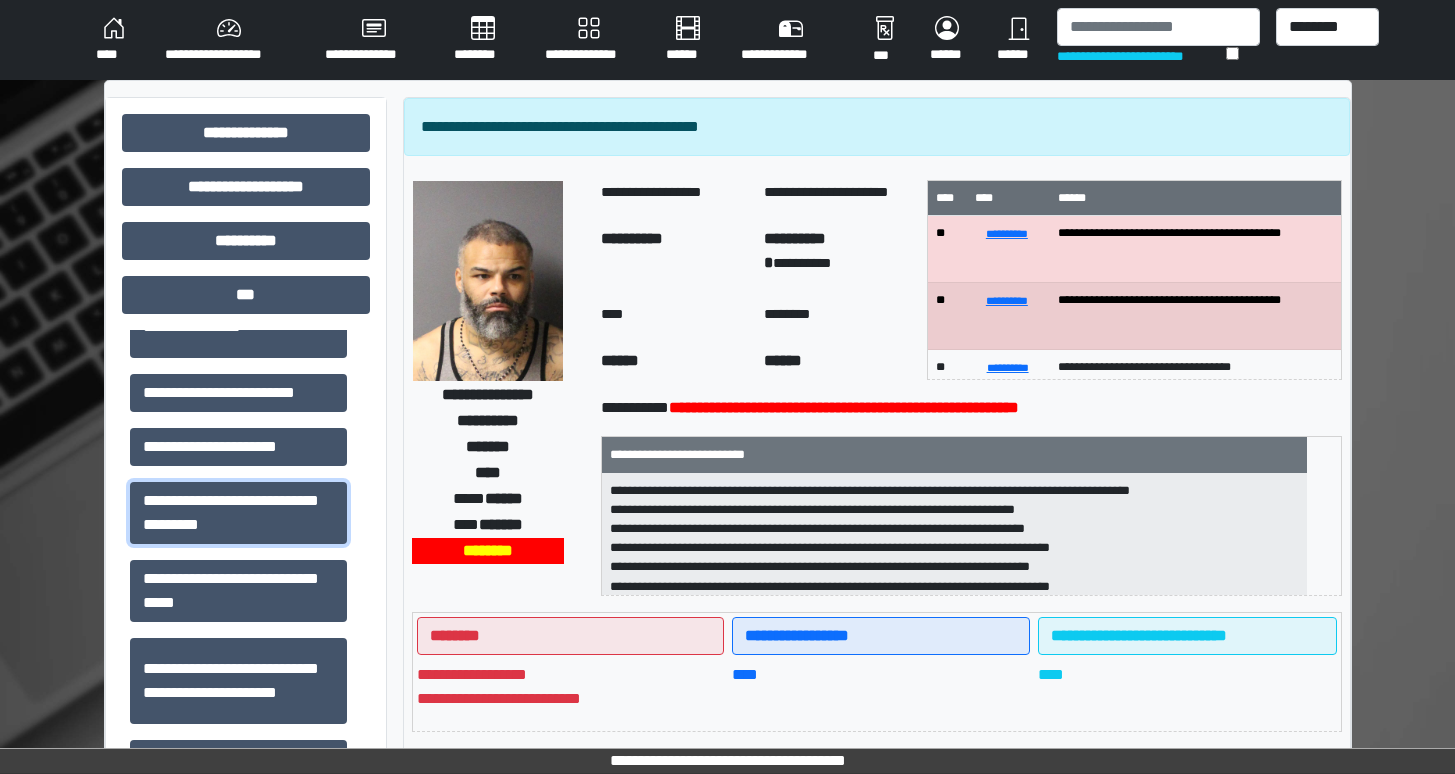 scroll, scrollTop: 44, scrollLeft: 0, axis: vertical 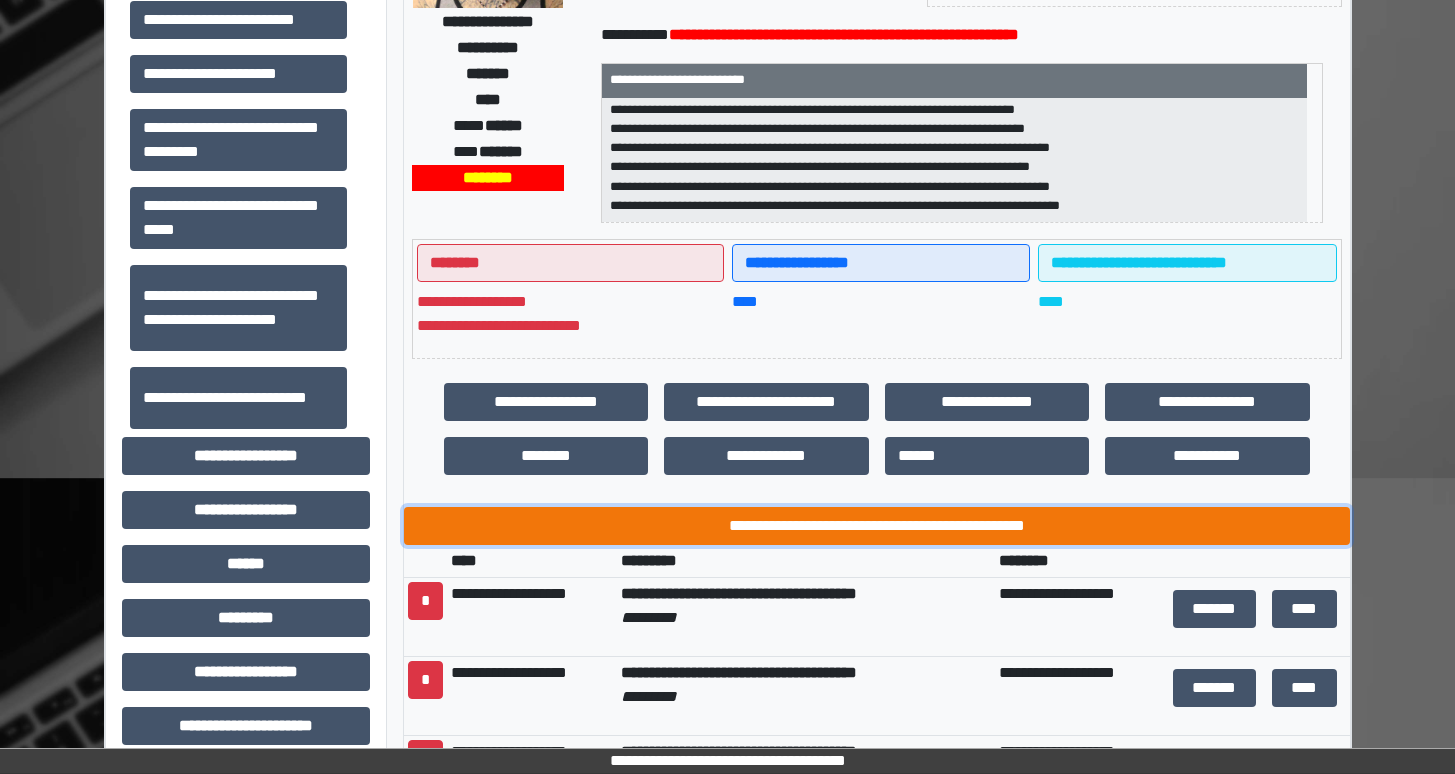 click on "**********" at bounding box center [877, 526] 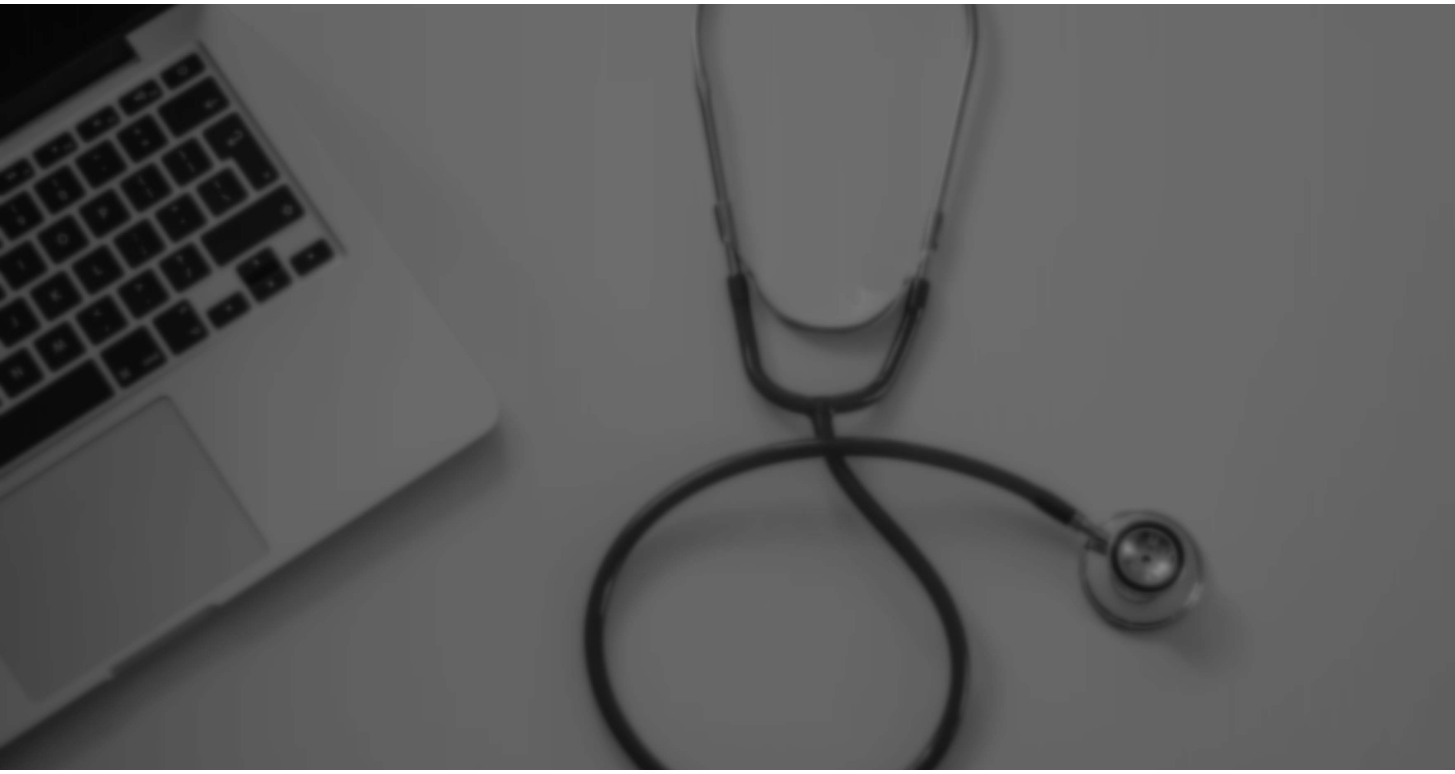 scroll, scrollTop: 0, scrollLeft: 0, axis: both 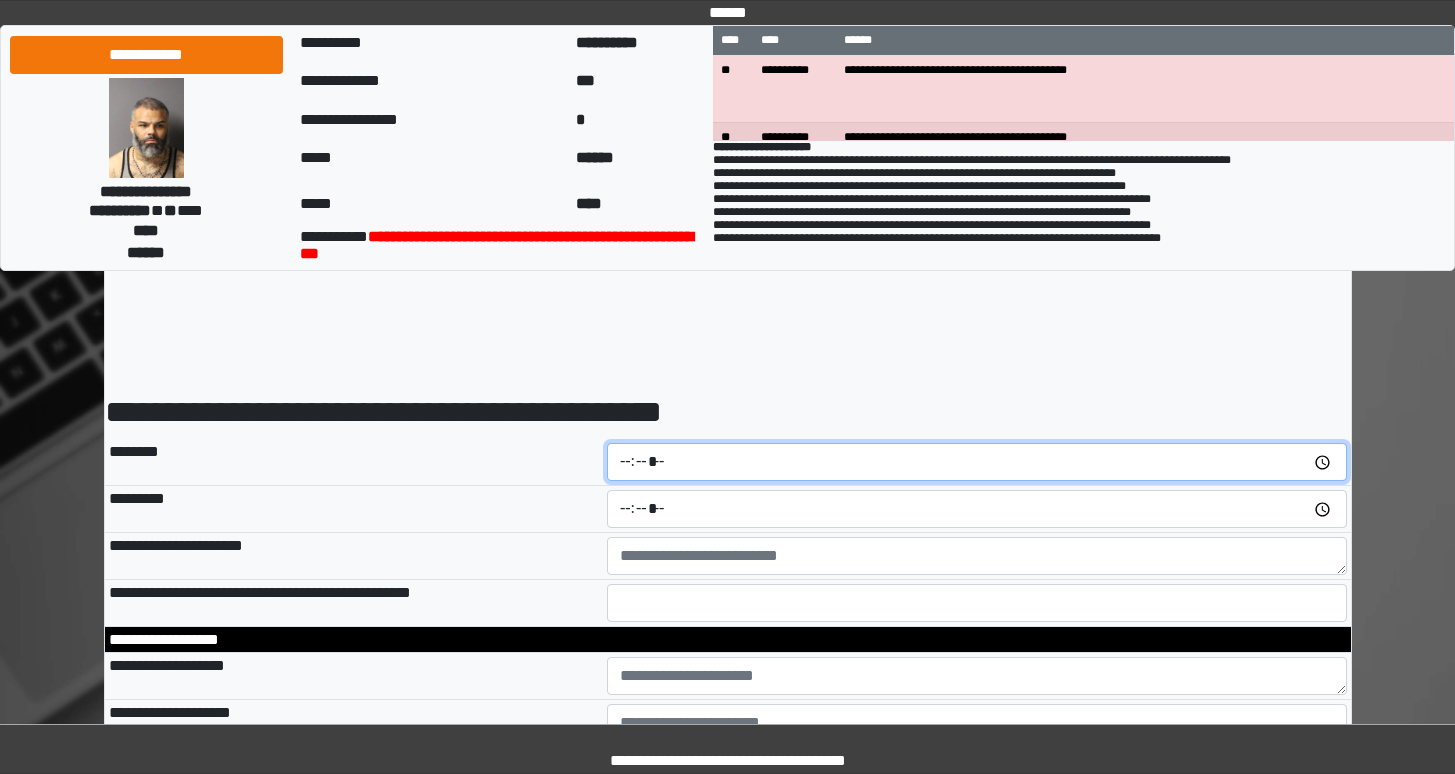 click at bounding box center (977, 462) 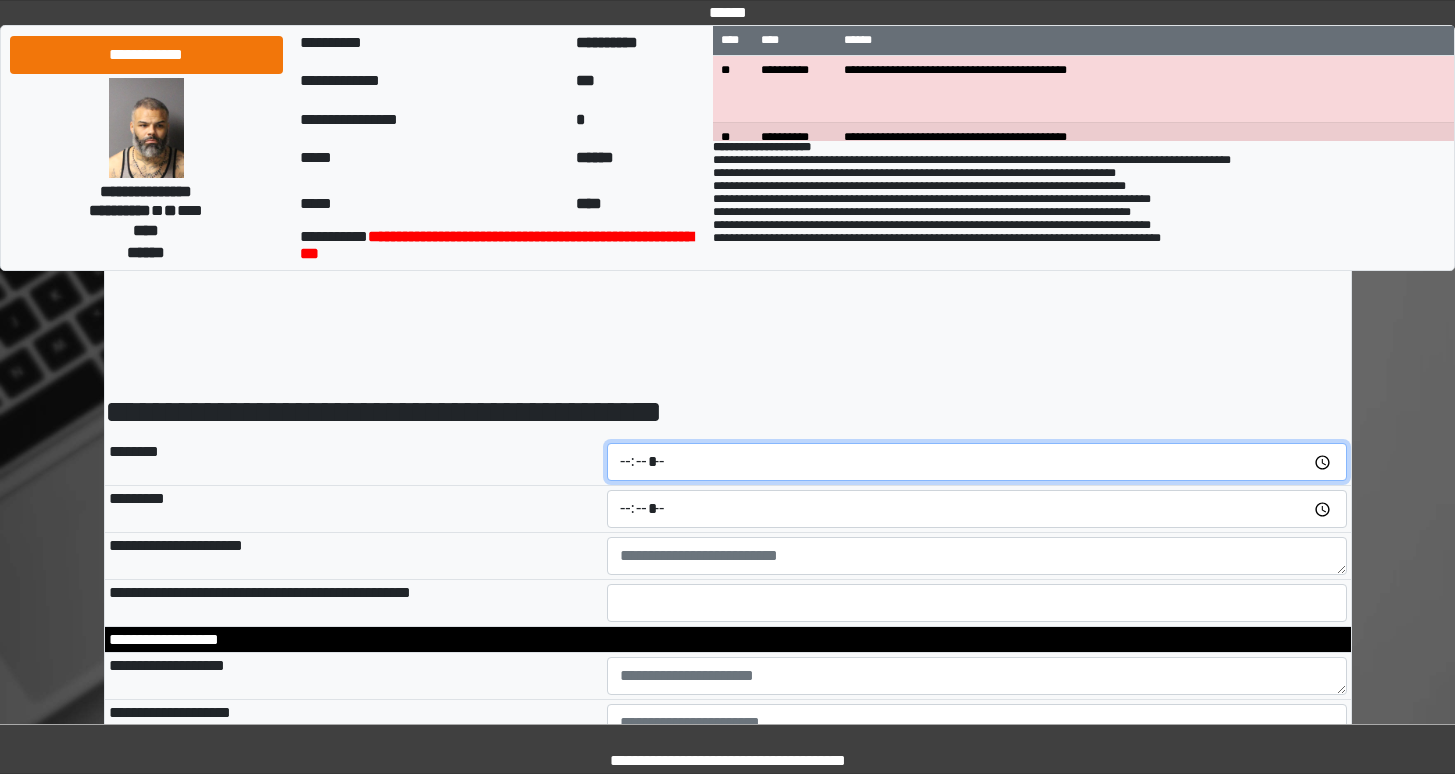 click at bounding box center (977, 462) 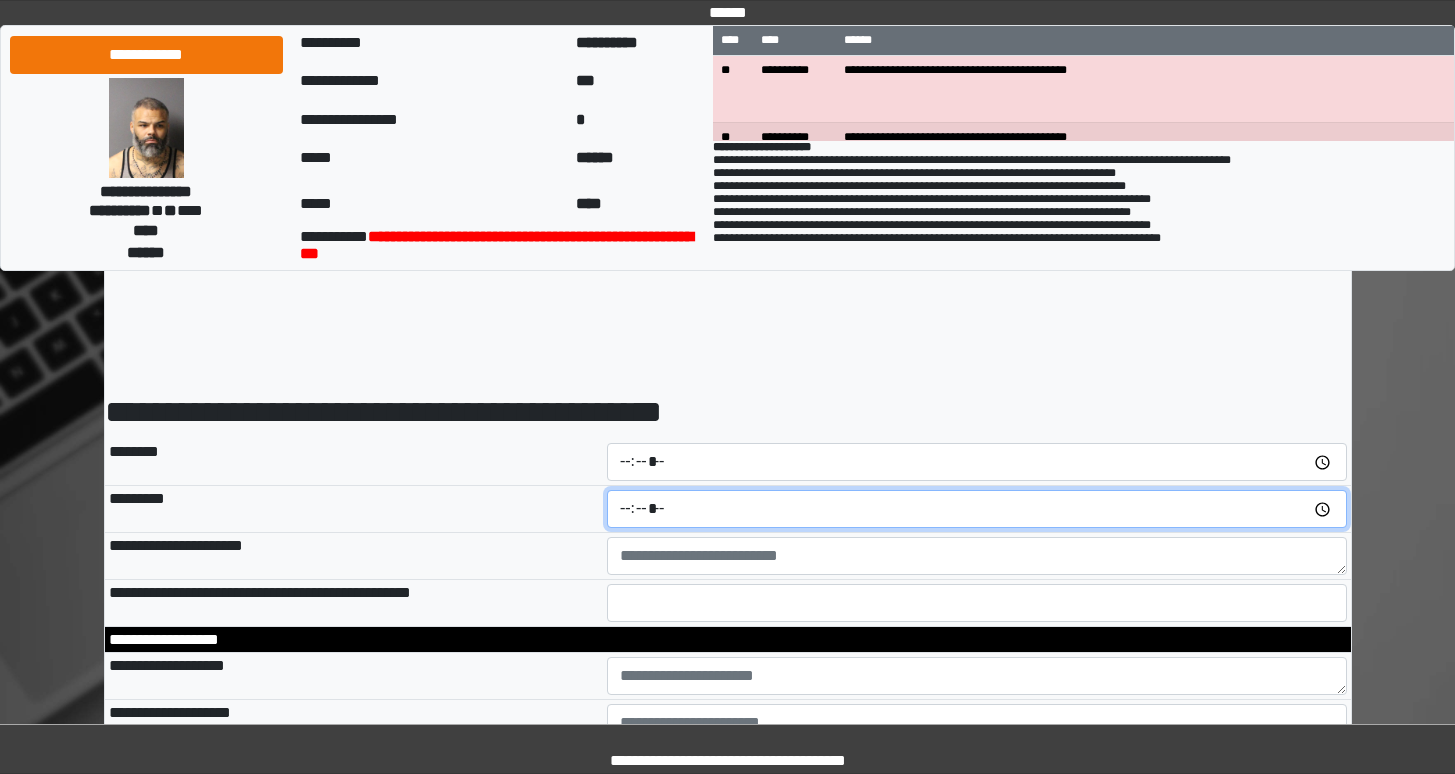 click at bounding box center [977, 509] 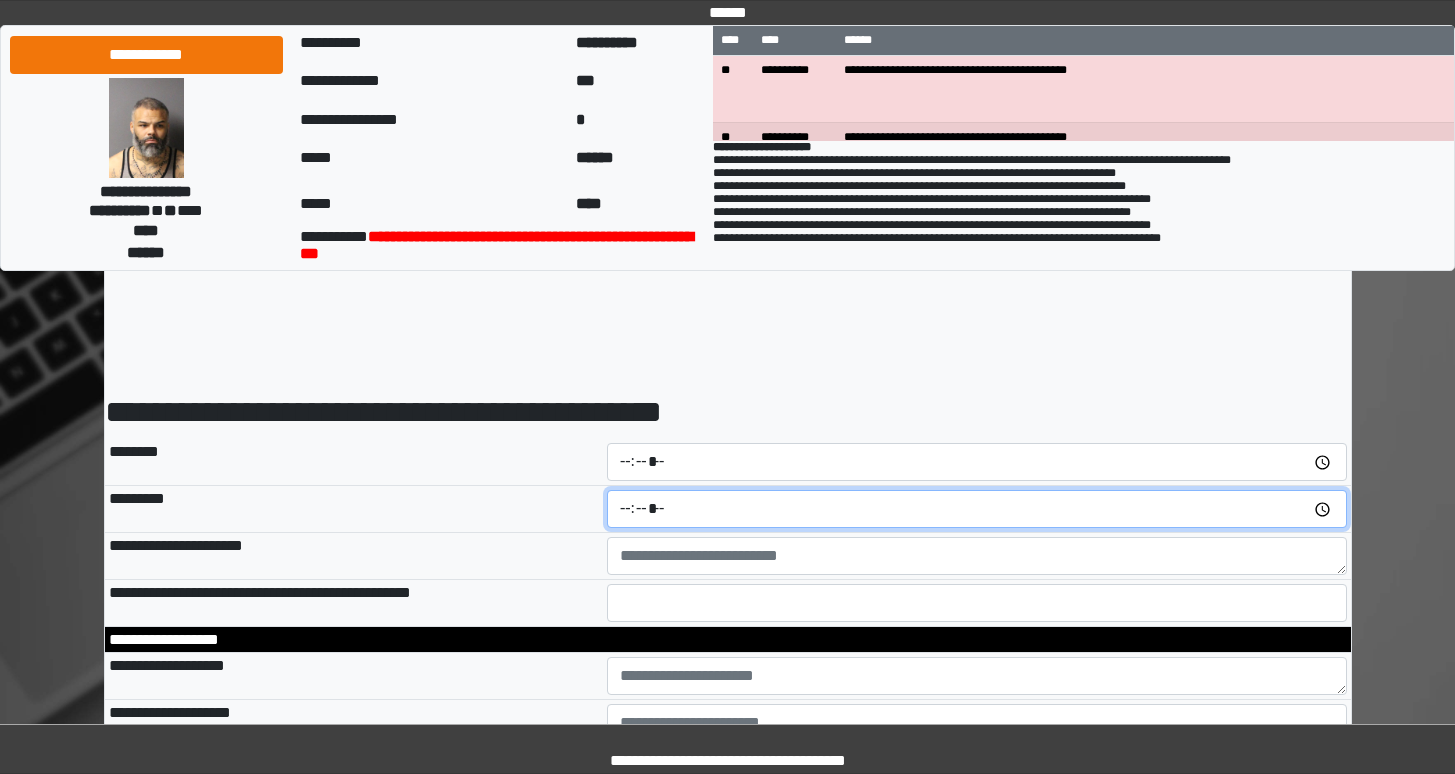 type on "*****" 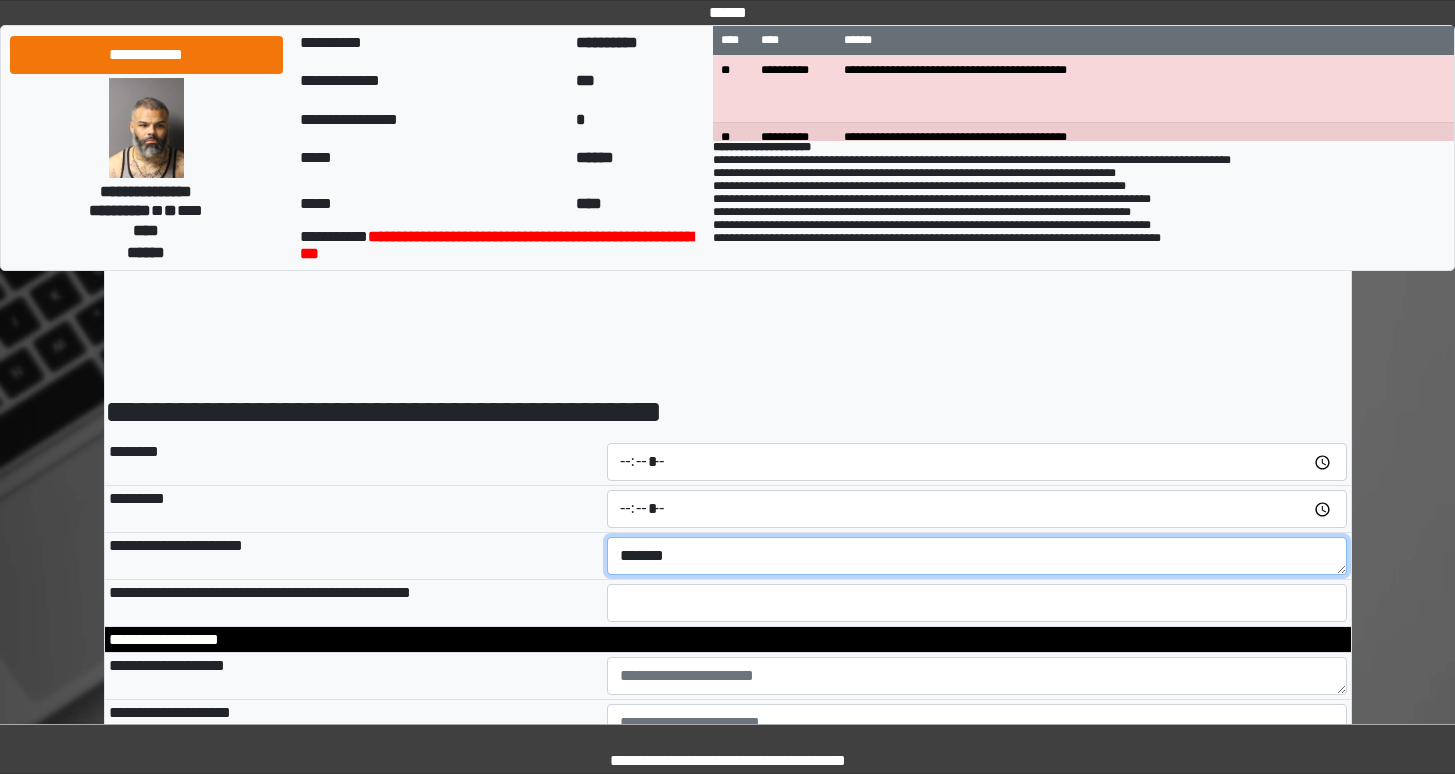 type on "*******" 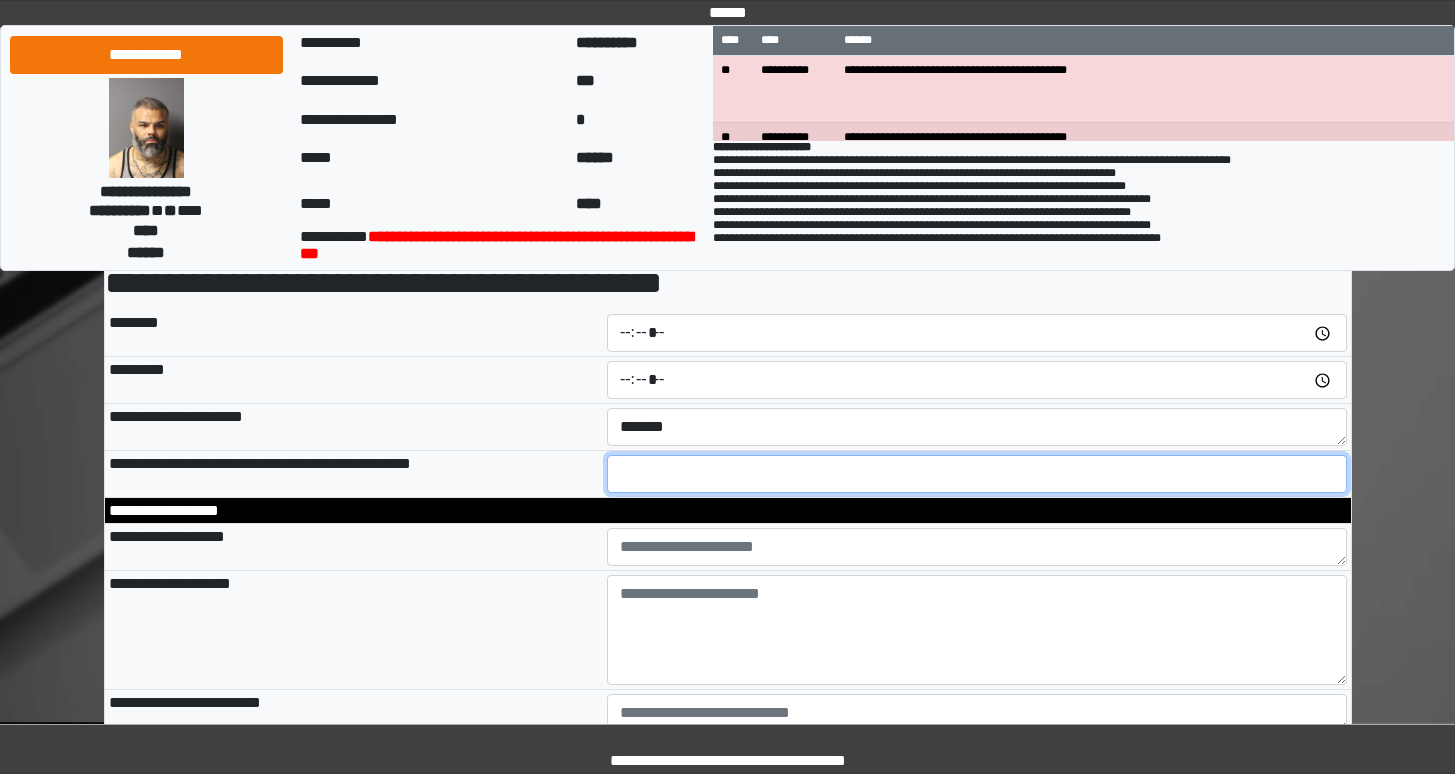 scroll, scrollTop: 137, scrollLeft: 0, axis: vertical 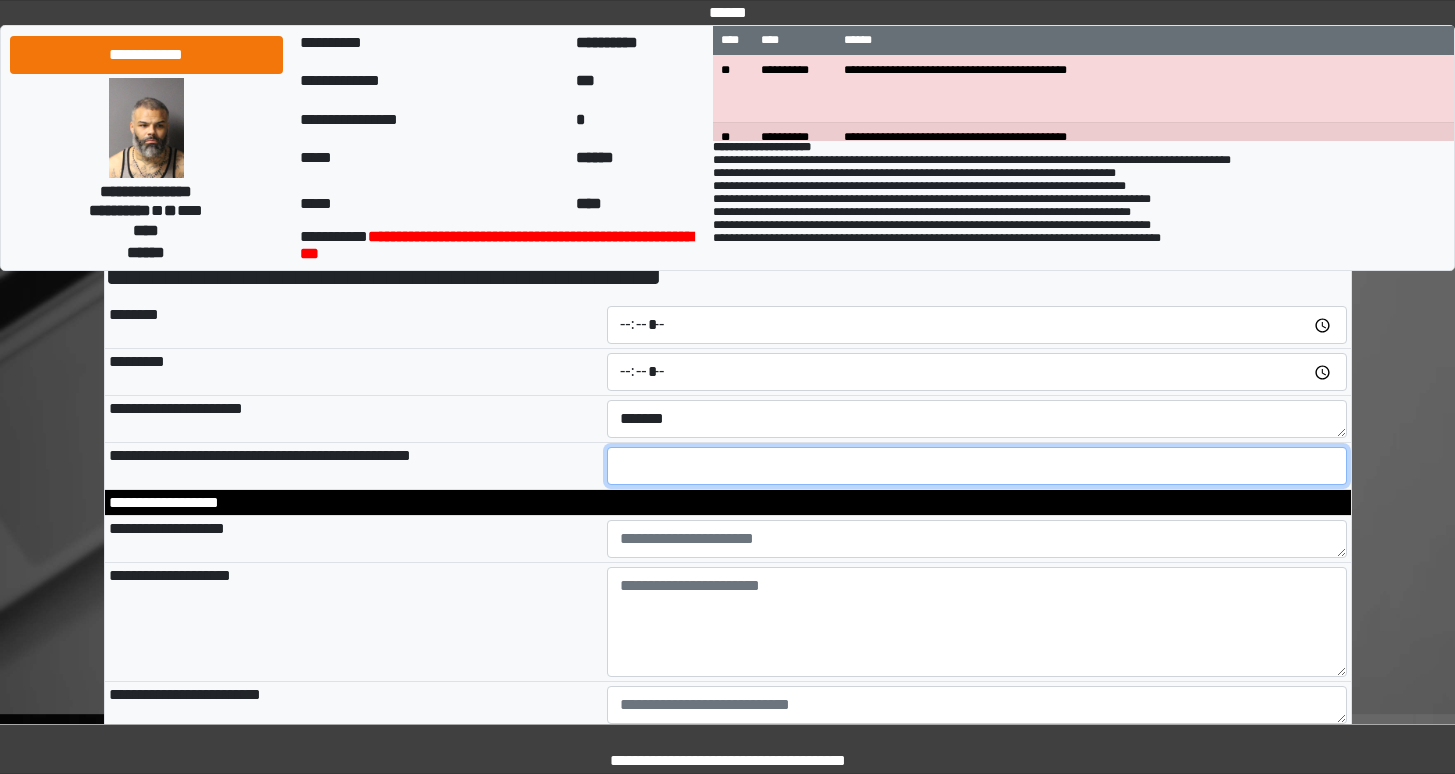 type on "**" 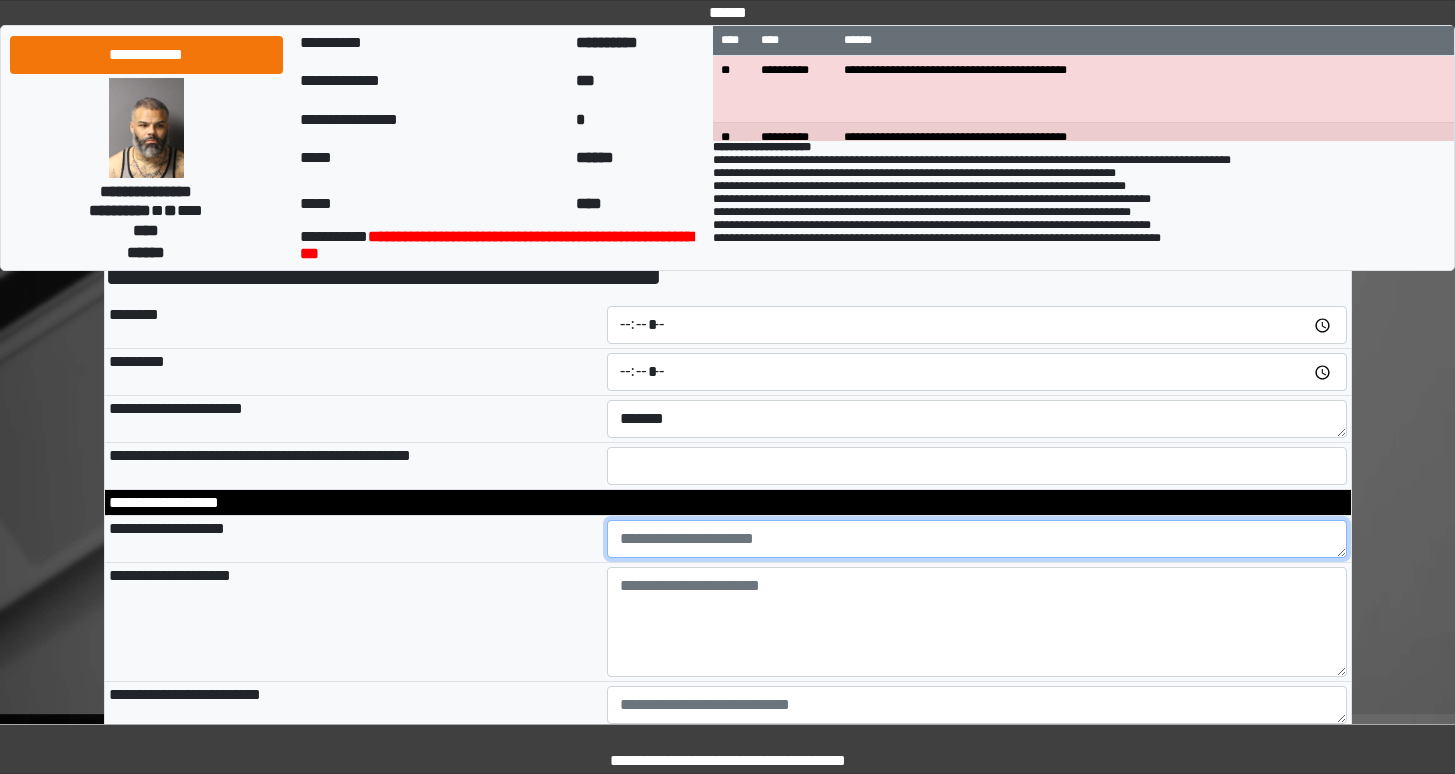 click at bounding box center (977, 539) 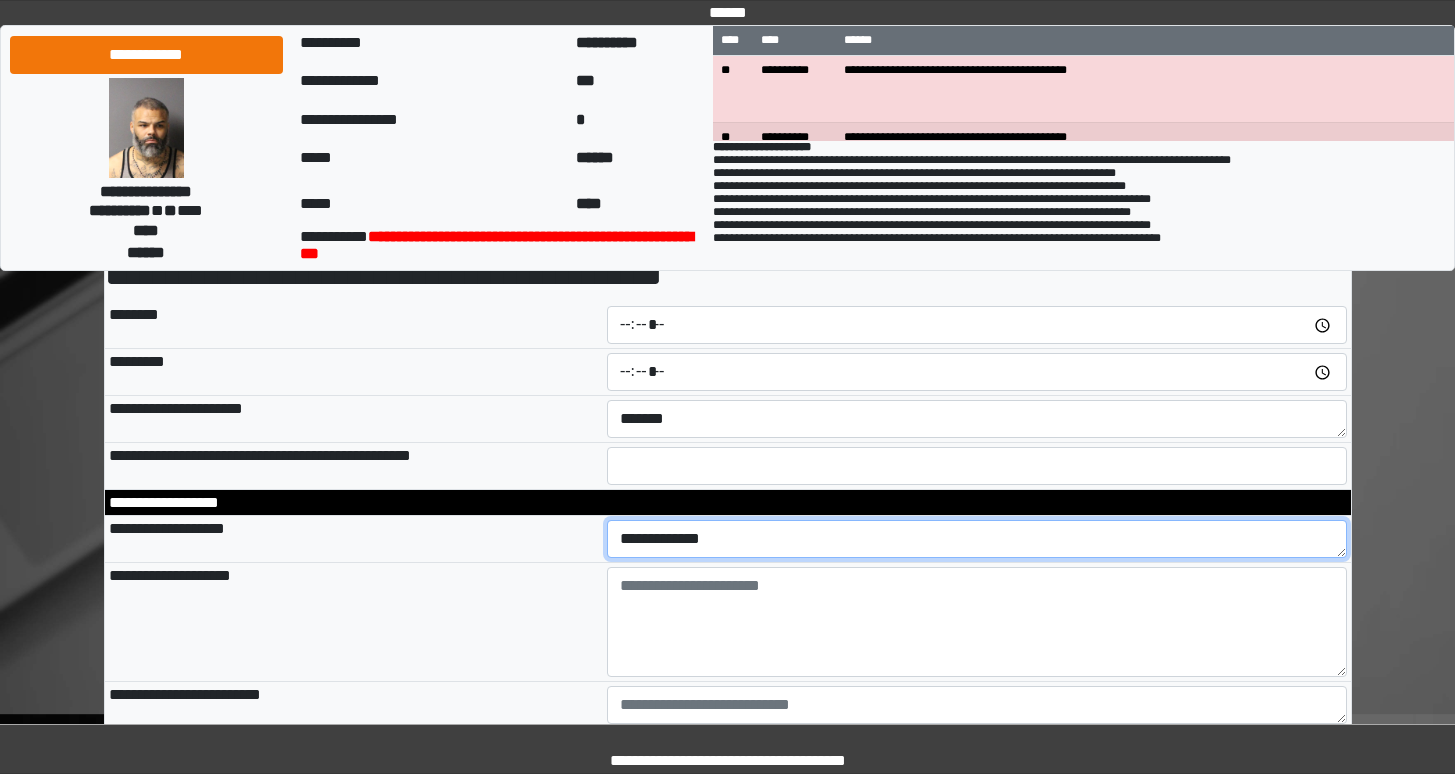 type on "**********" 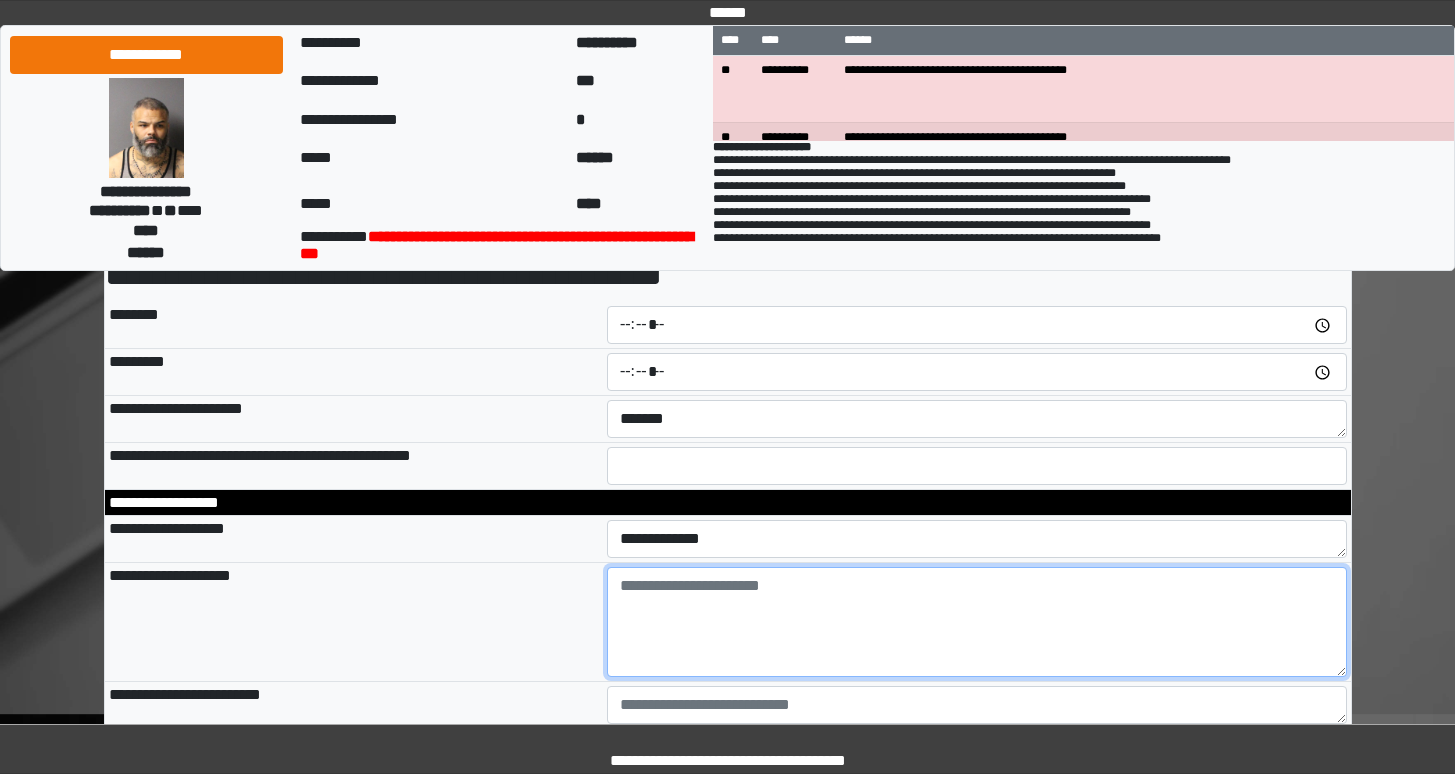click at bounding box center [977, 622] 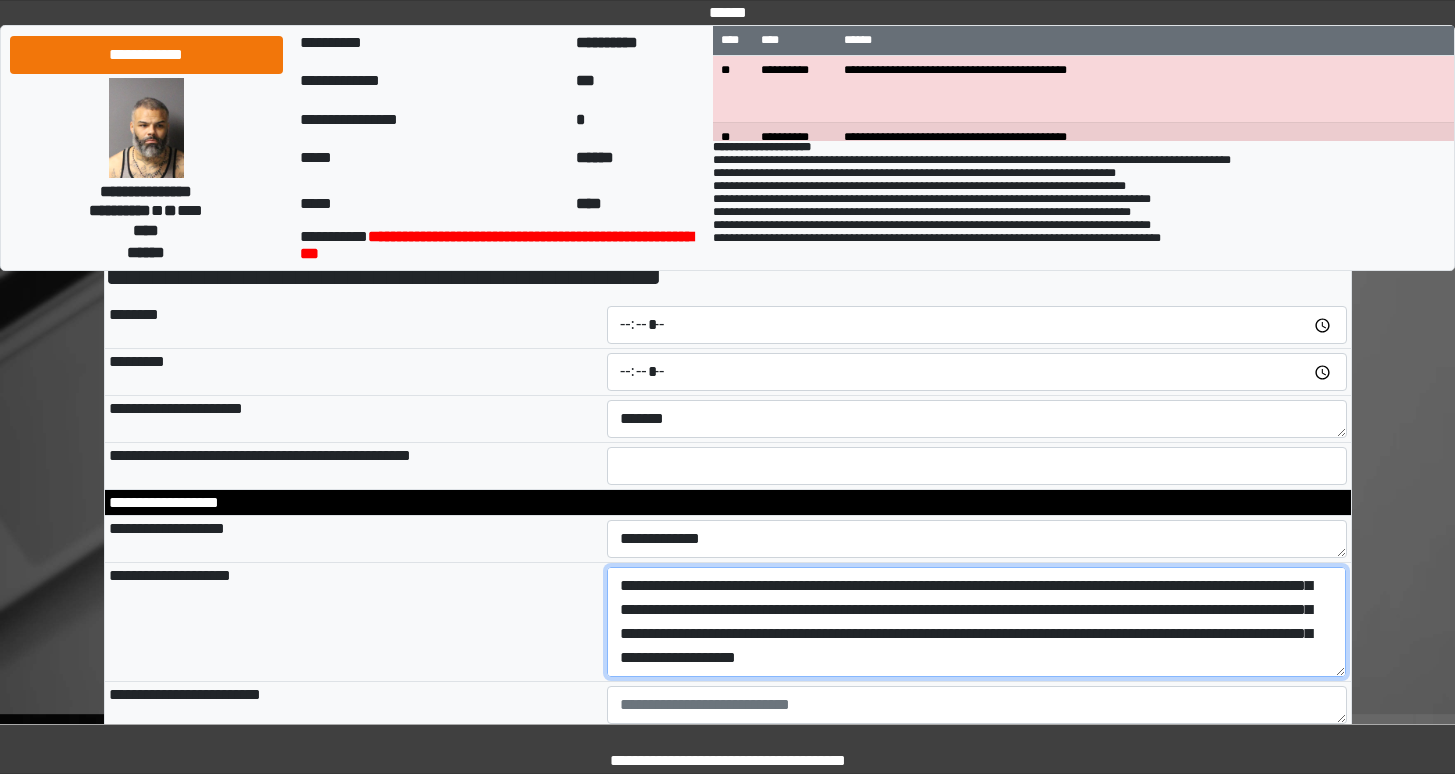 scroll, scrollTop: 72, scrollLeft: 0, axis: vertical 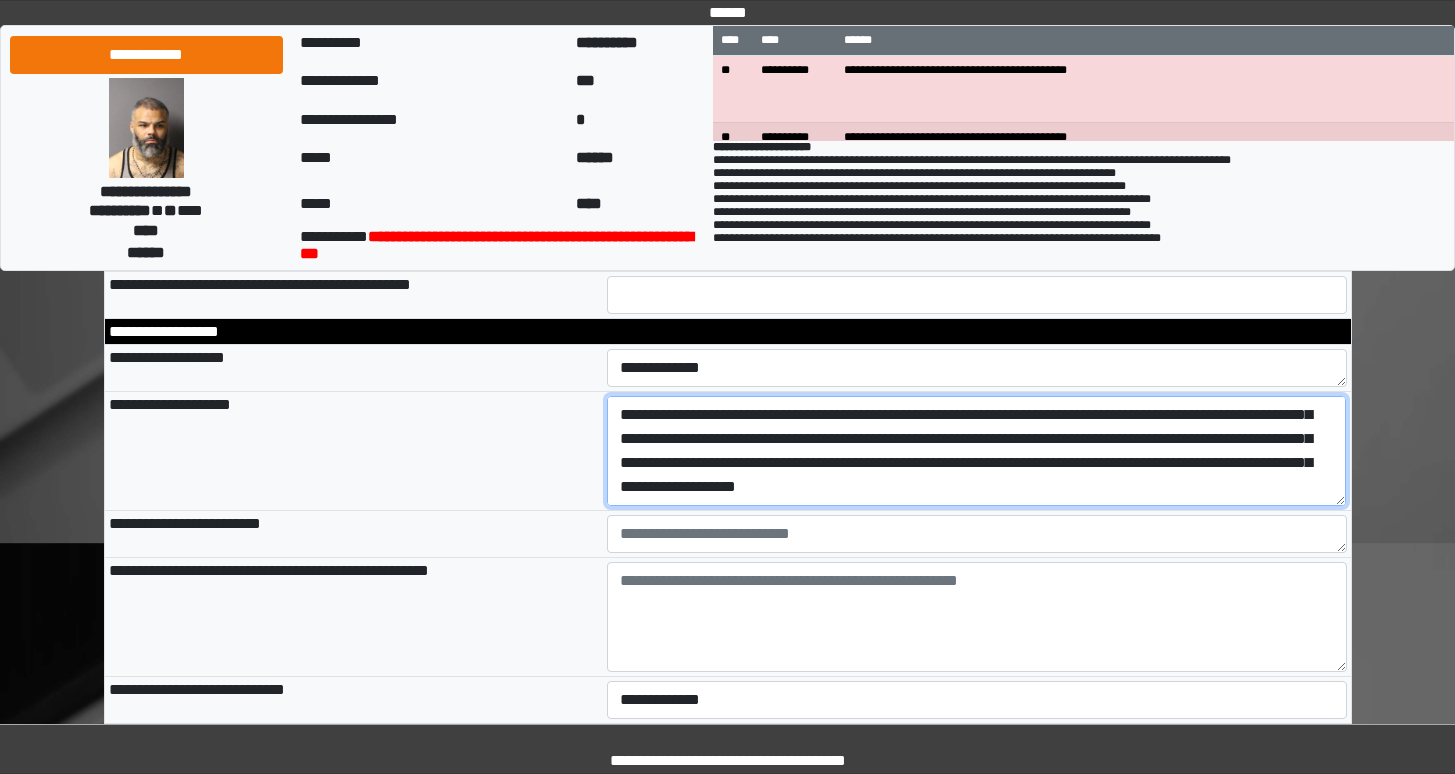 type on "**********" 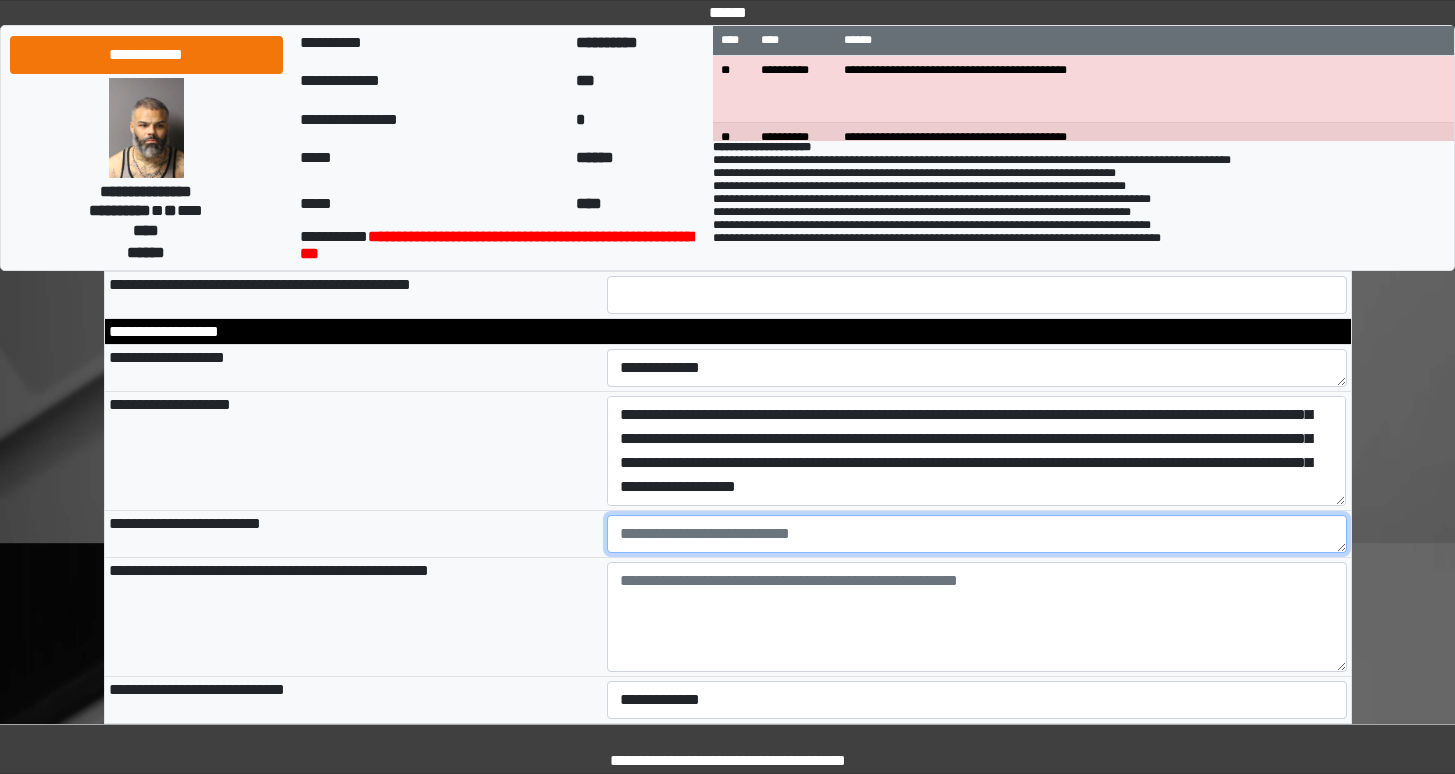 click at bounding box center (977, 534) 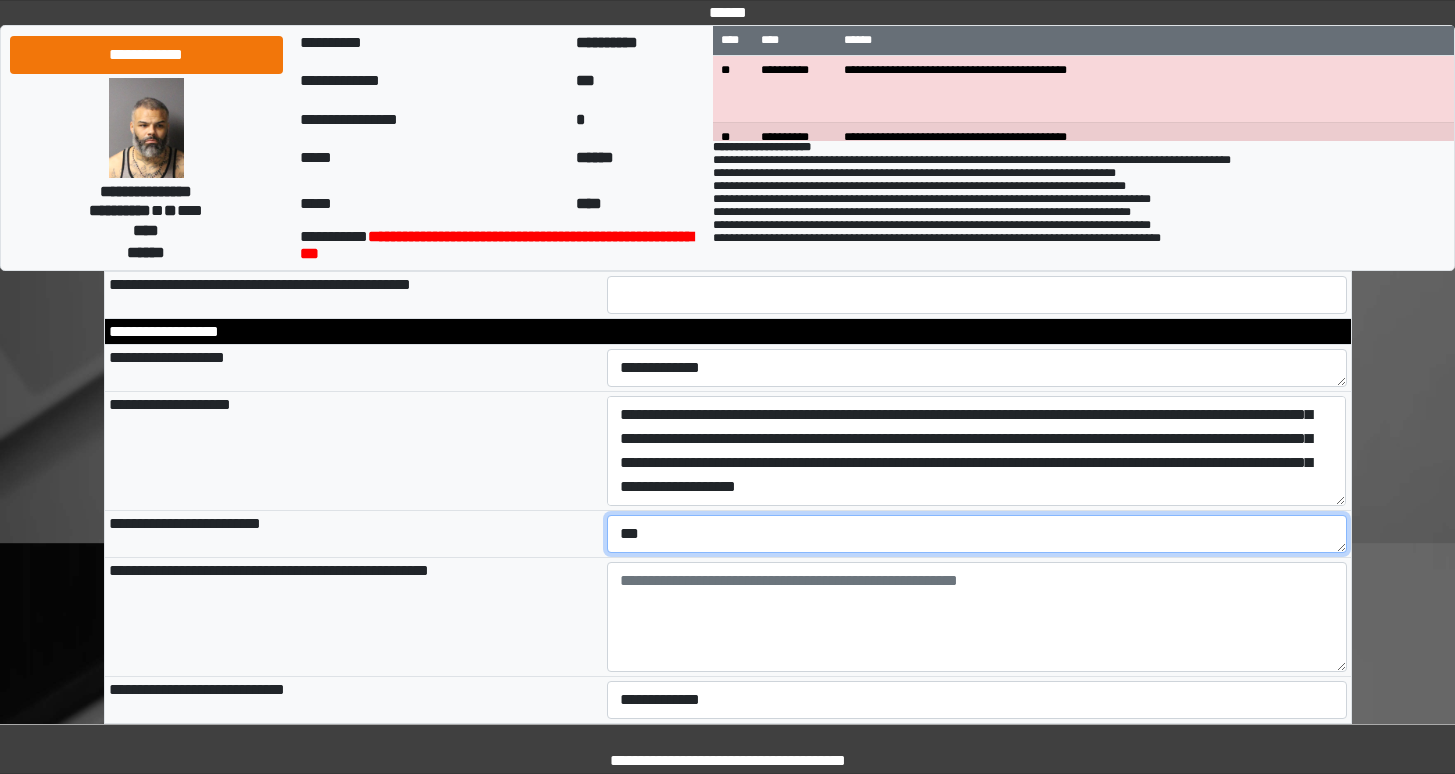 type on "***" 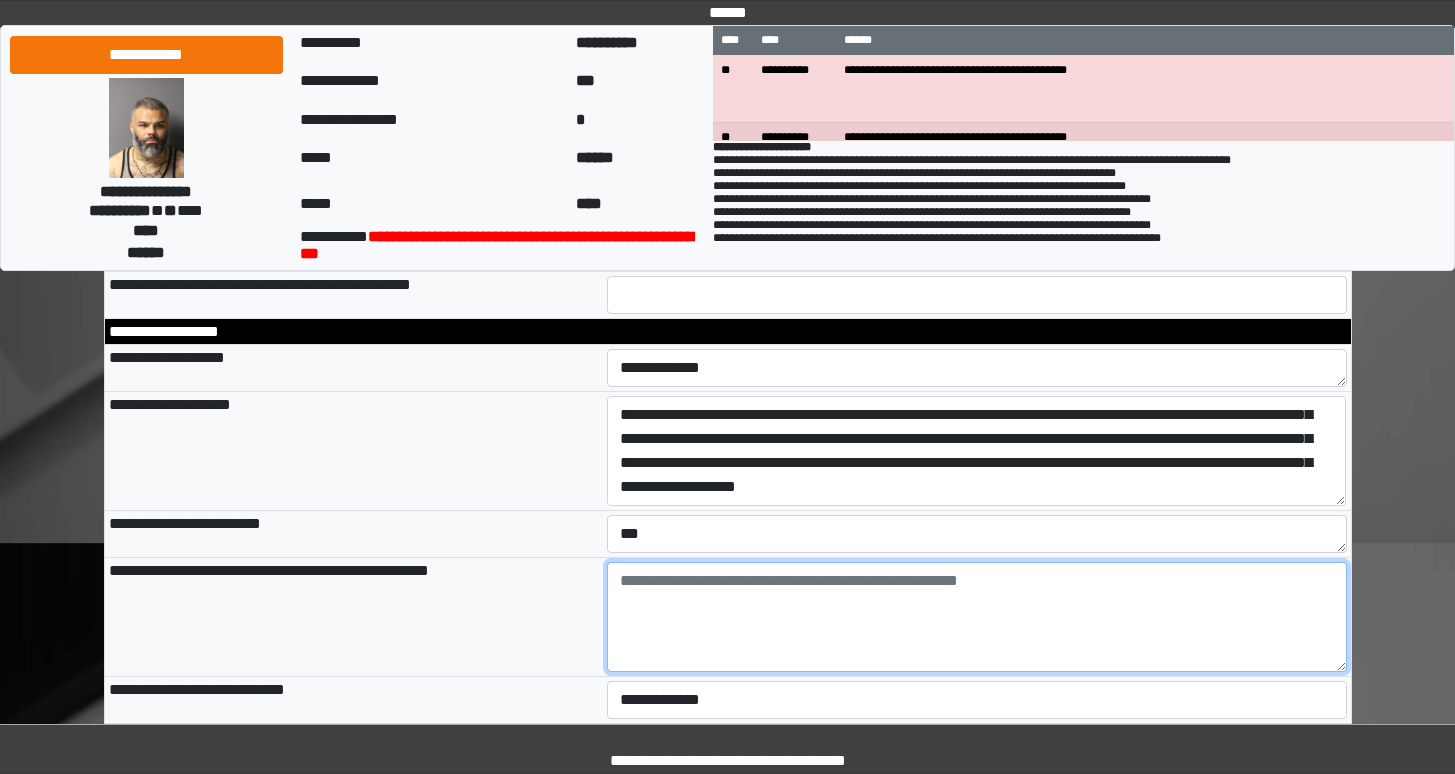 click at bounding box center (977, 617) 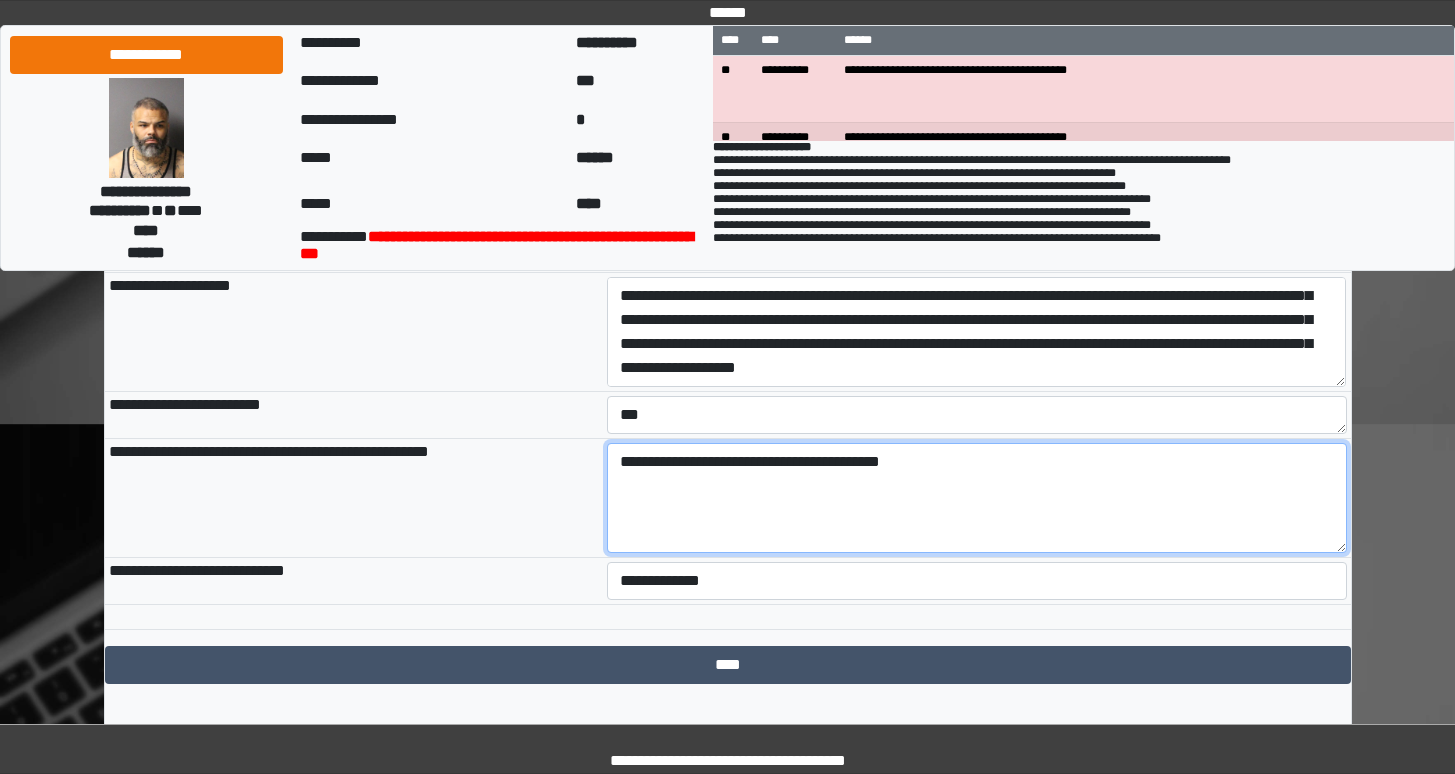 scroll, scrollTop: 450, scrollLeft: 0, axis: vertical 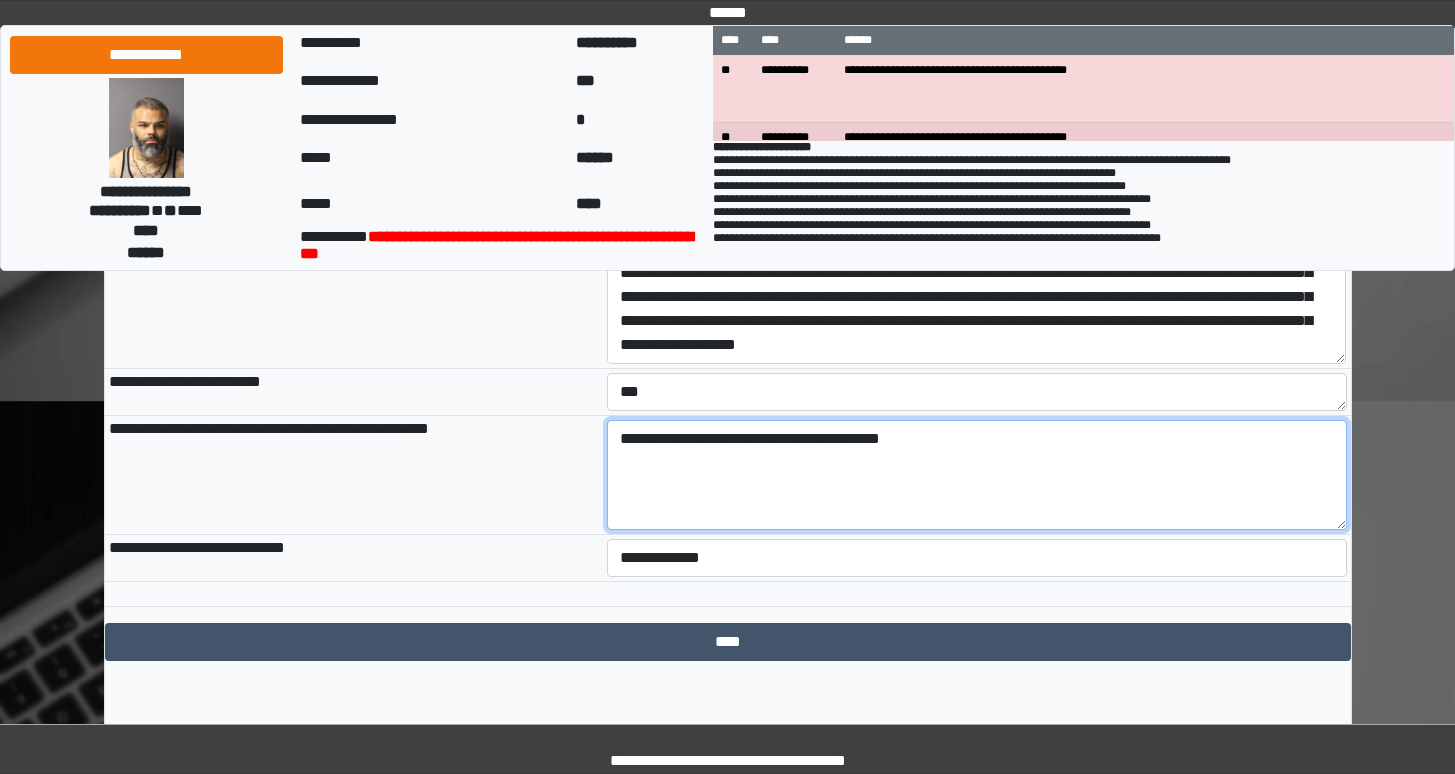 type on "**********" 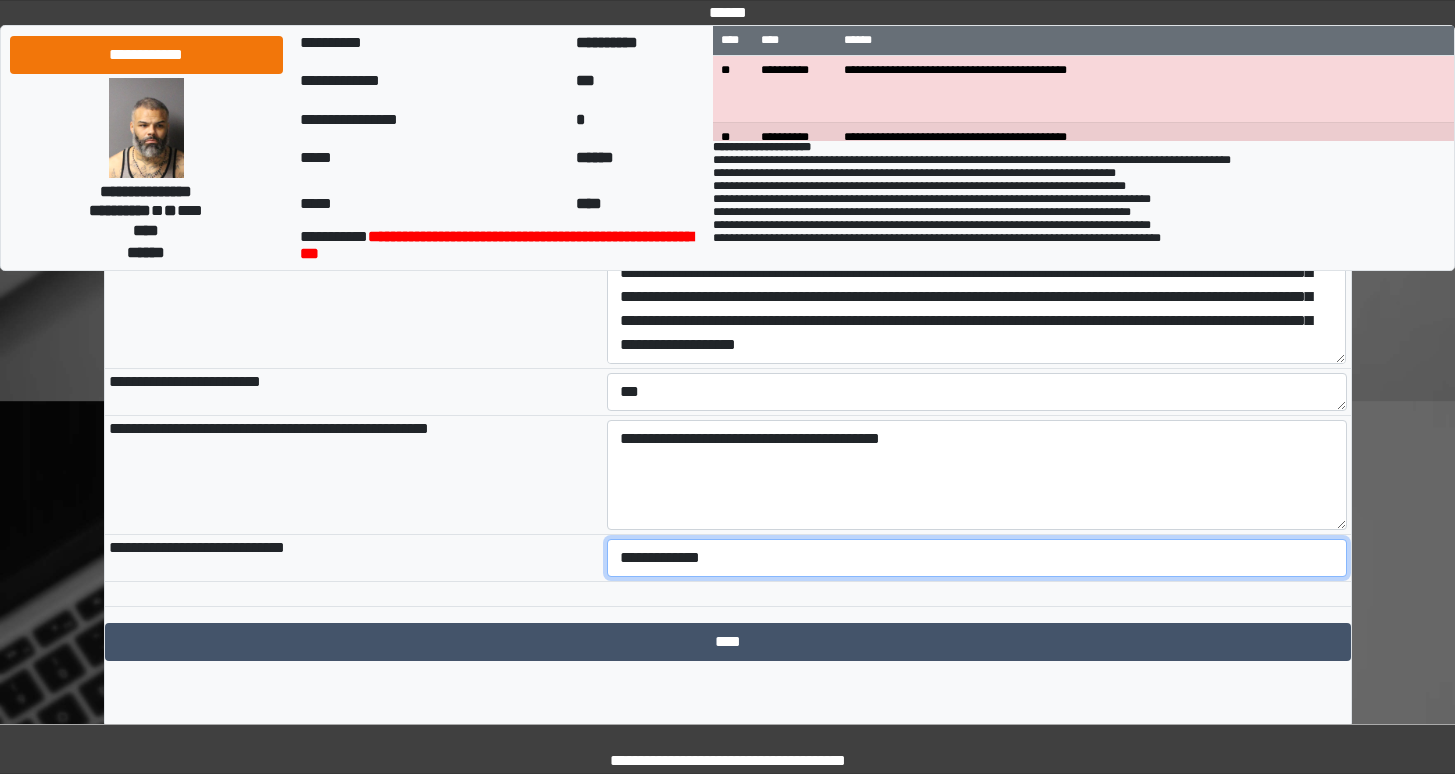click on "**********" at bounding box center (977, 558) 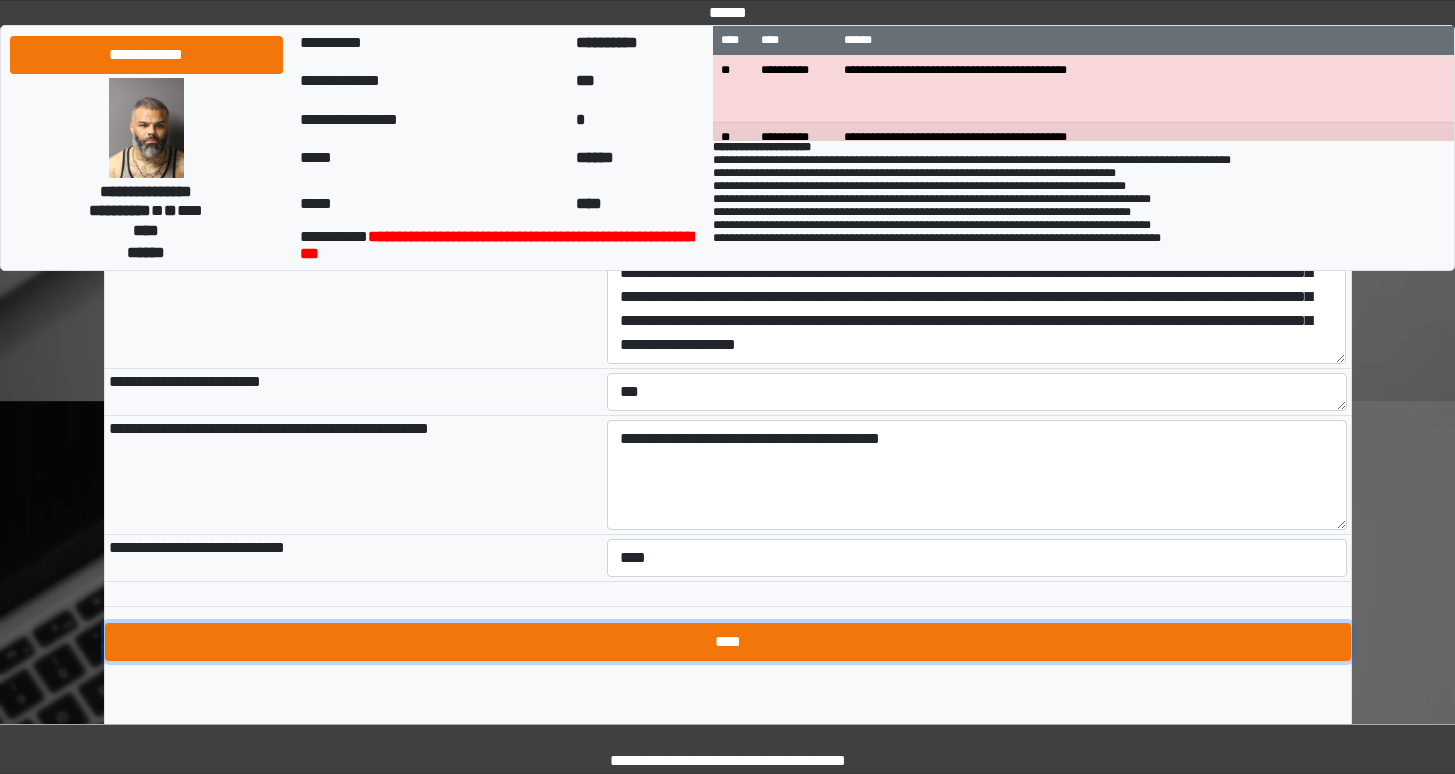click on "****" at bounding box center (728, 642) 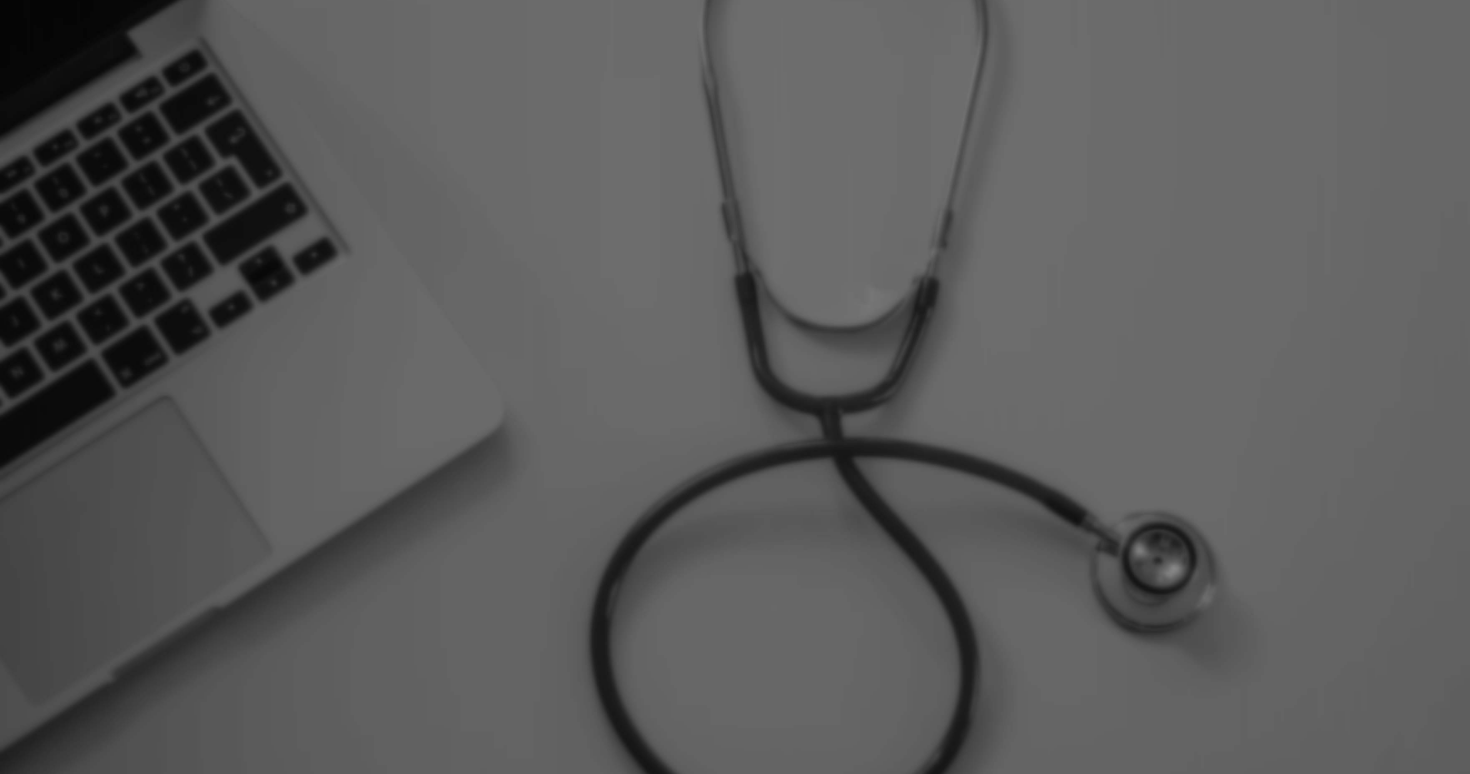 scroll, scrollTop: 0, scrollLeft: 0, axis: both 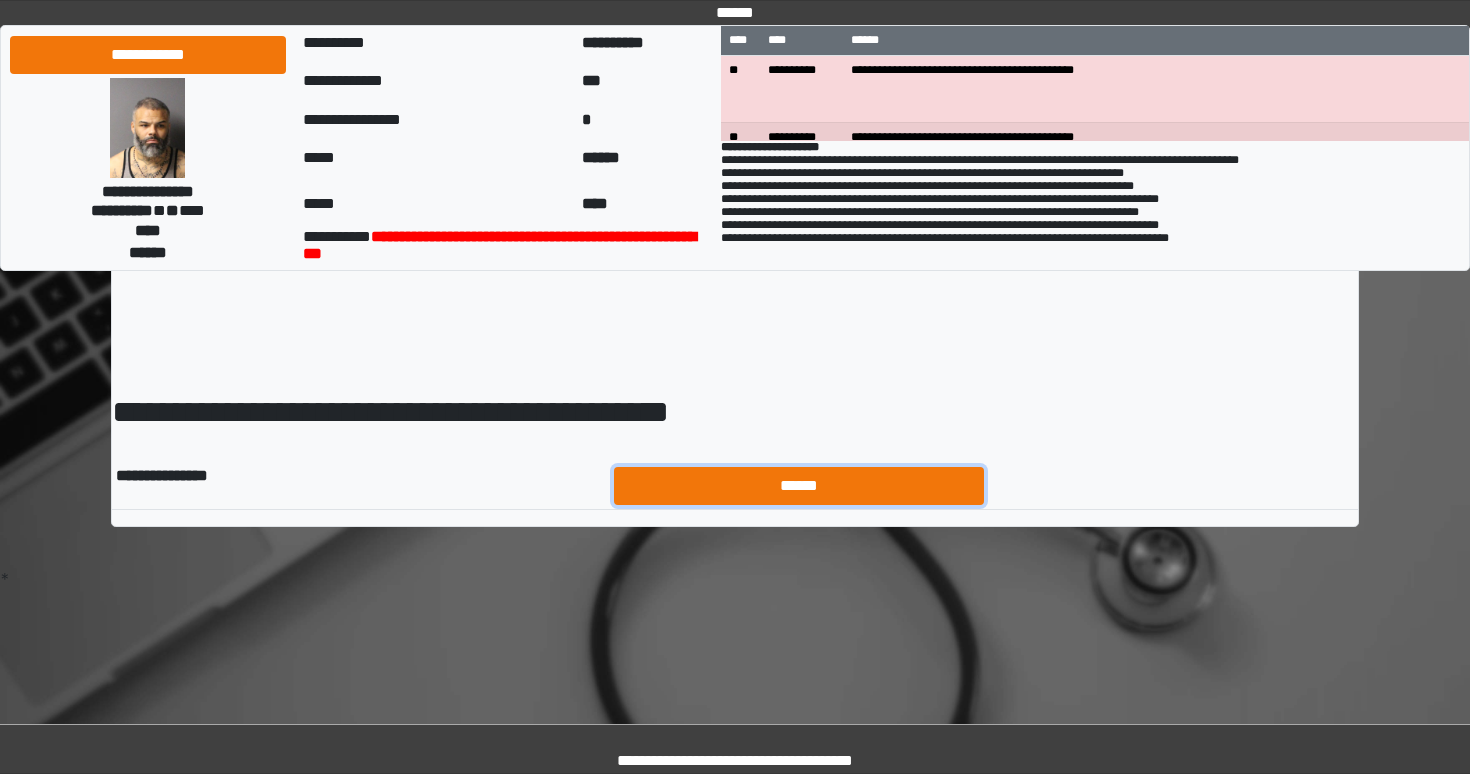 click on "******" at bounding box center [799, 486] 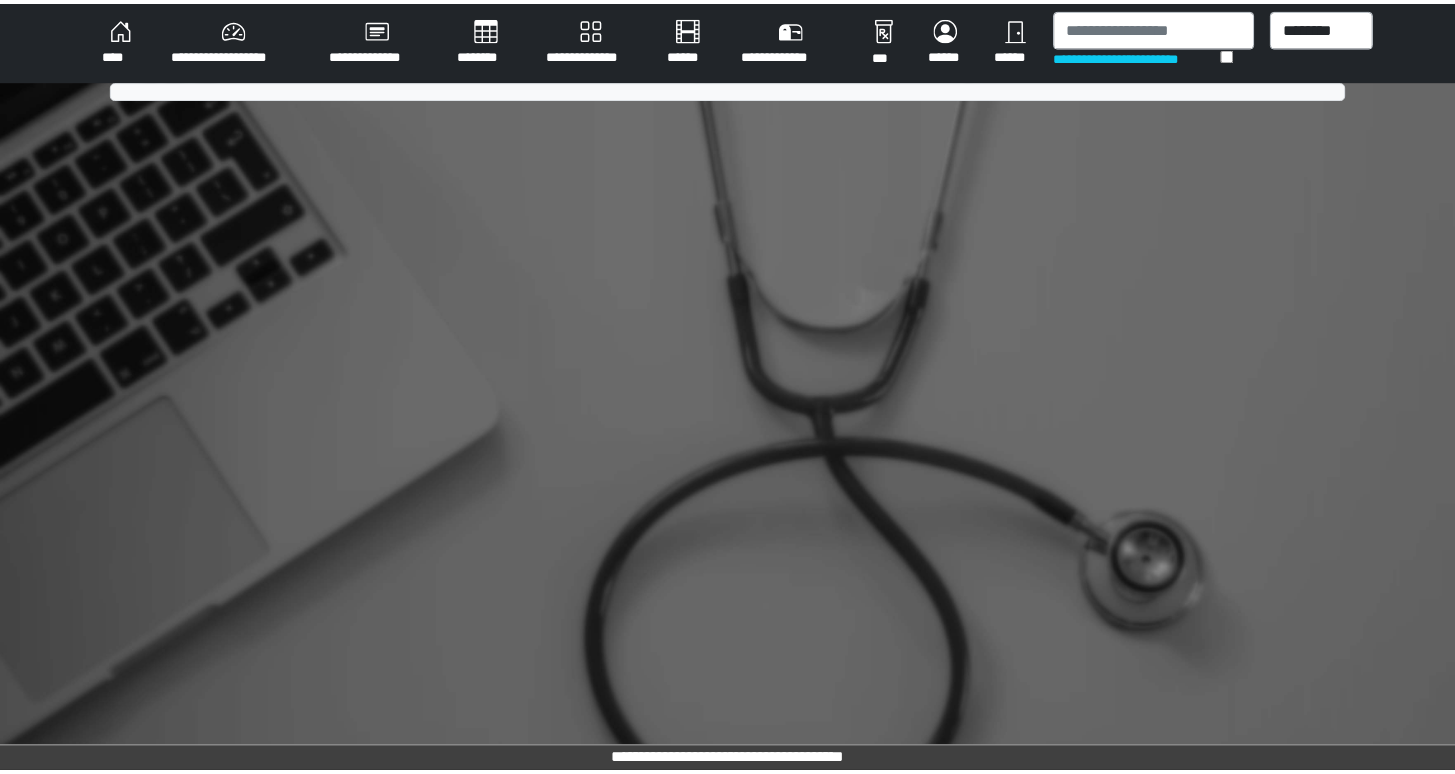 scroll, scrollTop: 0, scrollLeft: 0, axis: both 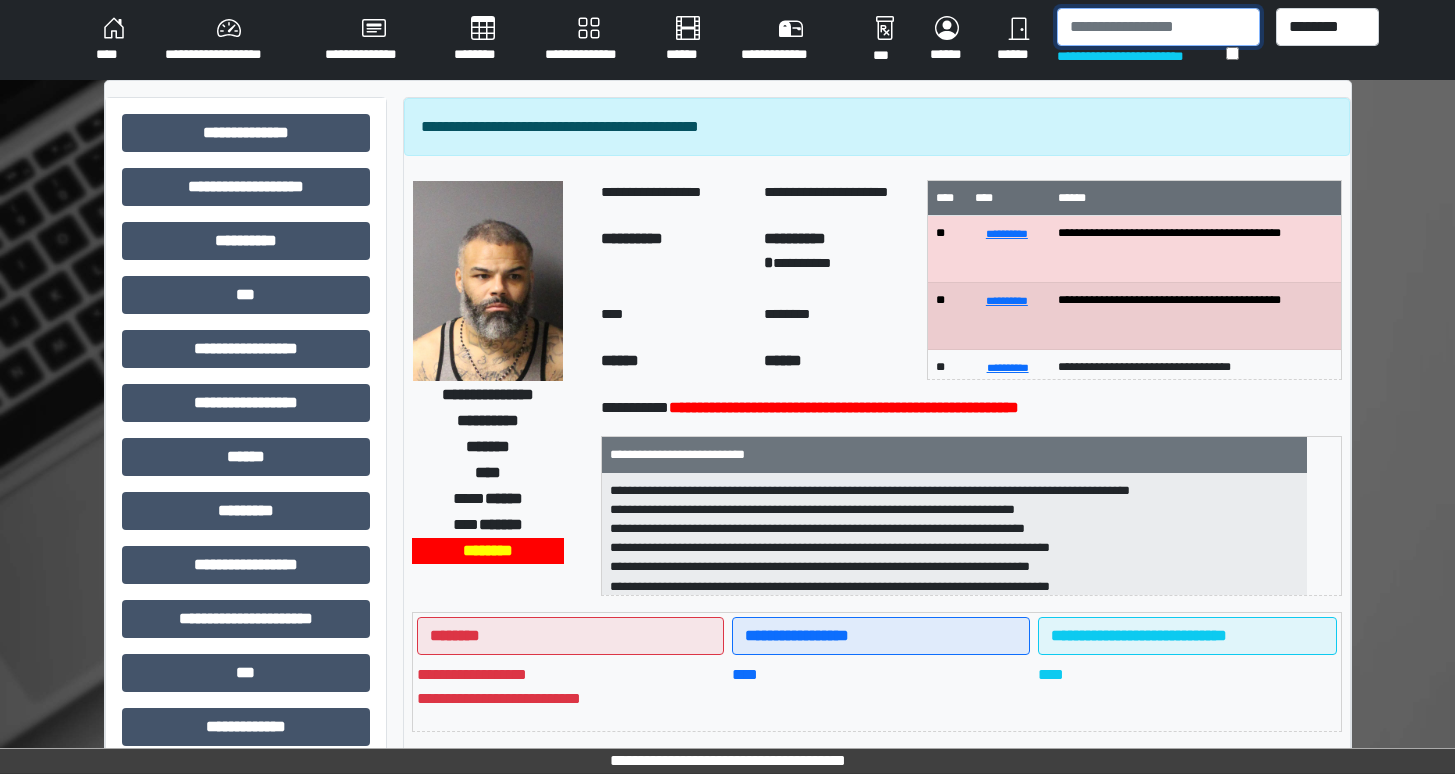 click at bounding box center (1158, 27) 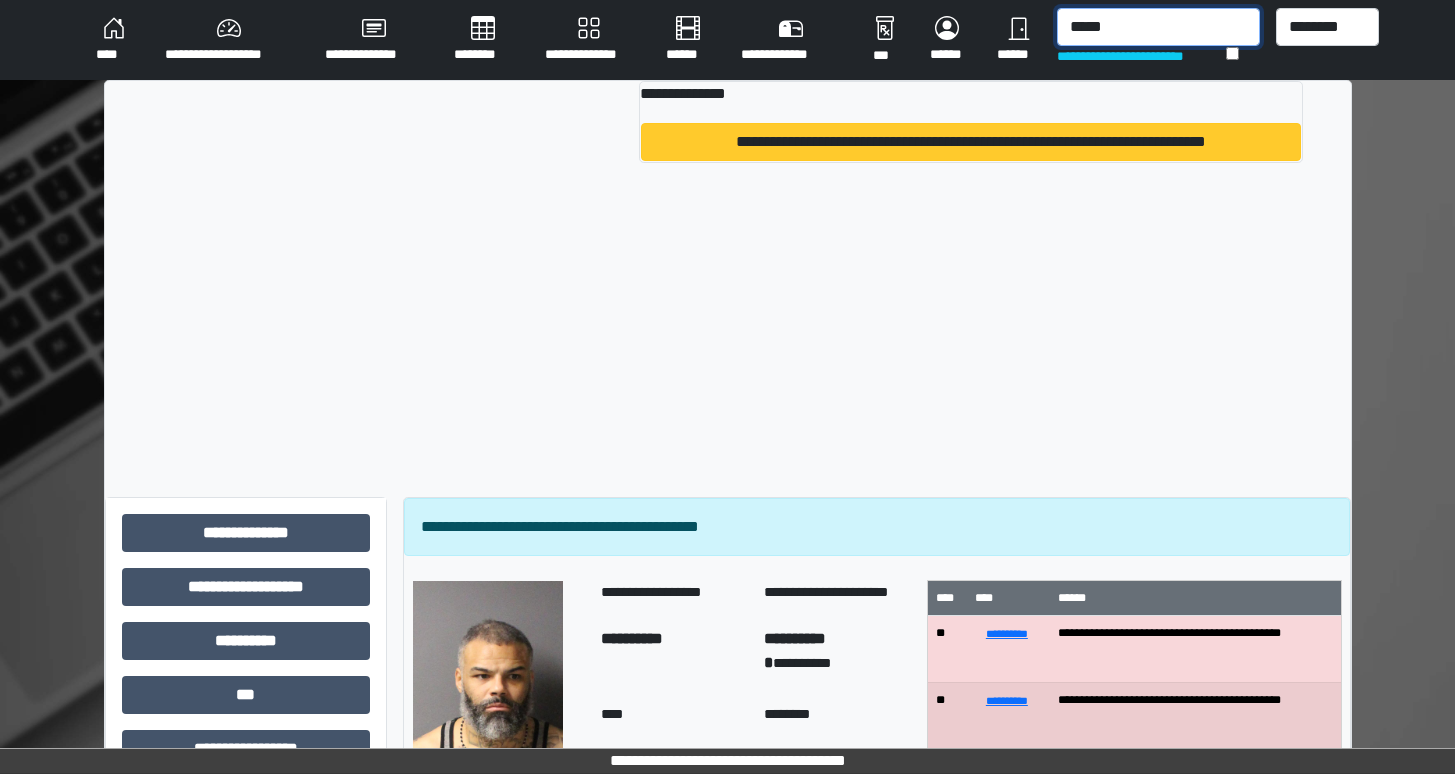 type on "*****" 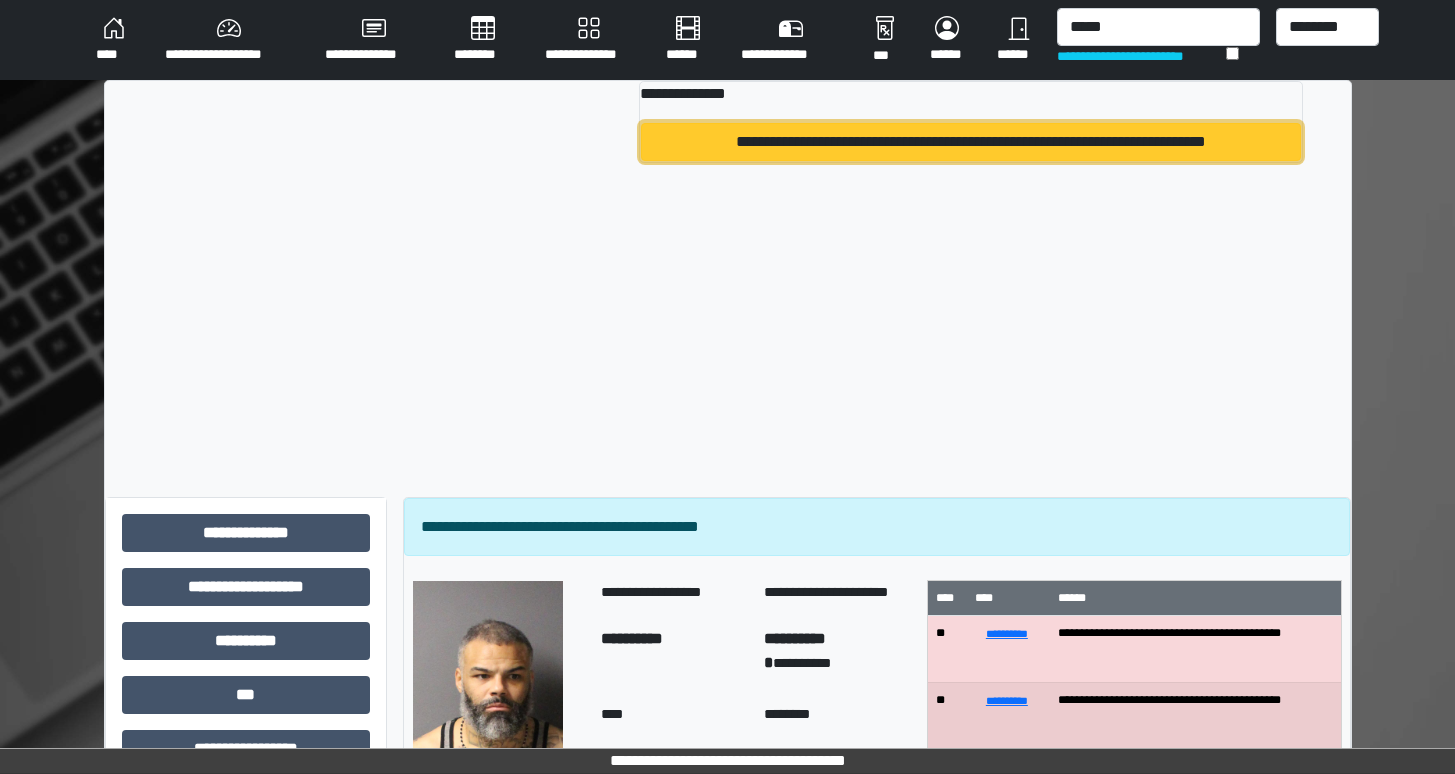 click on "**********" at bounding box center [970, 142] 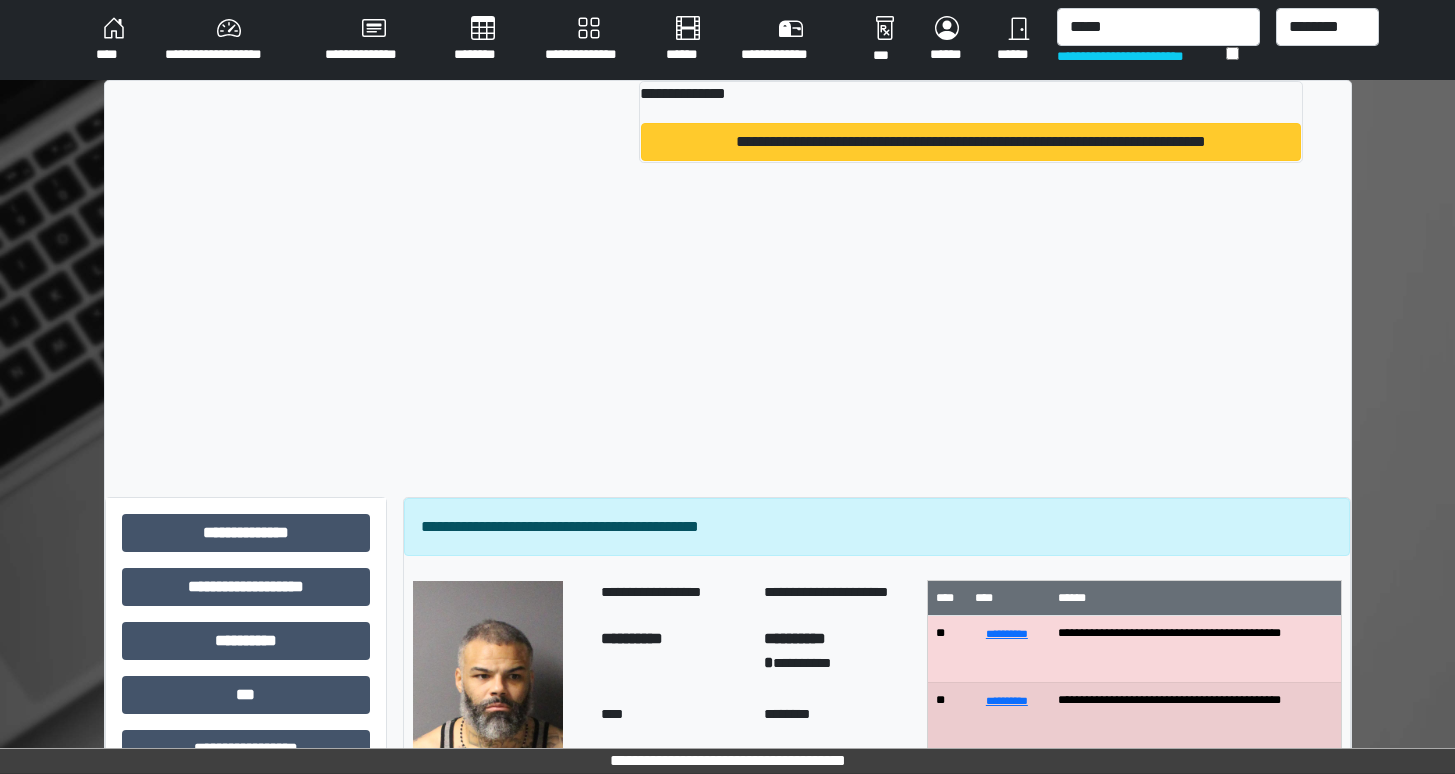 type 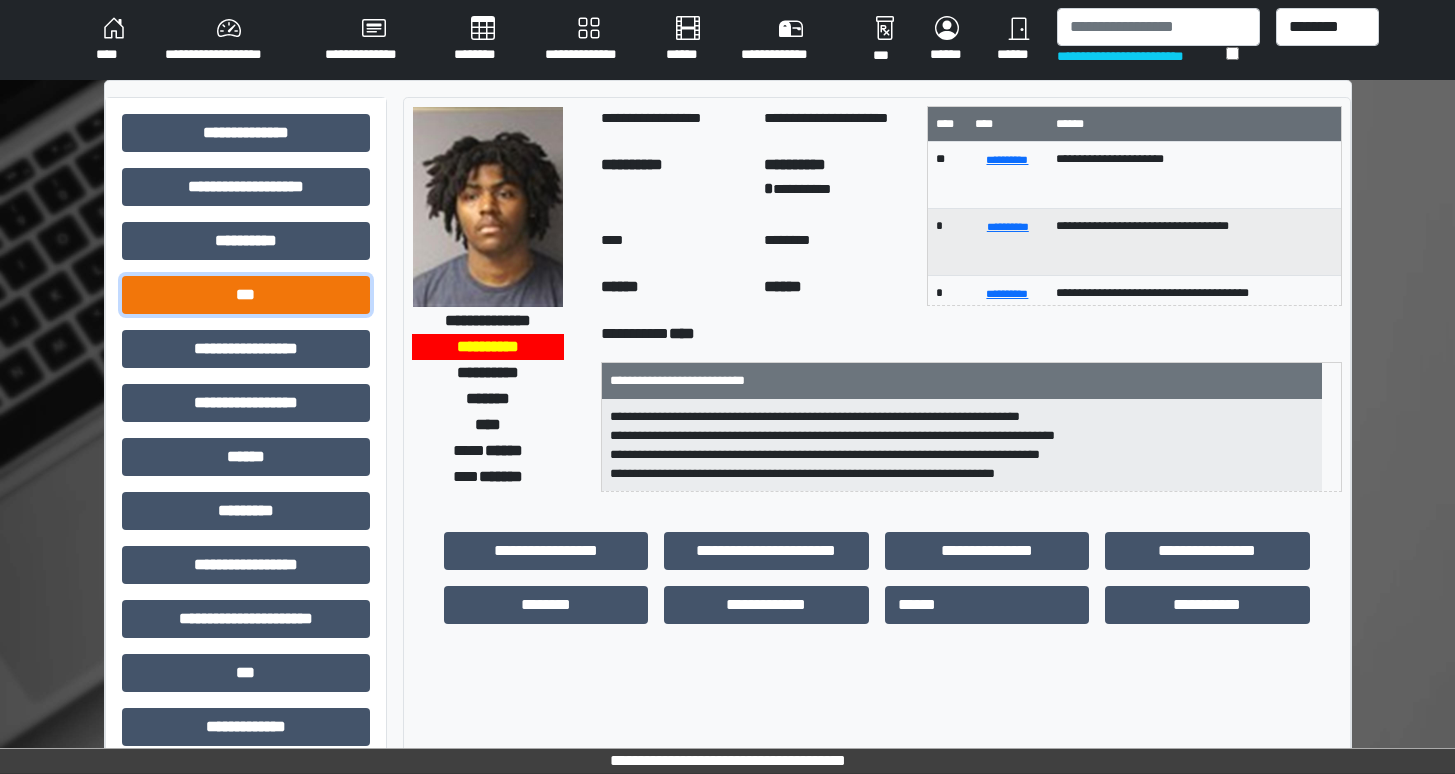 click on "***" at bounding box center (246, 295) 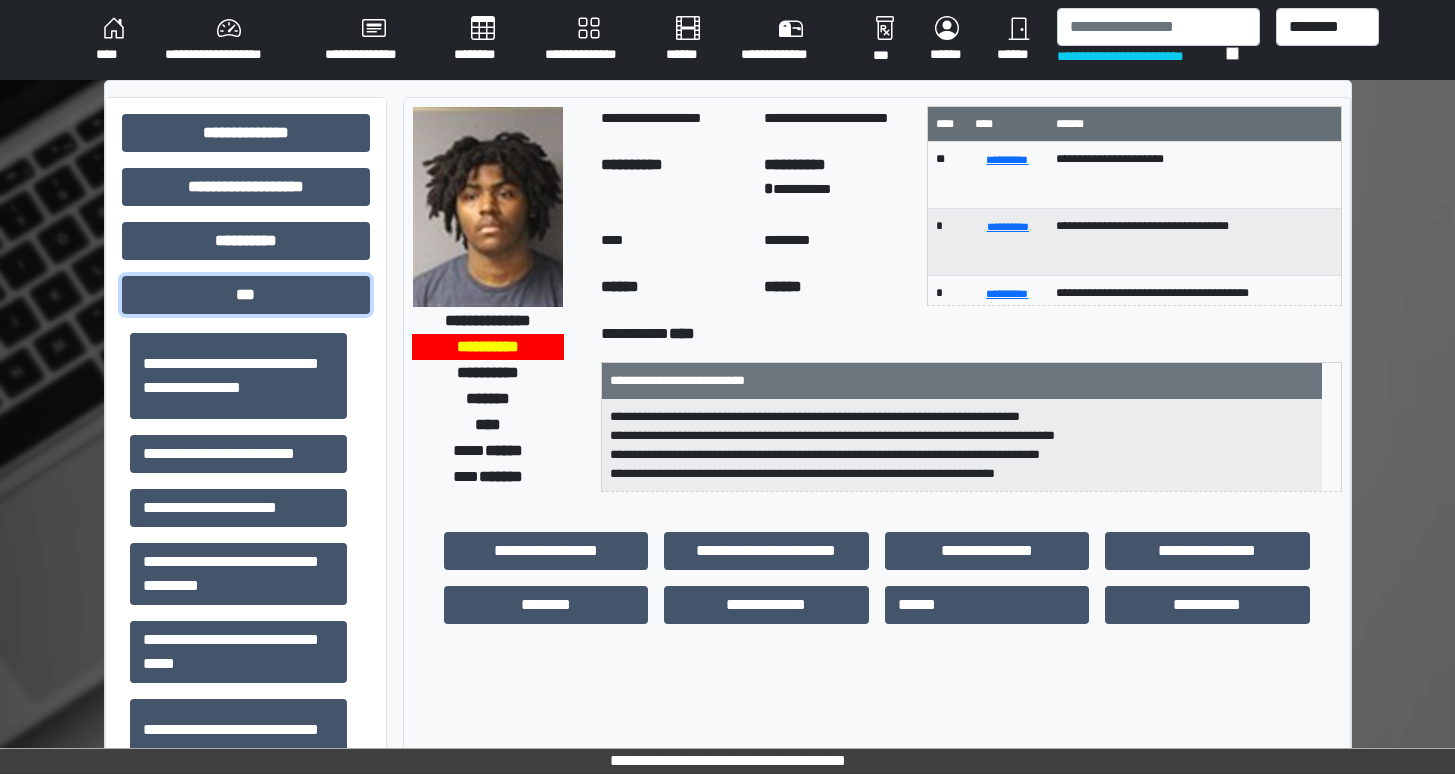 scroll, scrollTop: 262, scrollLeft: 0, axis: vertical 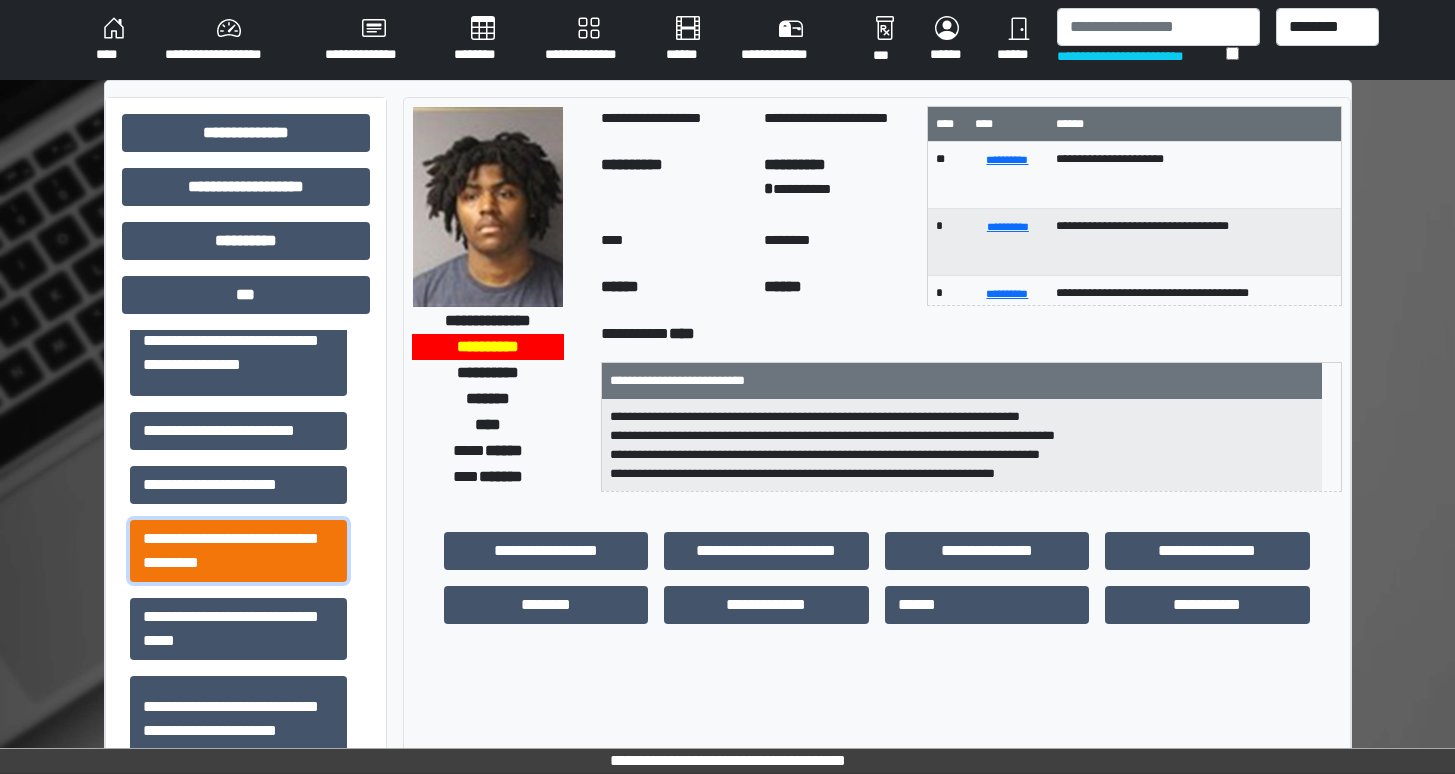 click on "**********" at bounding box center (238, 551) 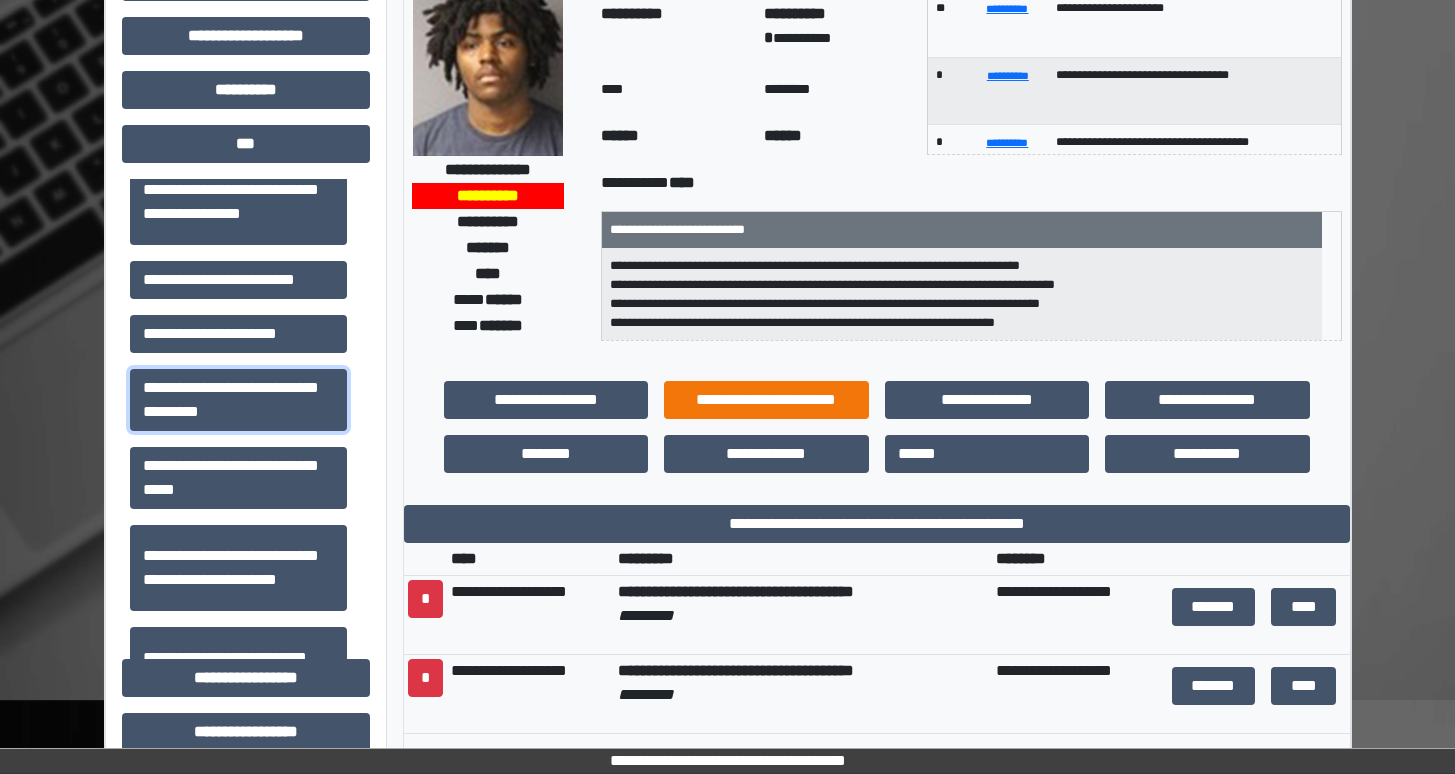 scroll, scrollTop: 161, scrollLeft: 0, axis: vertical 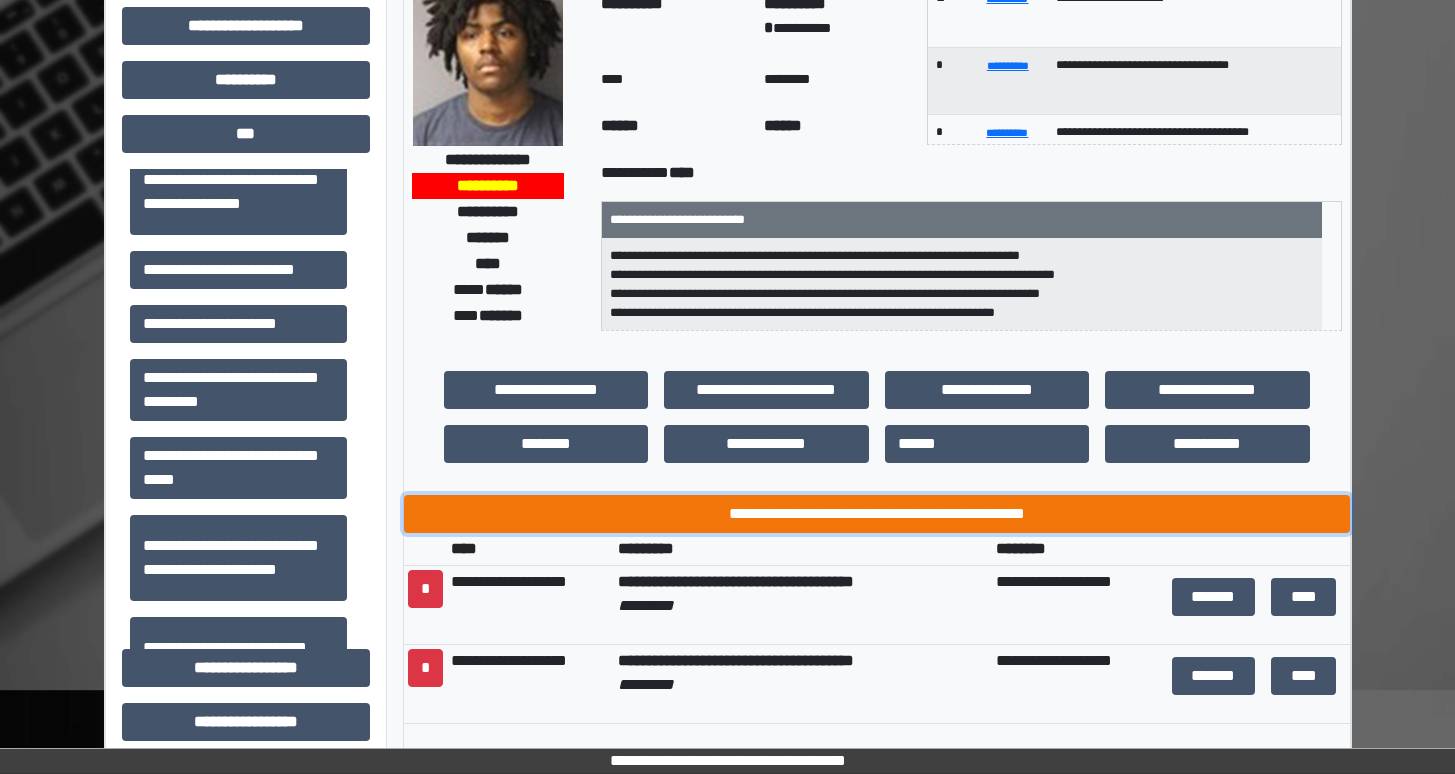 click on "**********" at bounding box center [877, 514] 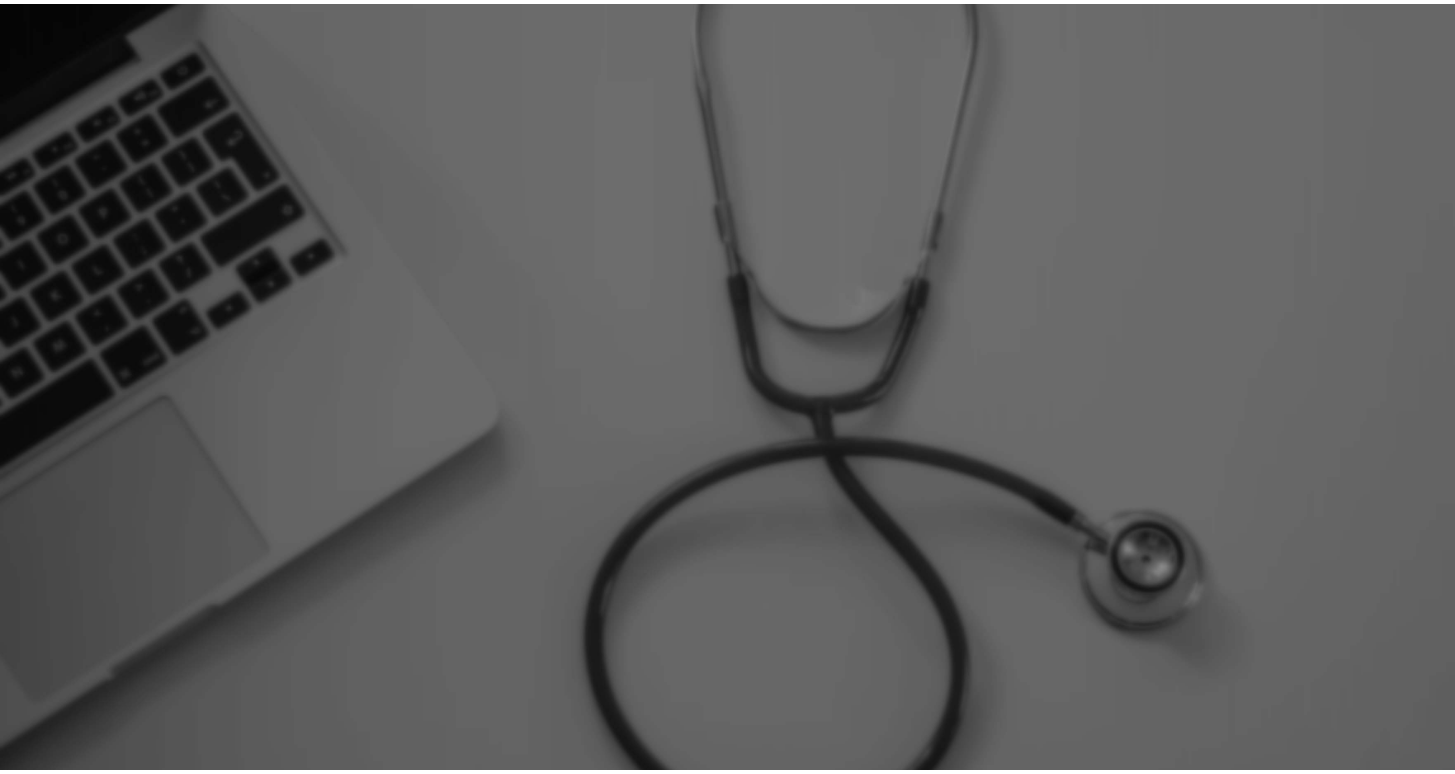 scroll, scrollTop: 0, scrollLeft: 0, axis: both 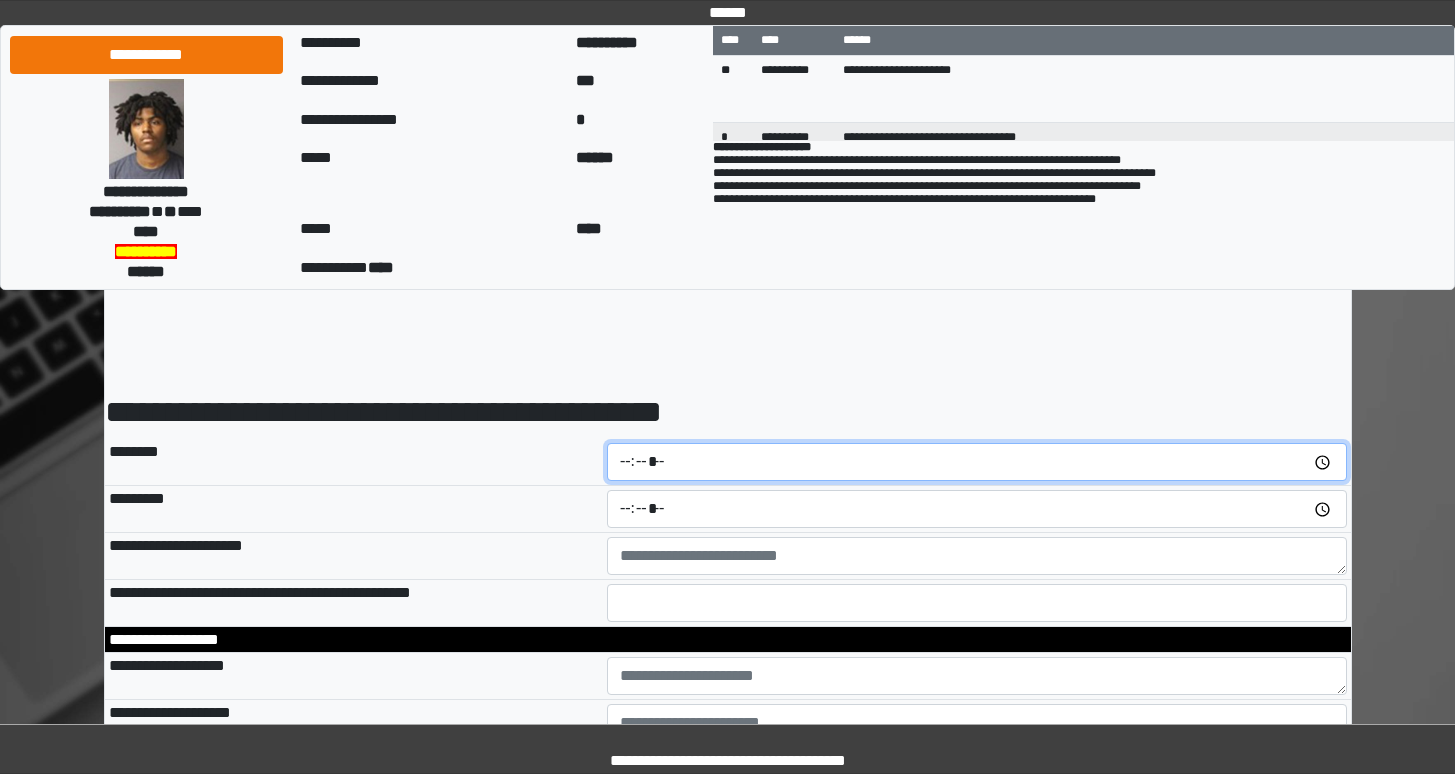 click at bounding box center [977, 462] 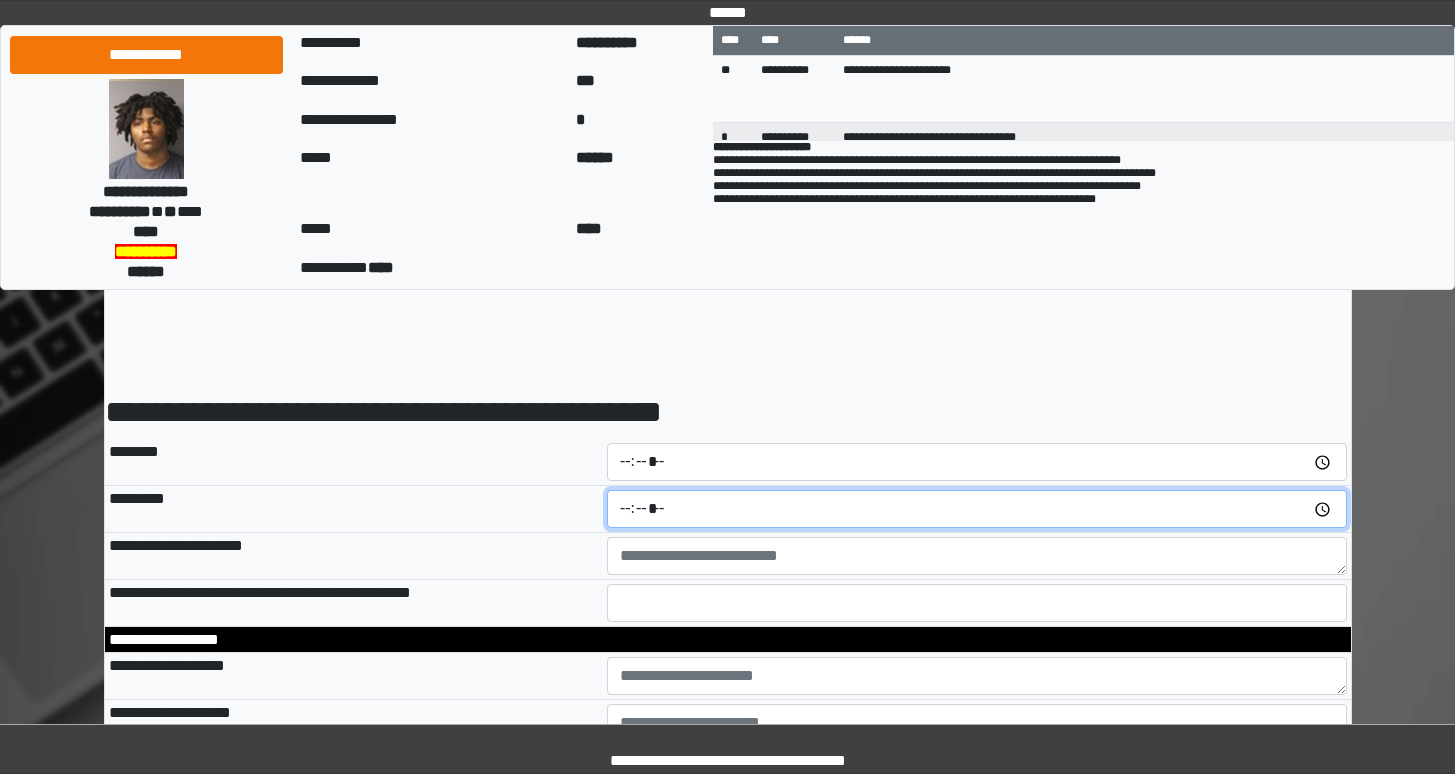 type on "*****" 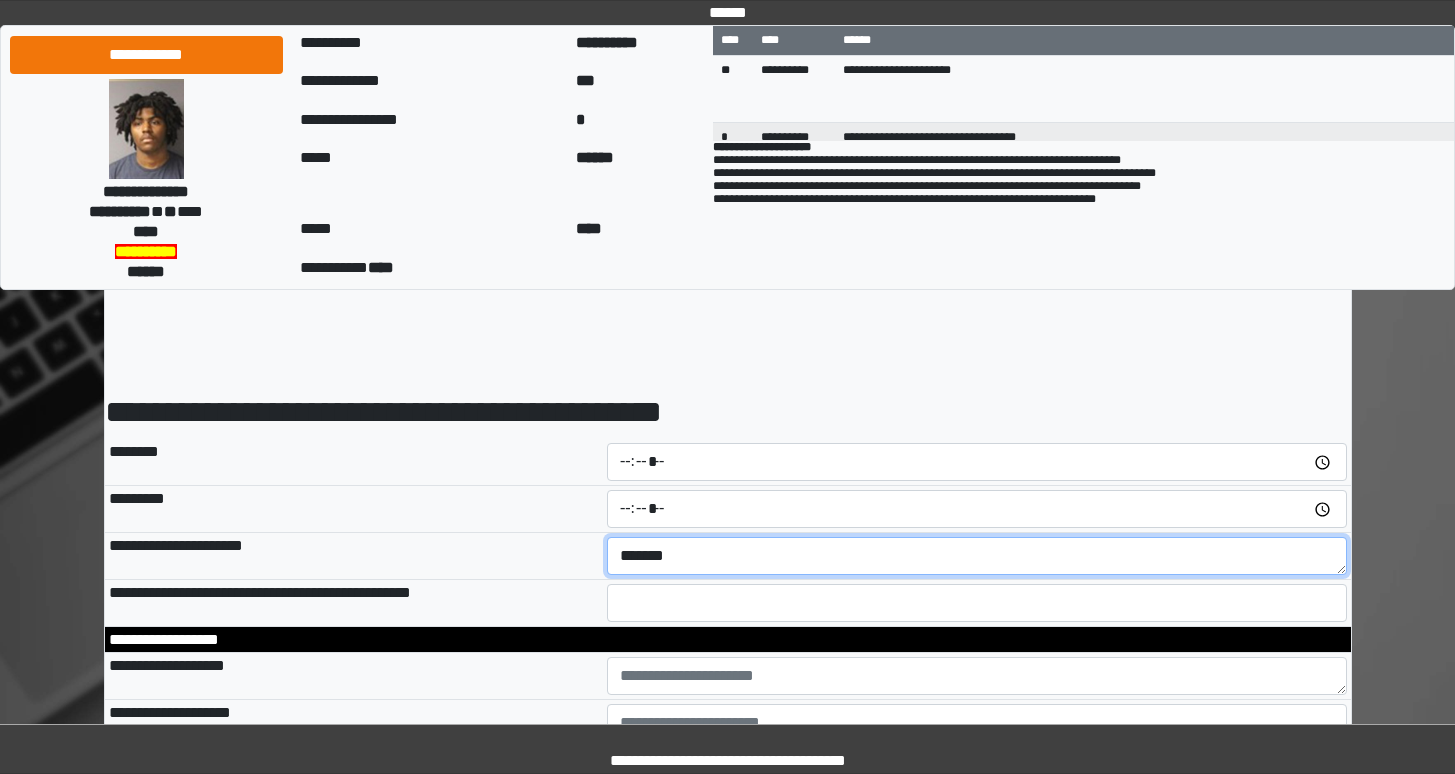 type on "*******" 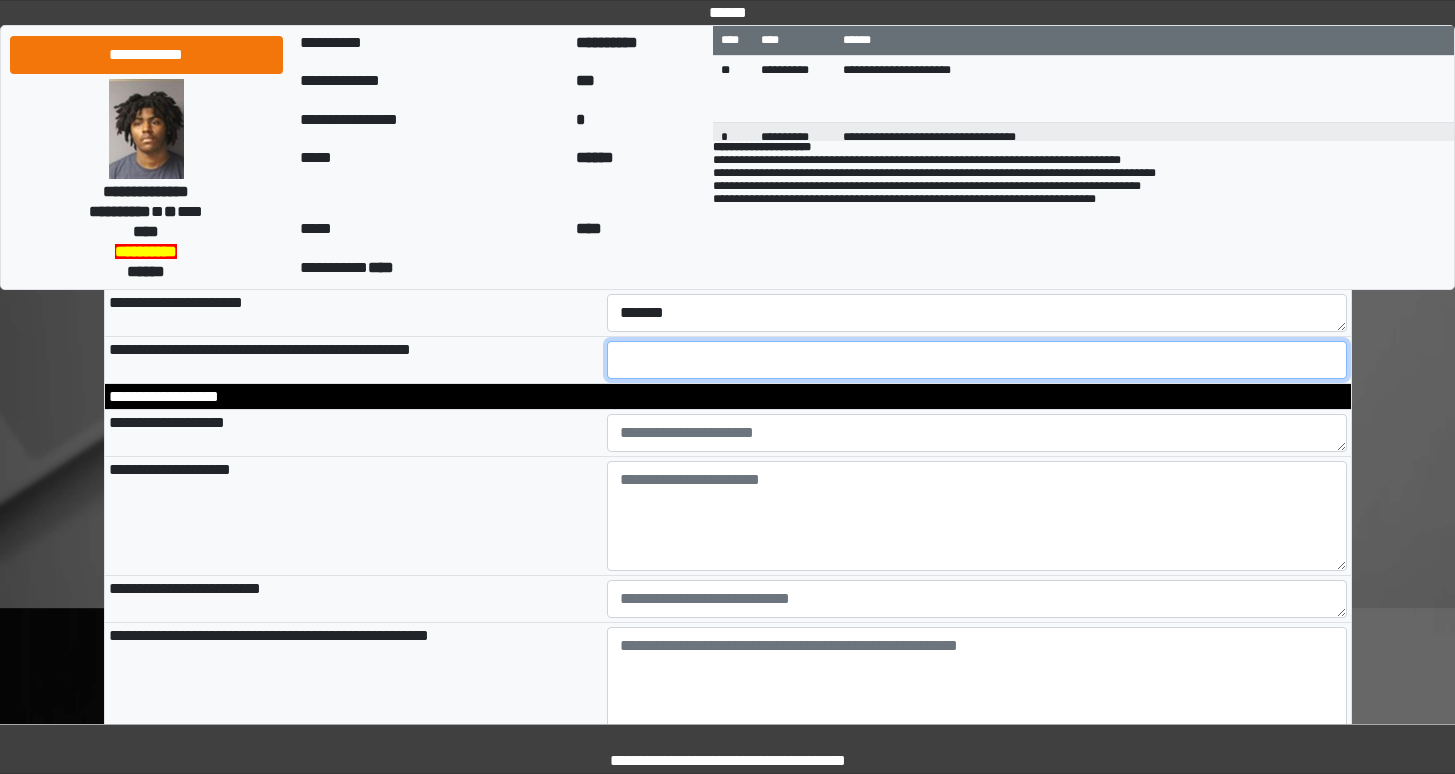 scroll, scrollTop: 261, scrollLeft: 0, axis: vertical 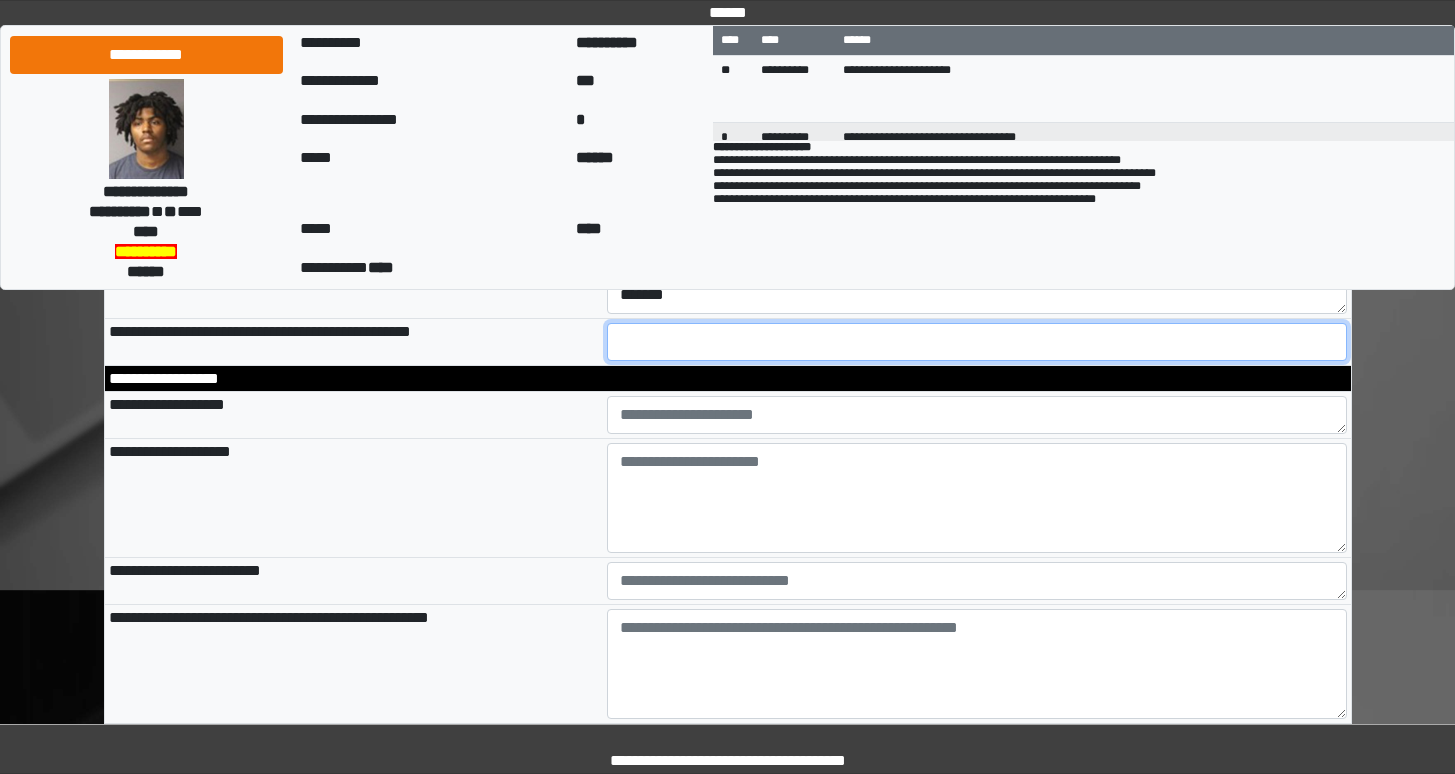 type on "**" 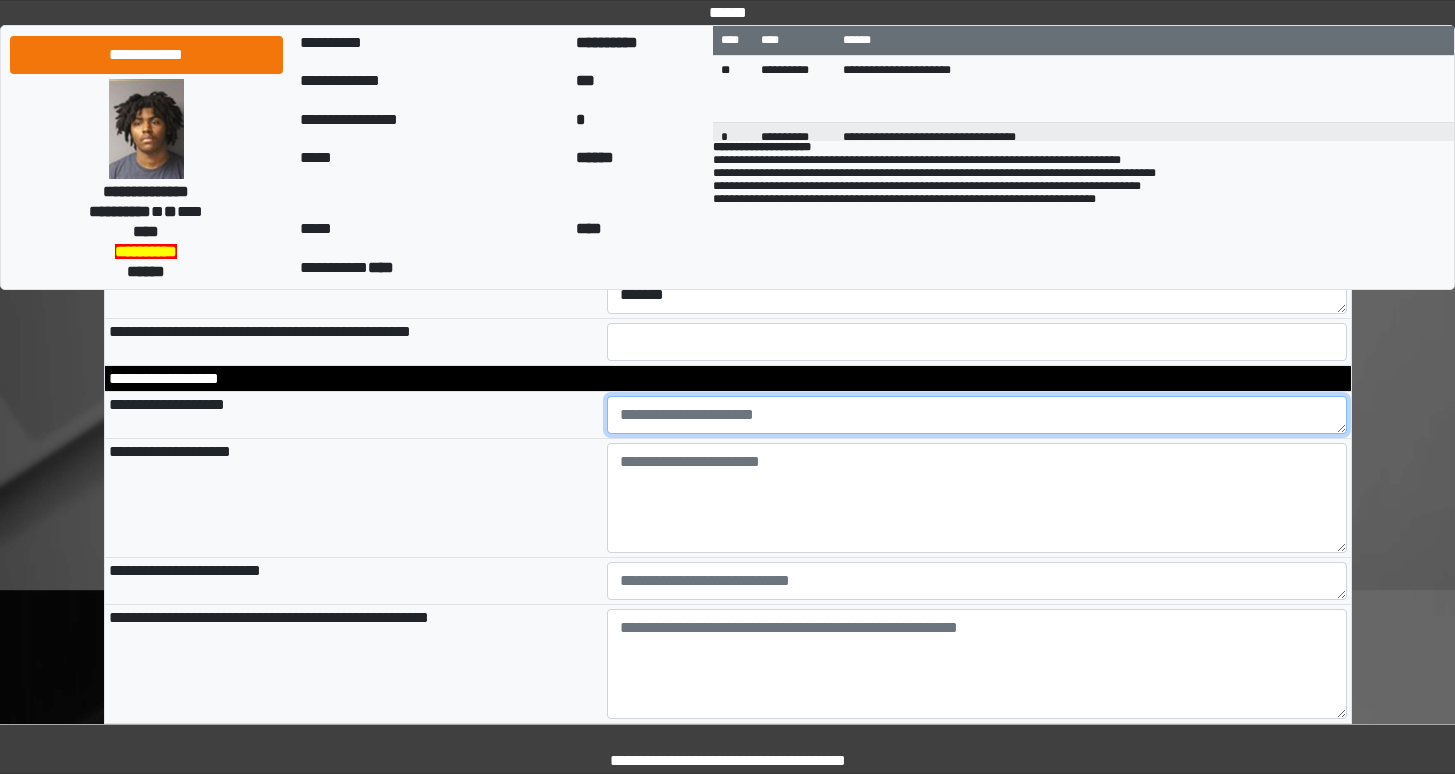 click at bounding box center [977, 415] 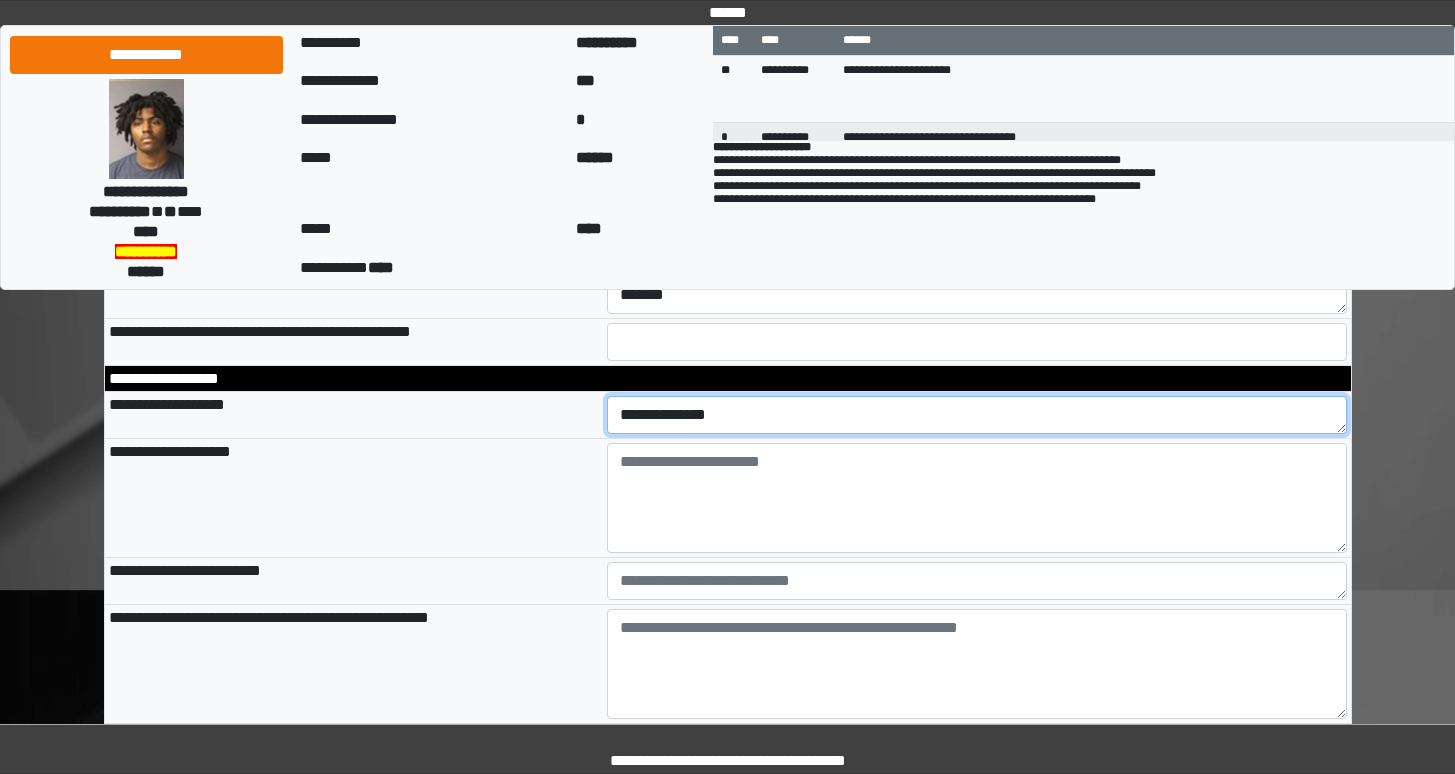 type on "**********" 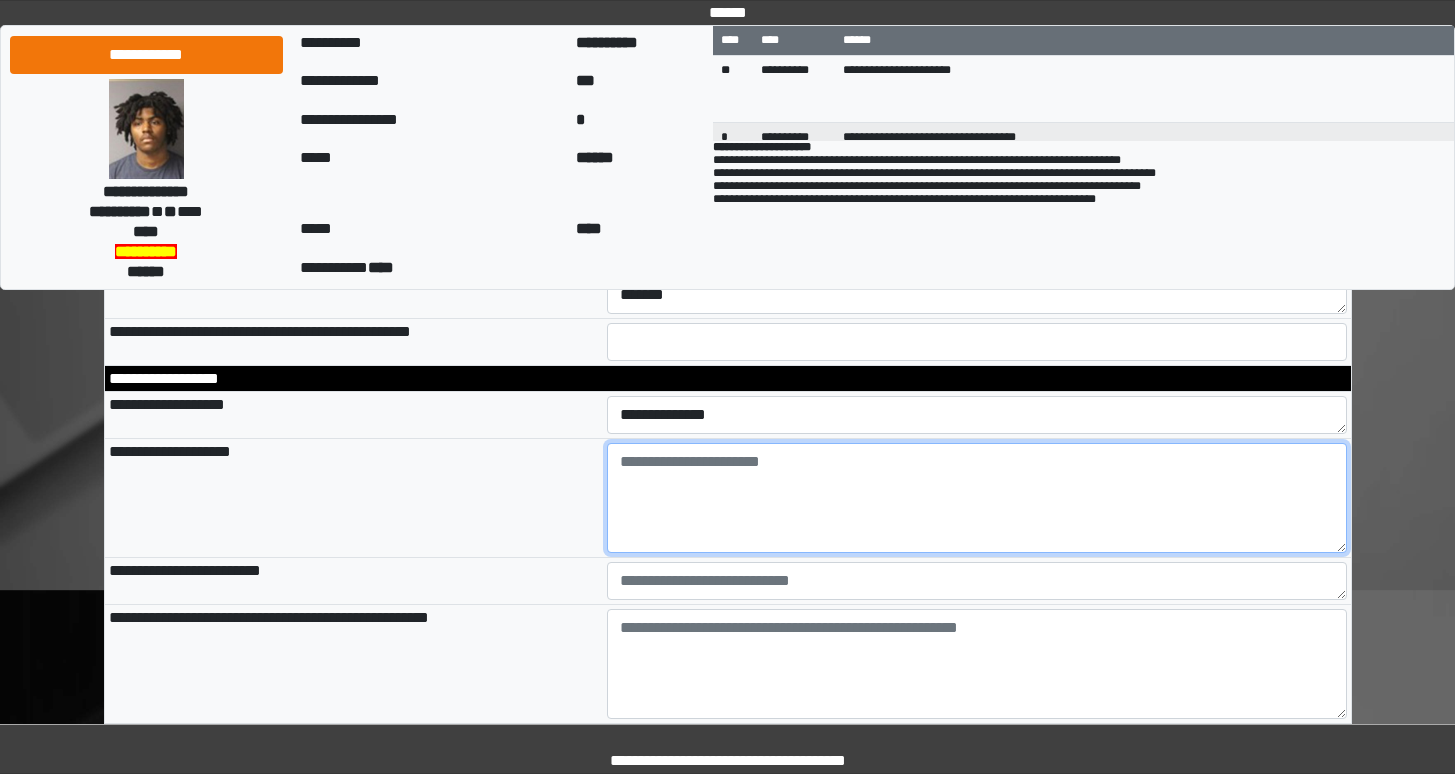 click at bounding box center (977, 498) 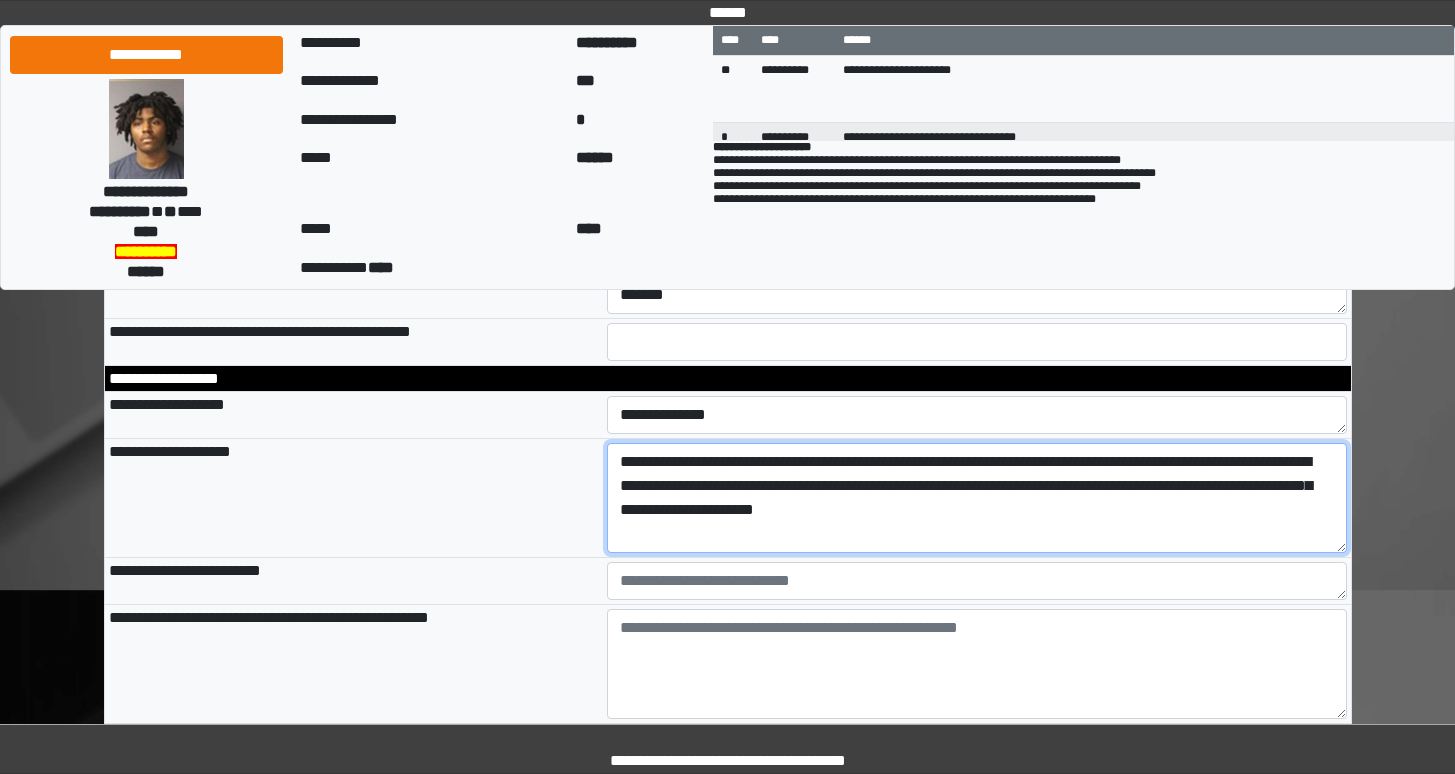 drag, startPoint x: 1196, startPoint y: 488, endPoint x: 1208, endPoint y: 519, distance: 33.24154 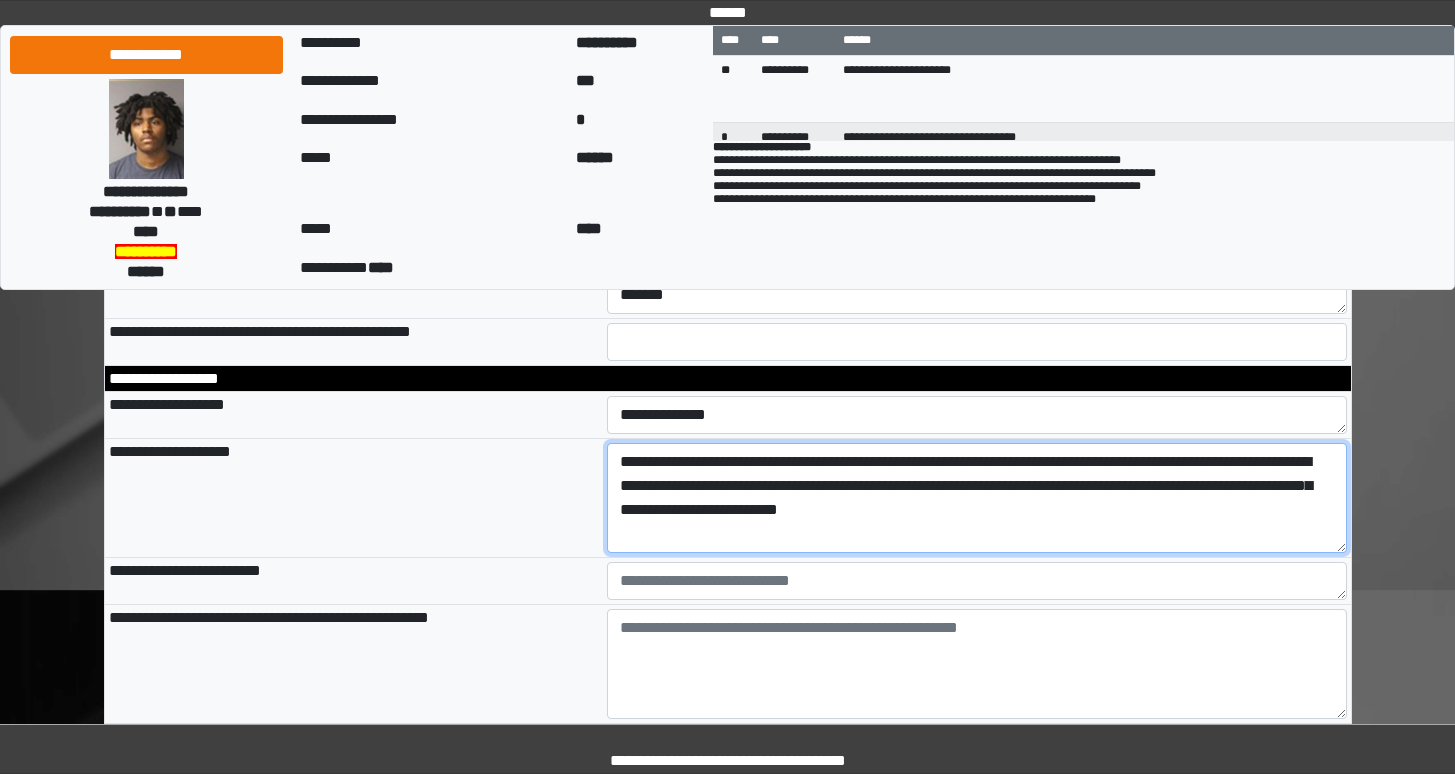 type on "**********" 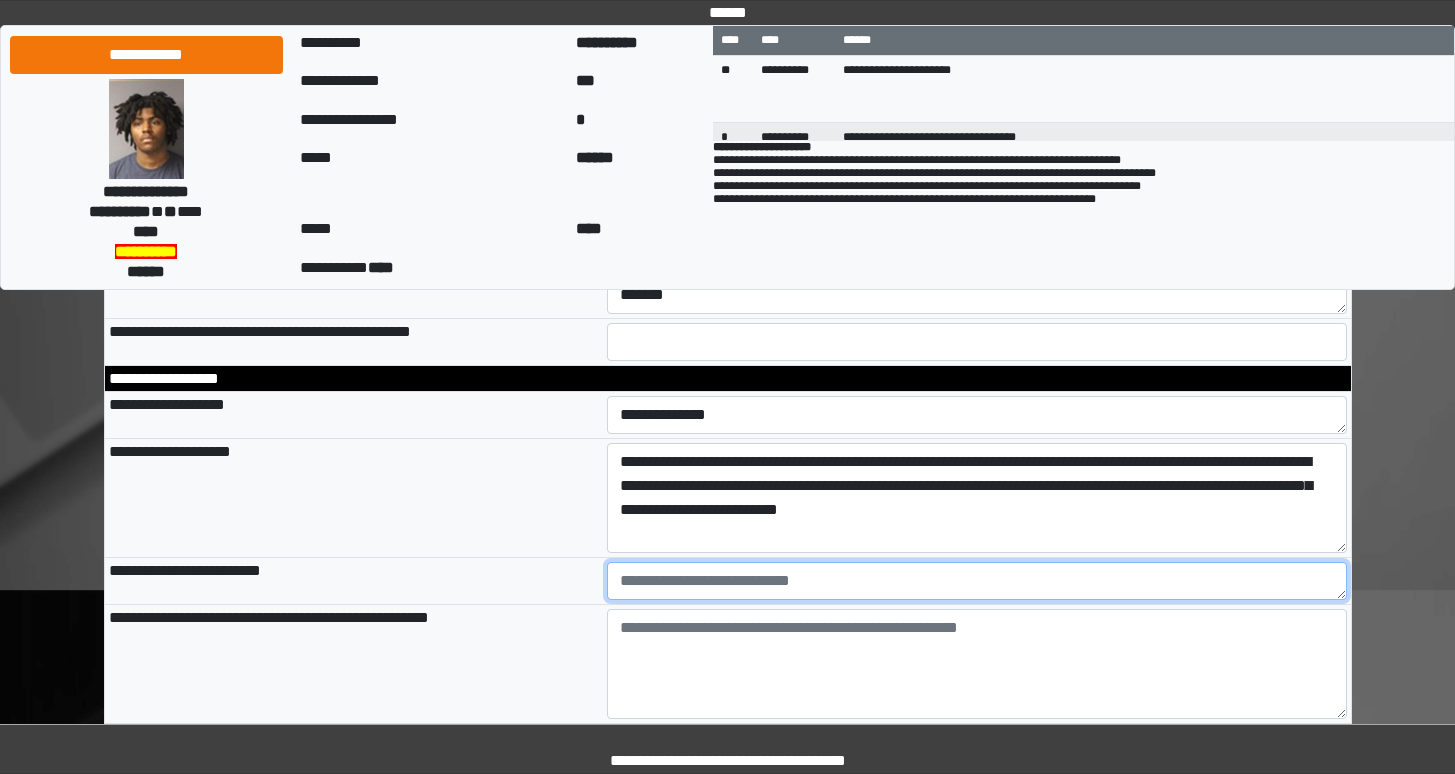 click at bounding box center [977, 581] 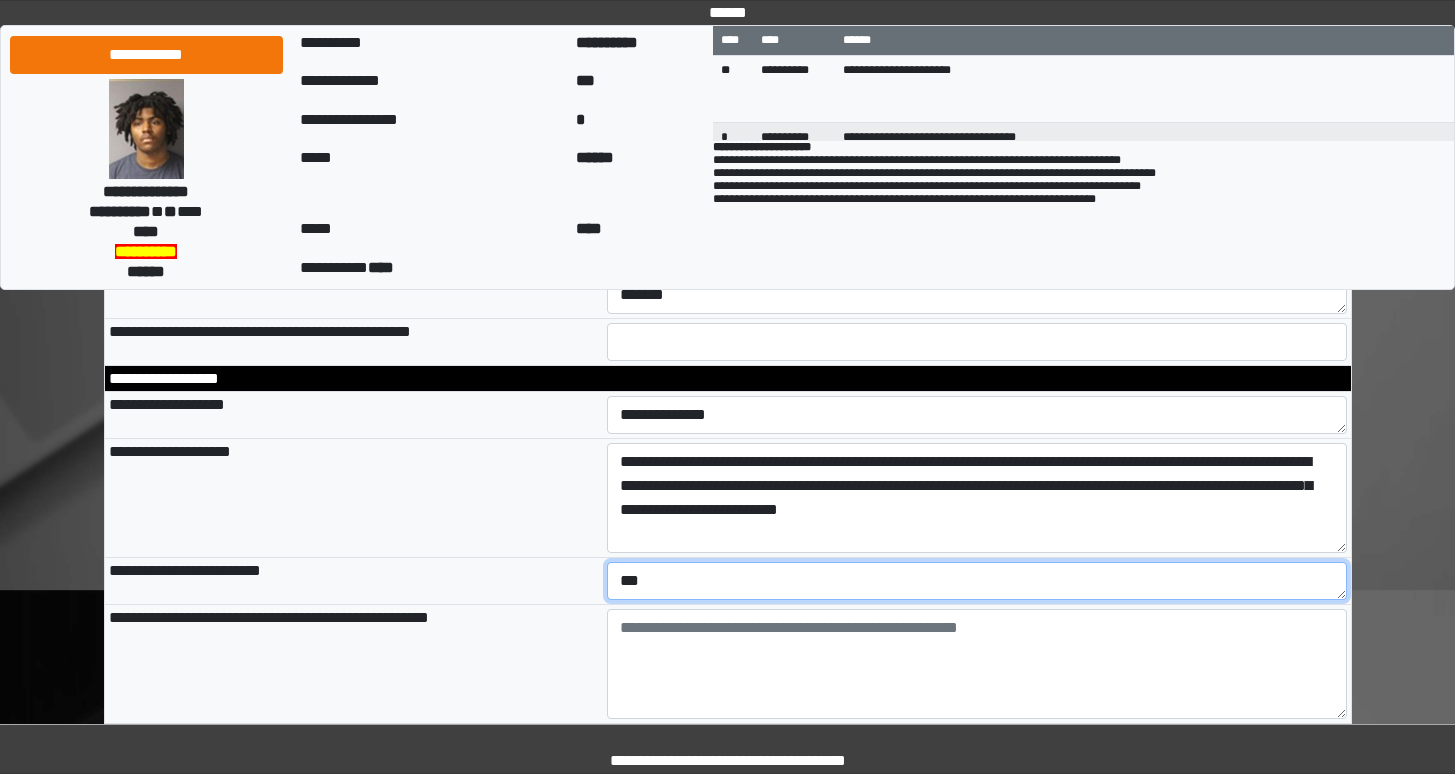 scroll, scrollTop: 349, scrollLeft: 0, axis: vertical 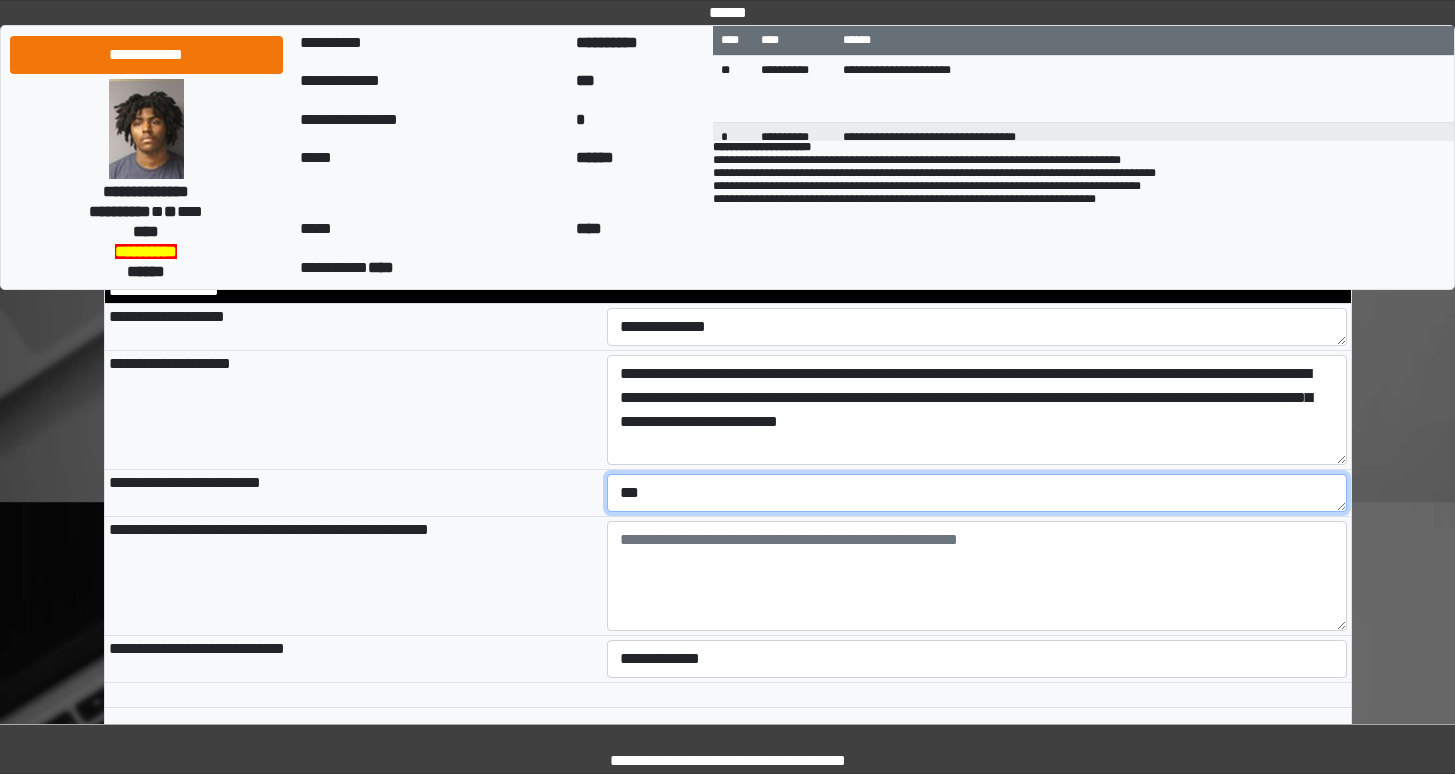 type on "***" 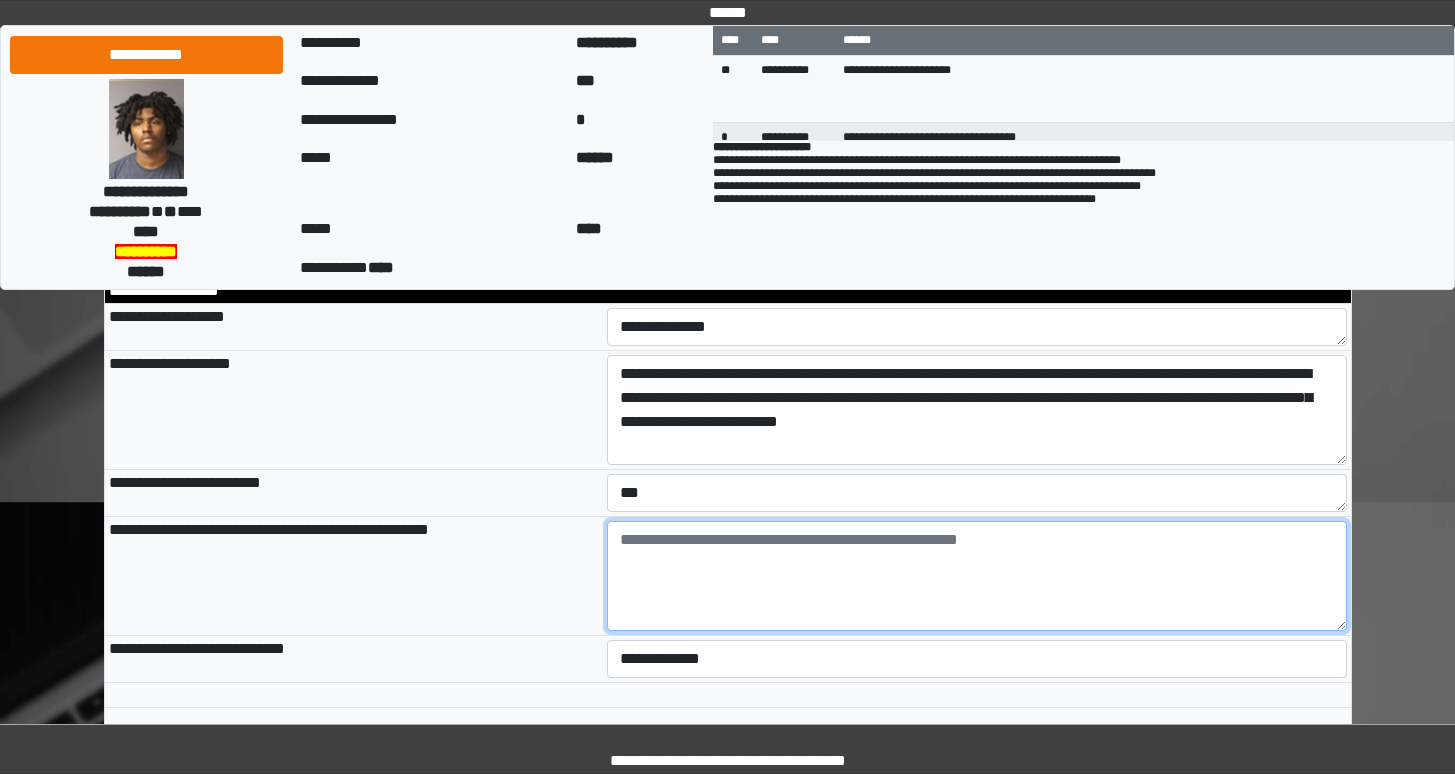 click at bounding box center (977, 576) 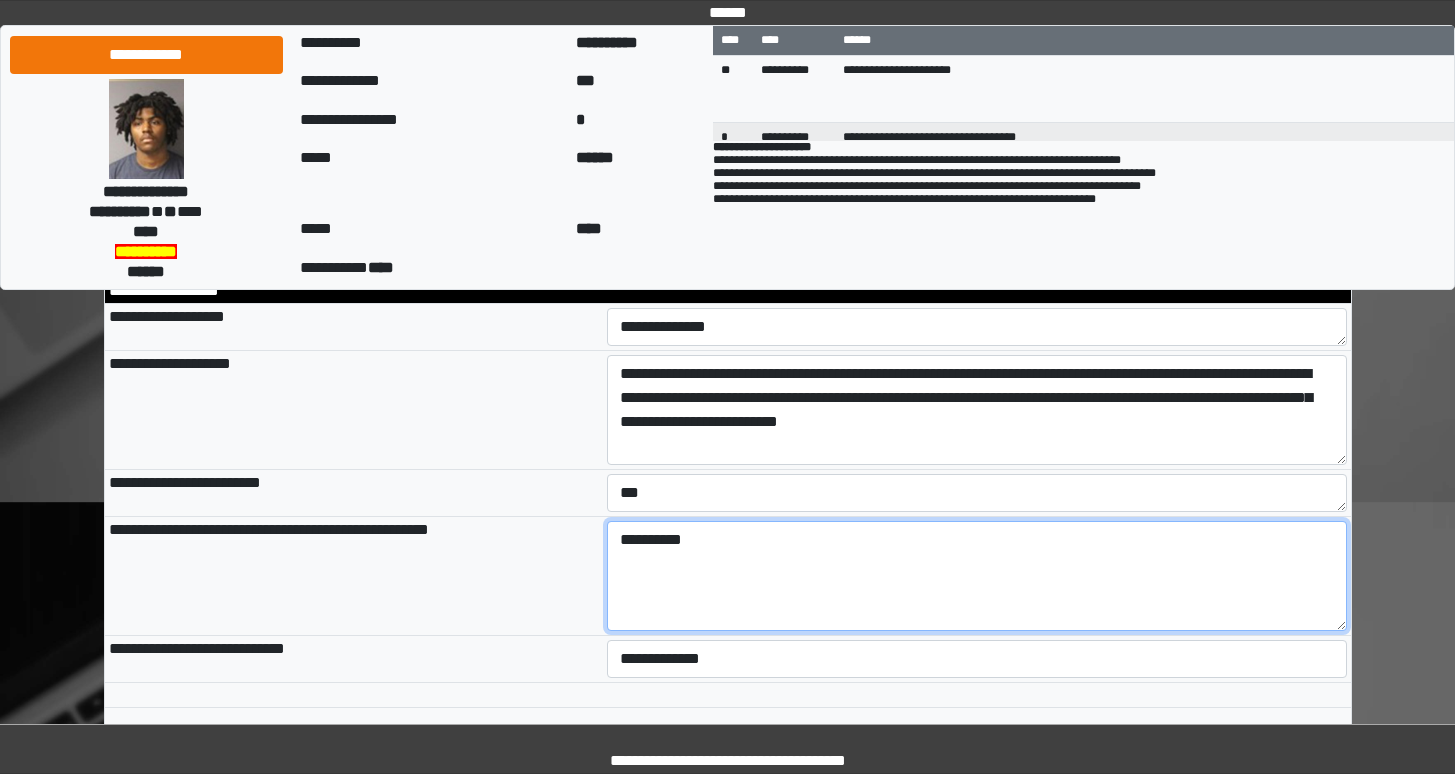 type on "*********" 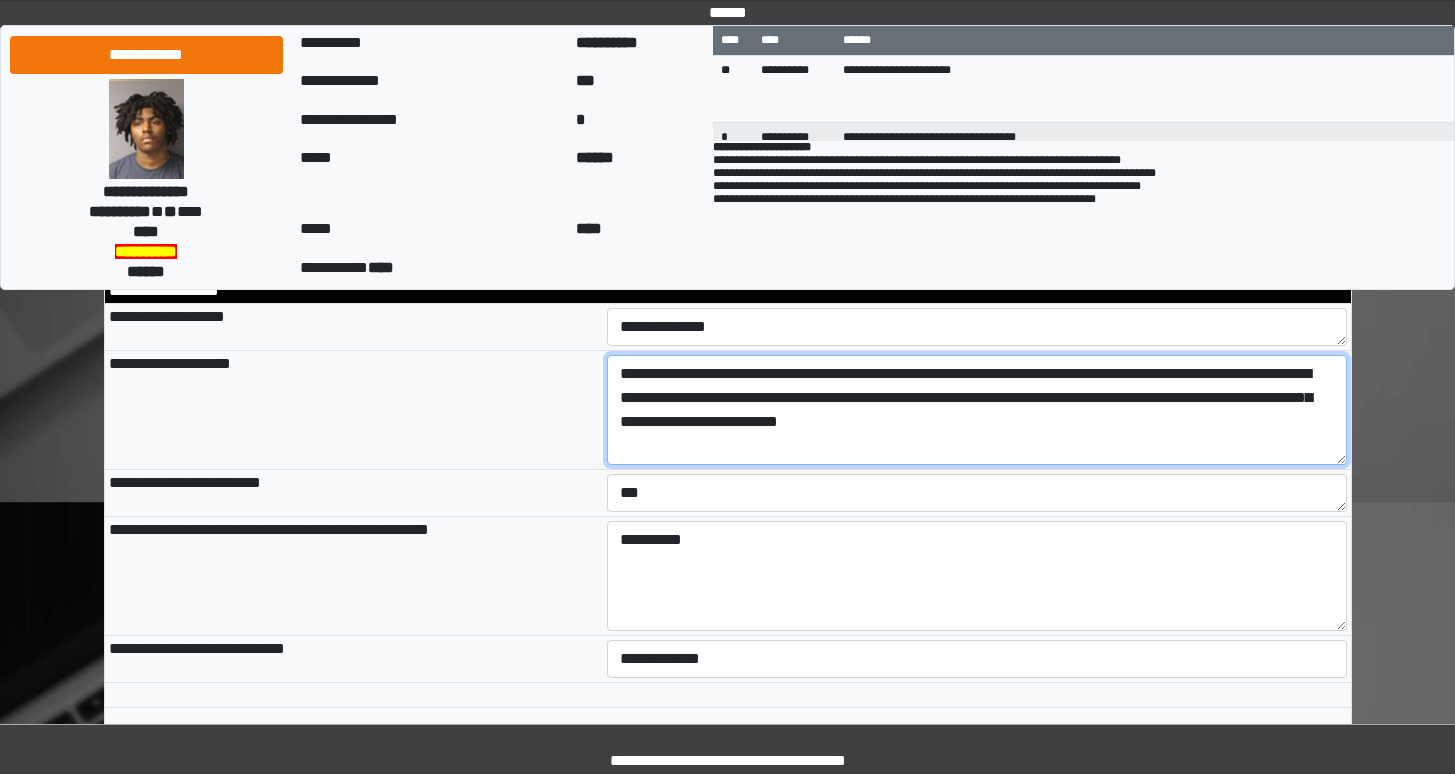 click on "**********" at bounding box center (977, 410) 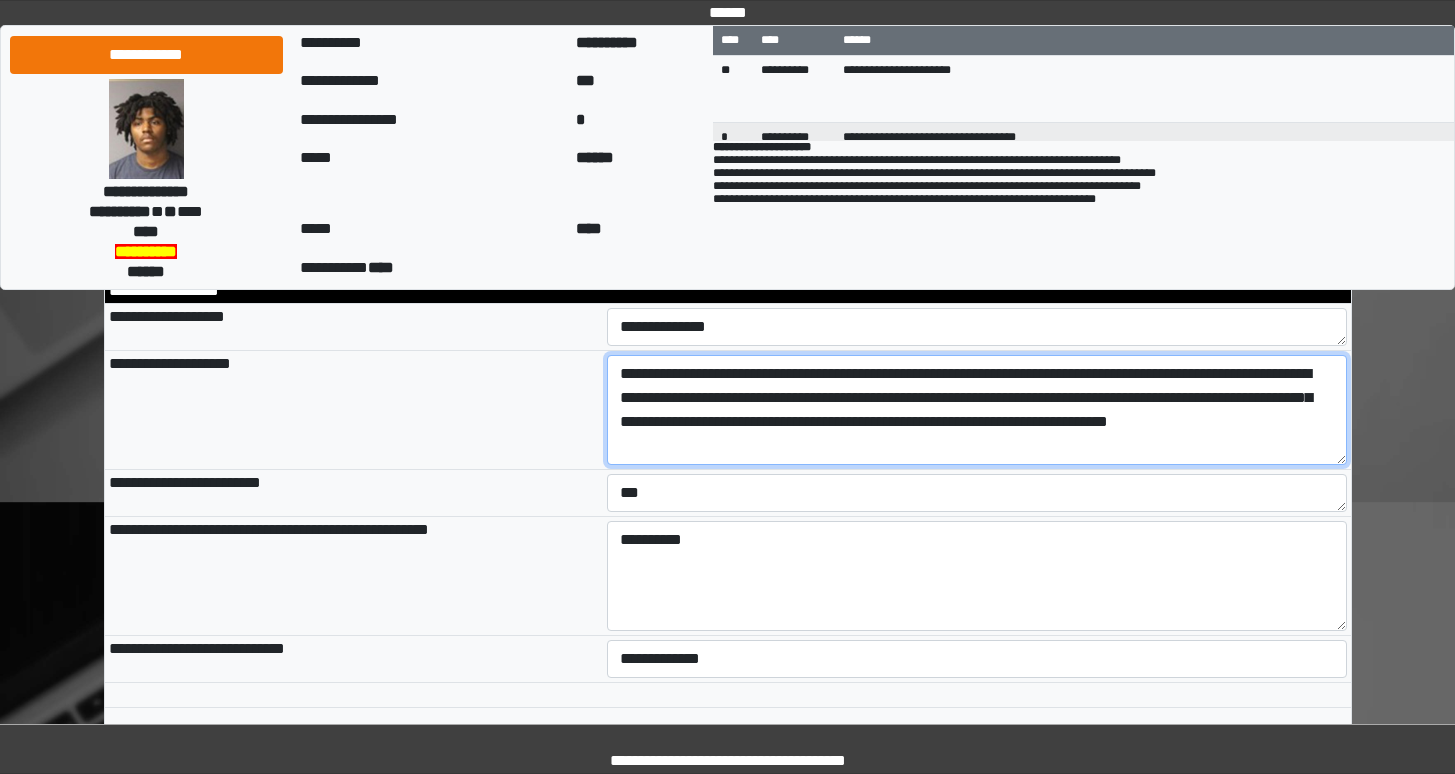 type on "**********" 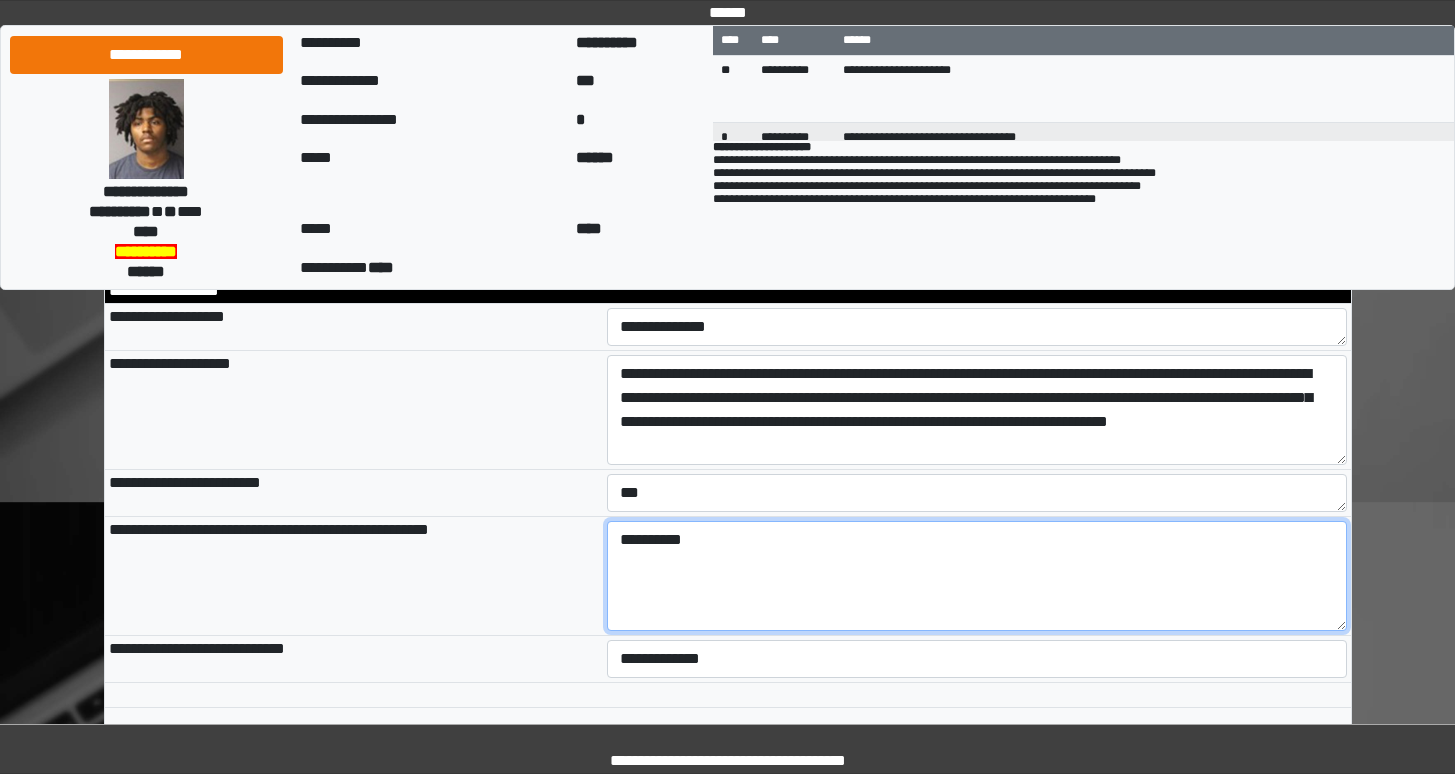 click on "*********" at bounding box center (977, 576) 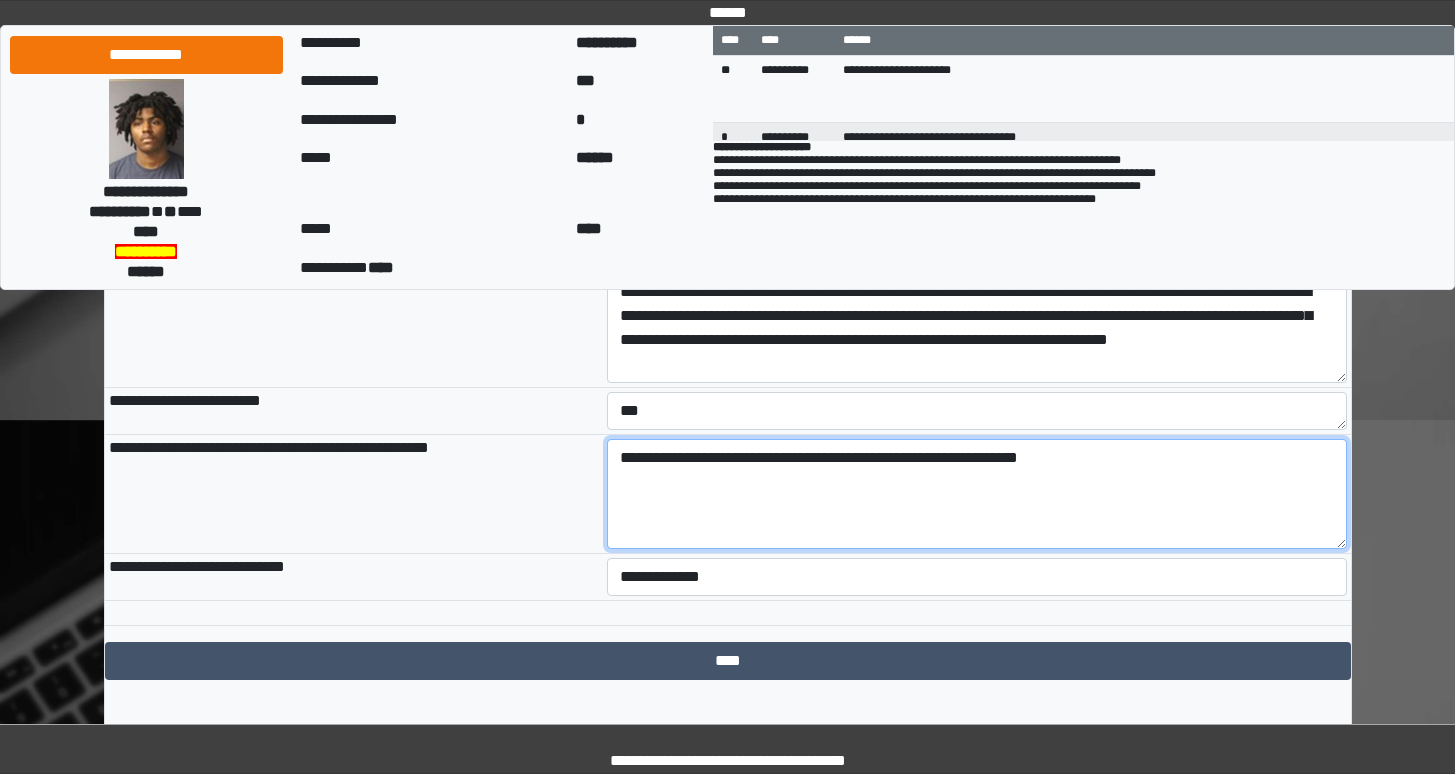 scroll, scrollTop: 468, scrollLeft: 0, axis: vertical 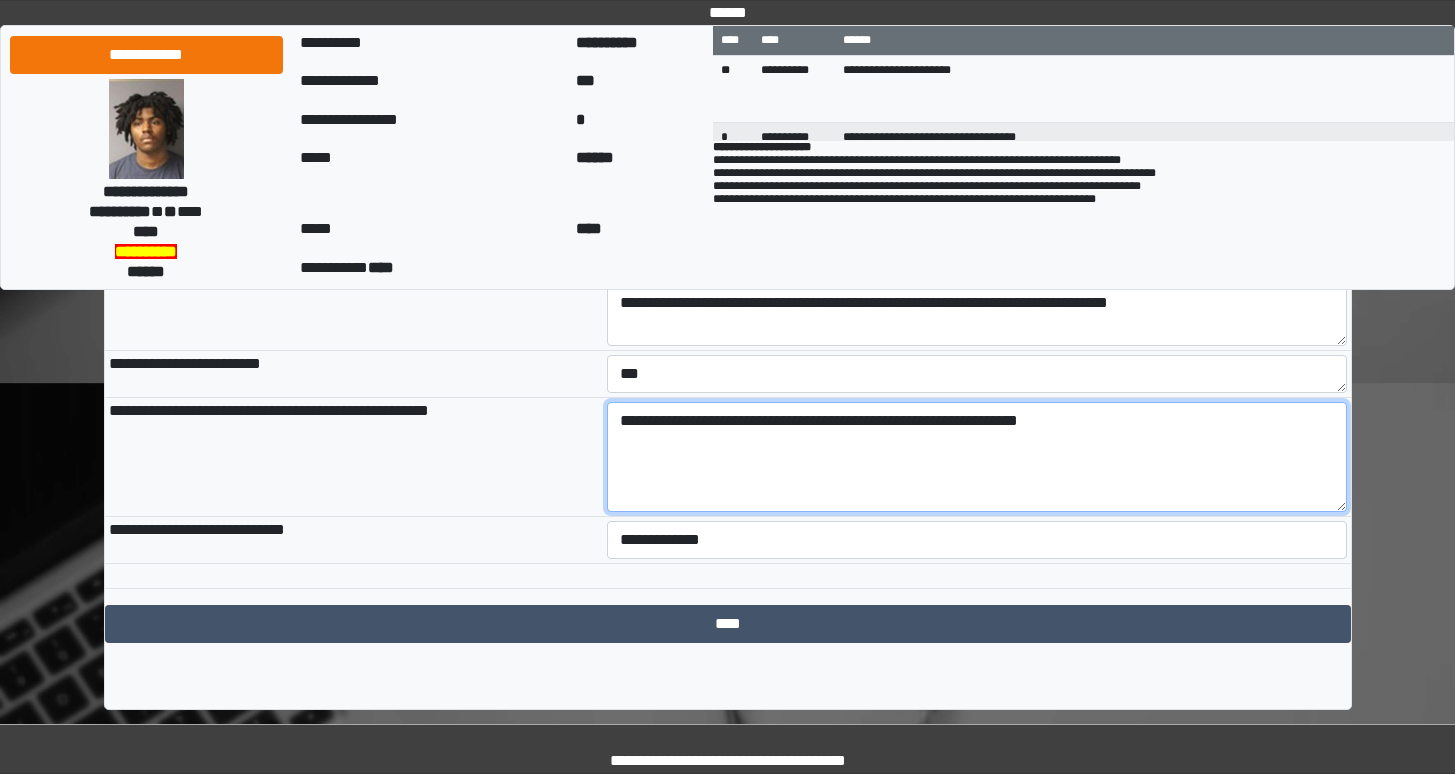 type on "**********" 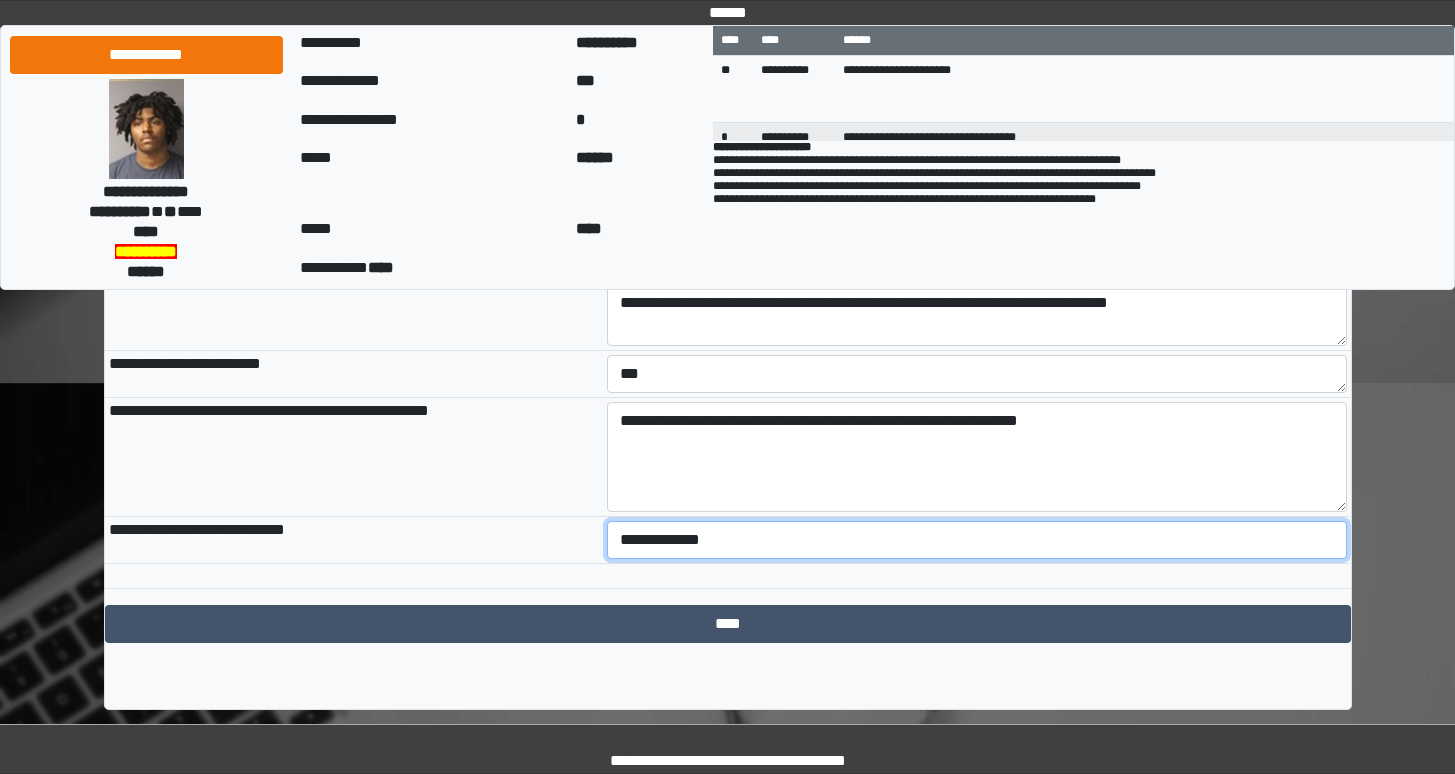 click on "**********" at bounding box center (977, 540) 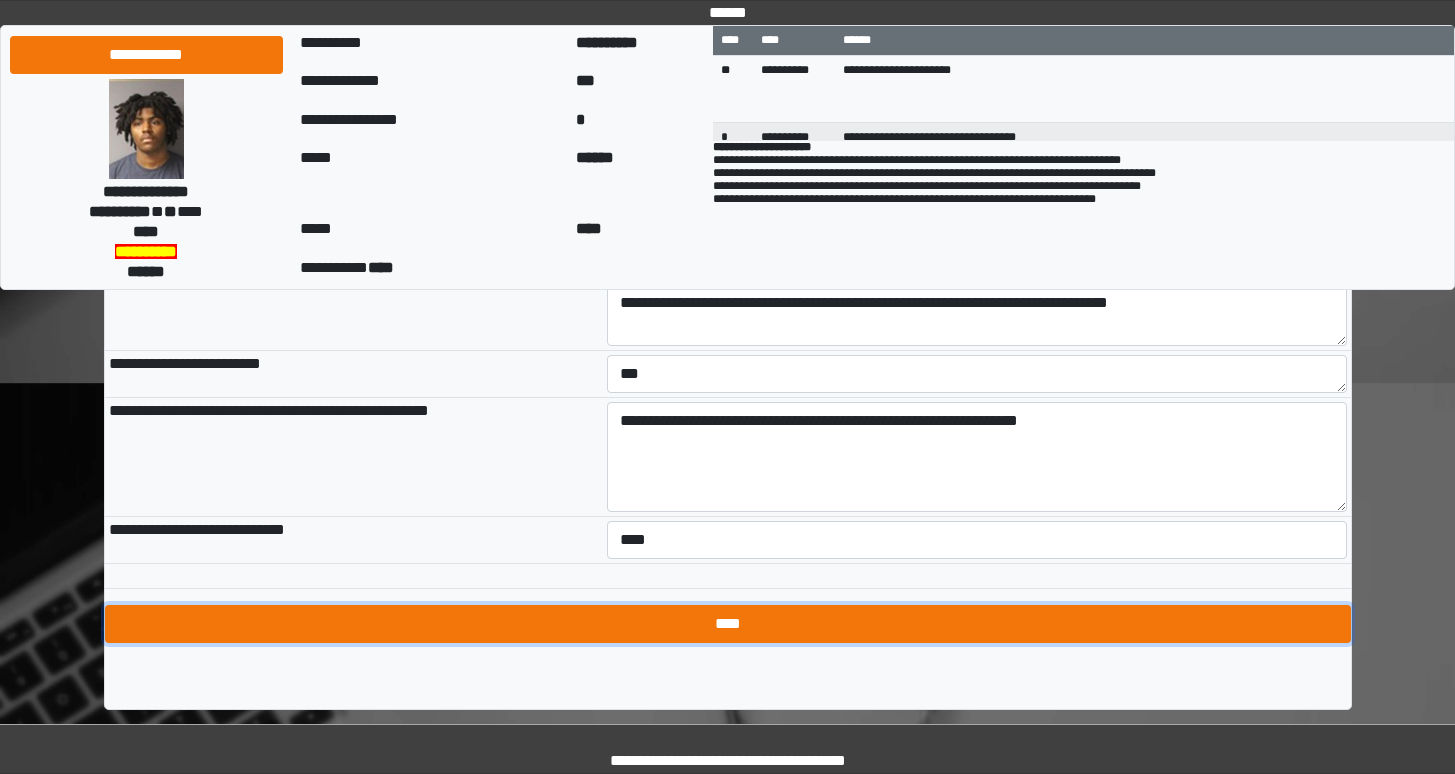click on "****" at bounding box center (728, 624) 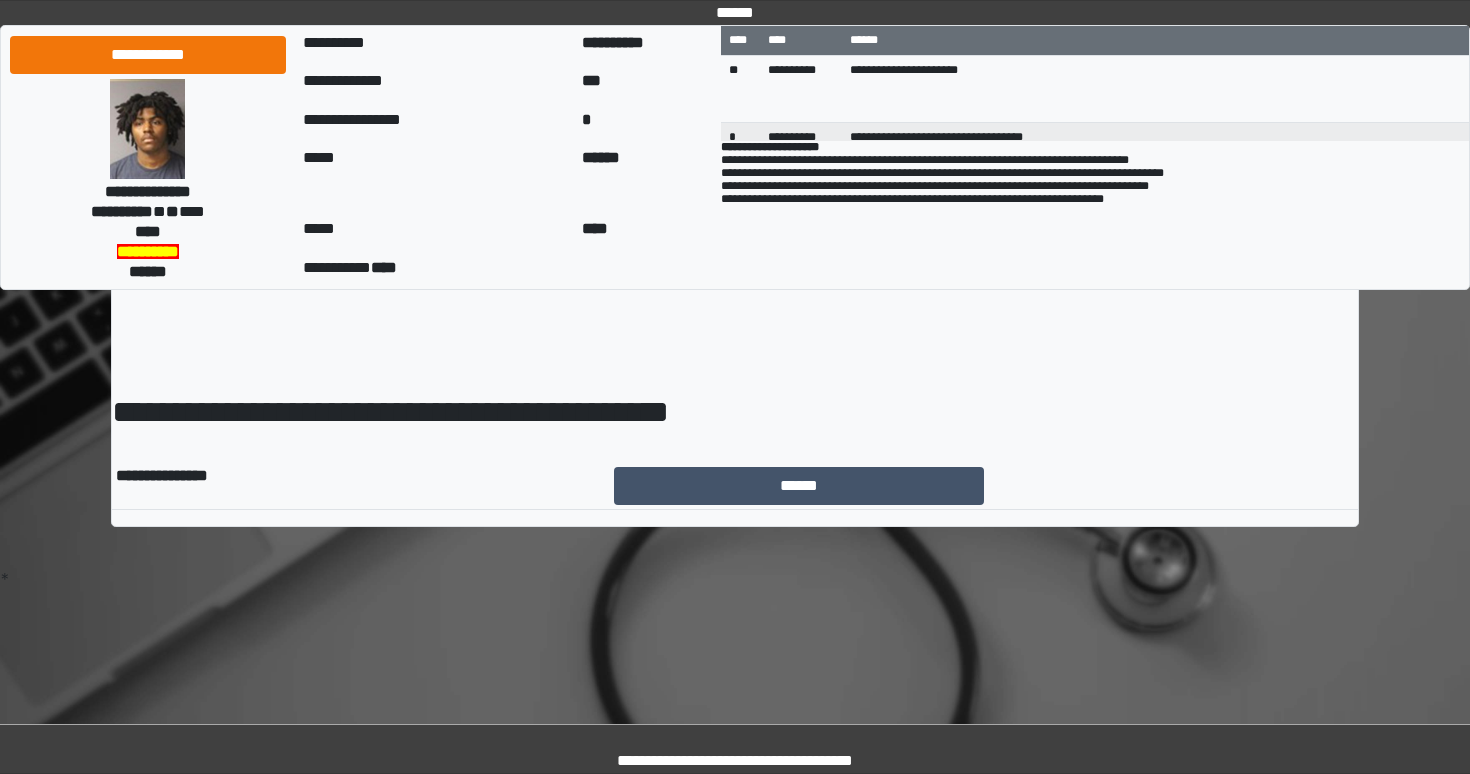 scroll, scrollTop: 0, scrollLeft: 0, axis: both 